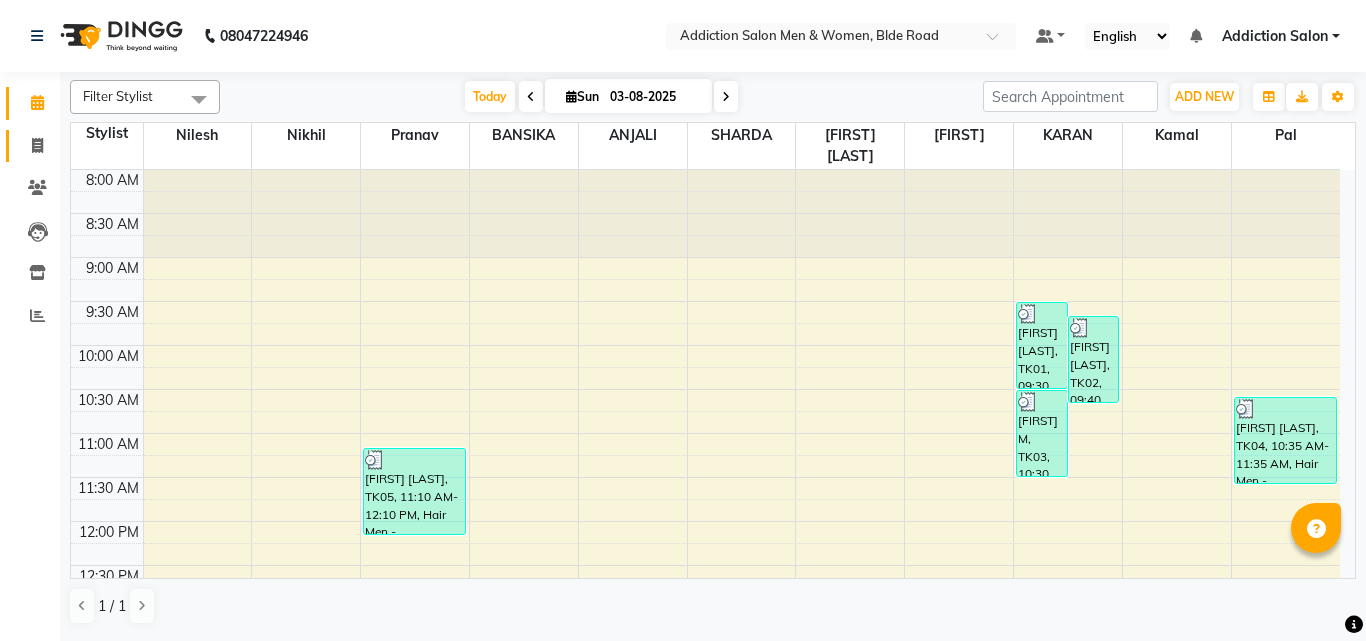 scroll, scrollTop: 0, scrollLeft: 0, axis: both 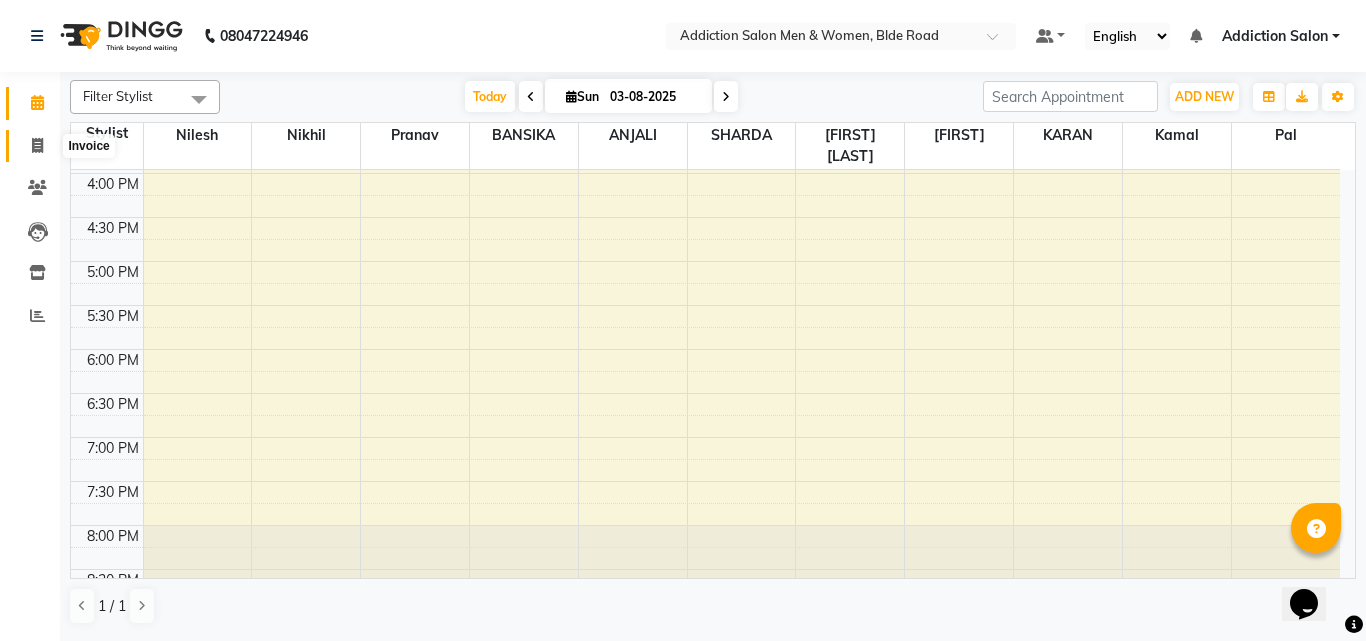 click 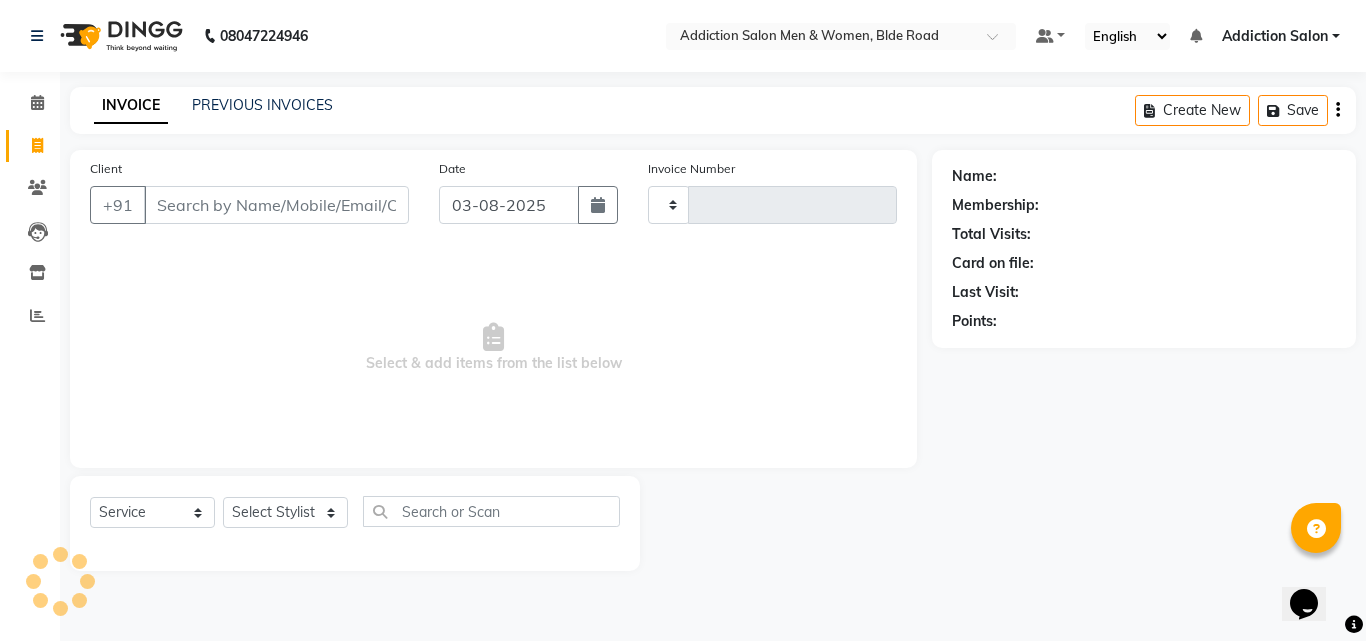 type on "3121" 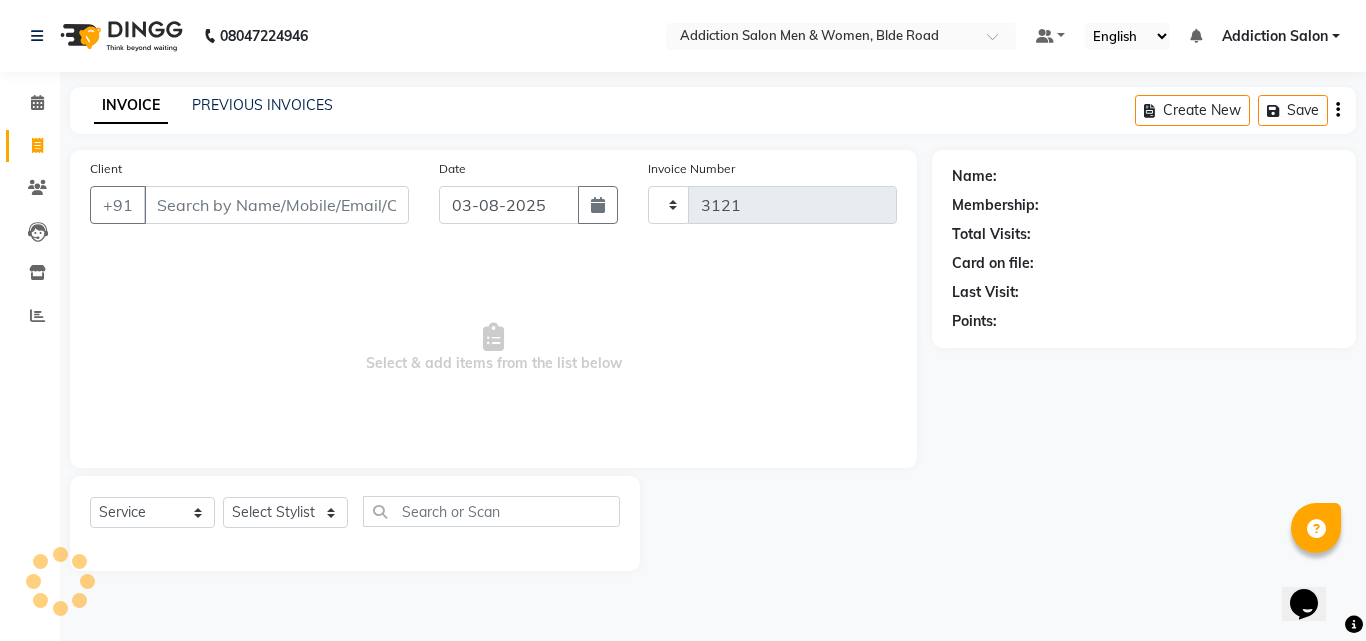 select on "6595" 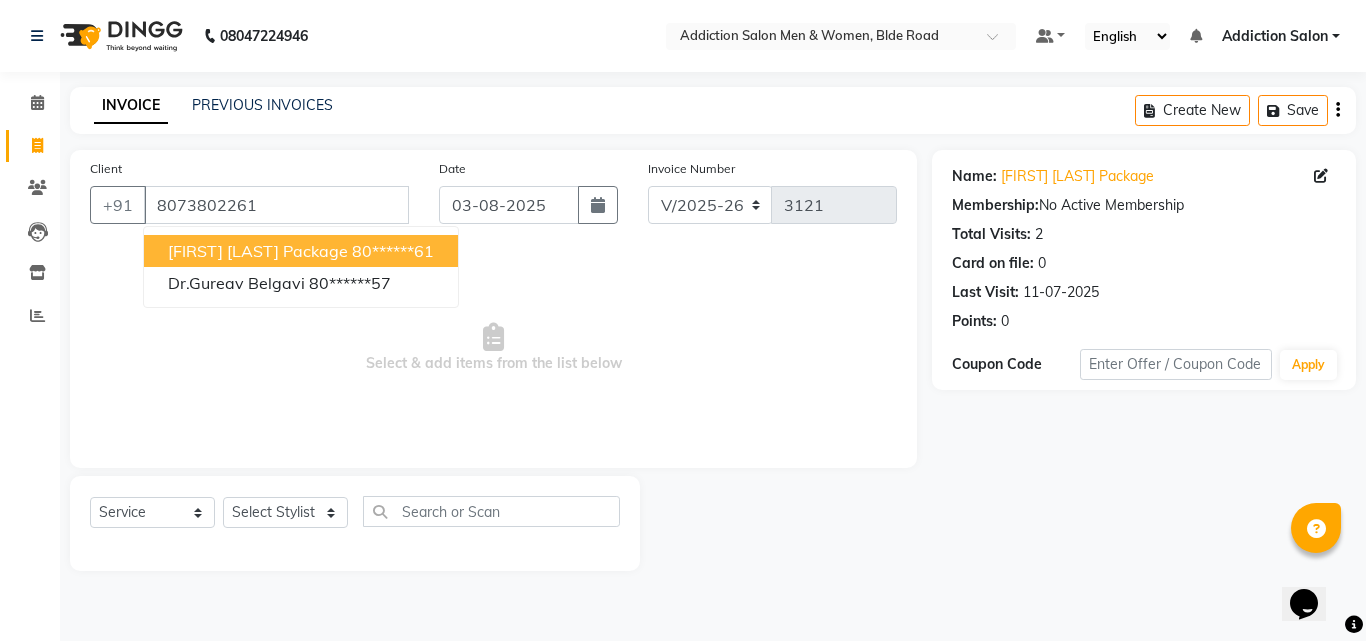 click on "vishnu kadam package" at bounding box center (258, 251) 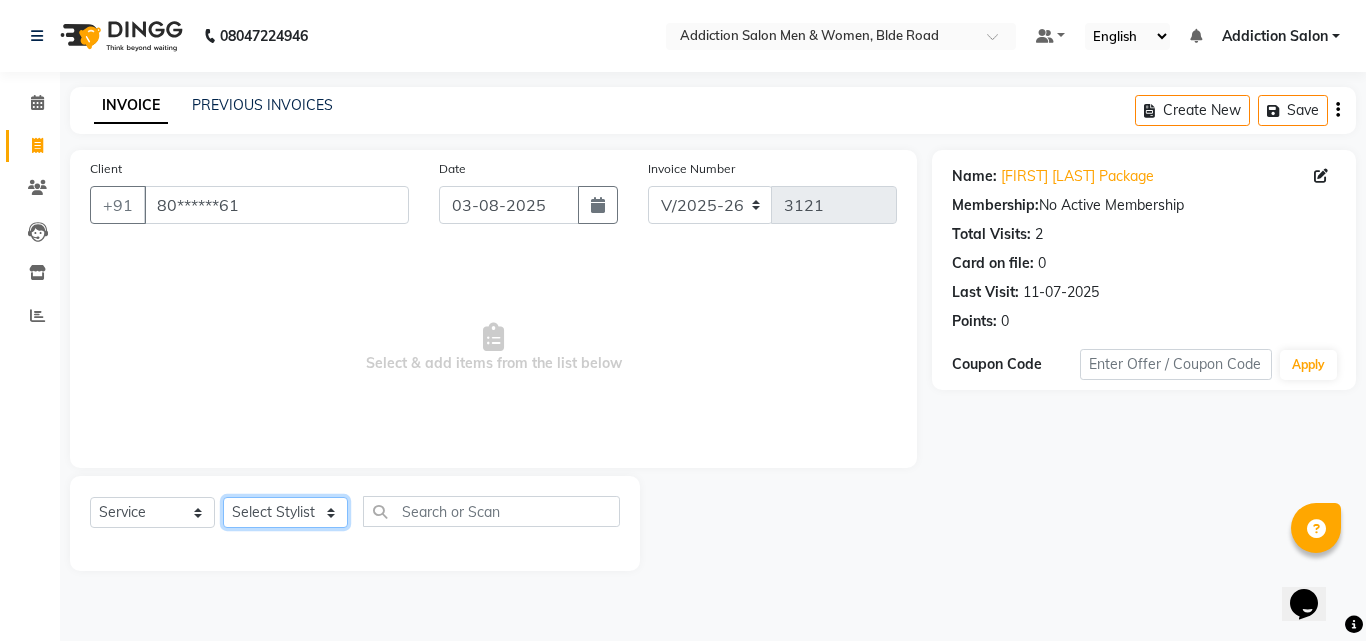 click on "Select Stylist Addiction Salon ANJALI BANSIKA Kamal KARAN KOUSHIK Nikhil Nilesh  pal Pranav REKHA RATHOD SHARDA" 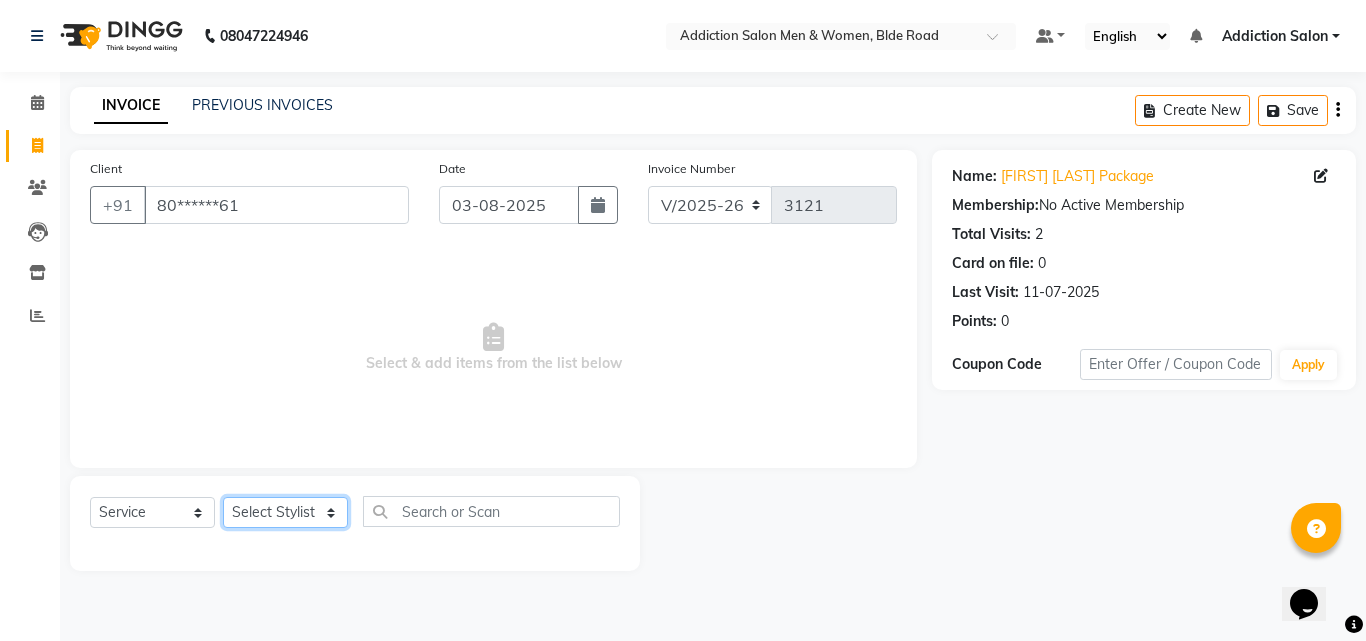 select on "67107" 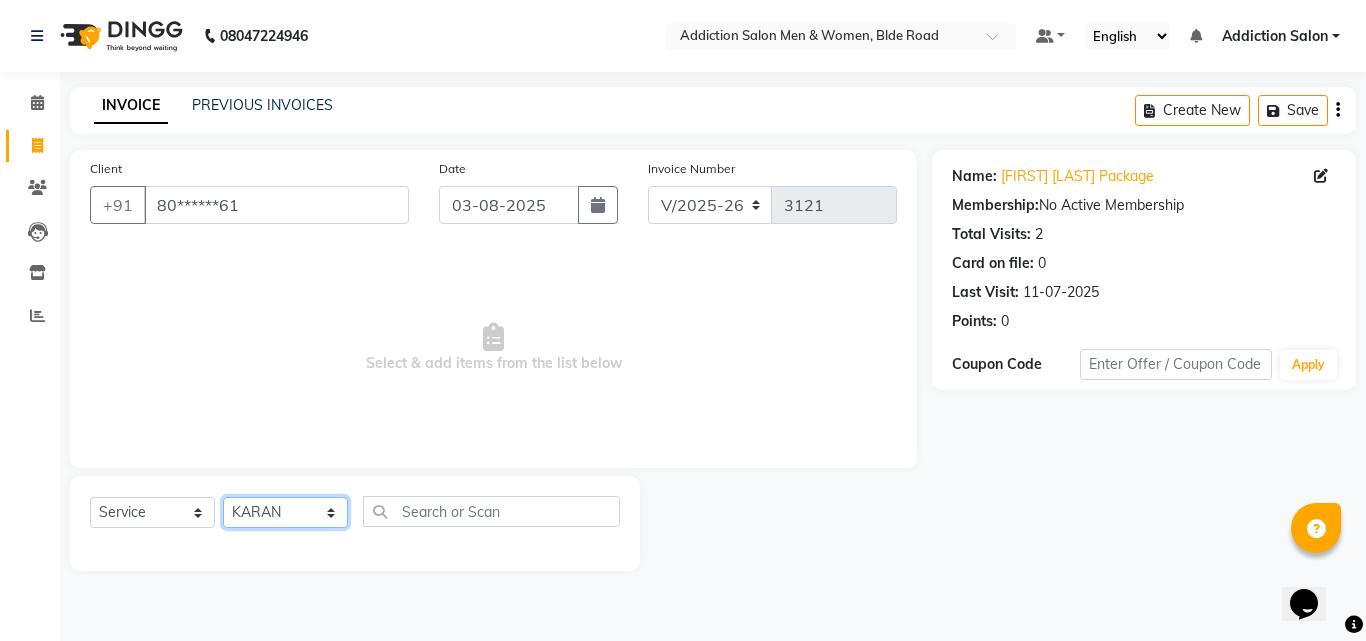 click on "Select Stylist Addiction Salon ANJALI BANSIKA Kamal KARAN KOUSHIK Nikhil Nilesh  pal Pranav REKHA RATHOD SHARDA" 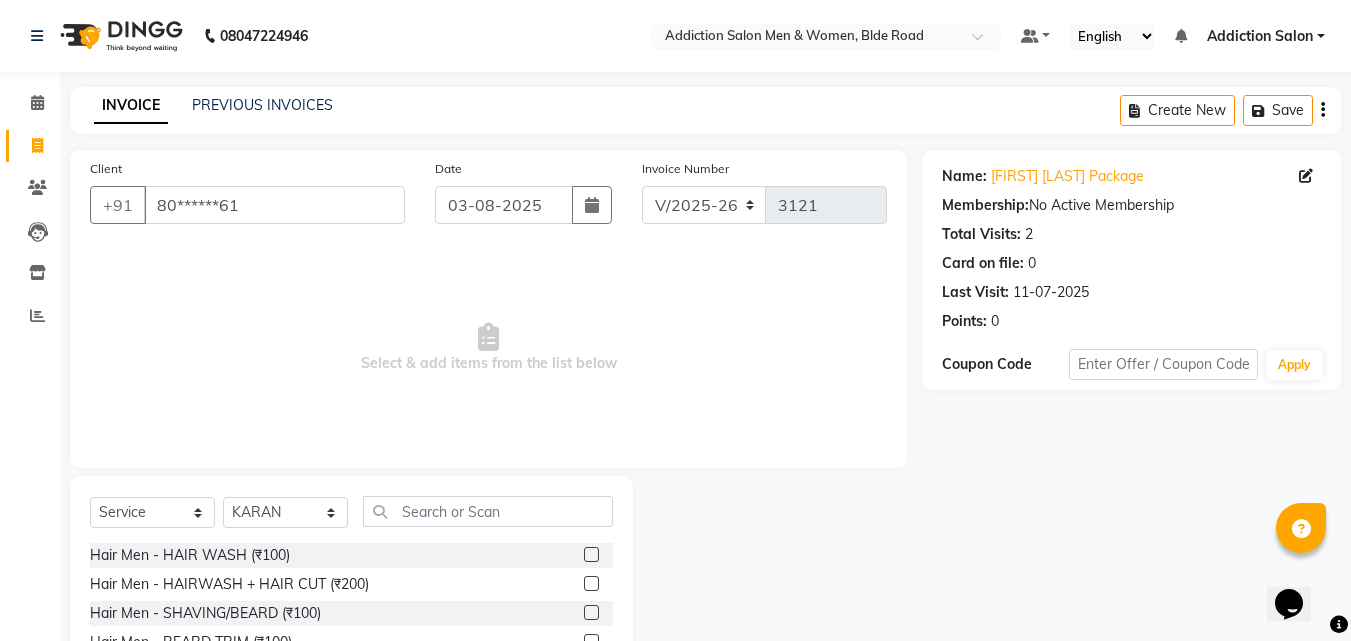 click 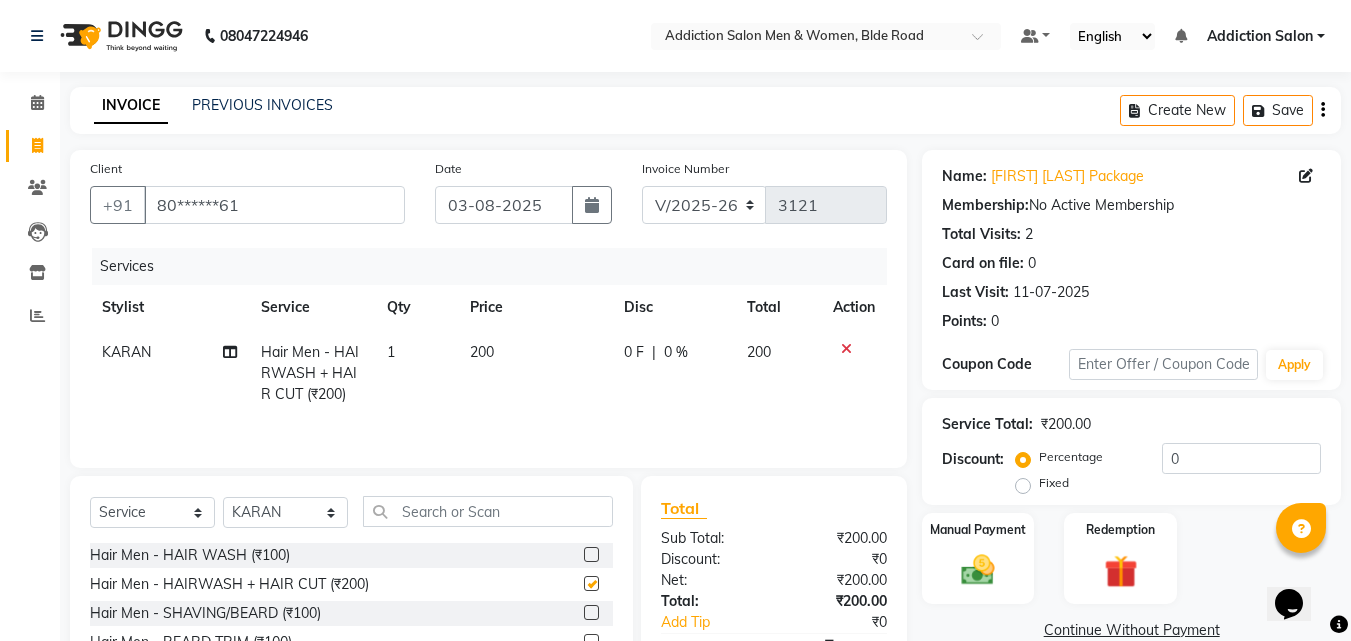 checkbox on "false" 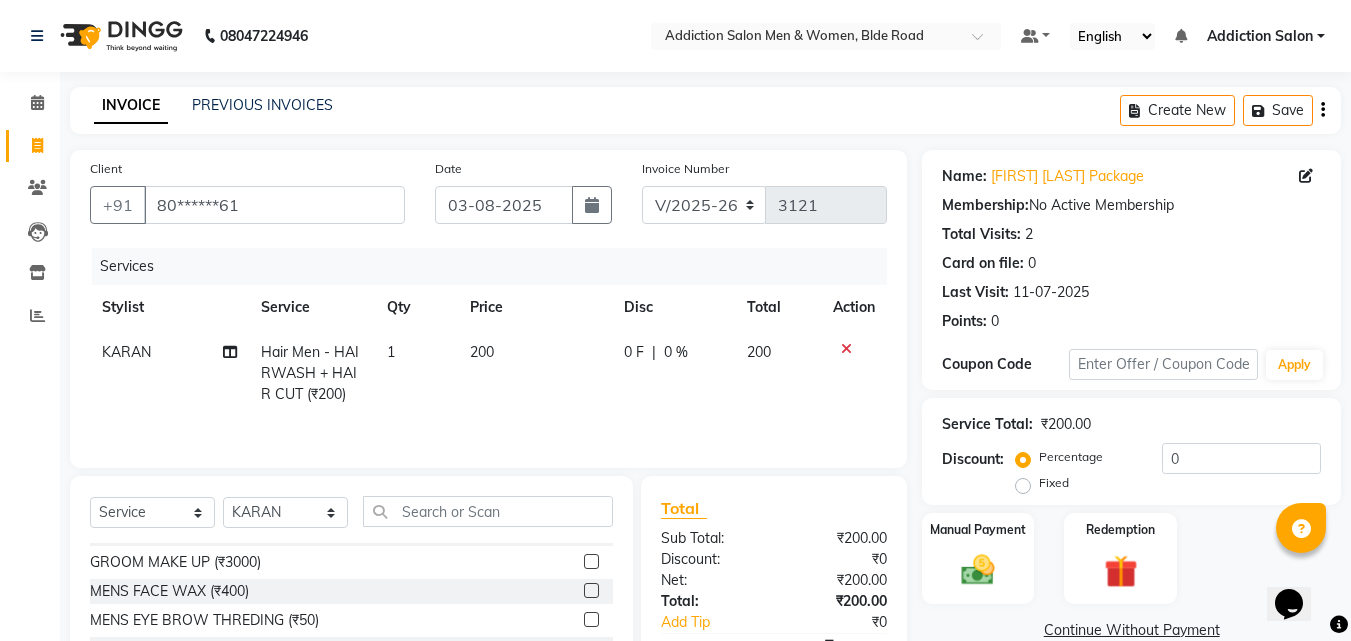scroll, scrollTop: 300, scrollLeft: 0, axis: vertical 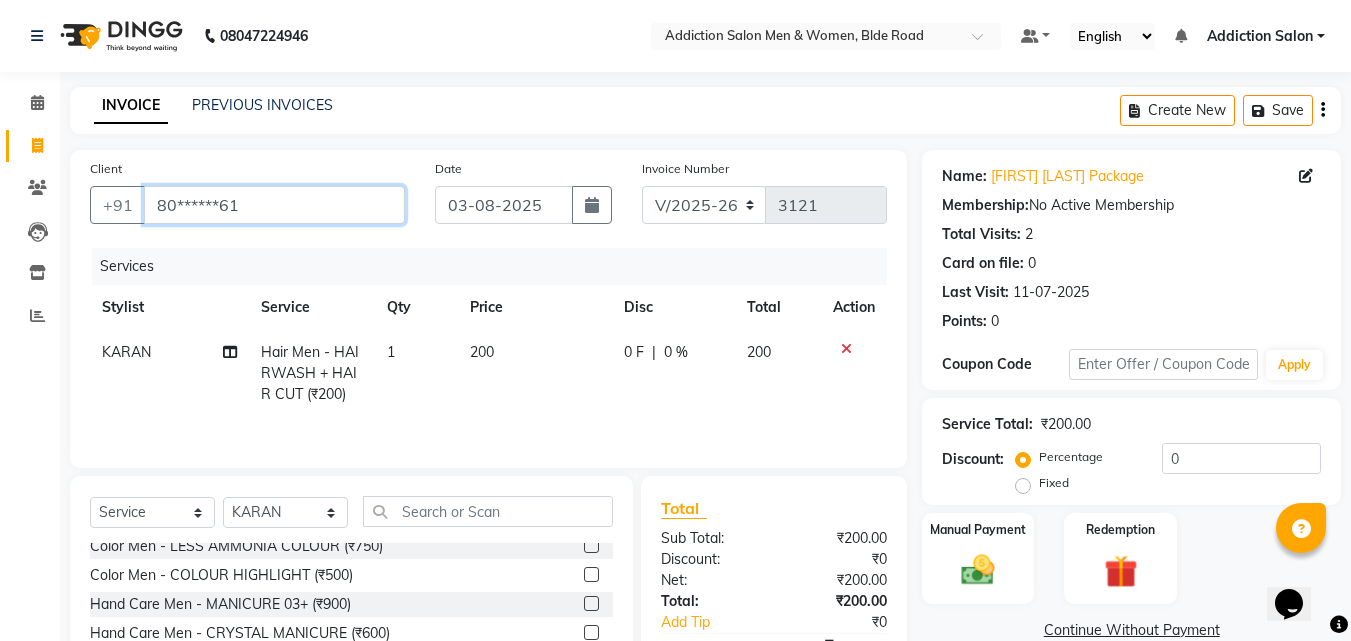 click on "80******61" at bounding box center (274, 205) 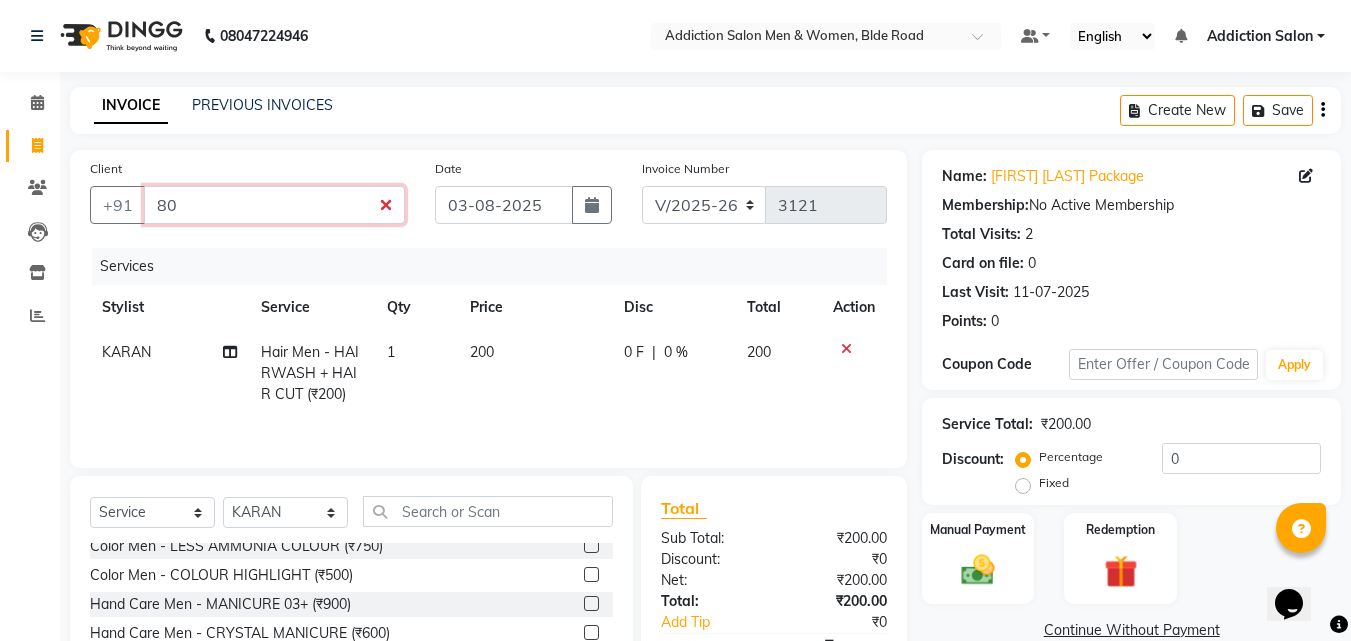 type on "8" 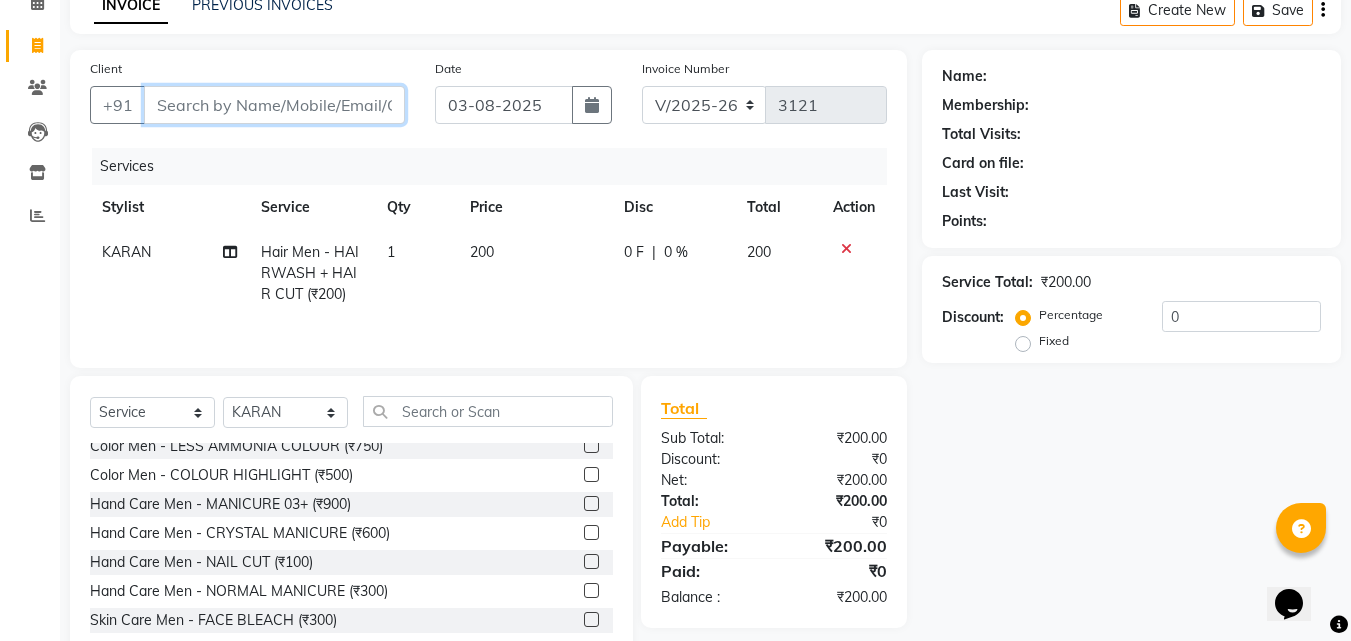 scroll, scrollTop: 160, scrollLeft: 0, axis: vertical 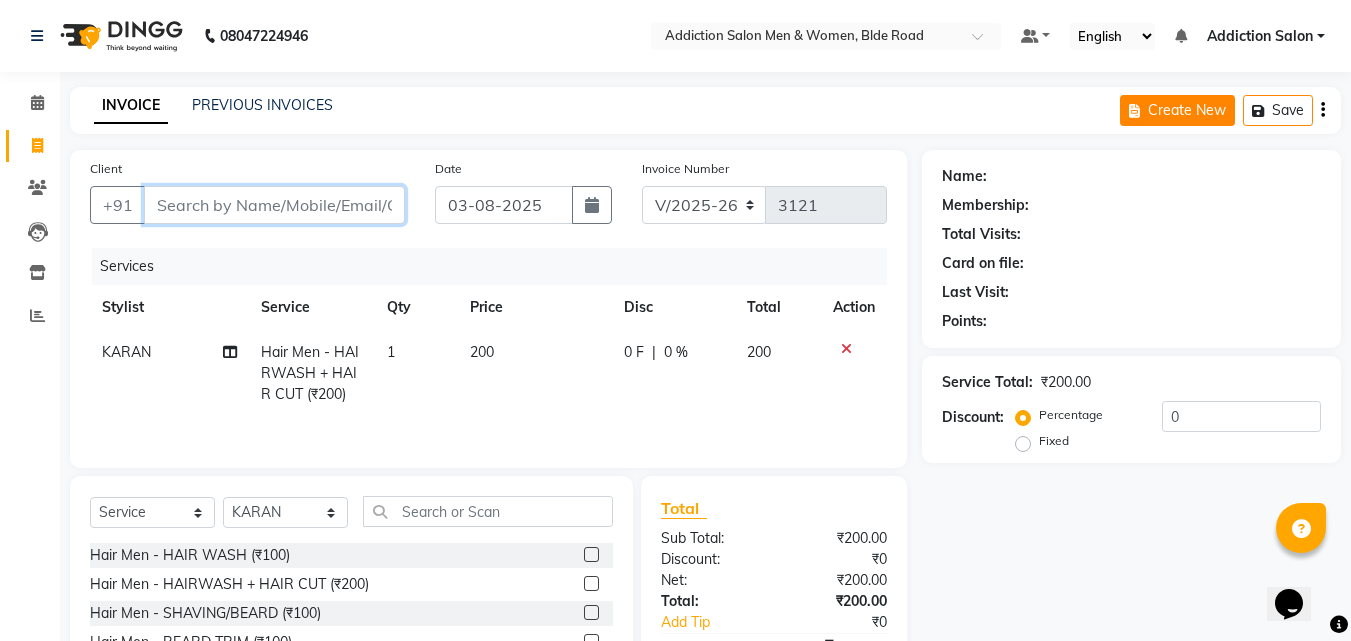 type 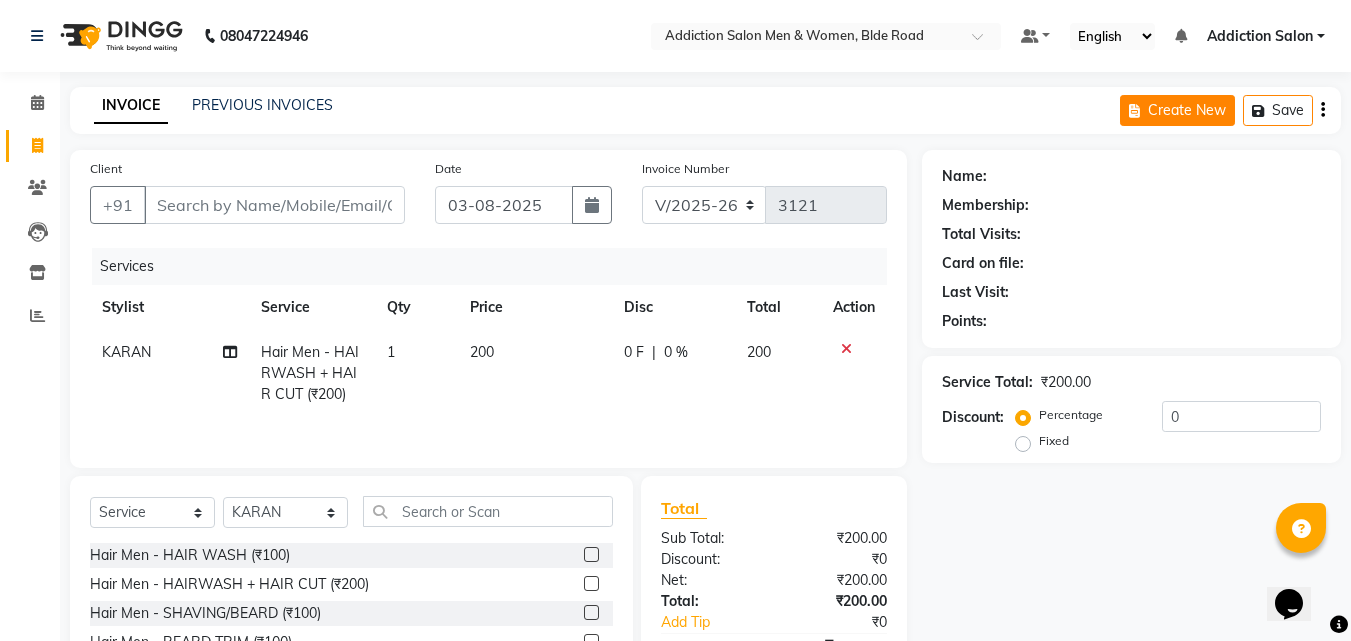 click on "Create New" 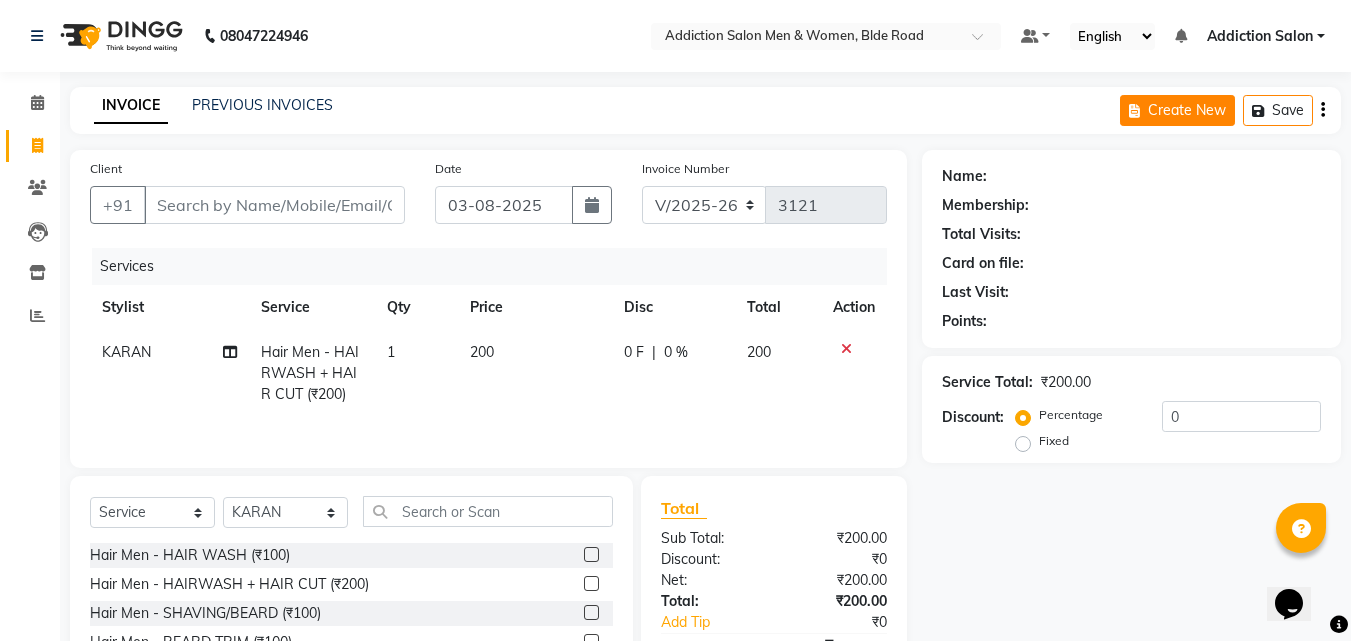 select on "service" 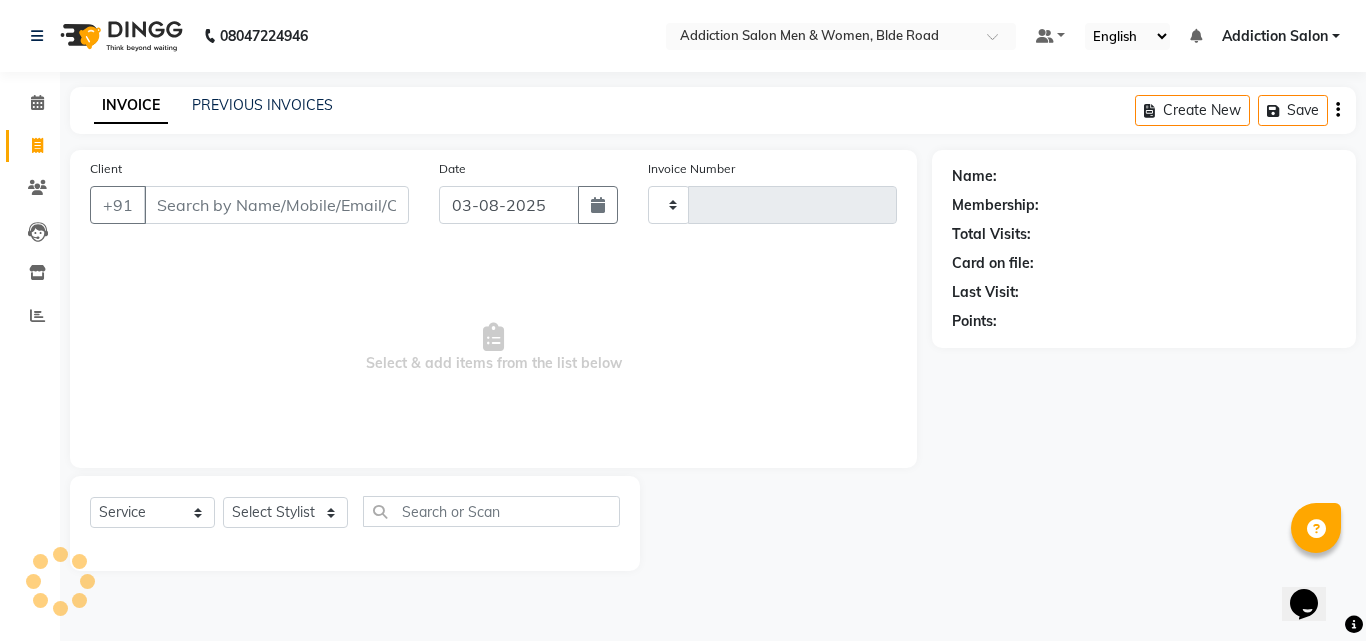 type on "3121" 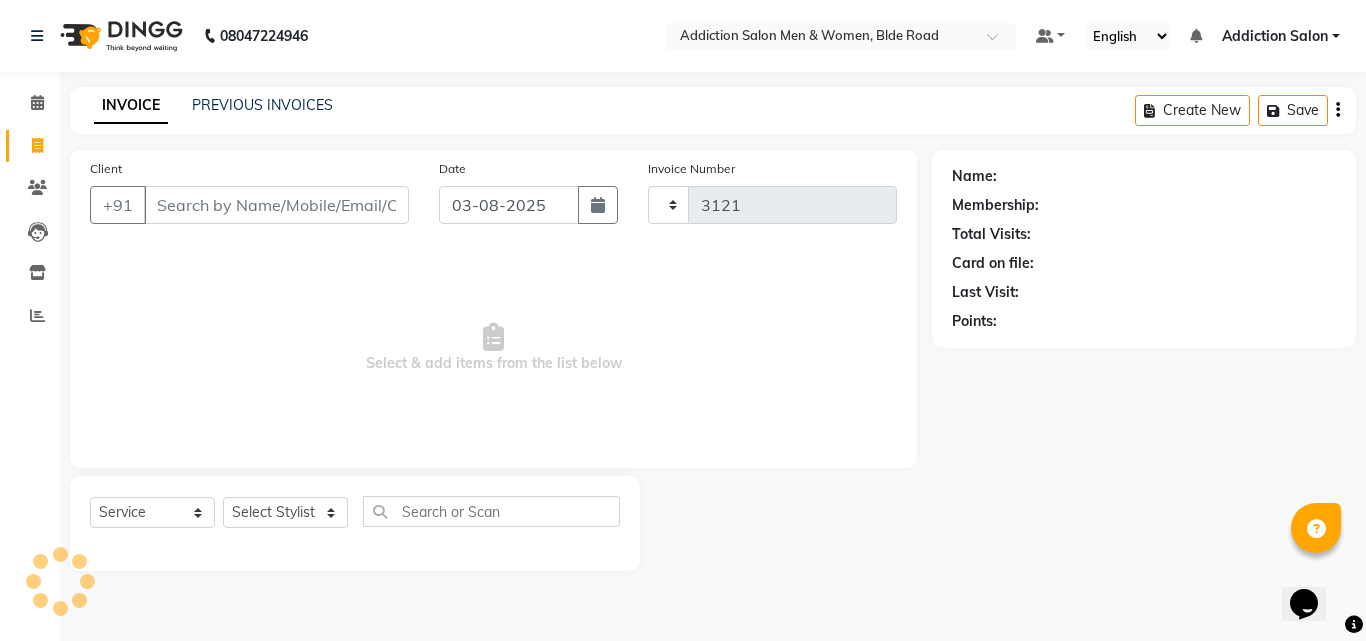 select on "6595" 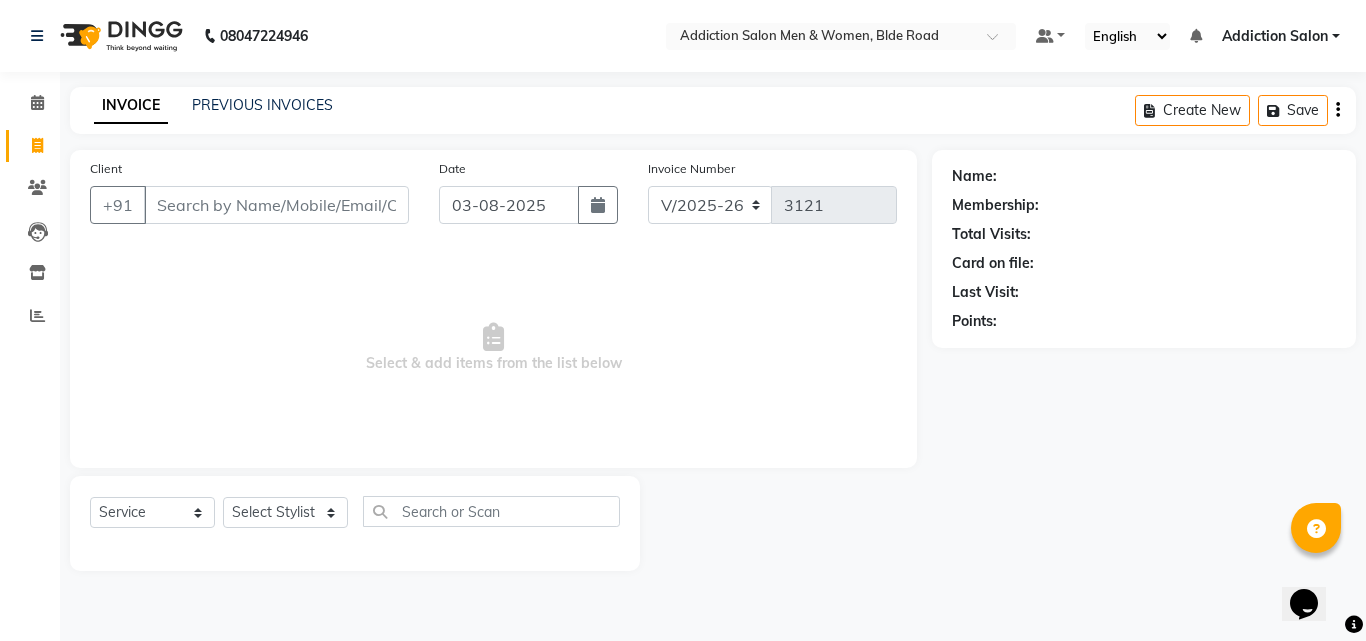click on "Client" at bounding box center (276, 205) 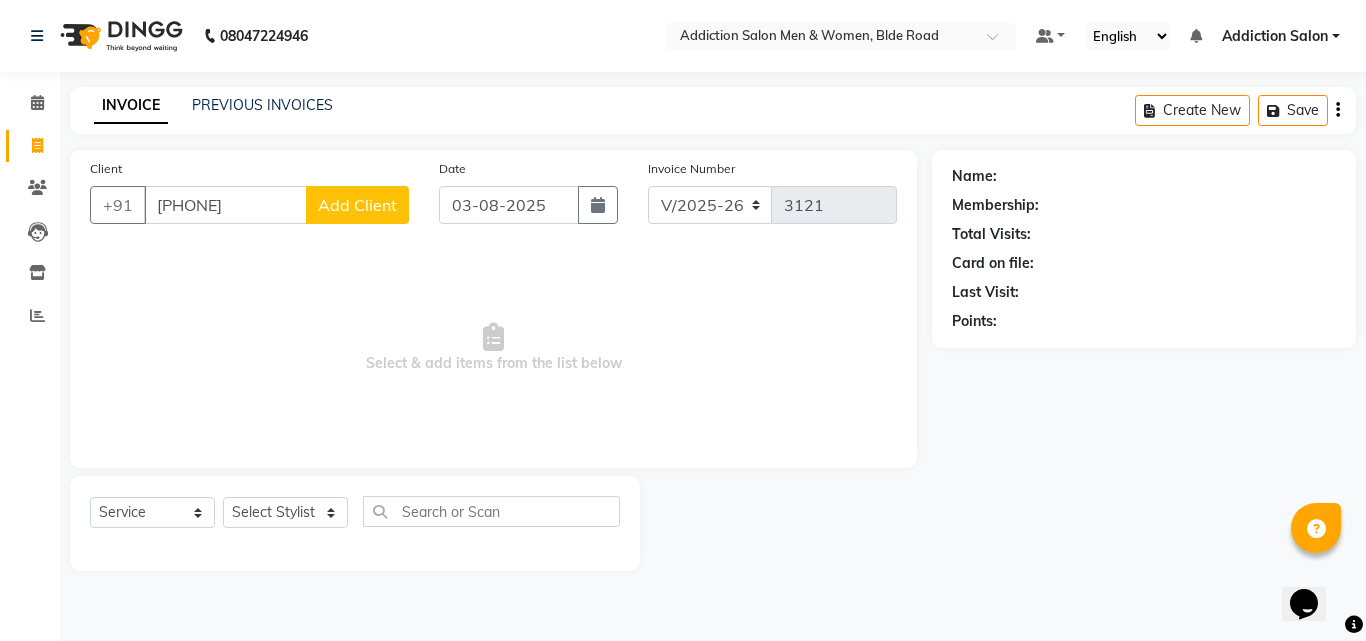 type on "9611077798" 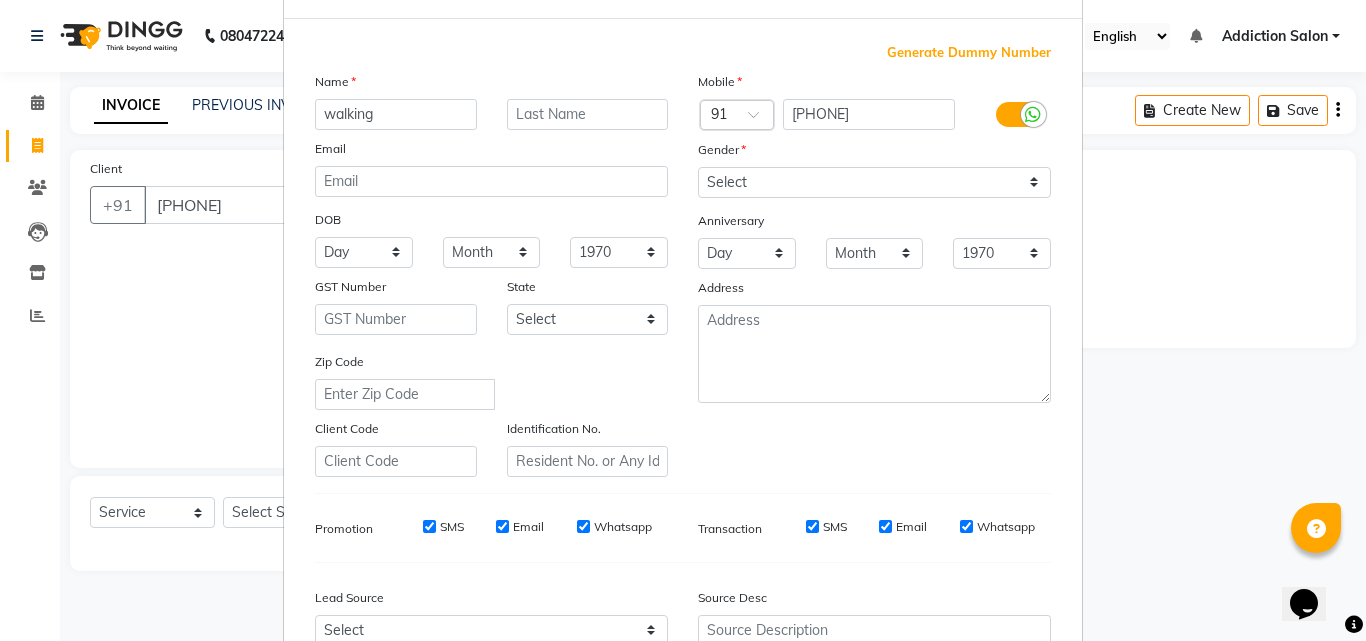 scroll, scrollTop: 200, scrollLeft: 0, axis: vertical 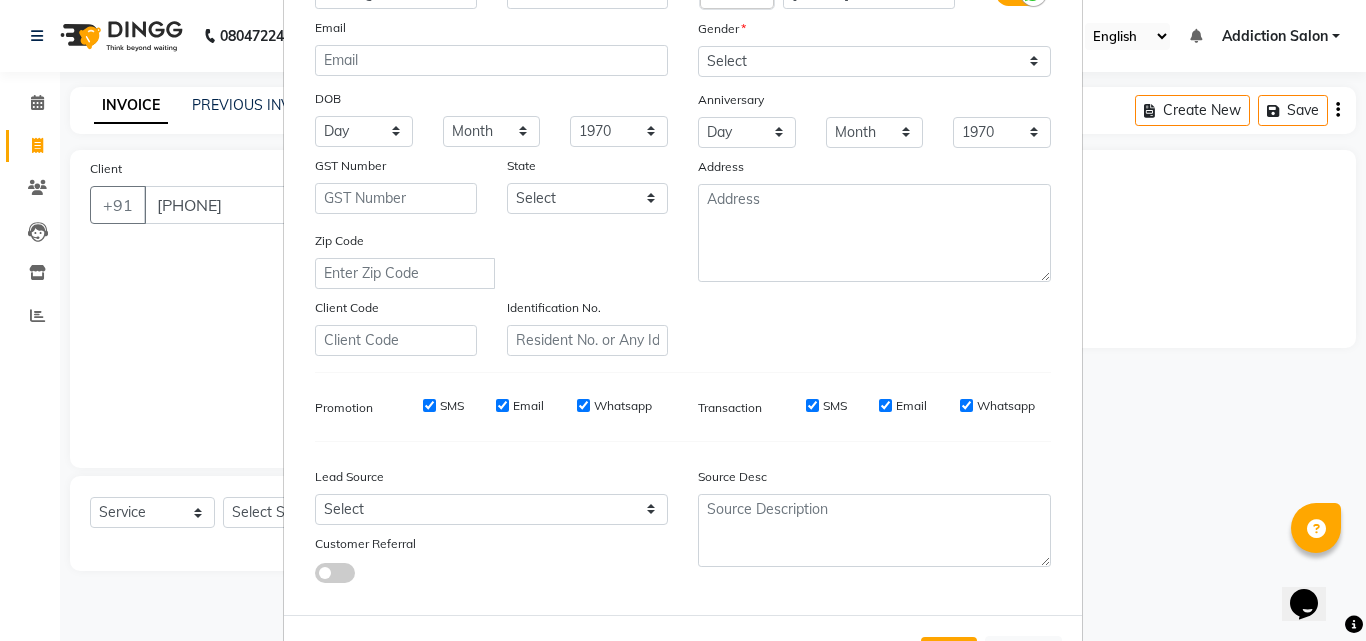 type on "walking" 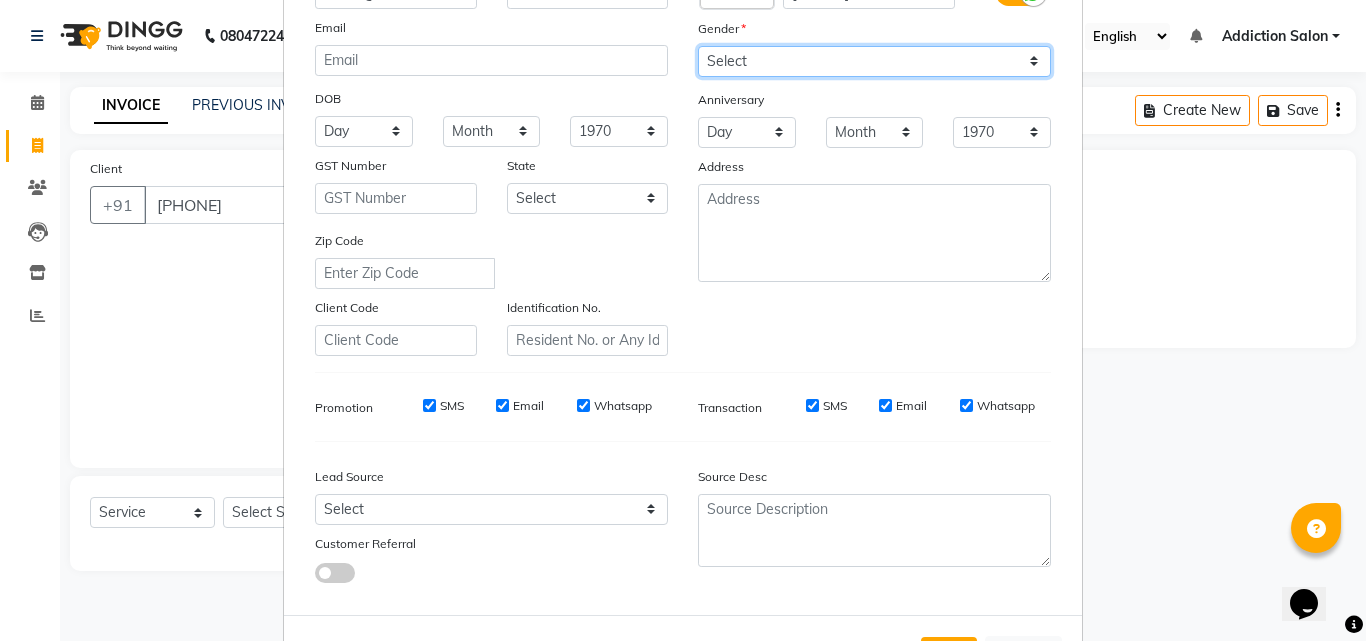 click on "Select Male Female Other Prefer Not To Say" at bounding box center [874, 61] 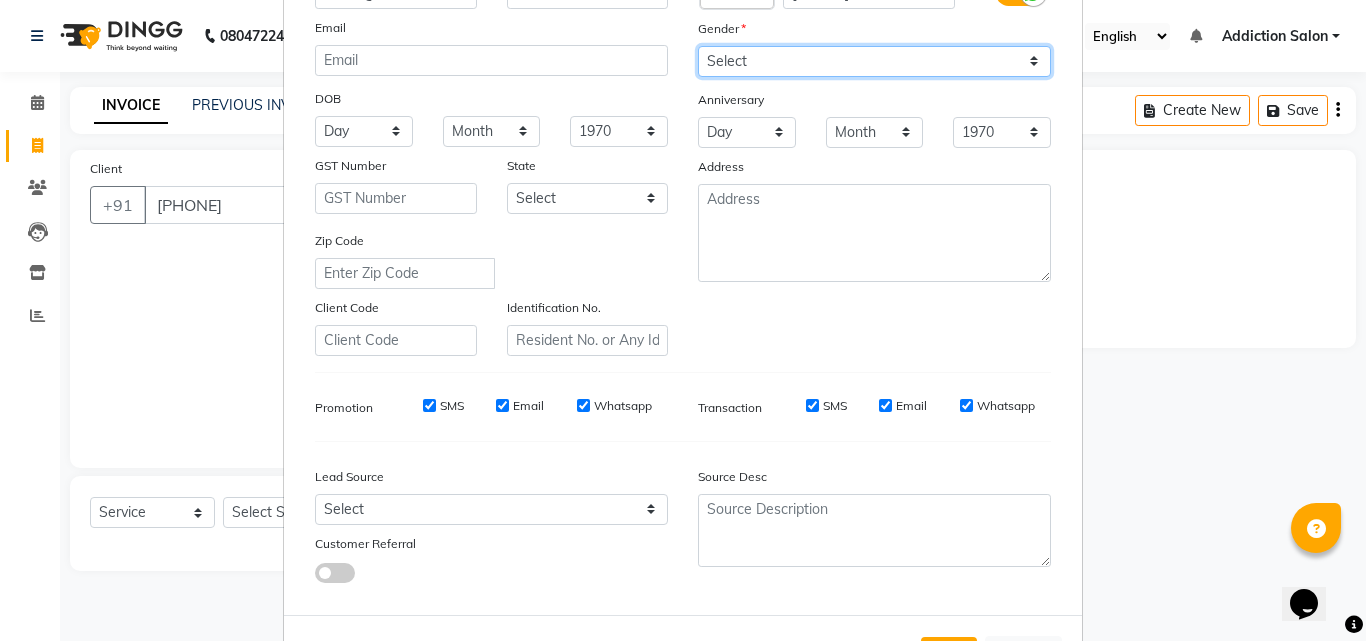 select on "male" 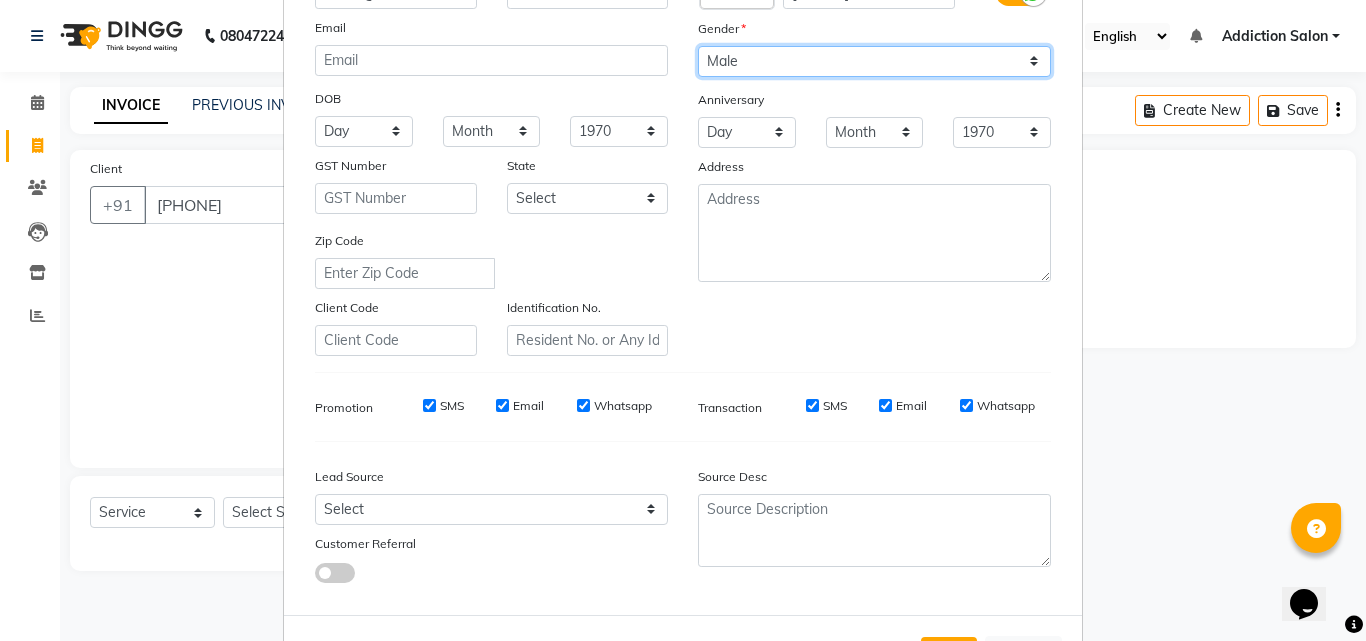 click on "Select Male Female Other Prefer Not To Say" at bounding box center [874, 61] 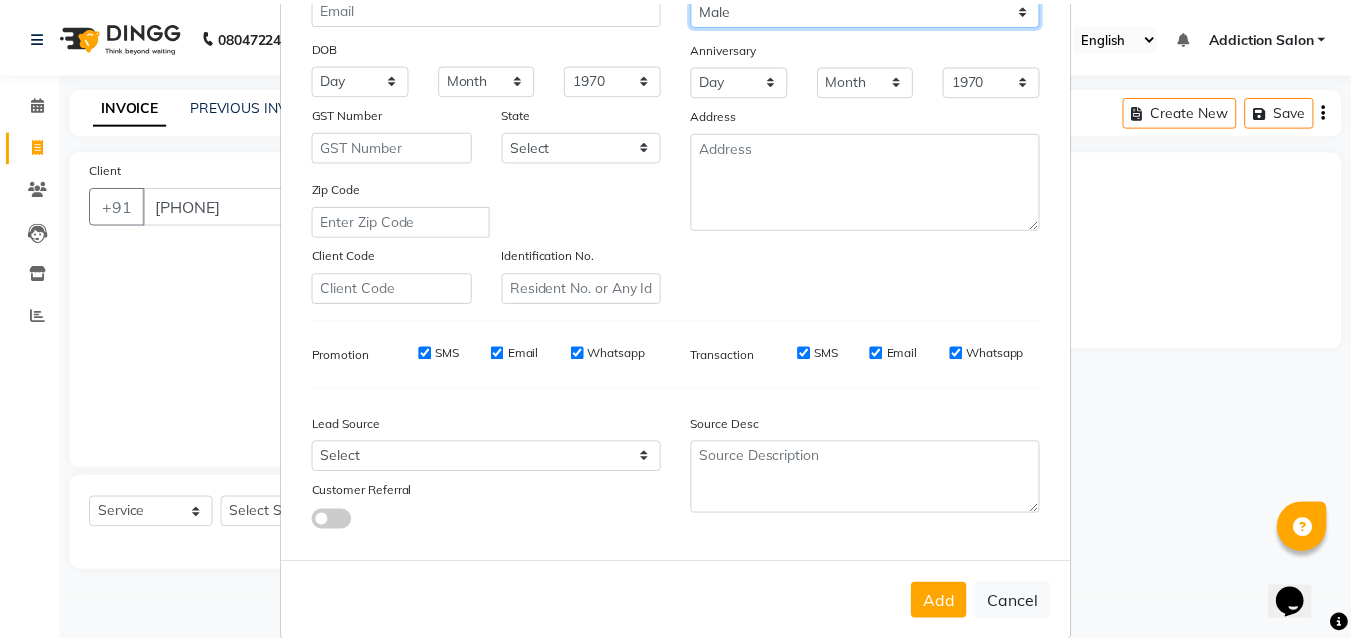scroll, scrollTop: 282, scrollLeft: 0, axis: vertical 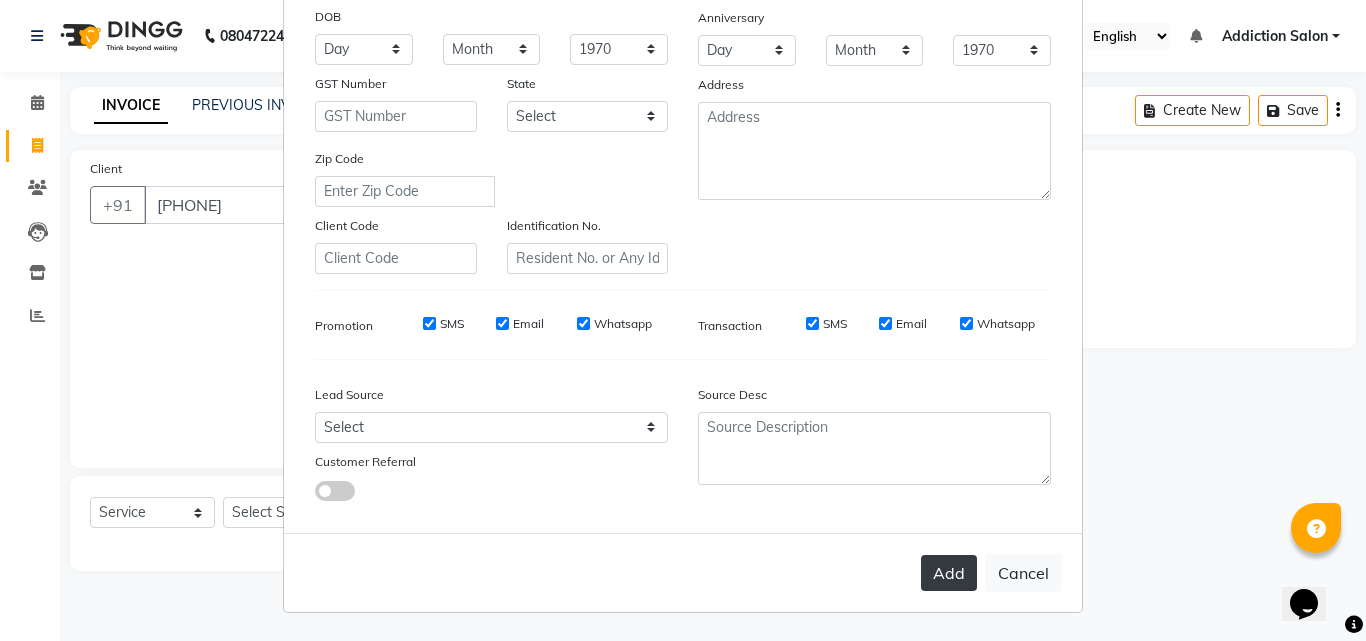 click on "Add" at bounding box center [949, 573] 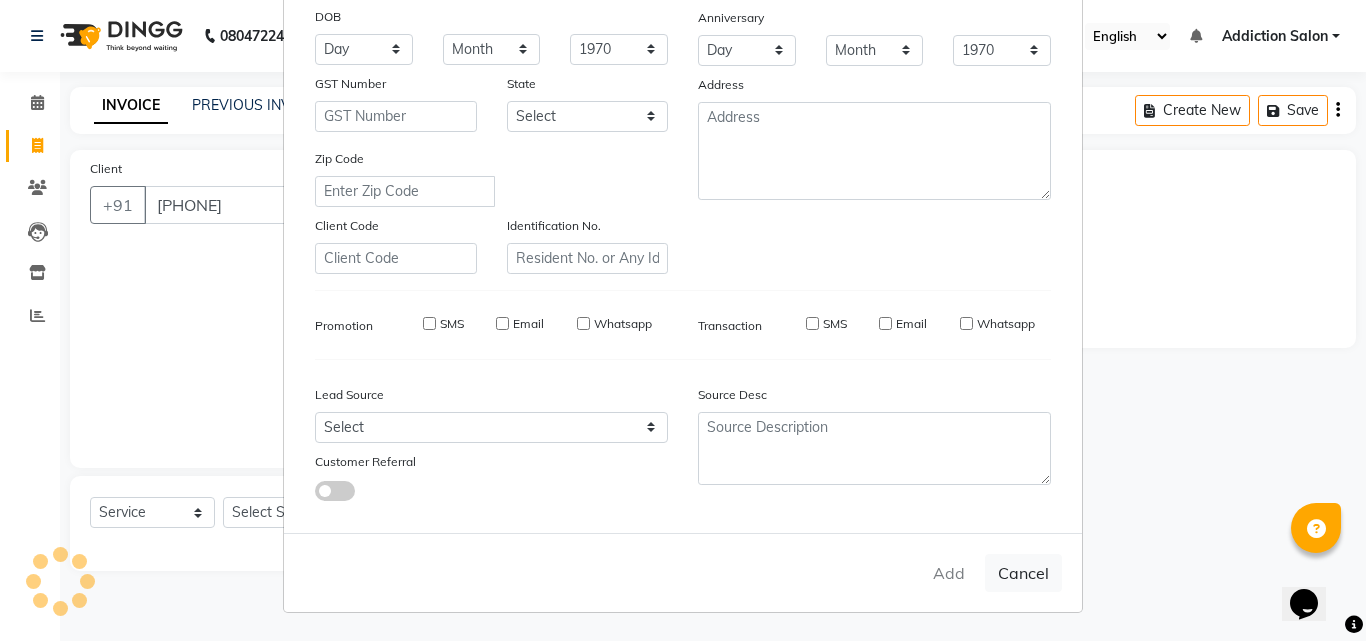 type on "96******98" 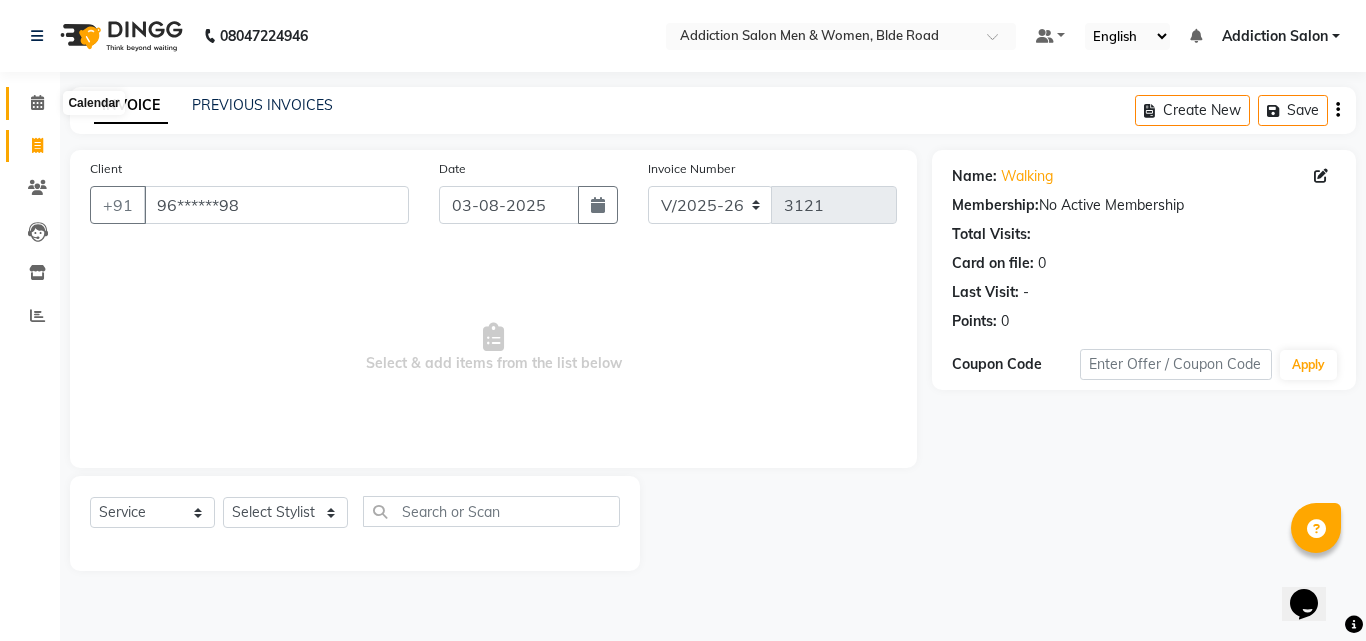 click 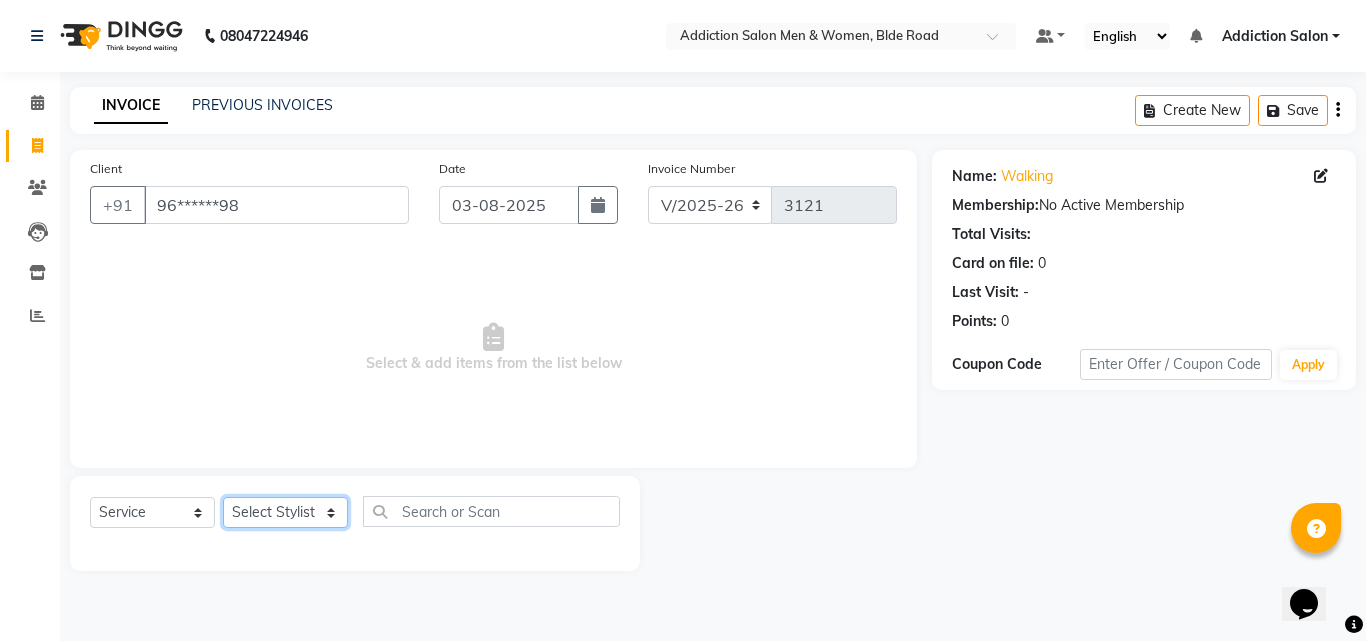 click on "Select Stylist Addiction Salon ANJALI BANSIKA Kamal KARAN KOUSHIK Nikhil Nilesh  pal Pranav REKHA RATHOD SHARDA" 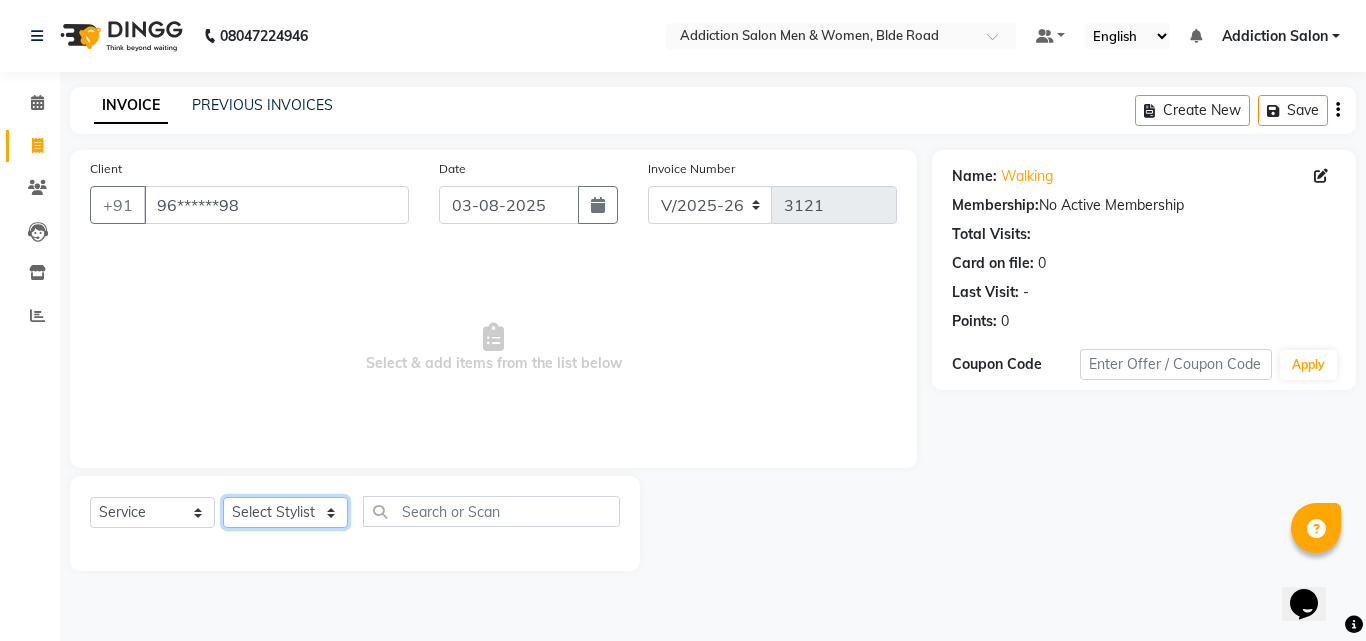 select on "61697" 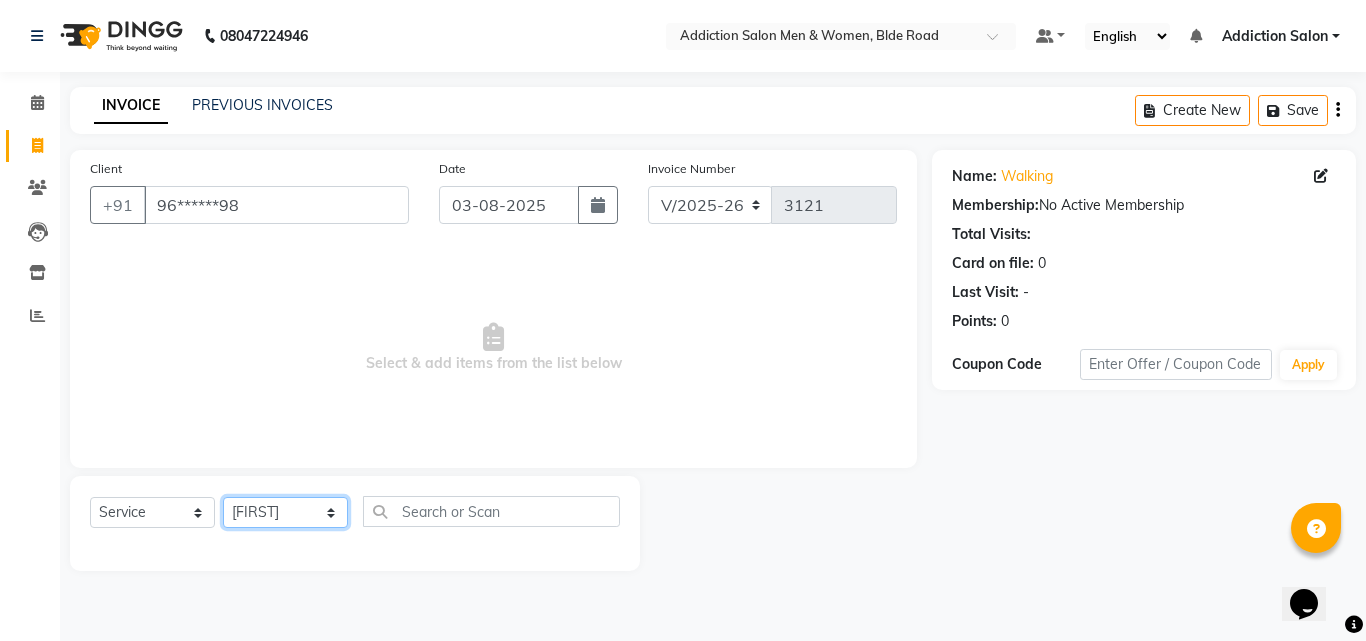 click on "Select Stylist Addiction Salon ANJALI BANSIKA Kamal KARAN KOUSHIK Nikhil Nilesh  pal Pranav REKHA RATHOD SHARDA" 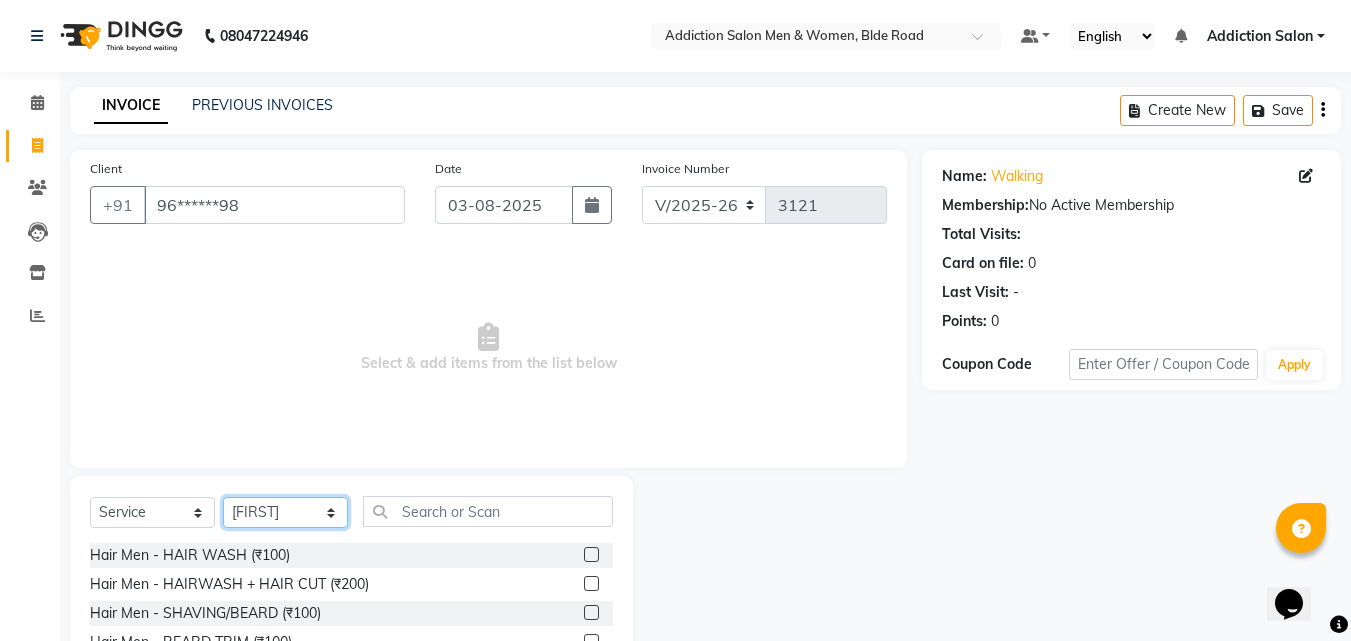 scroll, scrollTop: 100, scrollLeft: 0, axis: vertical 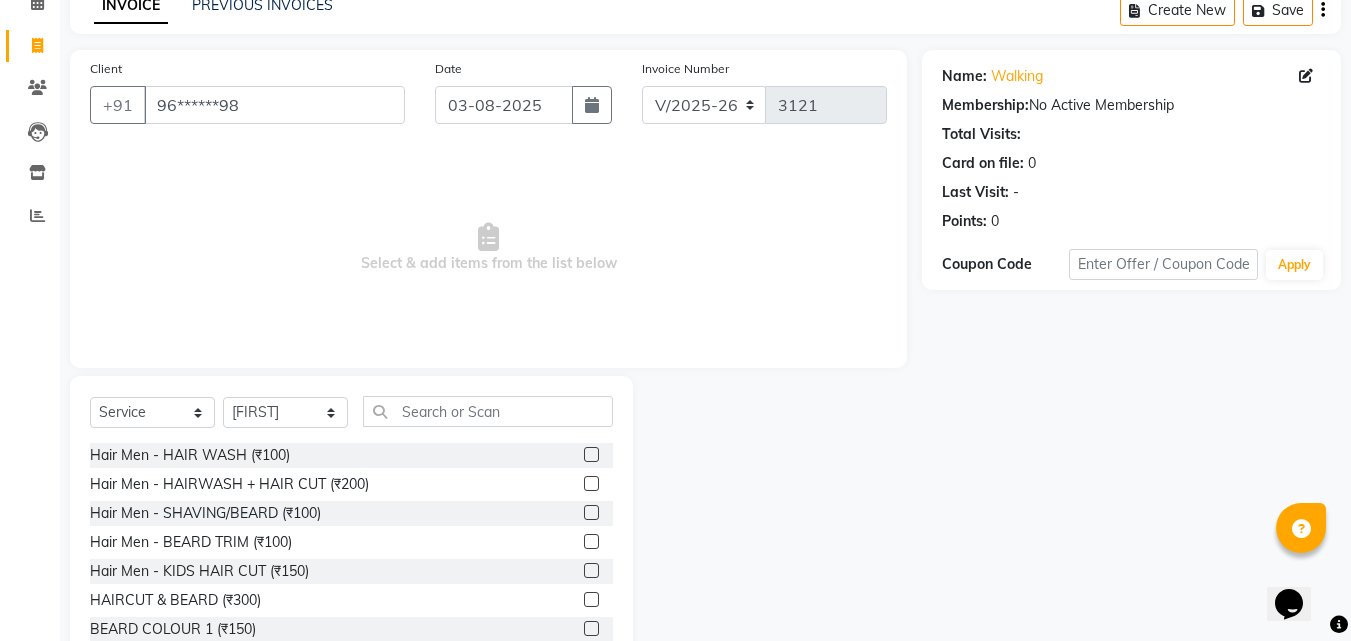 click 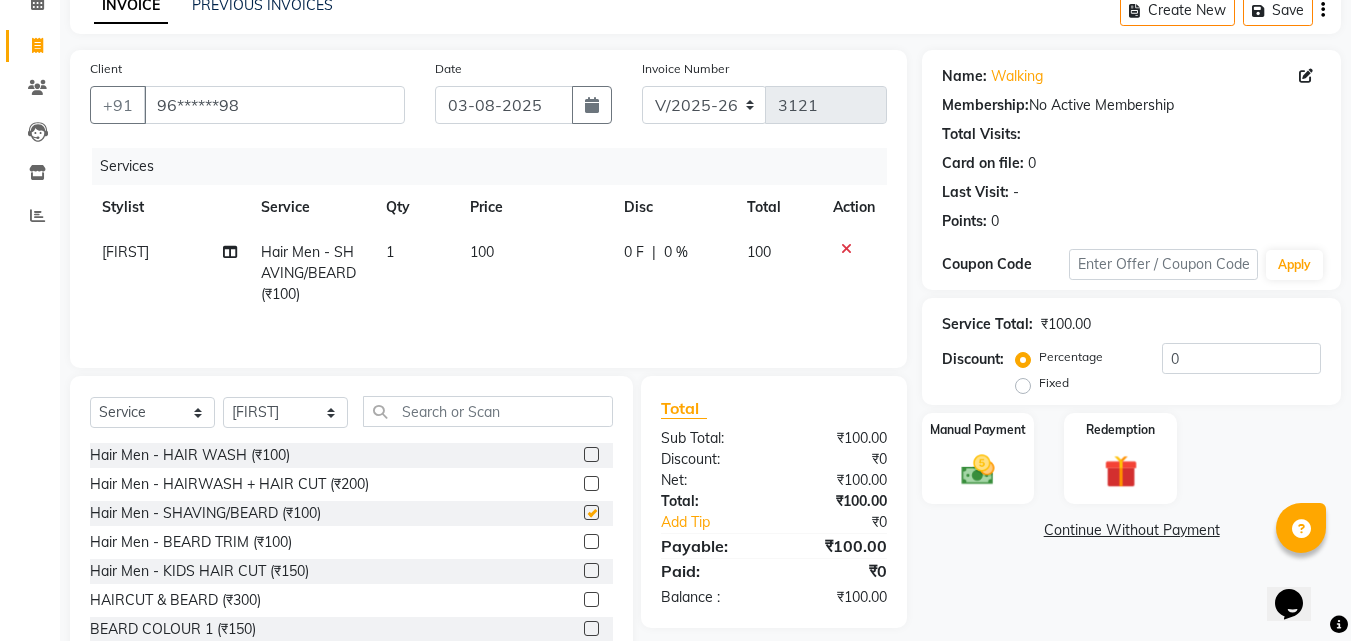 checkbox on "false" 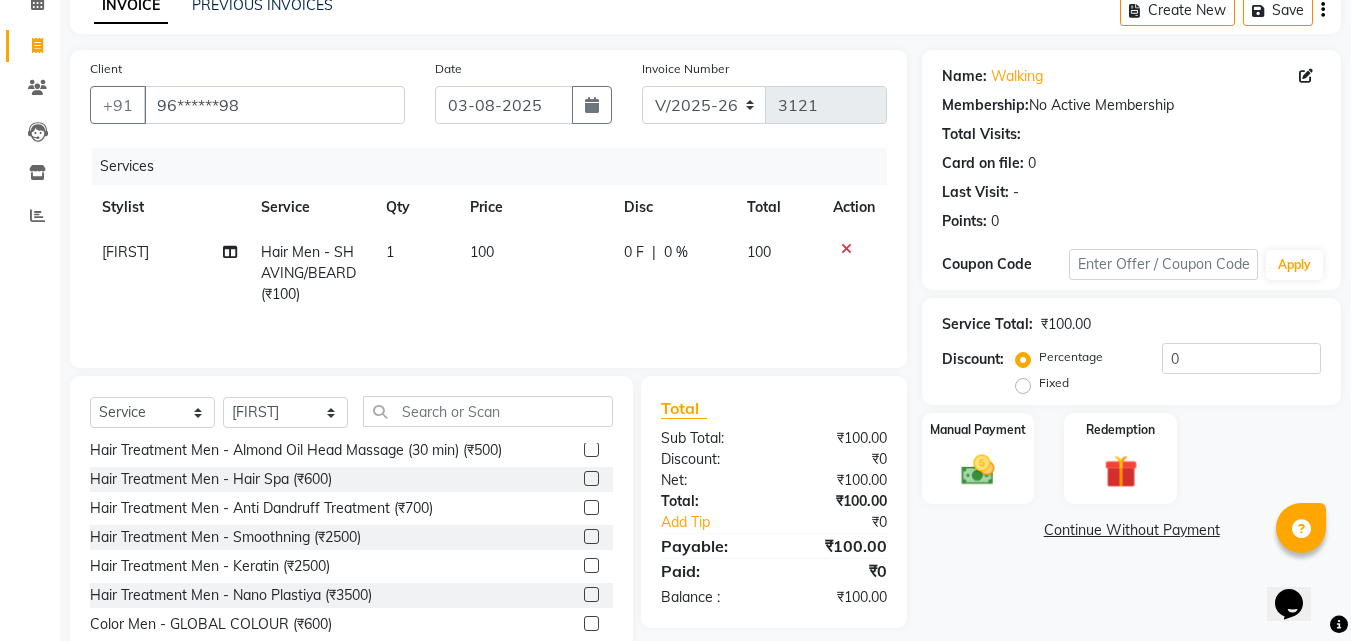 scroll, scrollTop: 480, scrollLeft: 0, axis: vertical 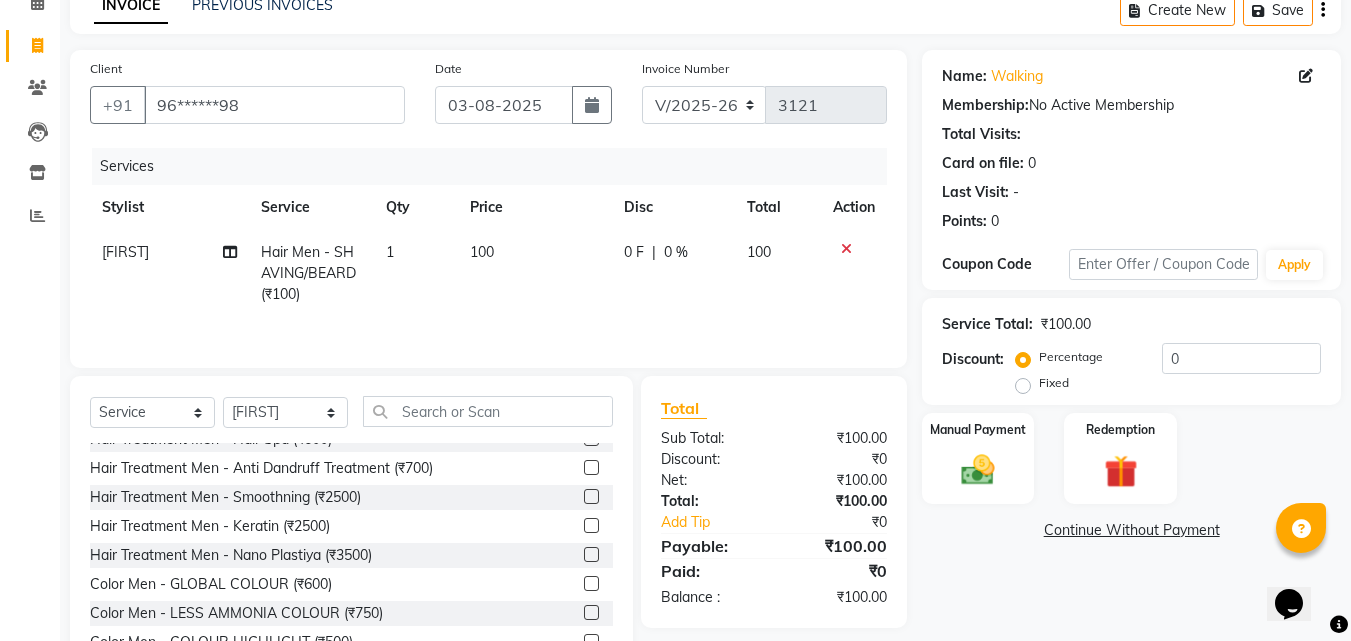 click 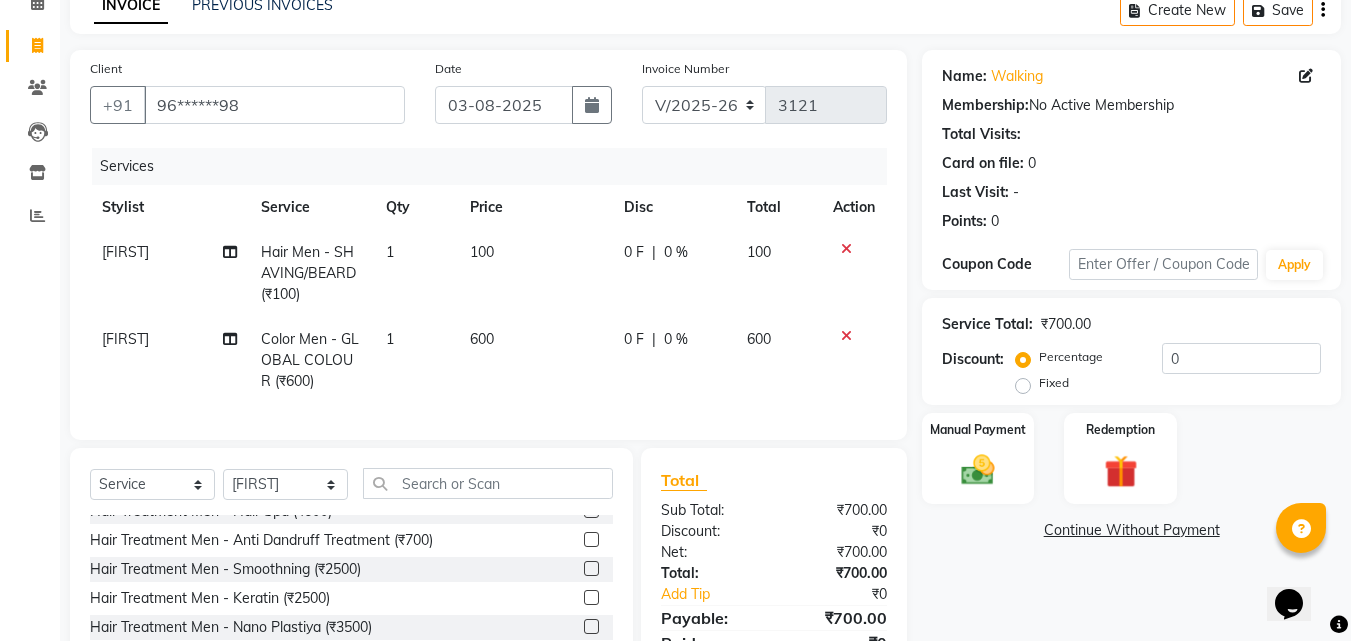 checkbox on "false" 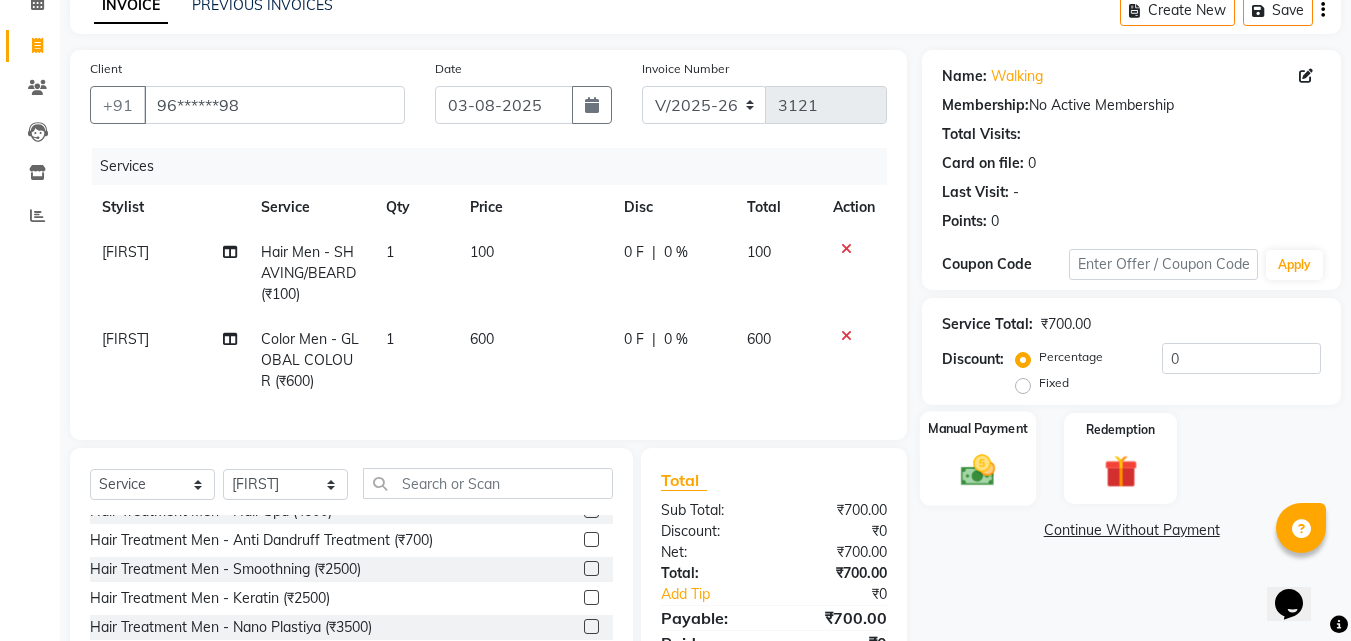 click on "Manual Payment" 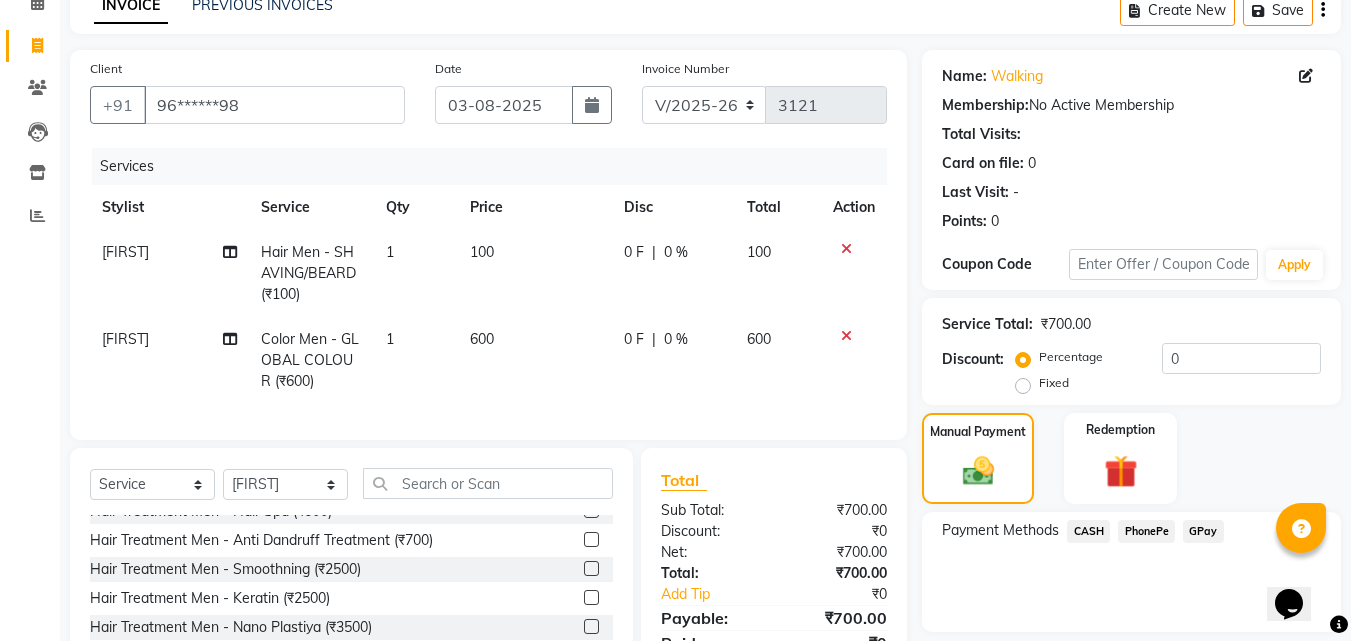 click on "CASH" 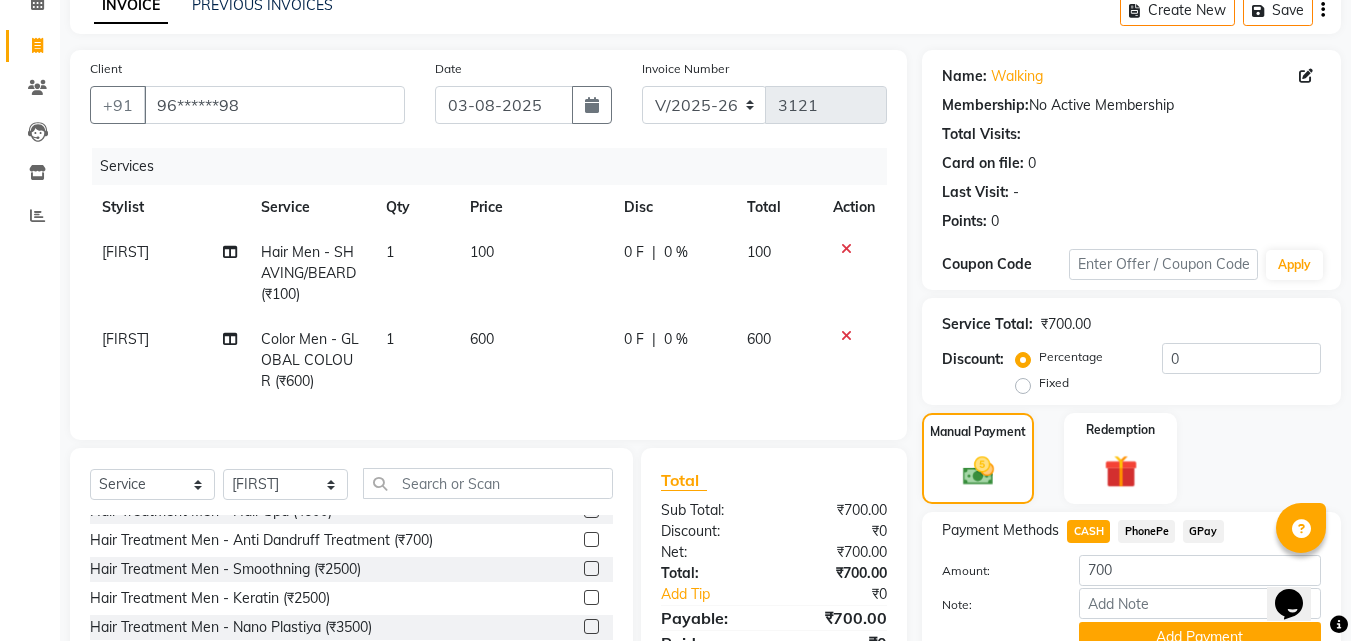 scroll, scrollTop: 247, scrollLeft: 0, axis: vertical 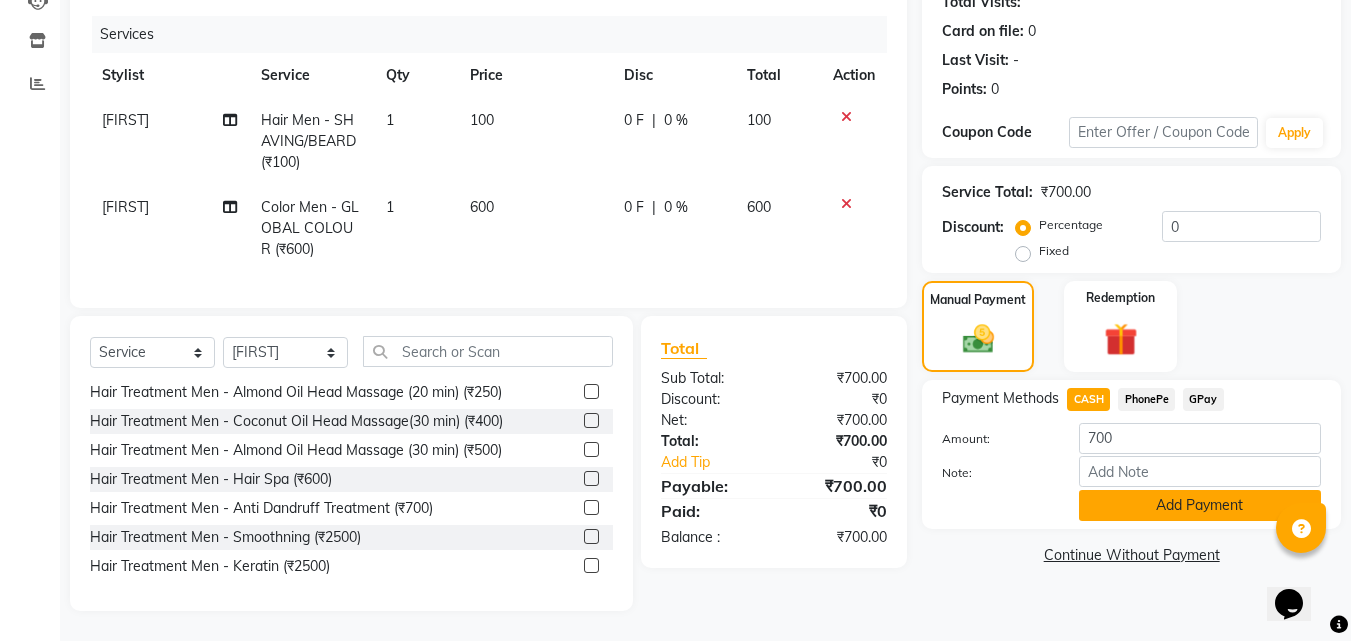 click on "Add Payment" 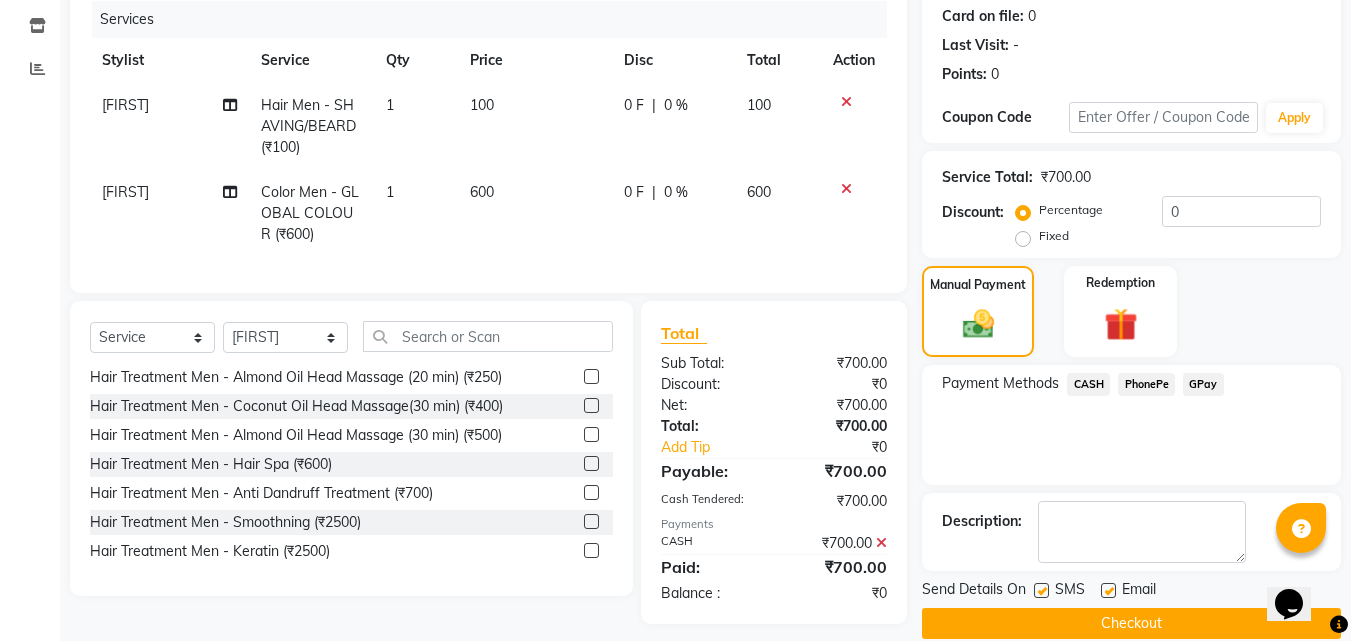 click on "Checkout" 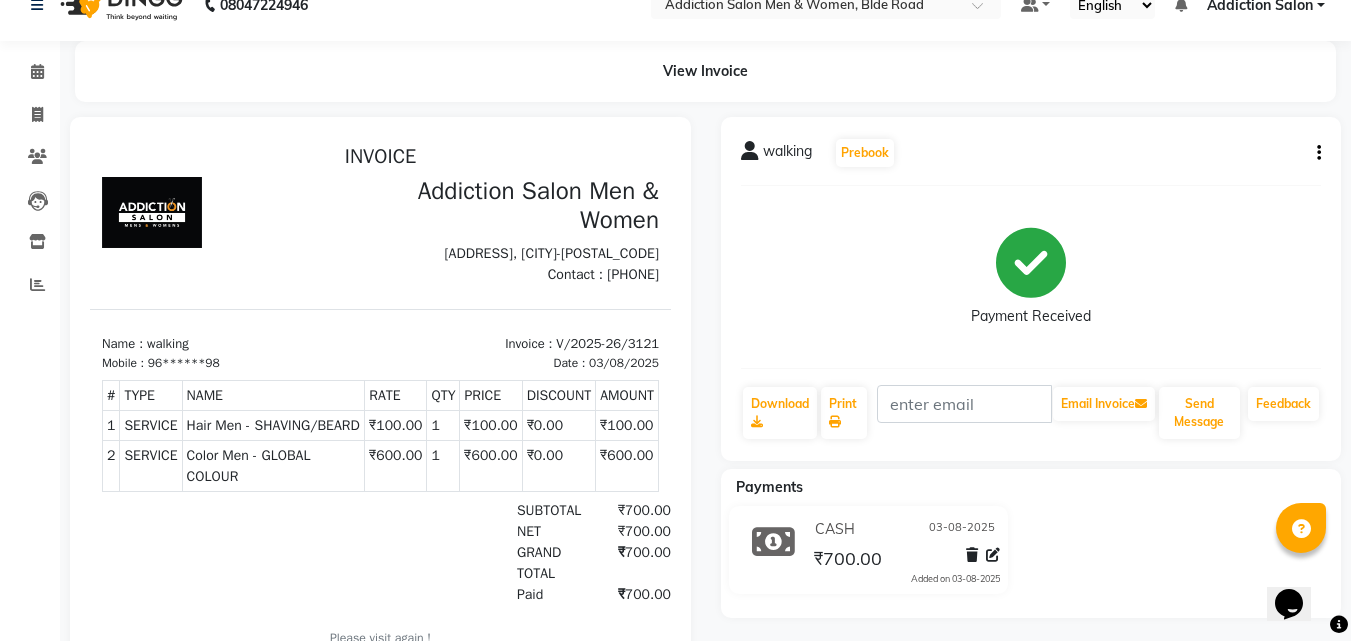 scroll, scrollTop: 0, scrollLeft: 0, axis: both 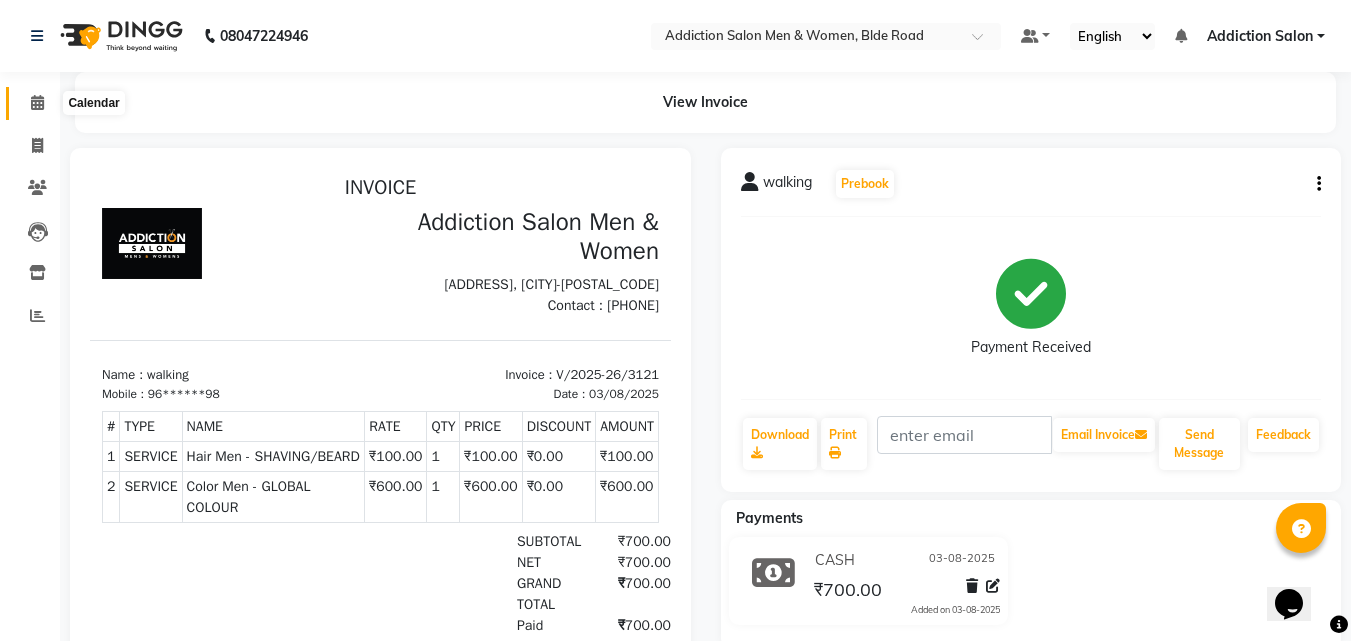 click 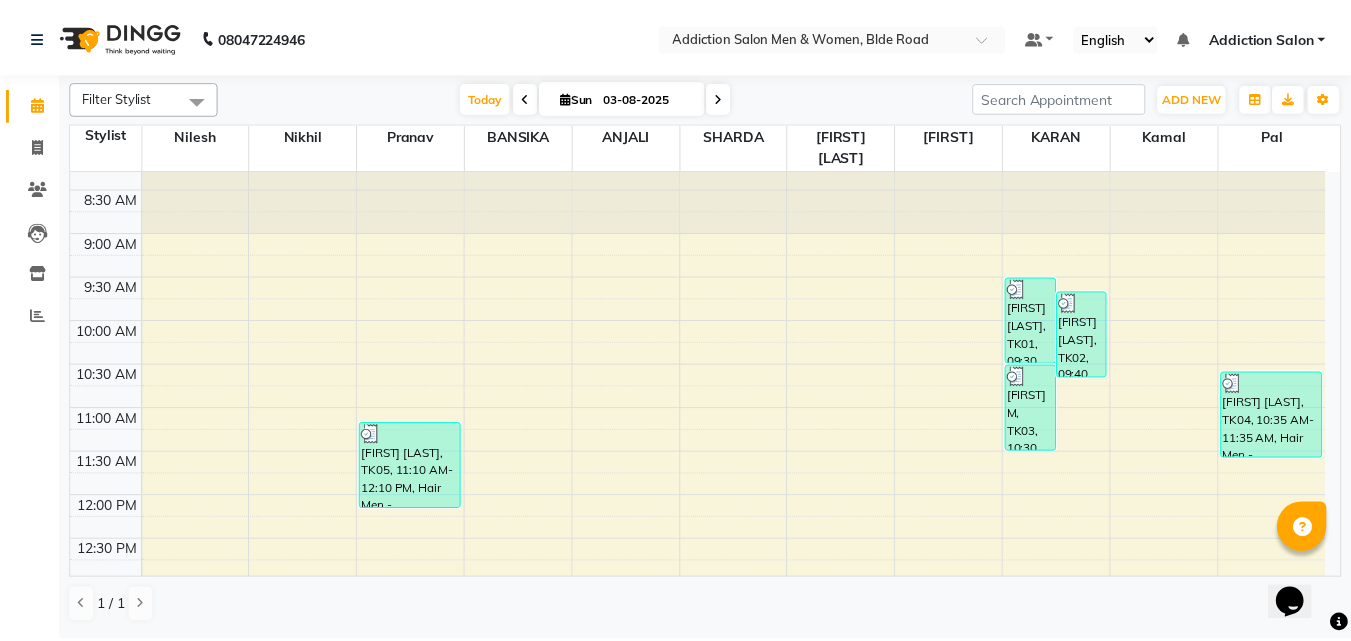 scroll, scrollTop: 0, scrollLeft: 0, axis: both 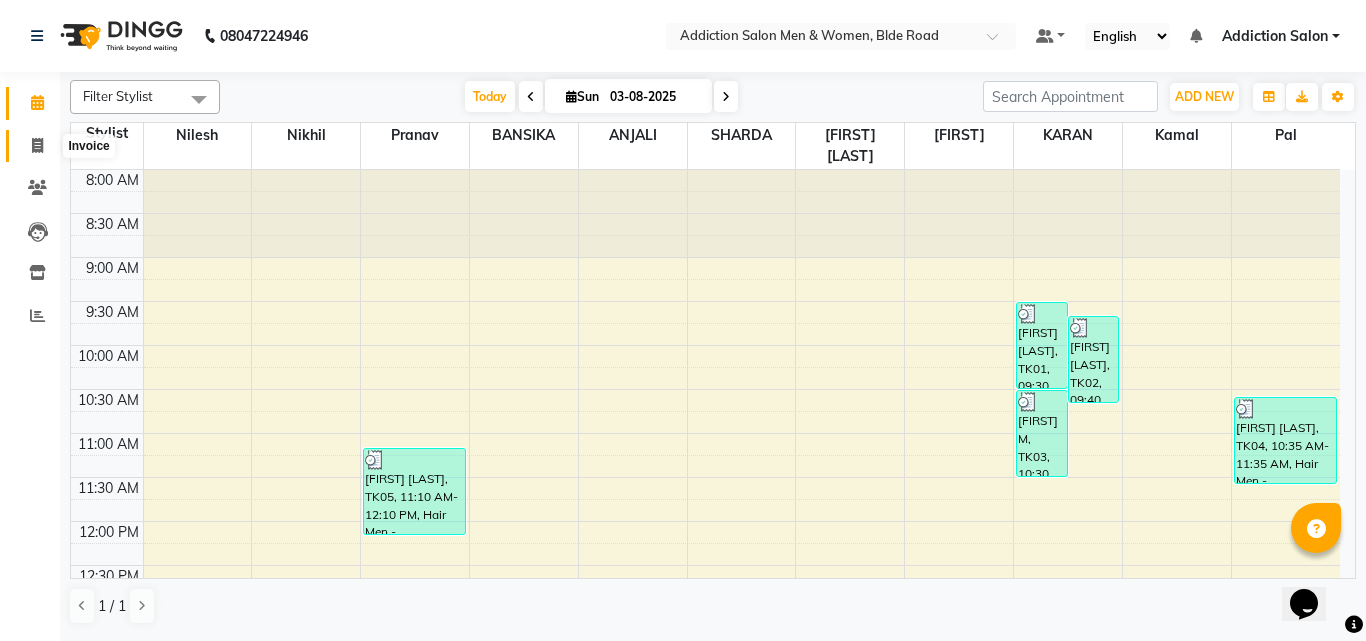 click 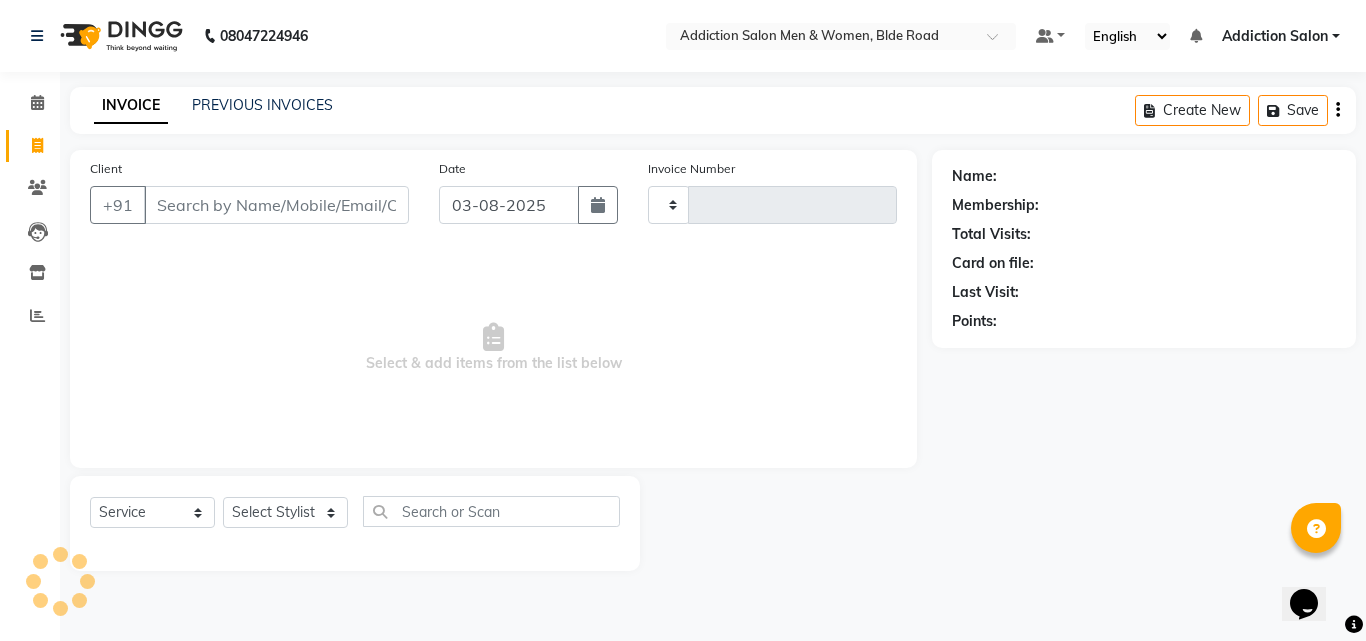 type on "3122" 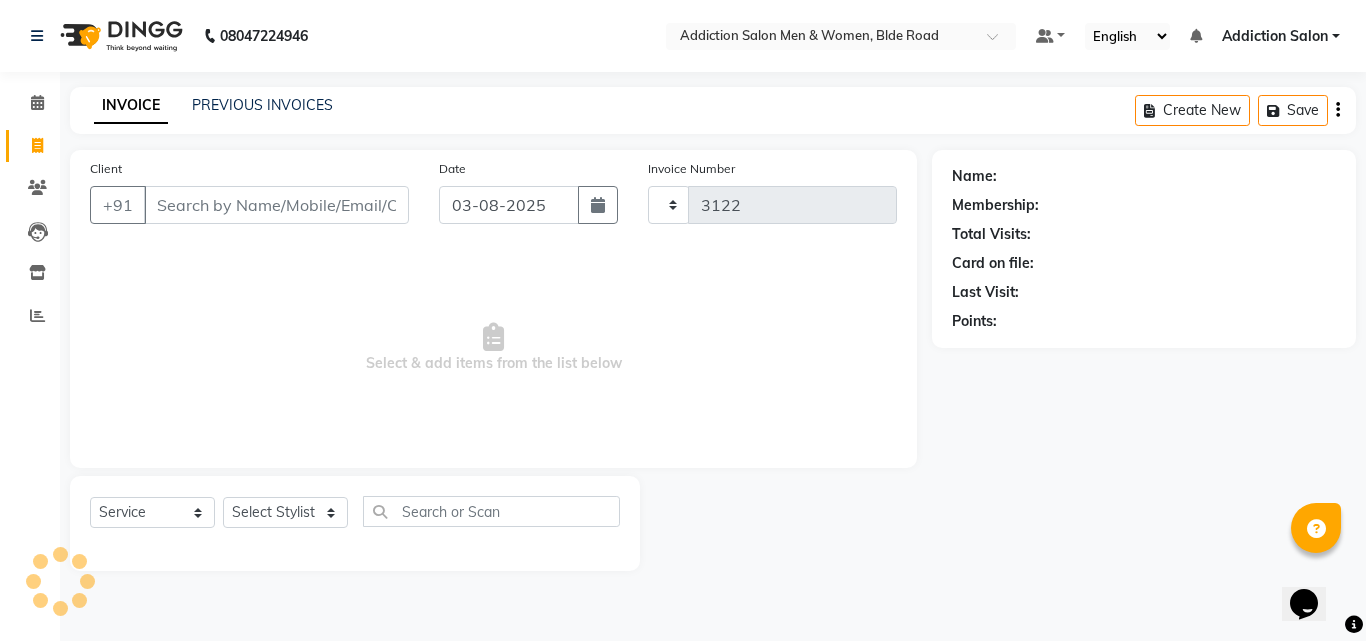 select on "6595" 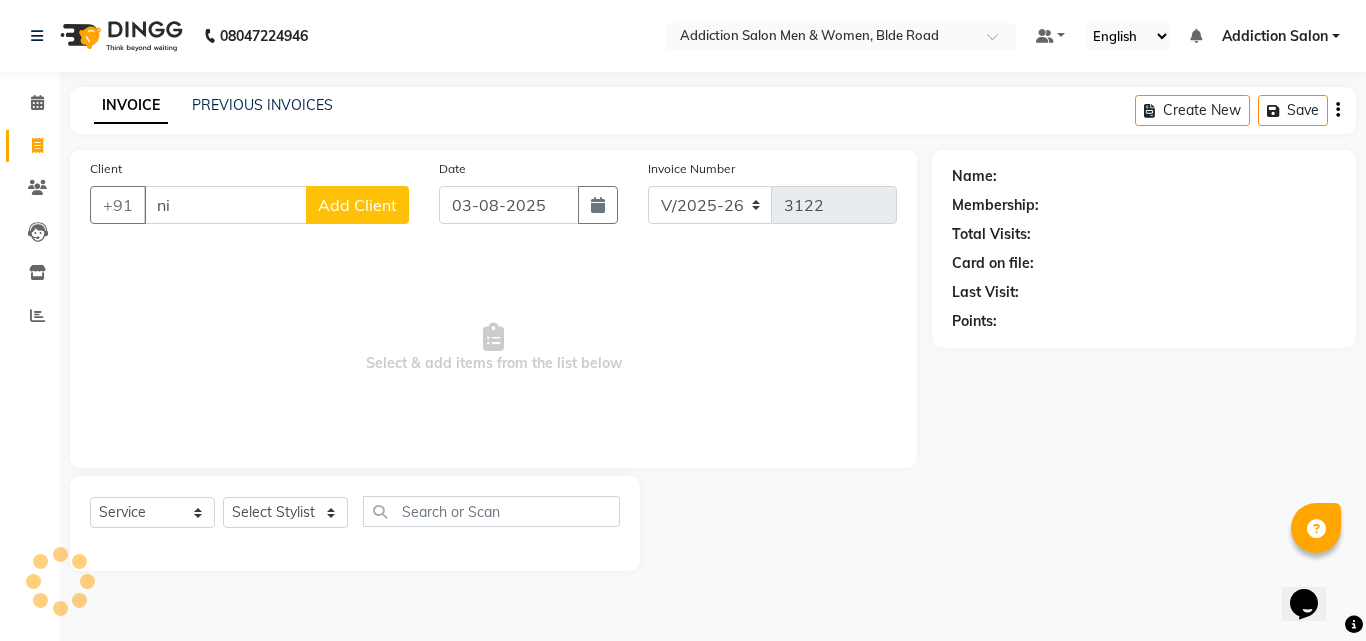 type on "n" 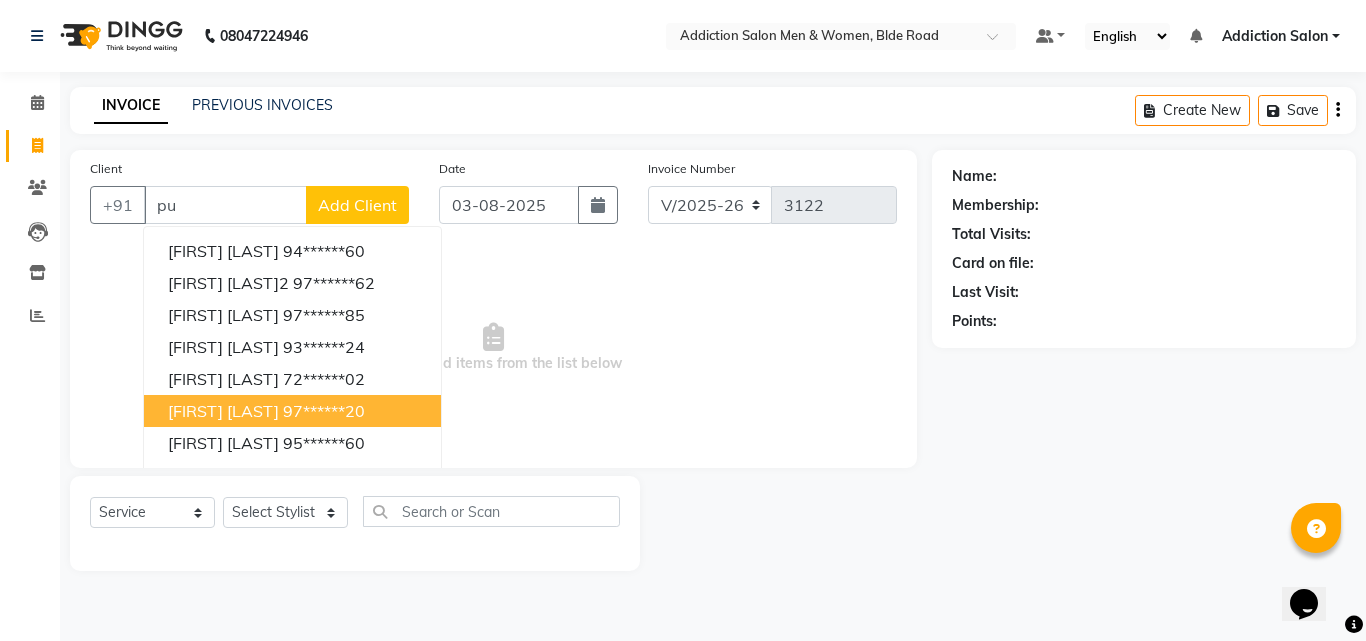 type on "p" 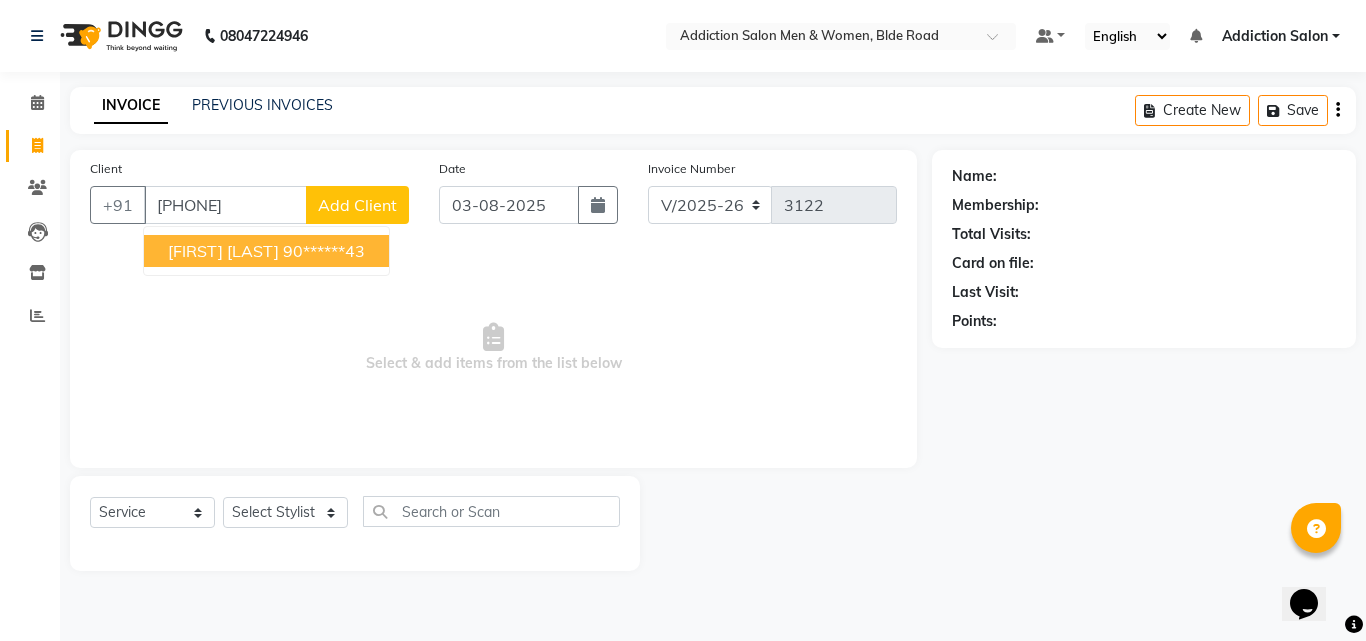click on "90******43" at bounding box center [324, 251] 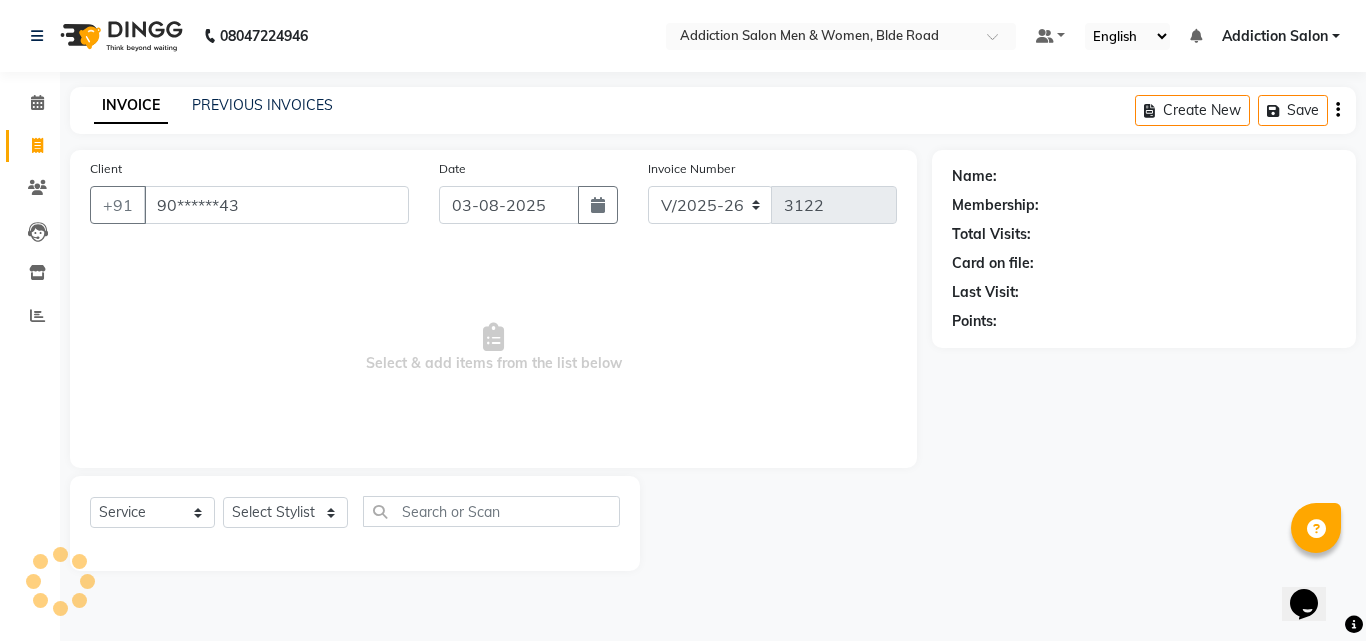 type on "90******43" 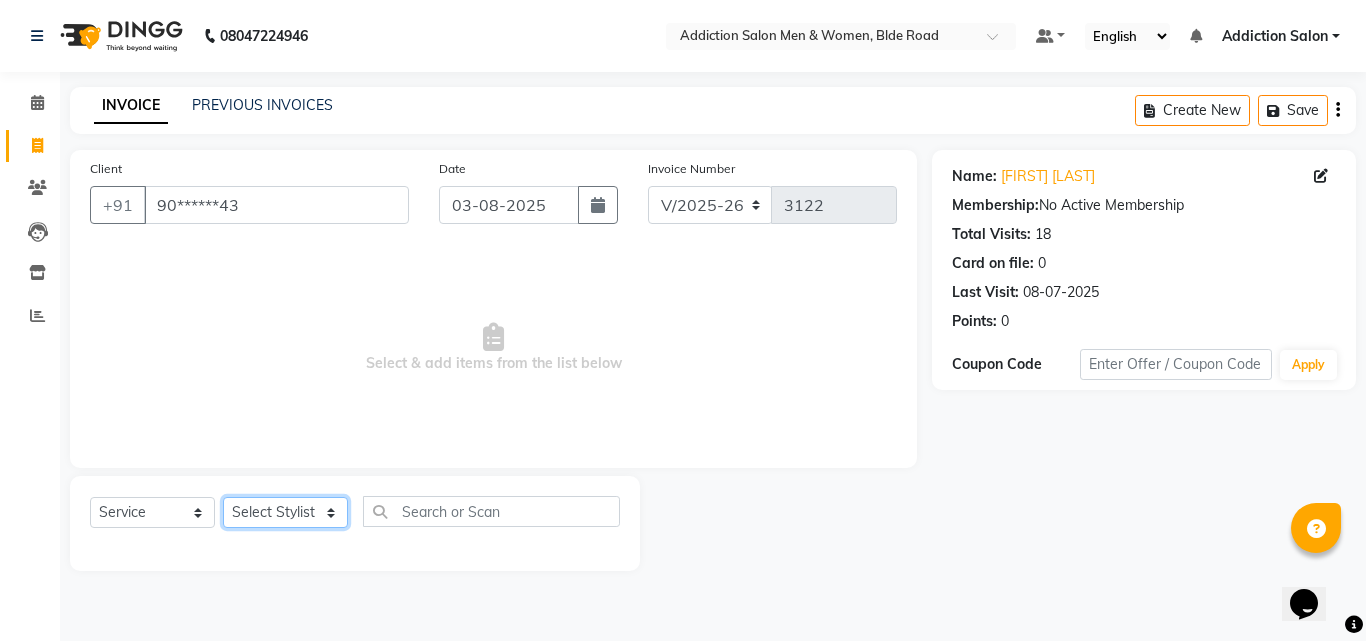 click on "Select Stylist Addiction Salon ANJALI BANSIKA Kamal KARAN KOUSHIK Nikhil Nilesh  pal Pranav REKHA RATHOD SHARDA" 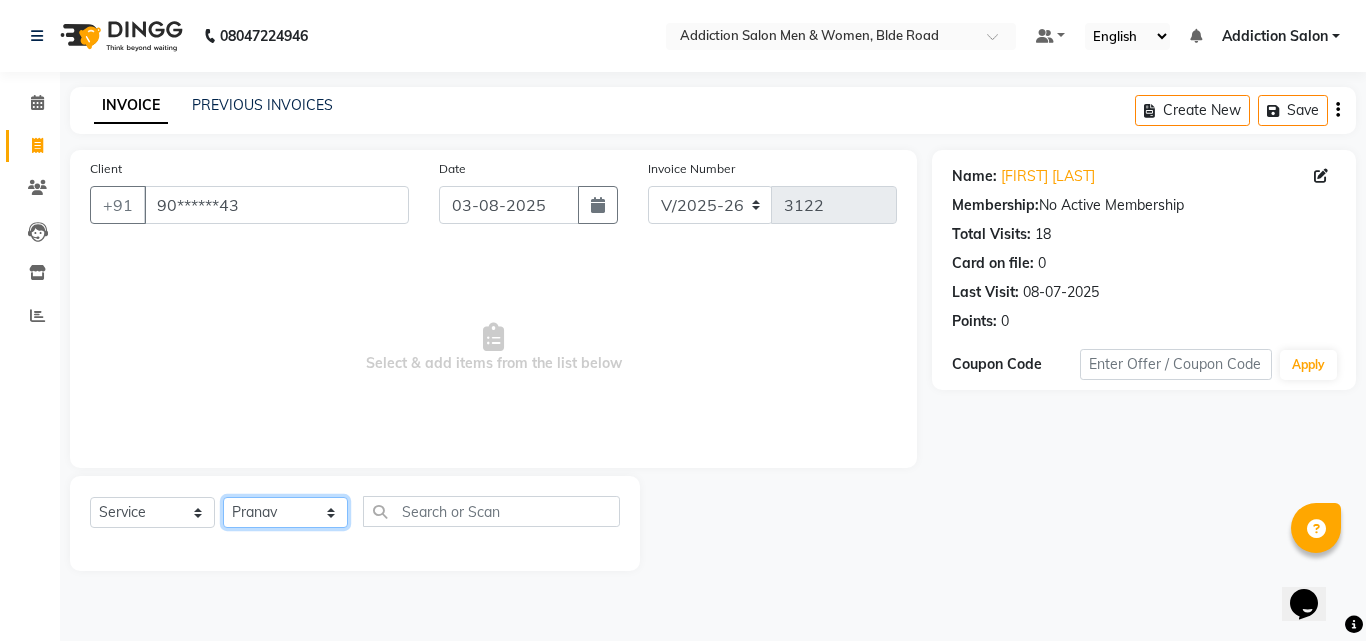 click on "Select Stylist Addiction Salon ANJALI BANSIKA Kamal KARAN KOUSHIK Nikhil Nilesh  pal Pranav REKHA RATHOD SHARDA" 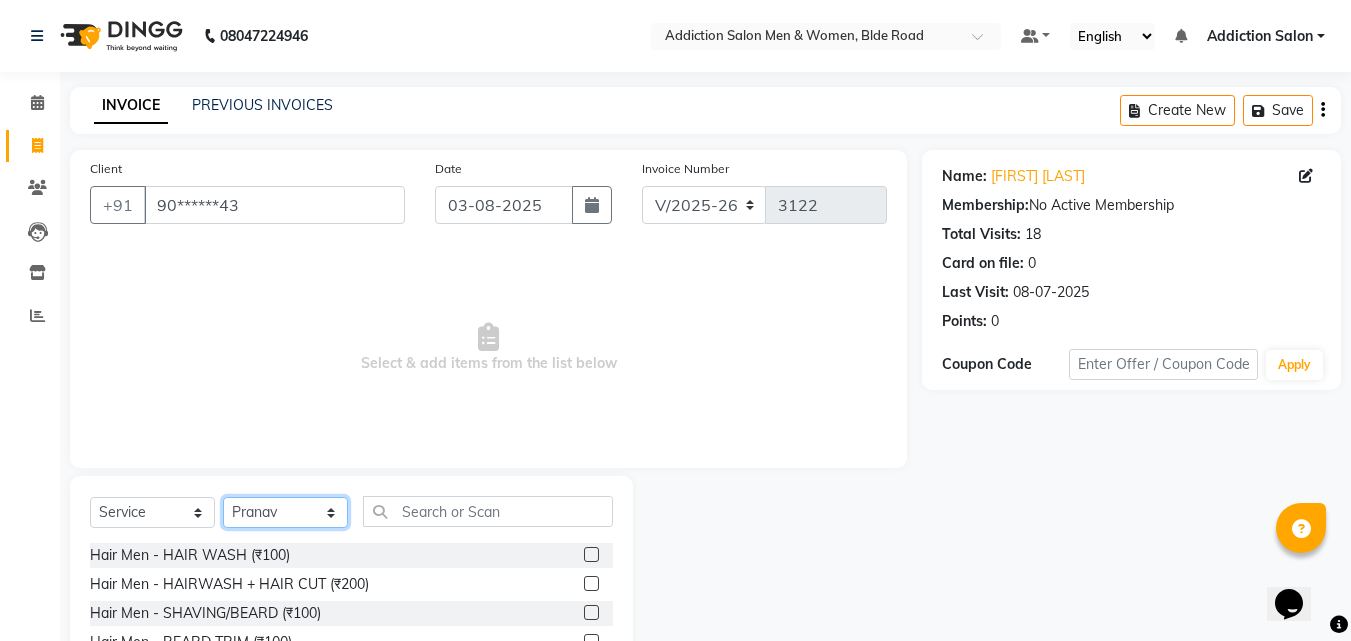 scroll, scrollTop: 100, scrollLeft: 0, axis: vertical 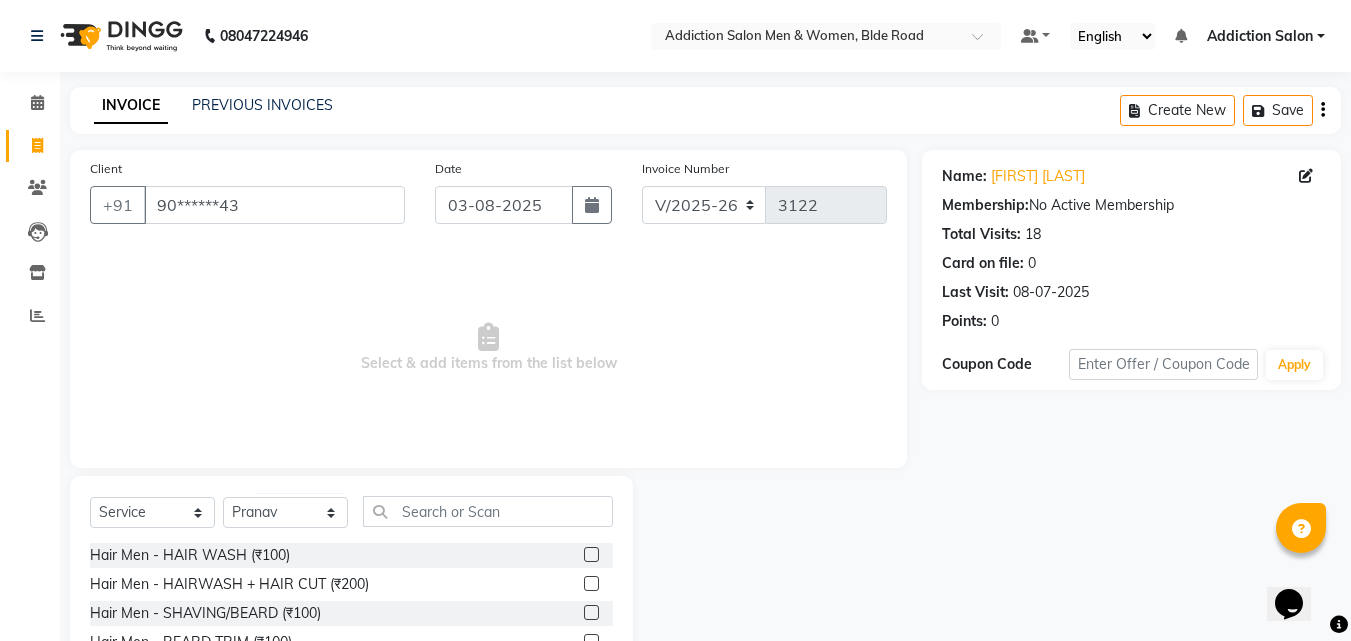 click 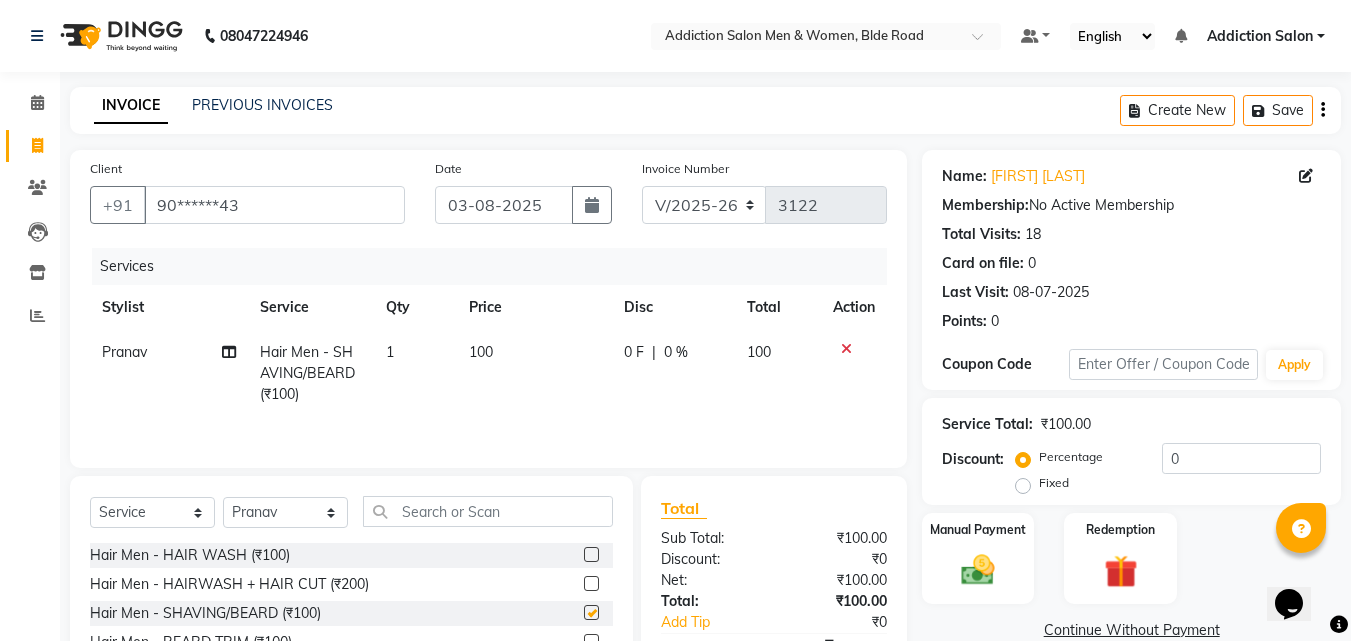 checkbox on "false" 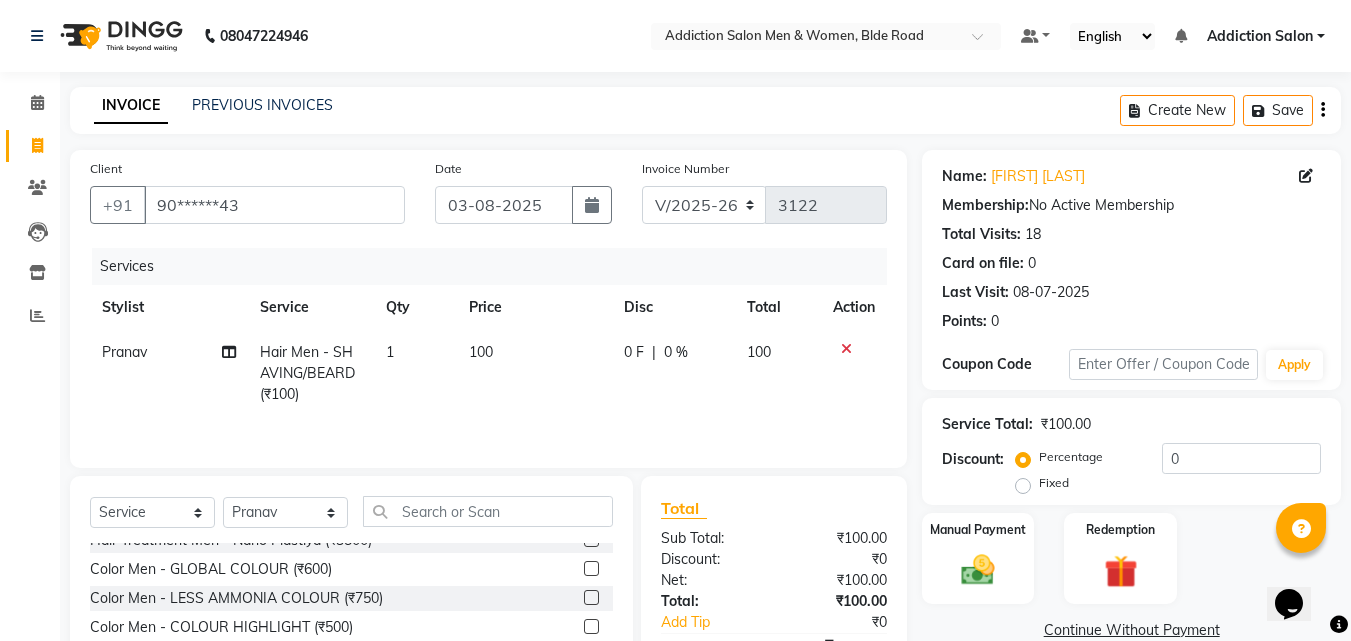 scroll, scrollTop: 600, scrollLeft: 0, axis: vertical 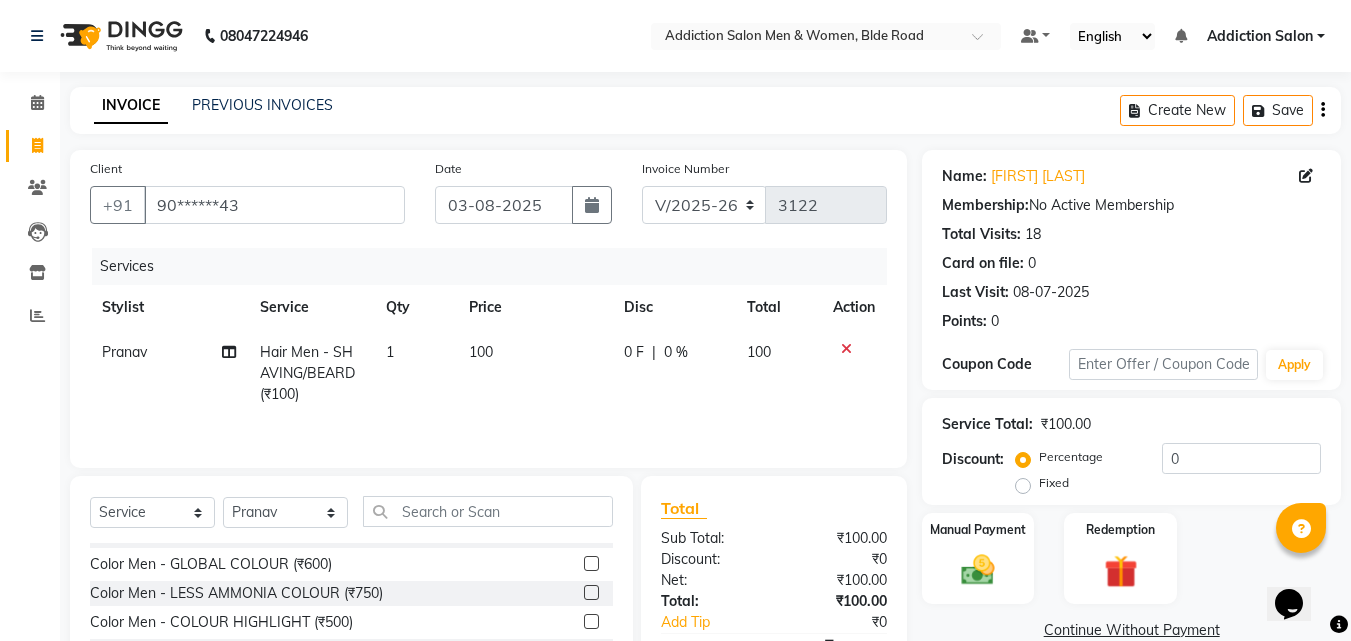 click 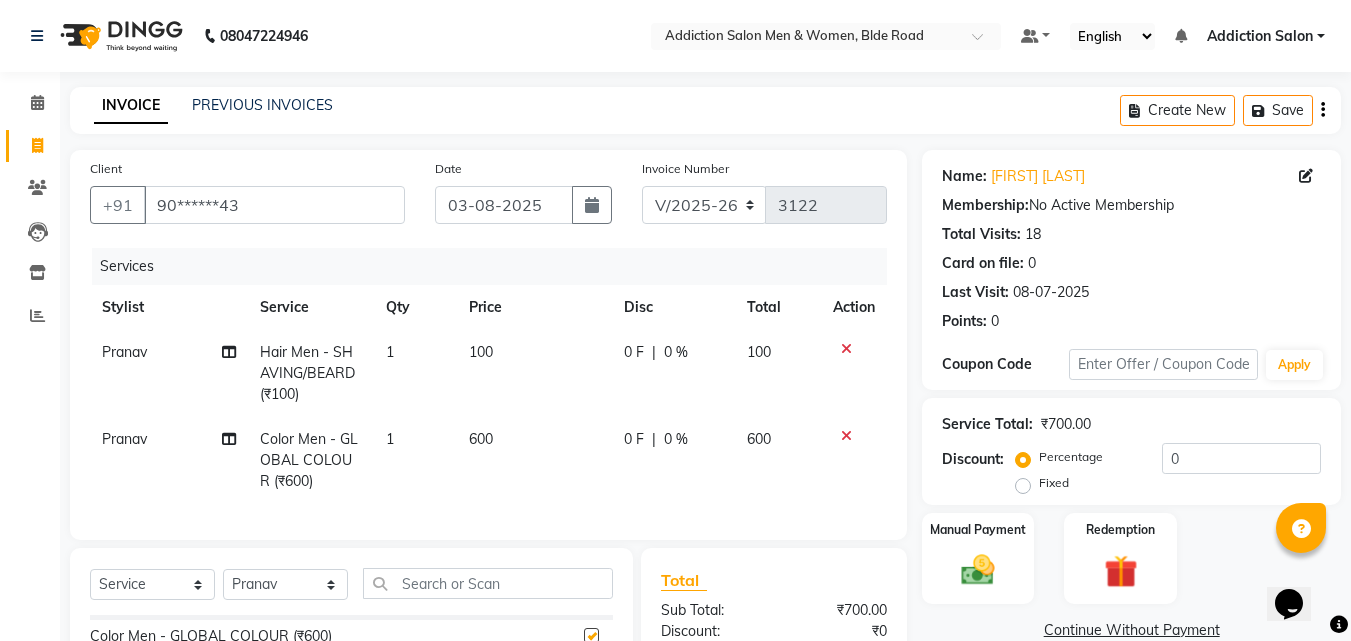 checkbox on "false" 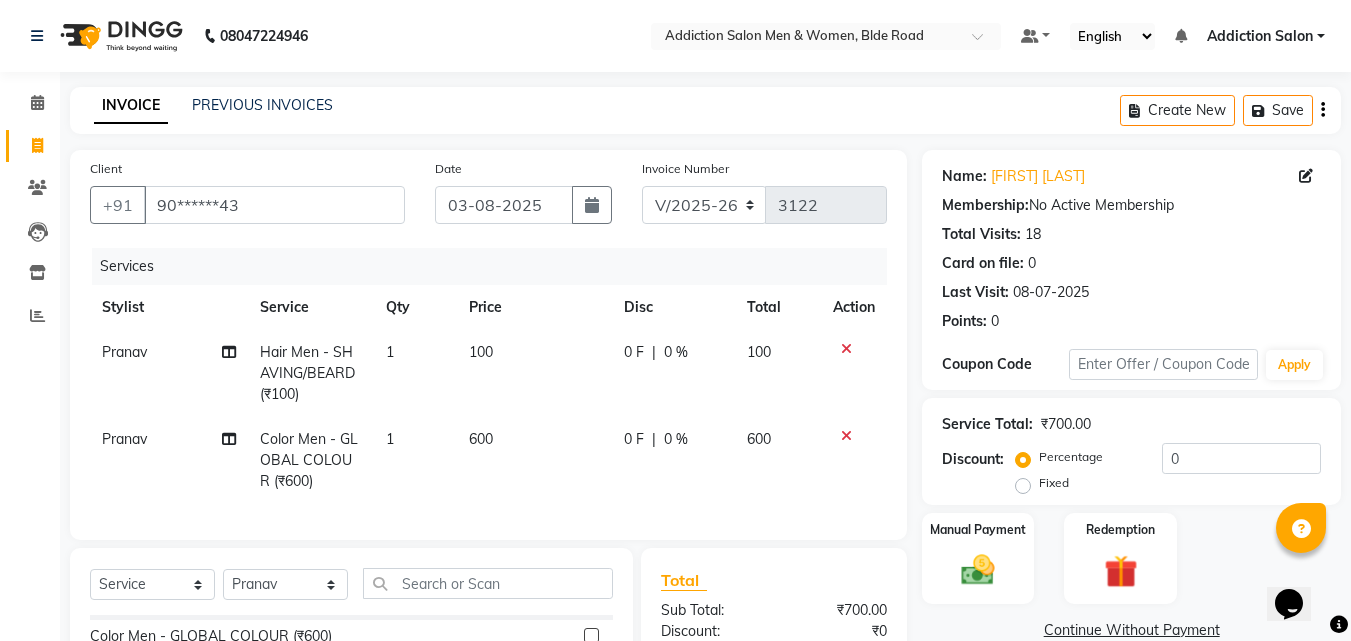 click on "Fixed" 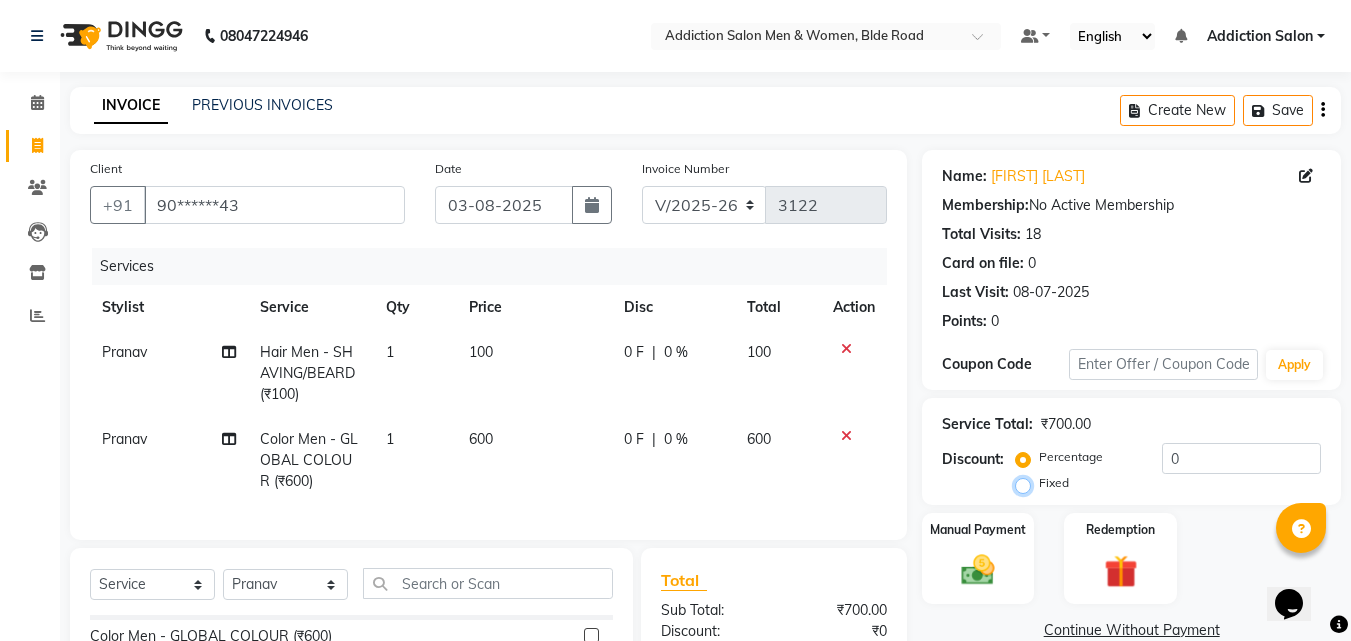 click on "Fixed" at bounding box center (1027, 483) 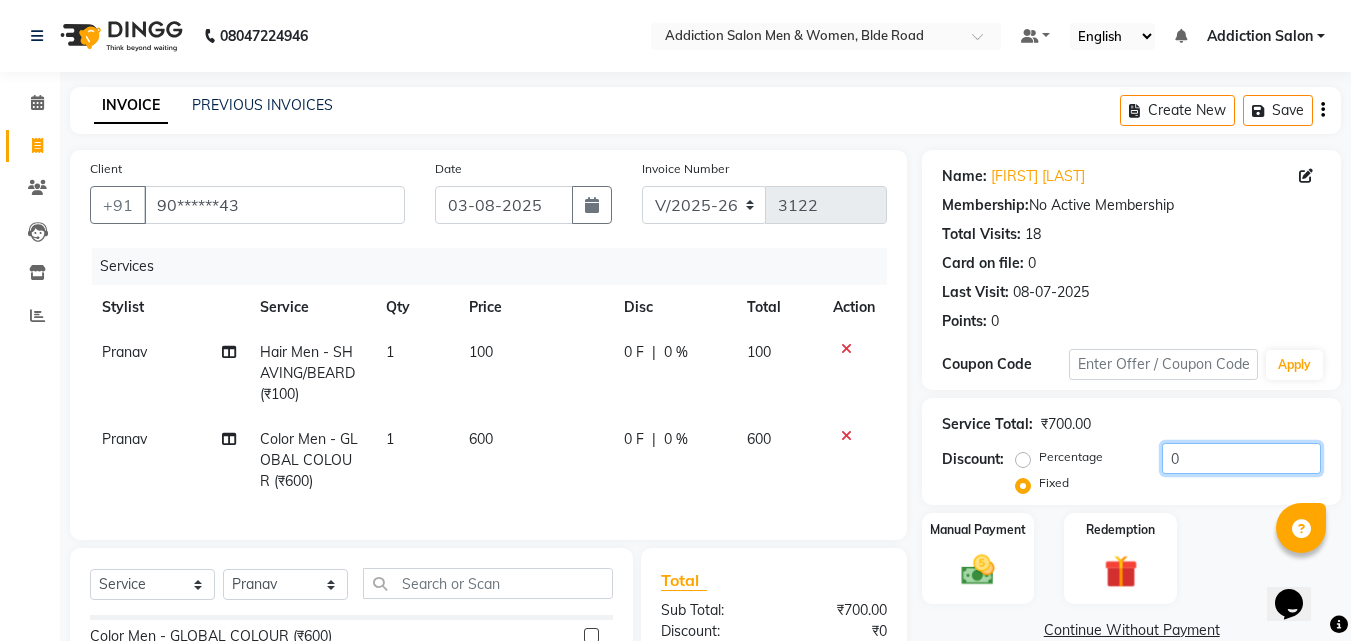 click on "0" 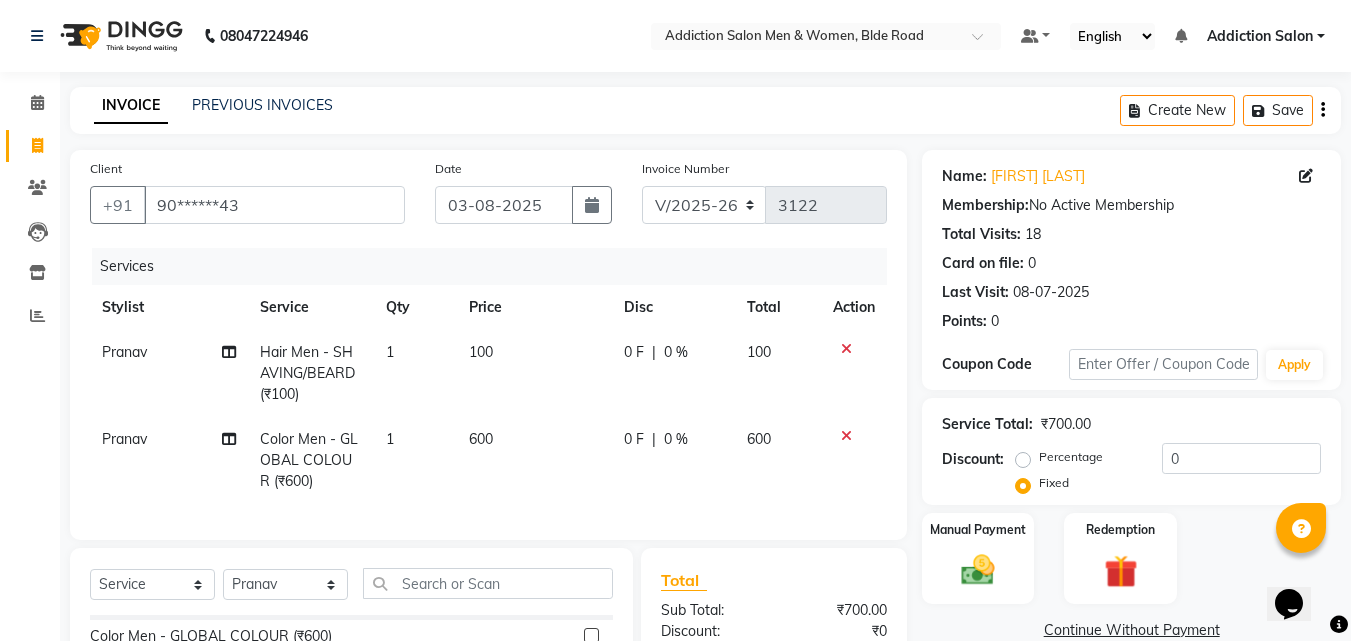 click on "0 F" 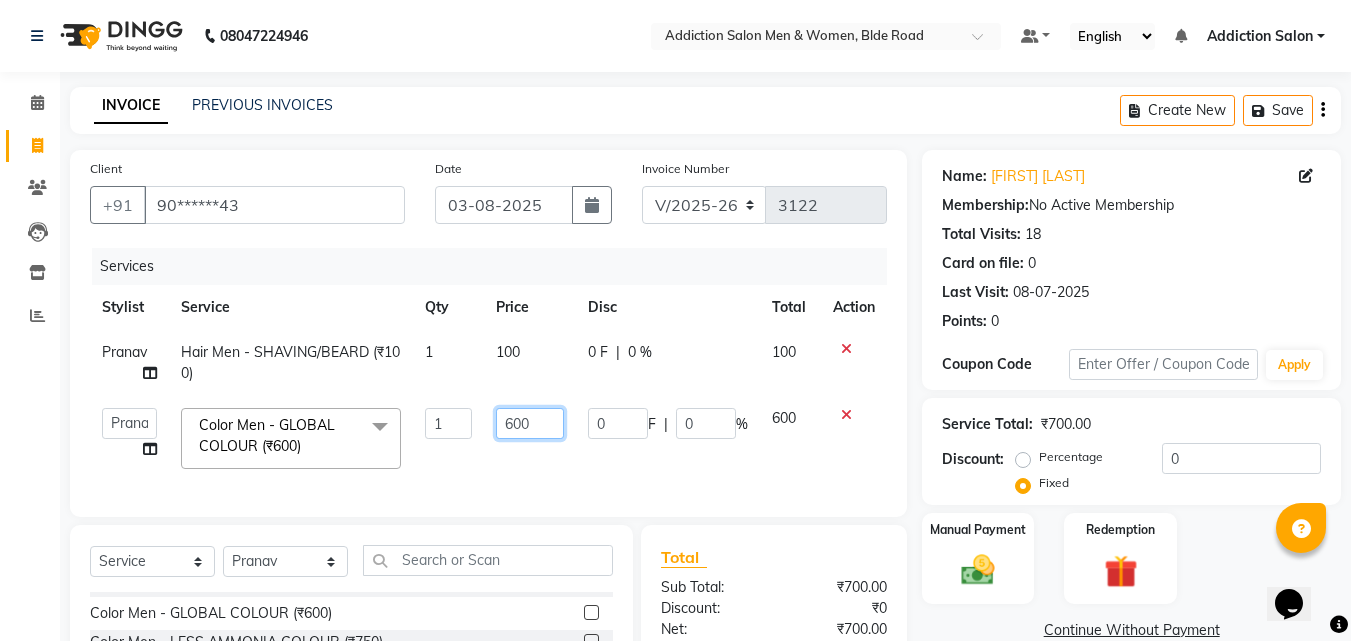 click on "600" 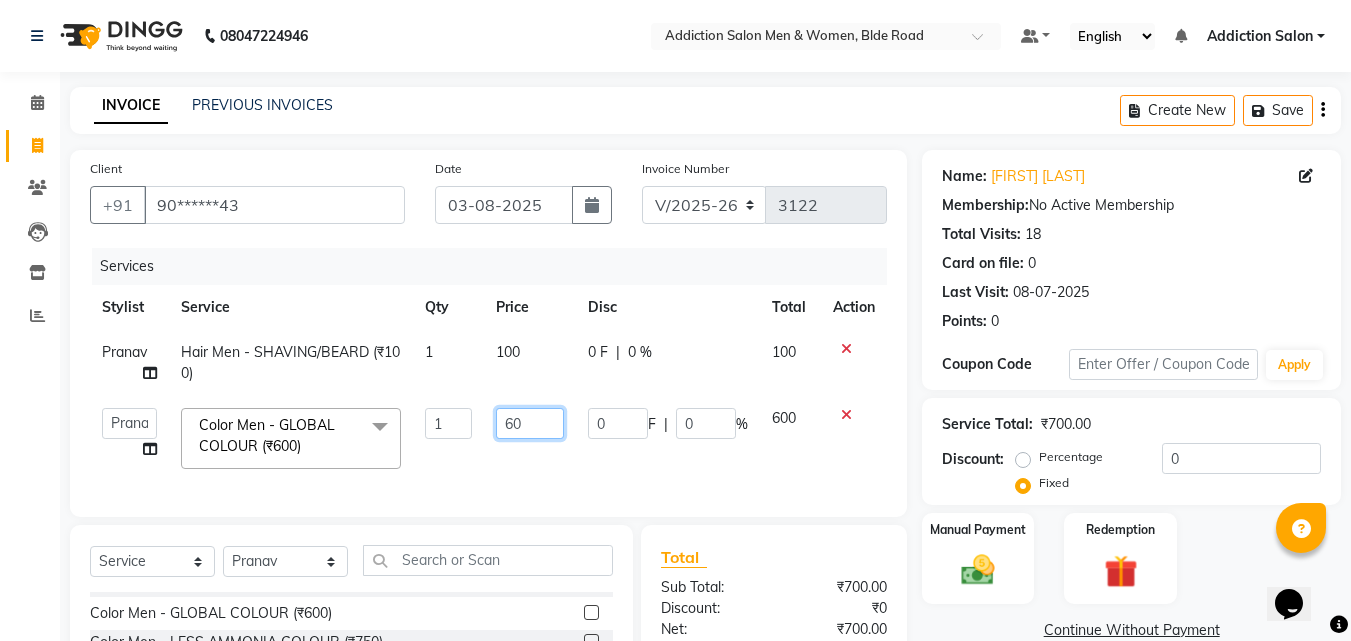 type on "6" 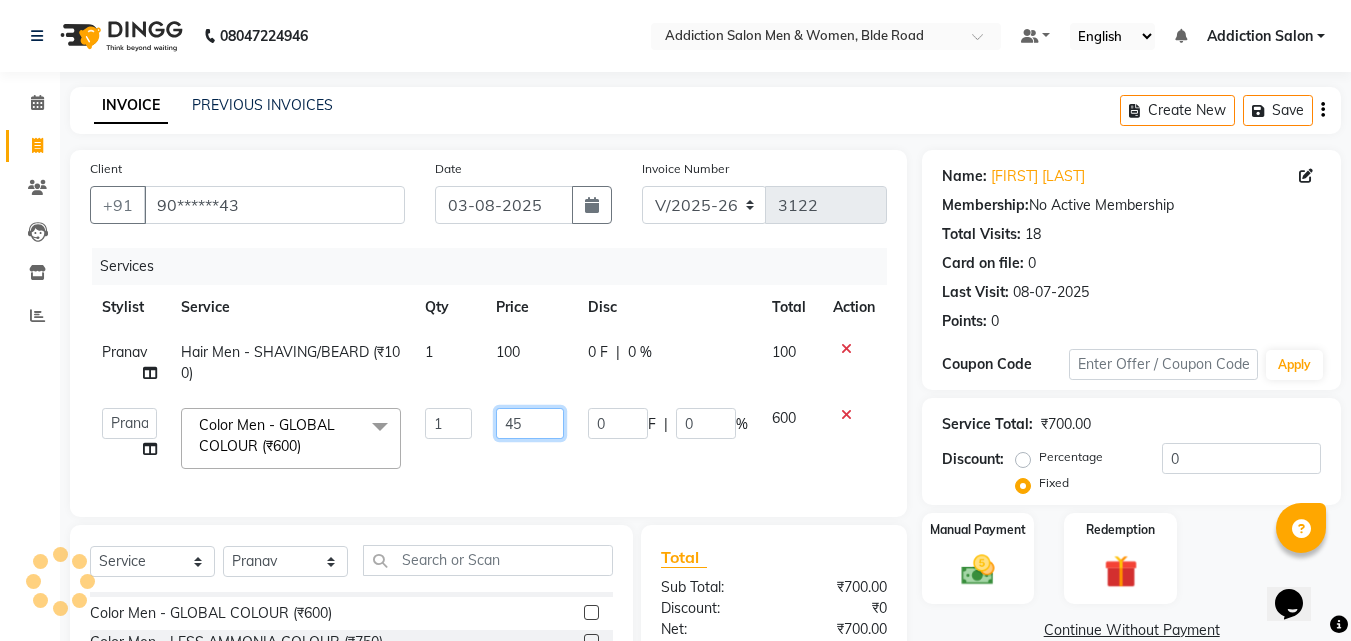 type on "450" 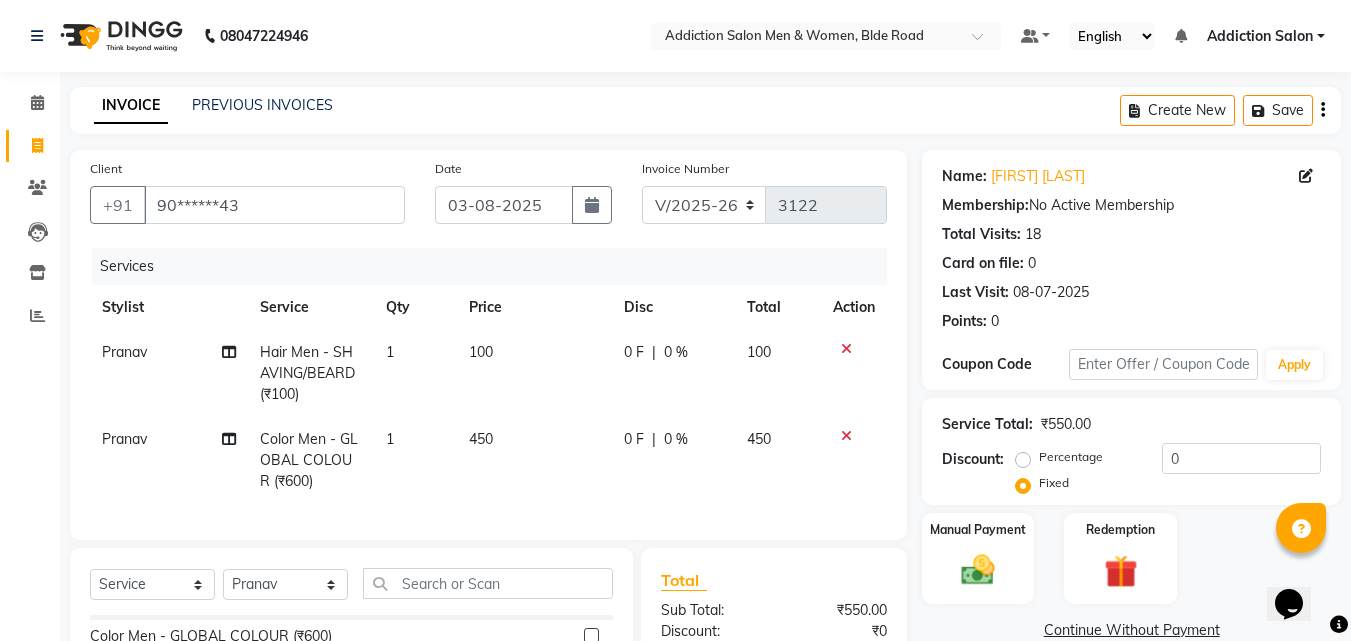 drag, startPoint x: 623, startPoint y: 421, endPoint x: 625, endPoint y: 473, distance: 52.03845 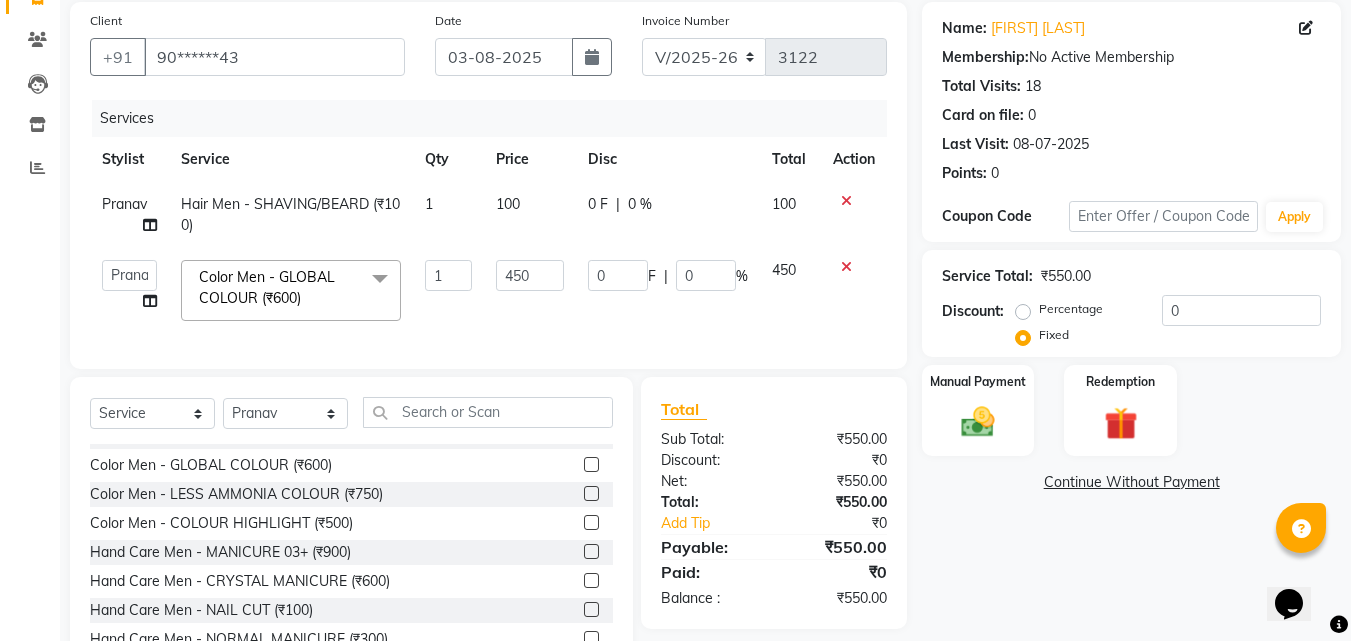 scroll, scrollTop: 200, scrollLeft: 0, axis: vertical 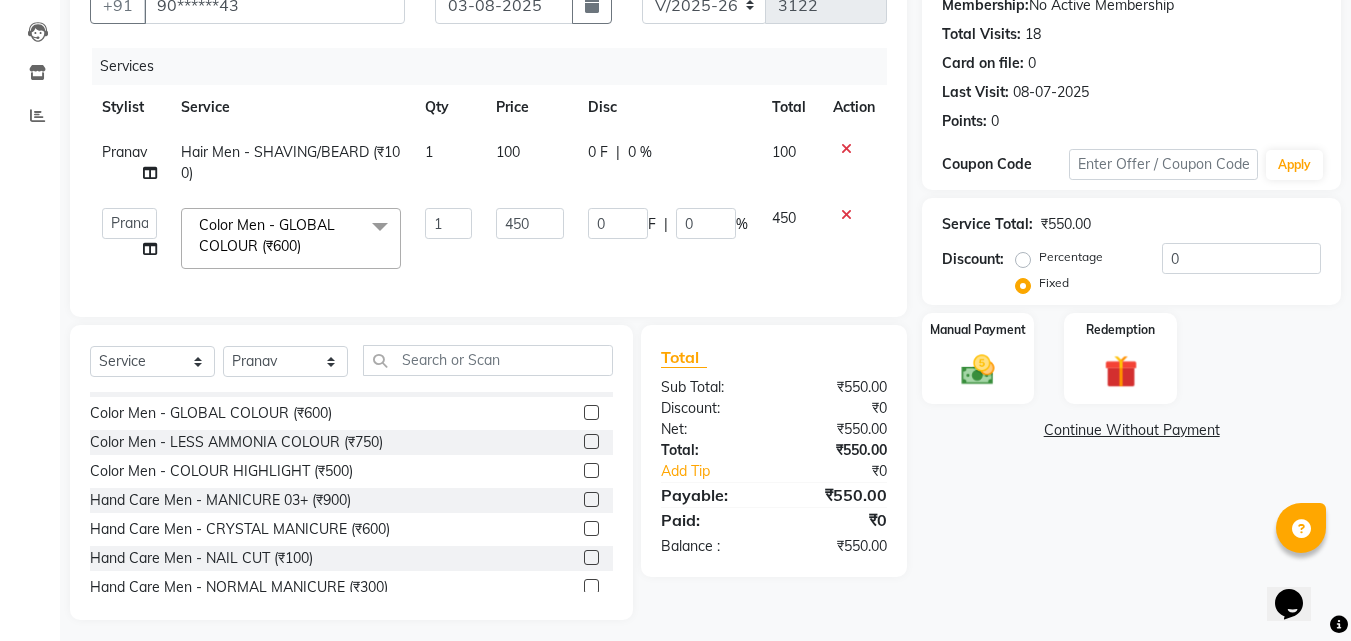 click on "Percentage" 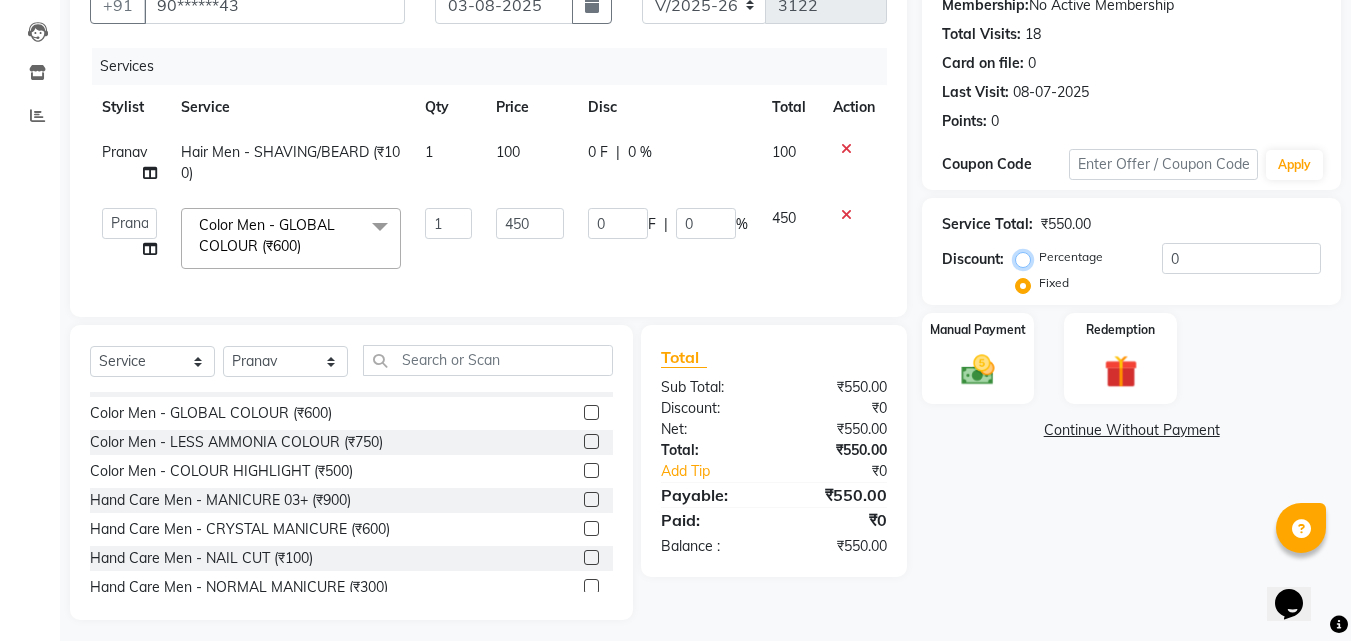 click on "Percentage" at bounding box center [1027, 257] 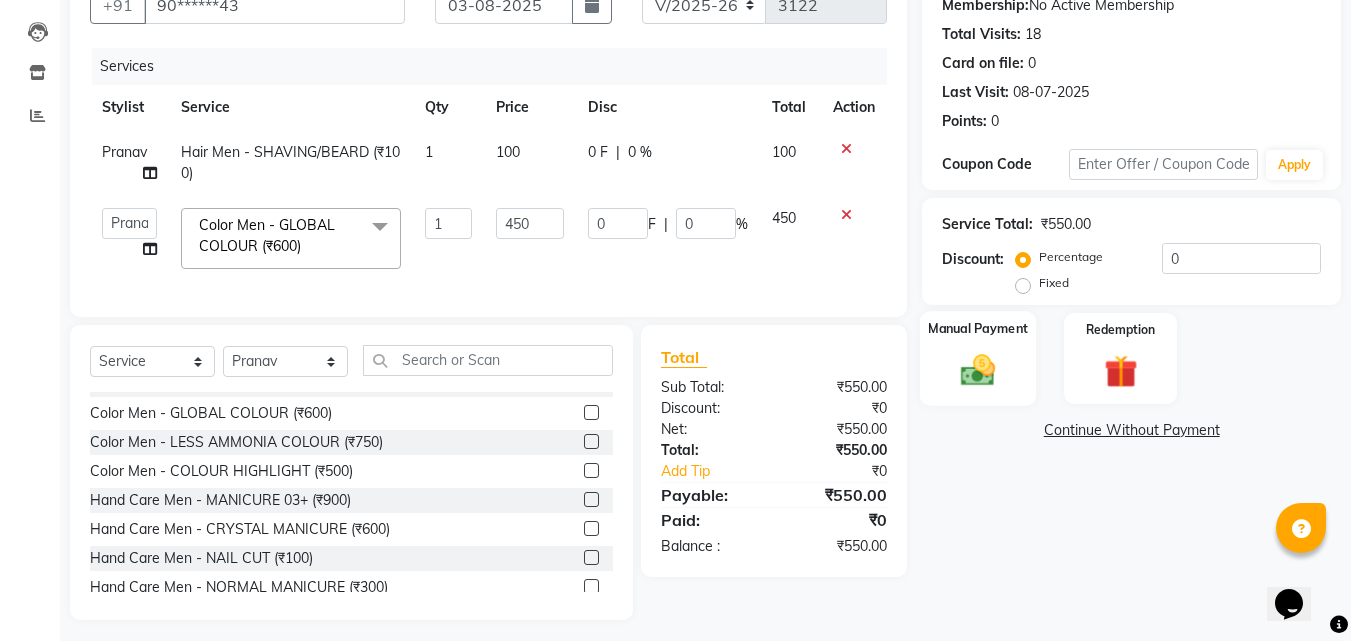 click 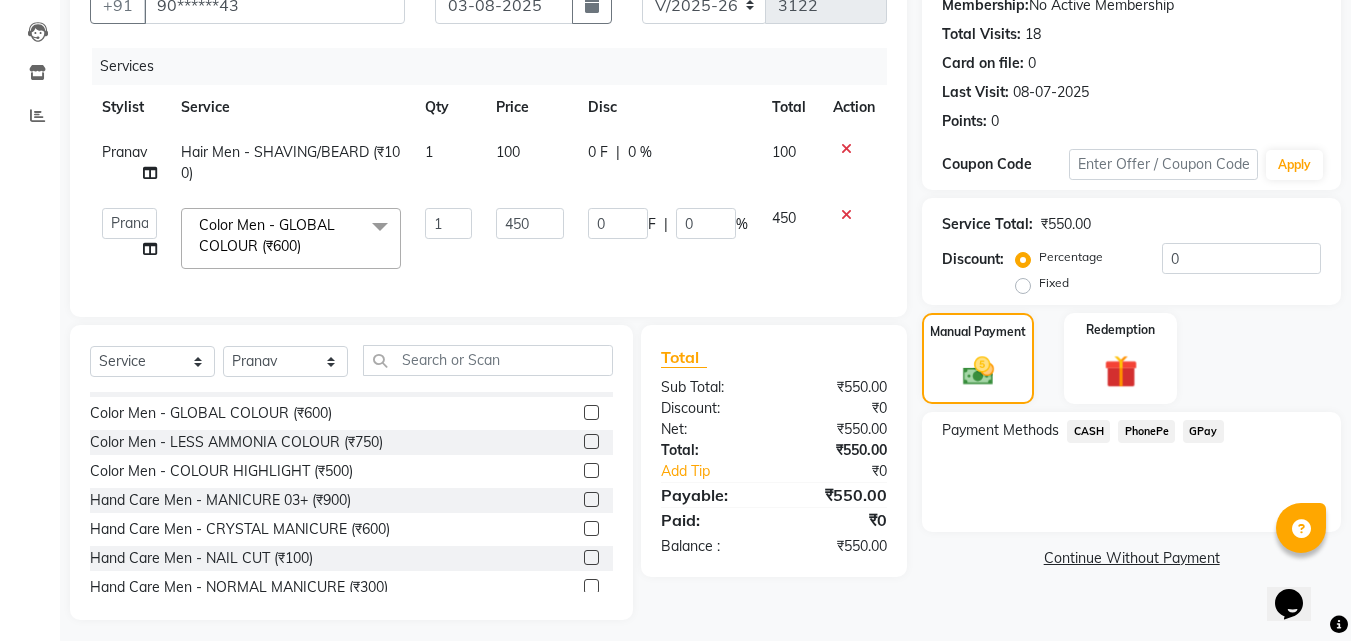 click on "PhonePe" 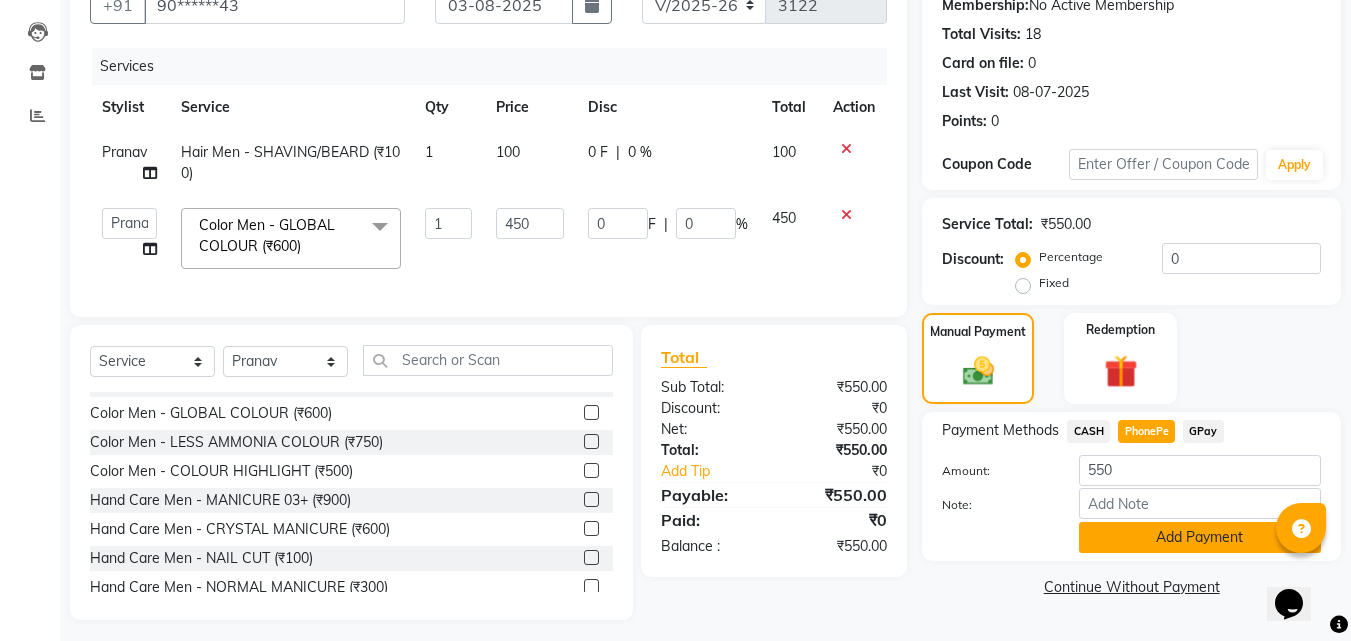 click on "Add Payment" 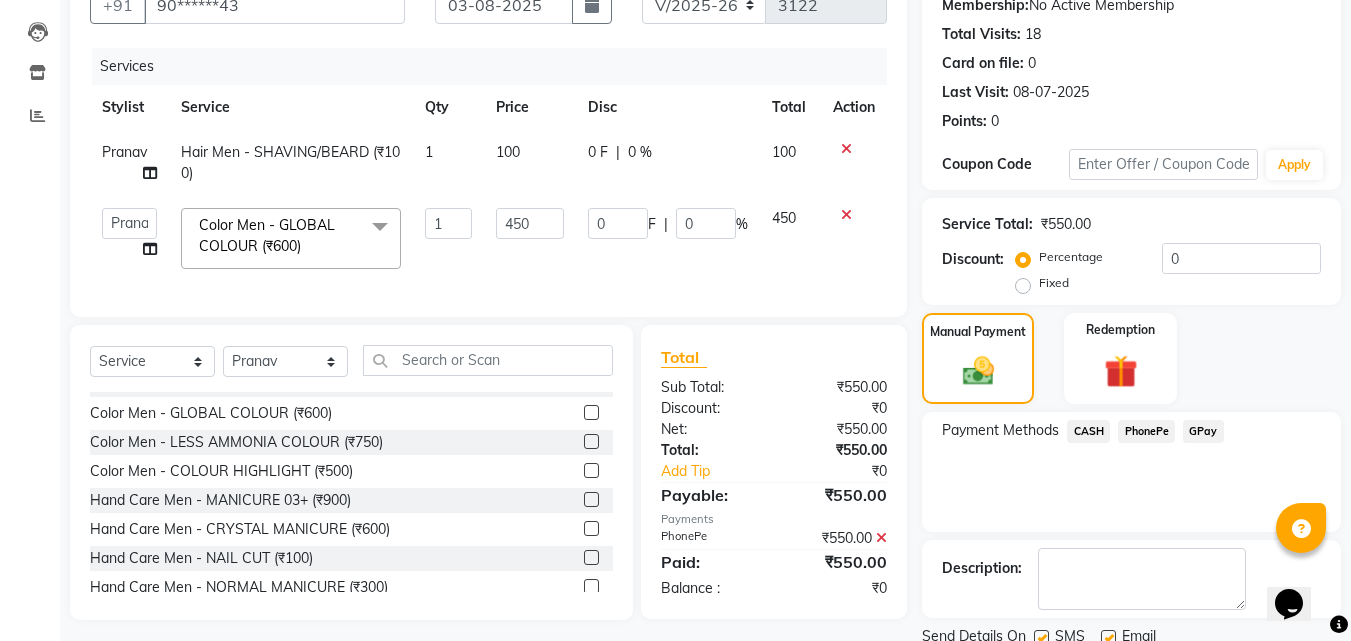 scroll, scrollTop: 275, scrollLeft: 0, axis: vertical 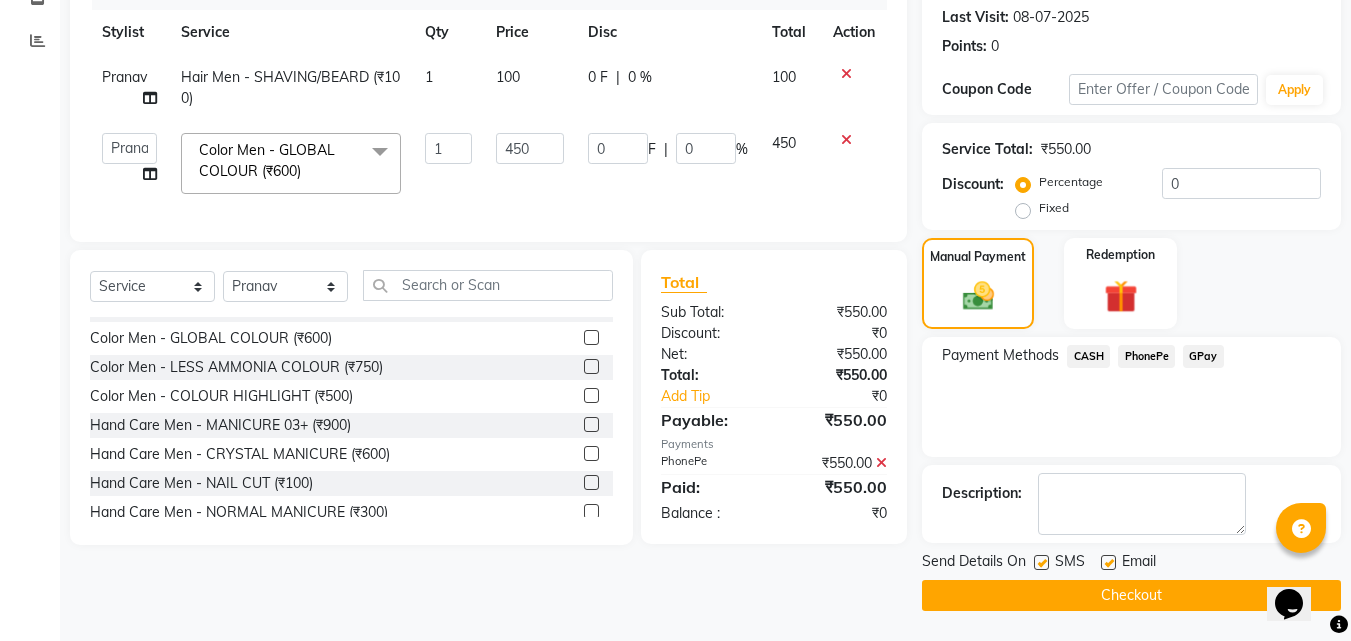 click on "Checkout" 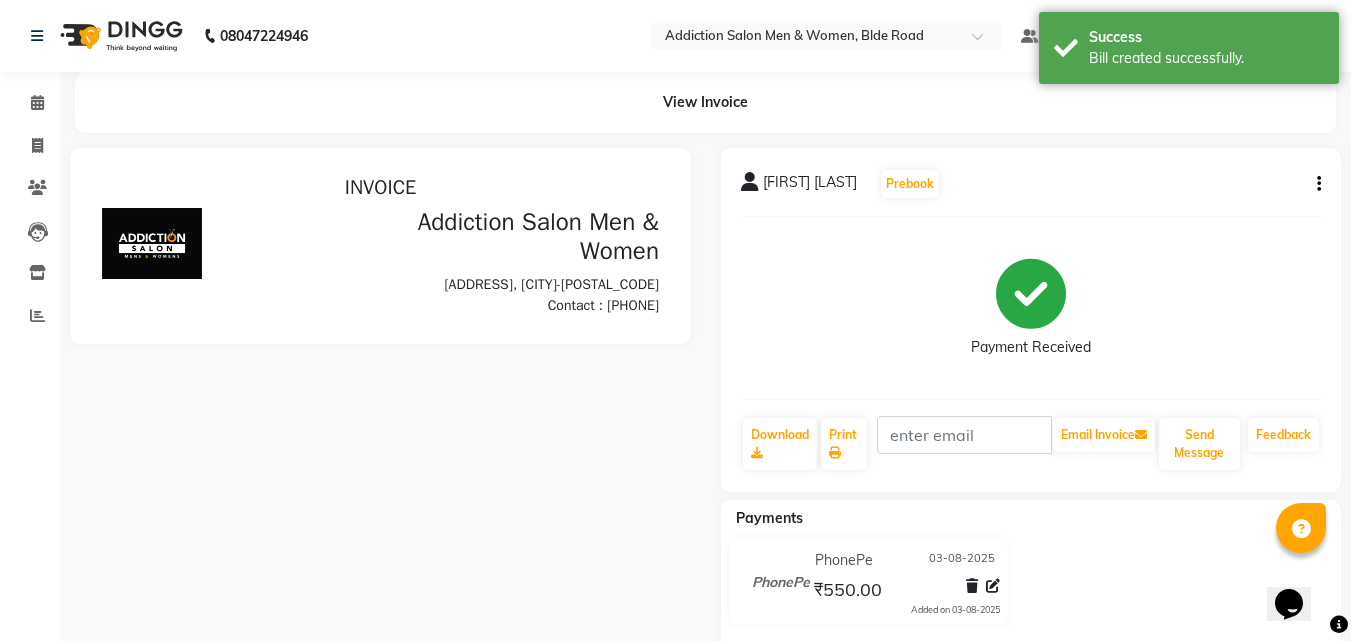 scroll, scrollTop: 0, scrollLeft: 0, axis: both 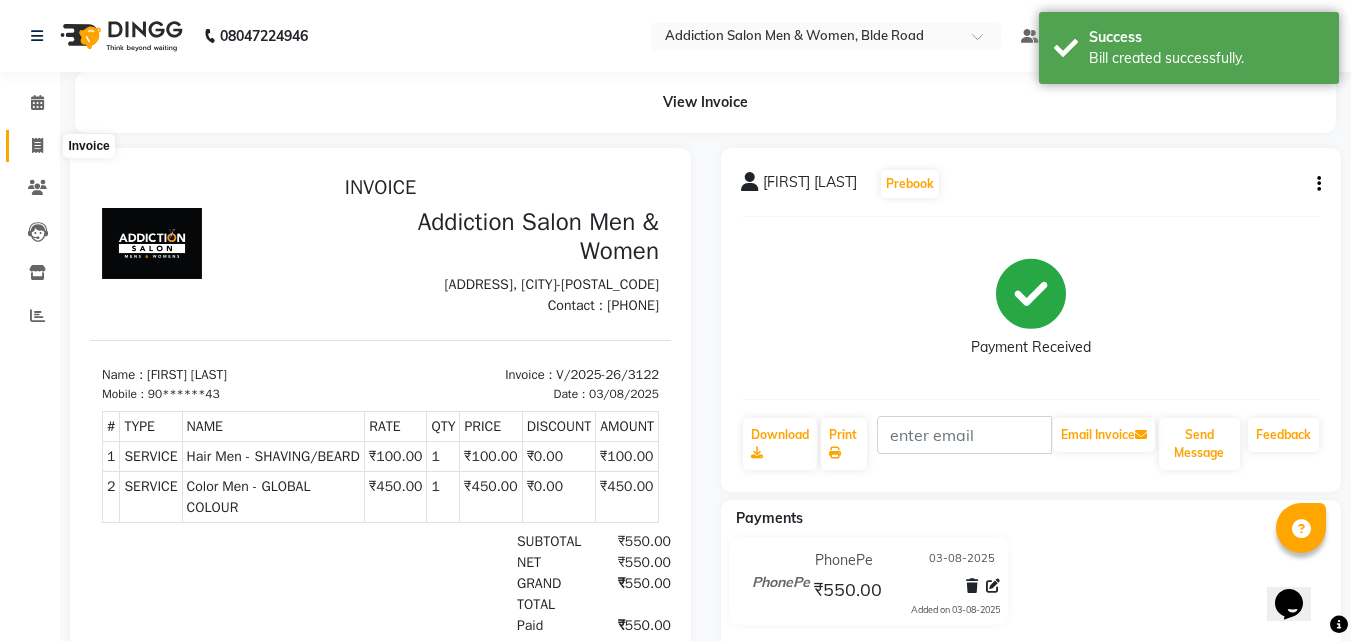 click 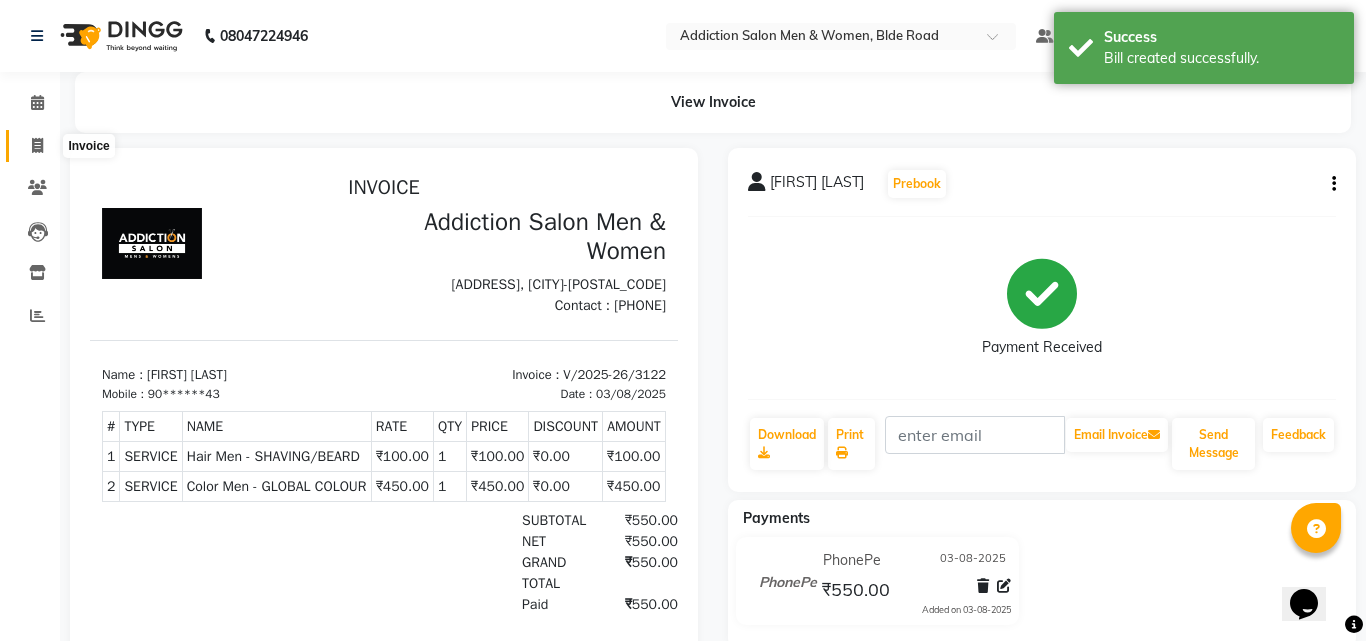 select on "6595" 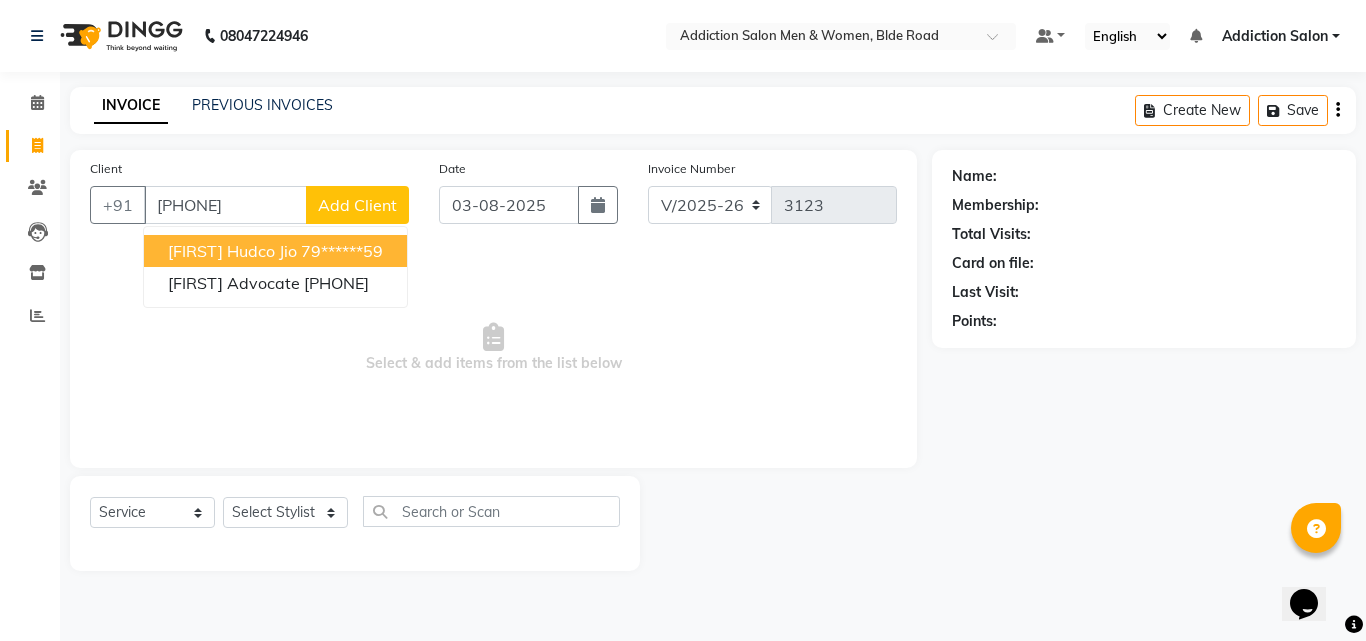 click on "Ashvin hudco jio  79******59" at bounding box center [275, 251] 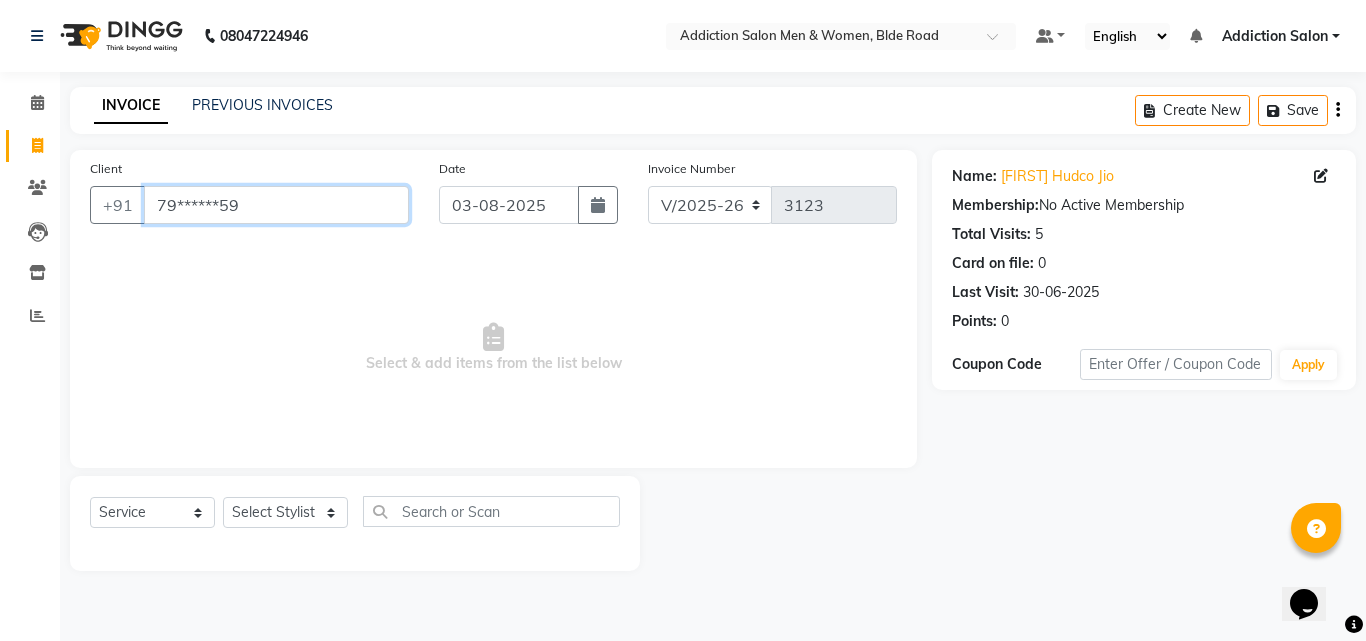click on "79******59" at bounding box center (276, 205) 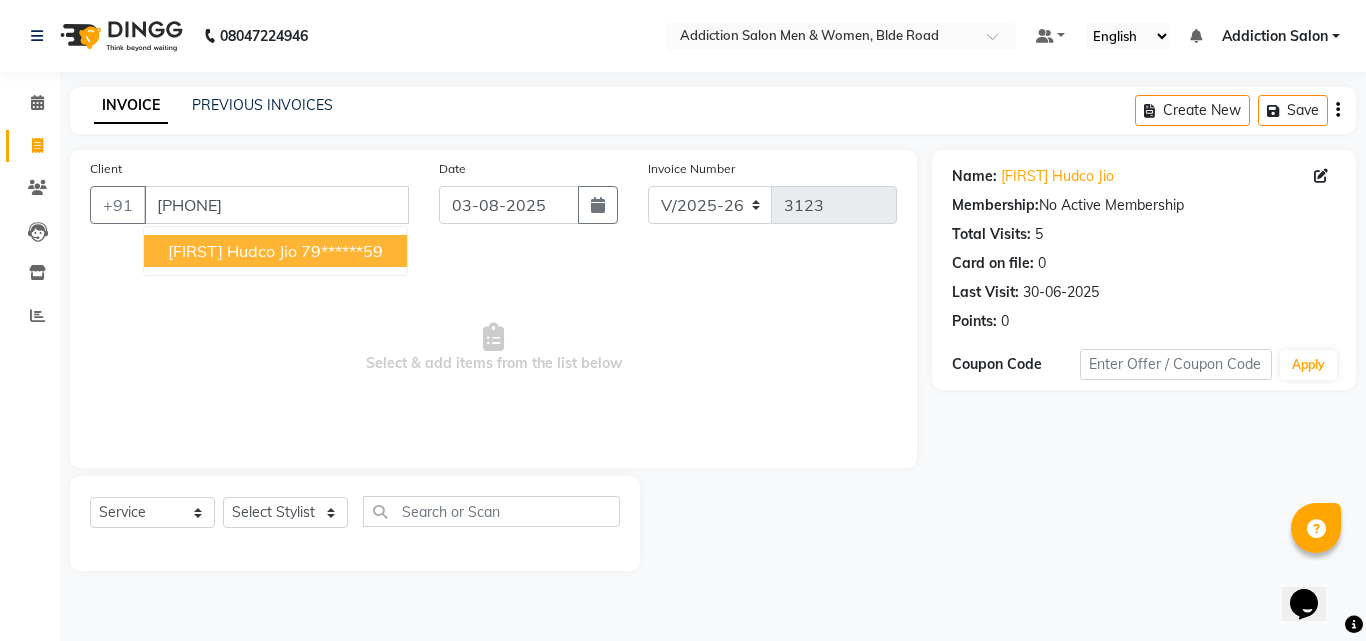 click on "Ashvin hudco jio" at bounding box center (232, 251) 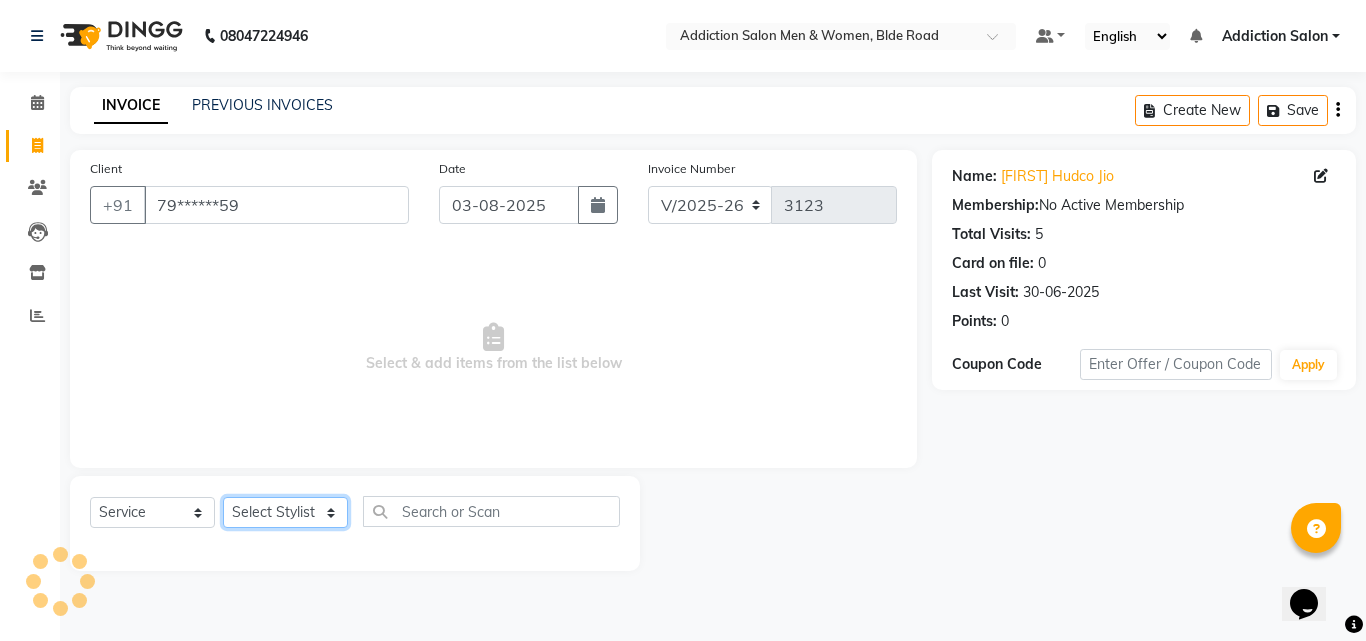 click on "Select Stylist Addiction Salon ANJALI BANSIKA Kamal KARAN KOUSHIK Nikhil Nilesh  pal Pranav REKHA RATHOD SHARDA" 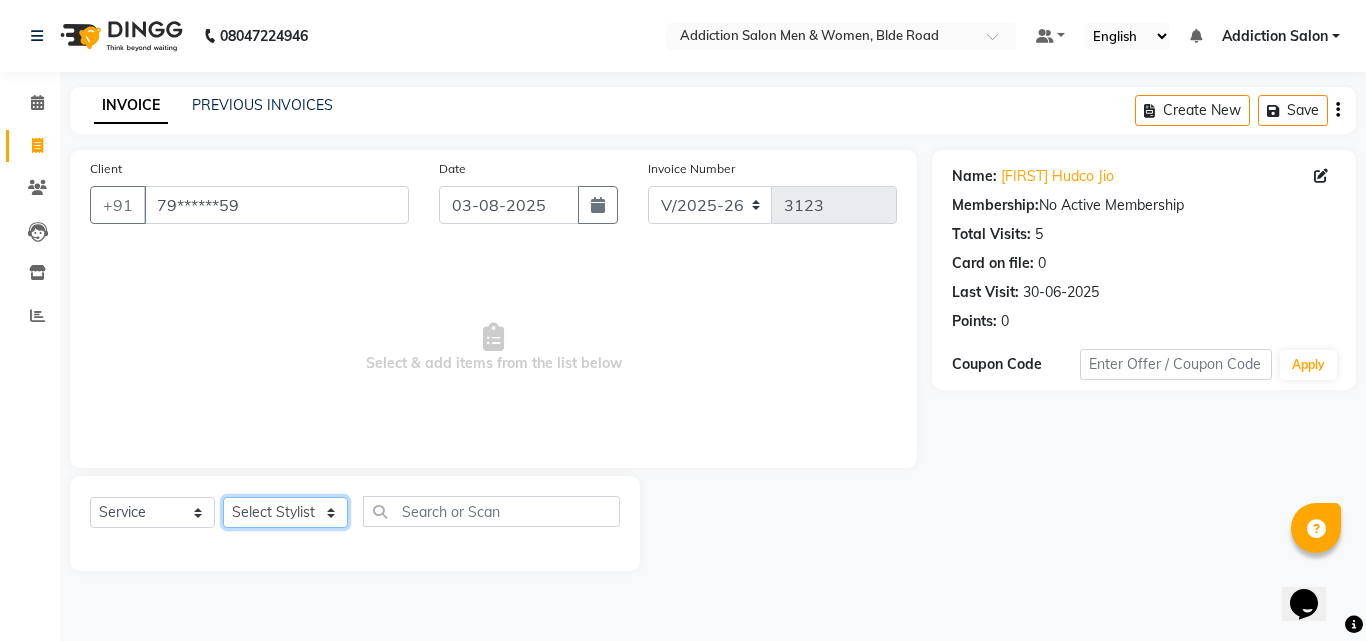 select on "67107" 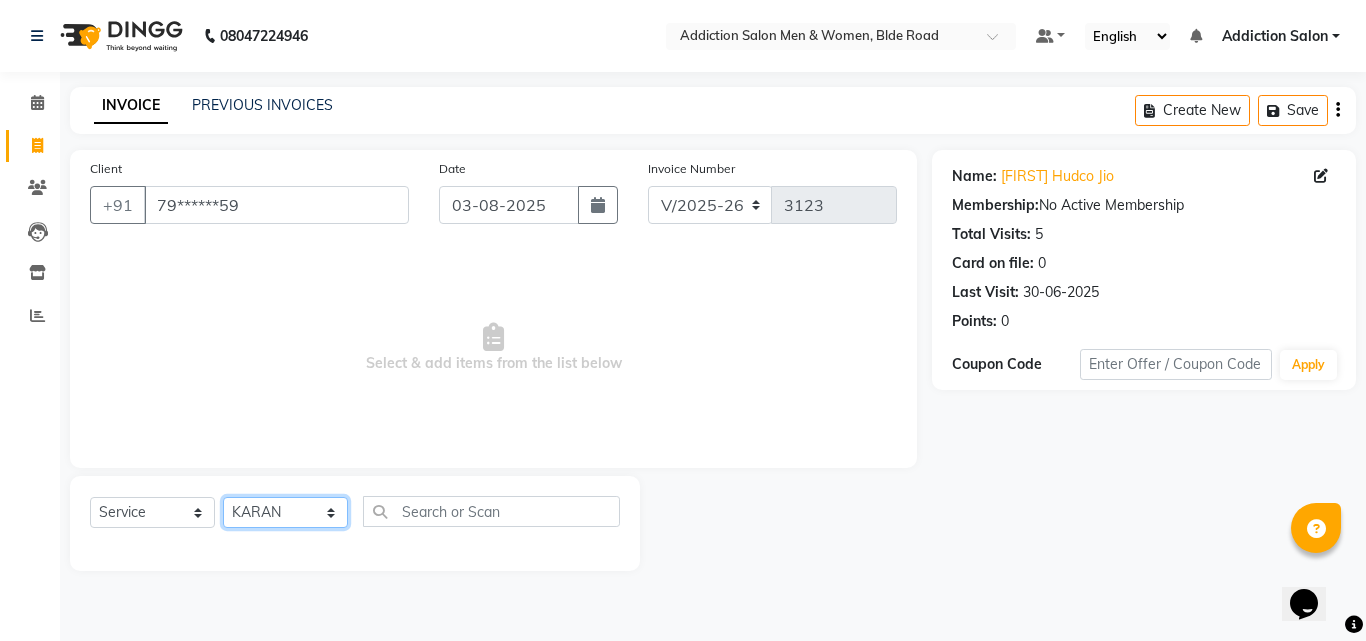 click on "Select Stylist Addiction Salon ANJALI BANSIKA Kamal KARAN KOUSHIK Nikhil Nilesh  pal Pranav REKHA RATHOD SHARDA" 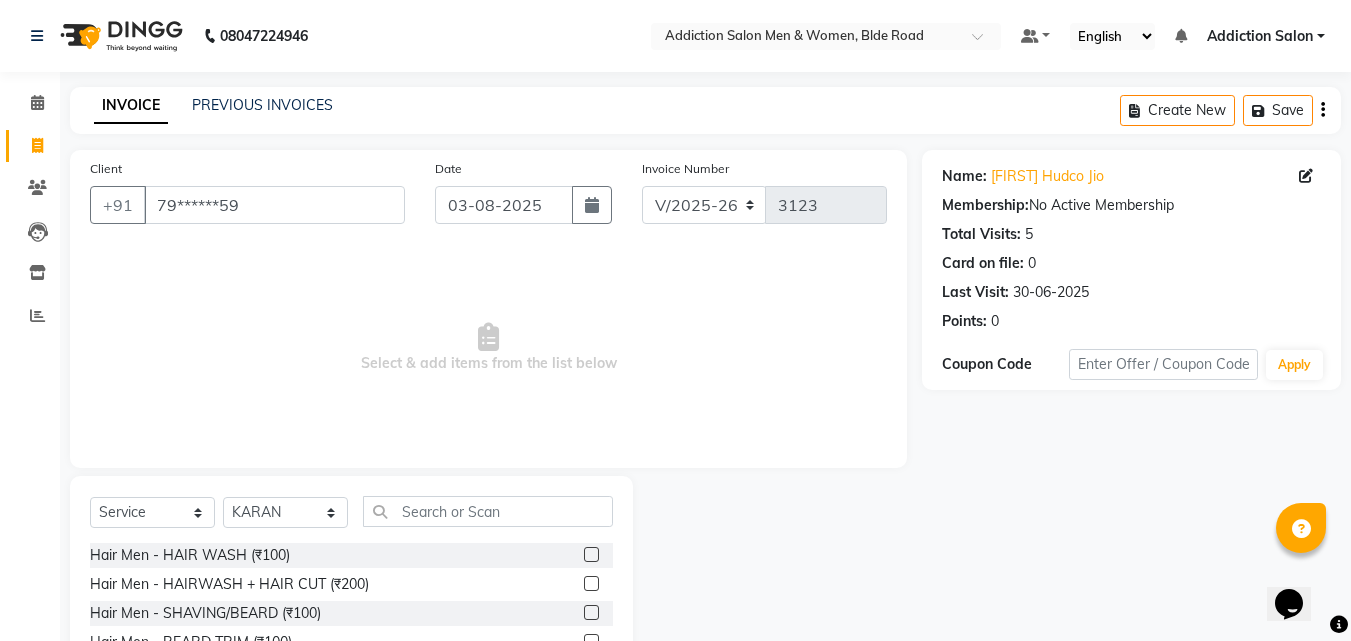 click 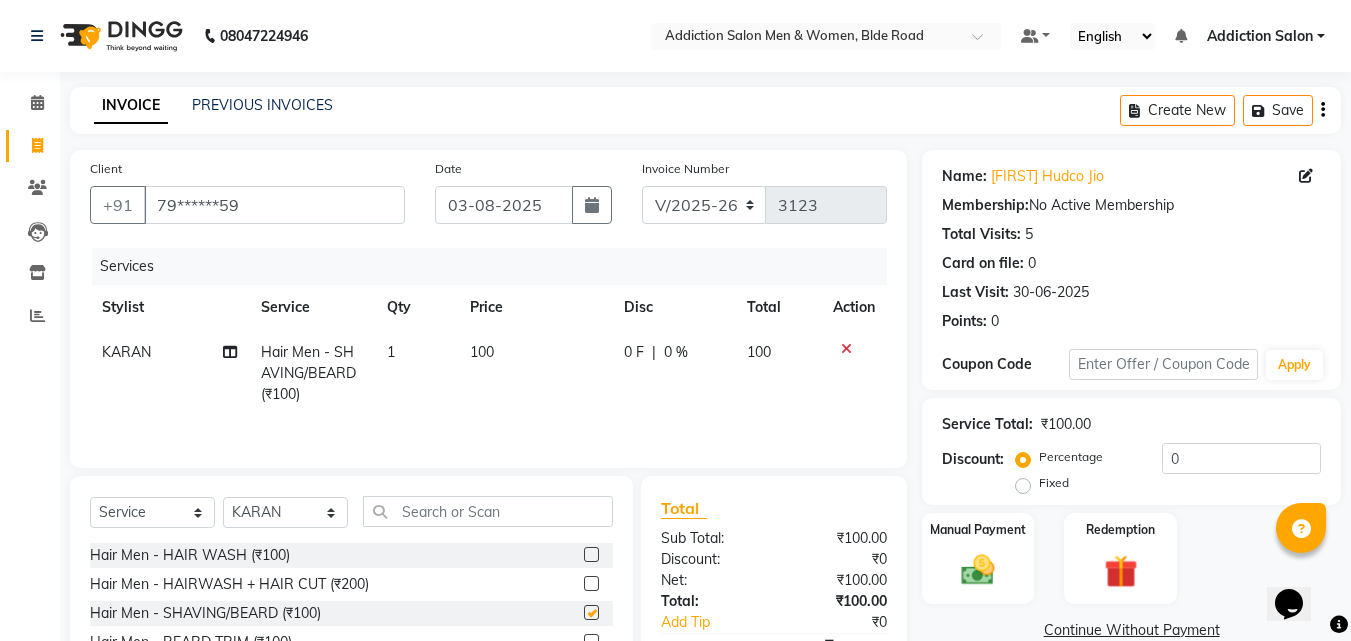 checkbox on "false" 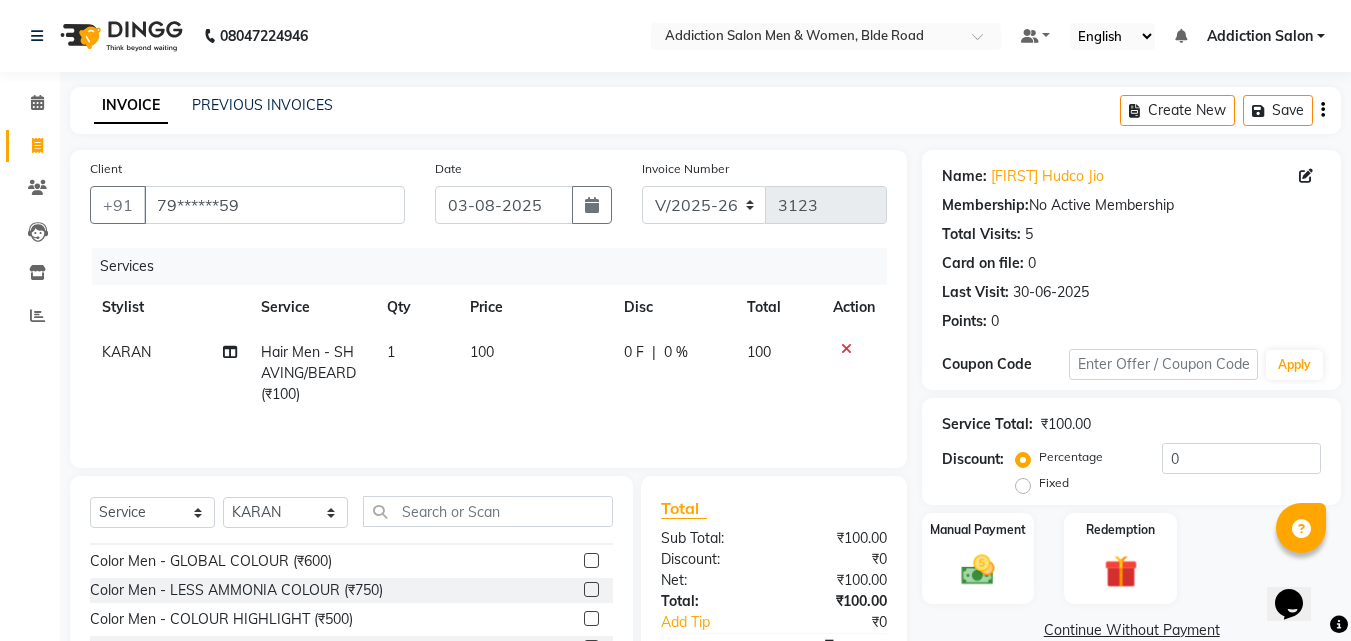 scroll, scrollTop: 600, scrollLeft: 0, axis: vertical 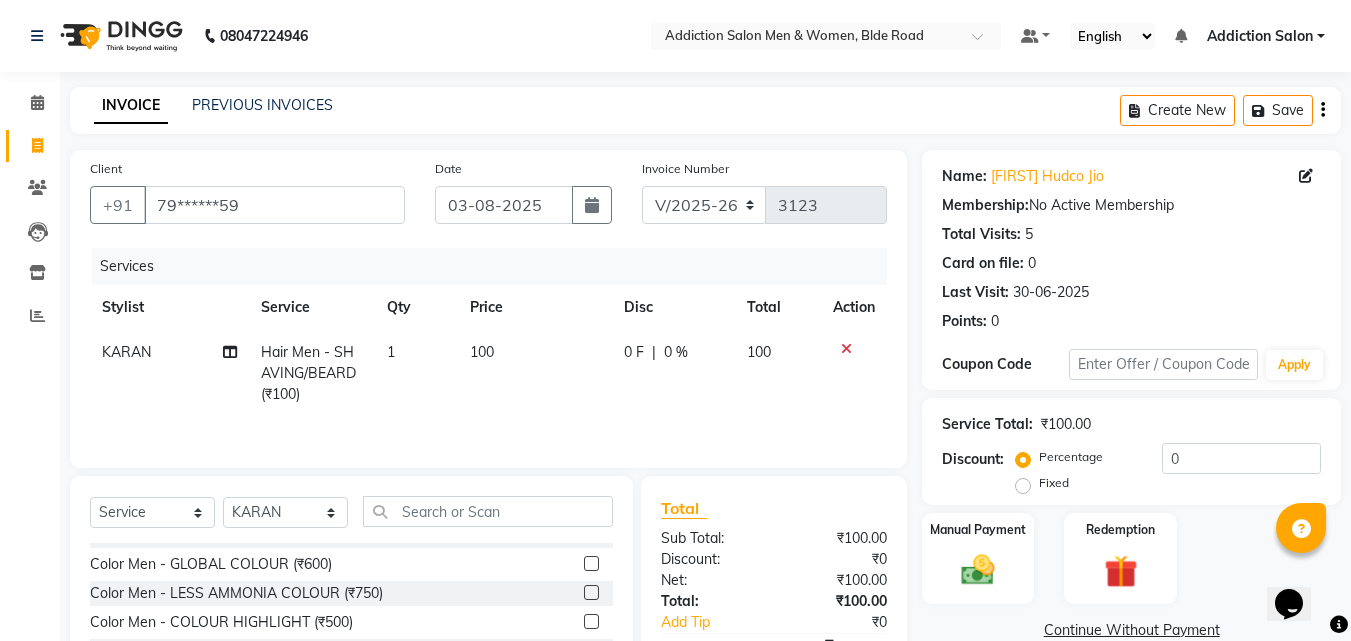 click 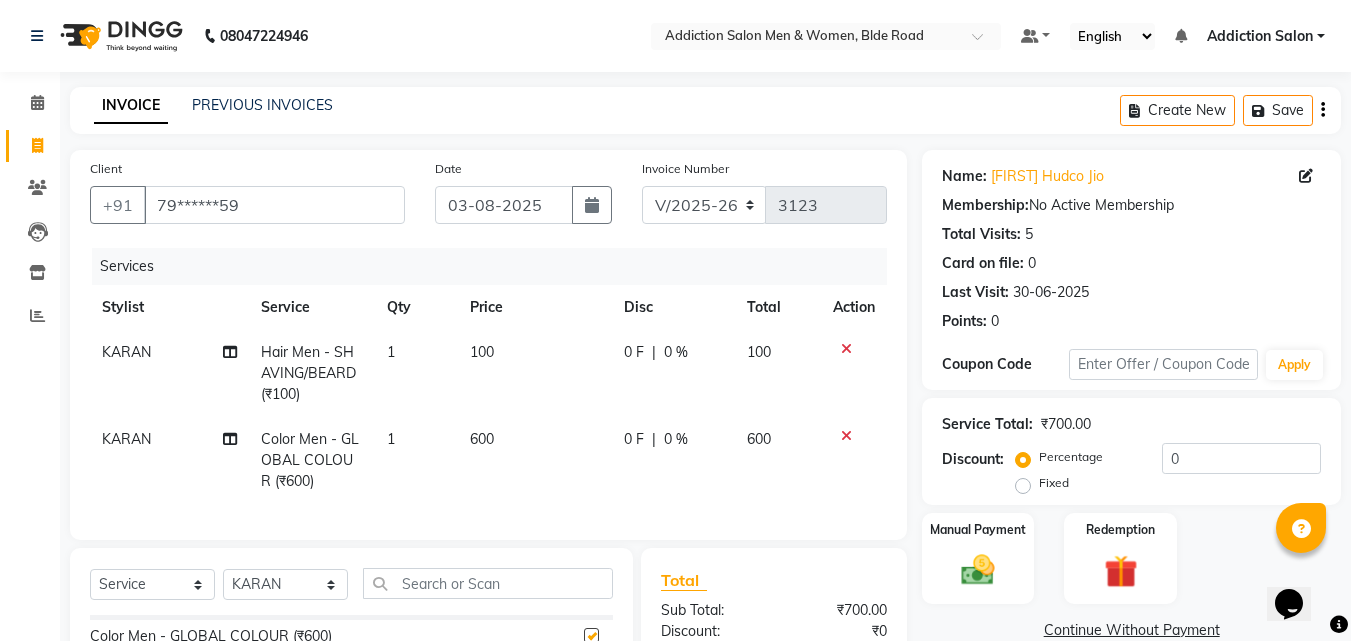 checkbox on "false" 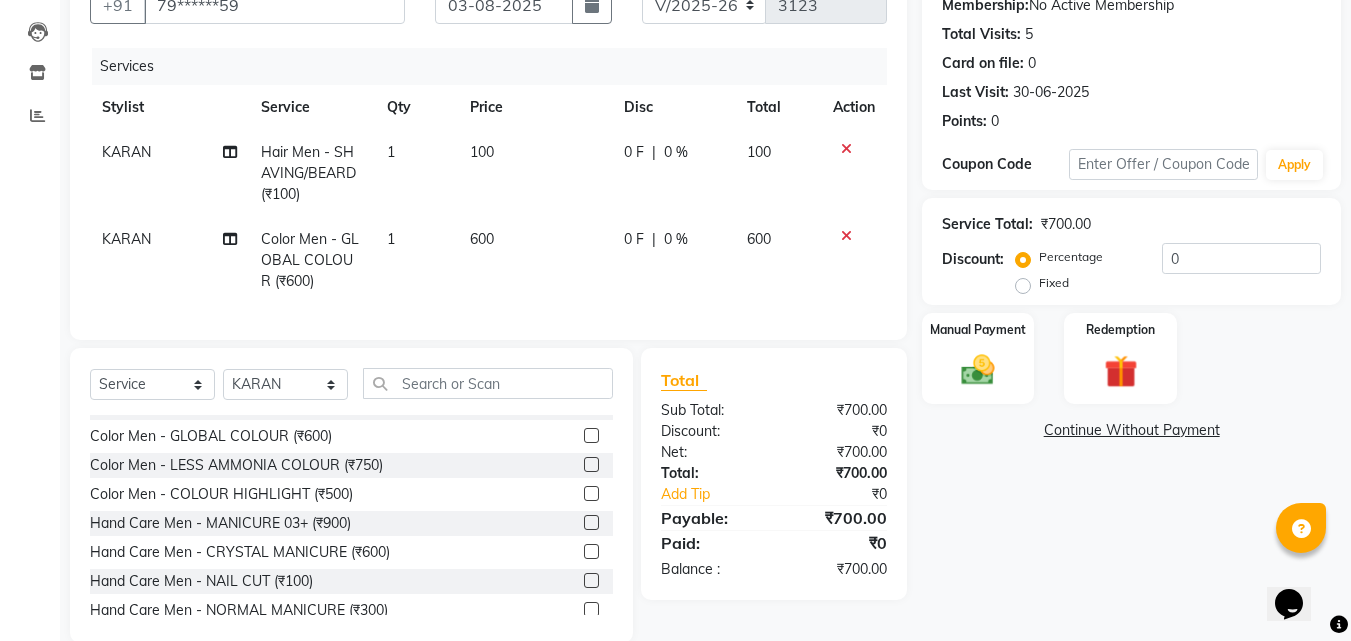 scroll, scrollTop: 247, scrollLeft: 0, axis: vertical 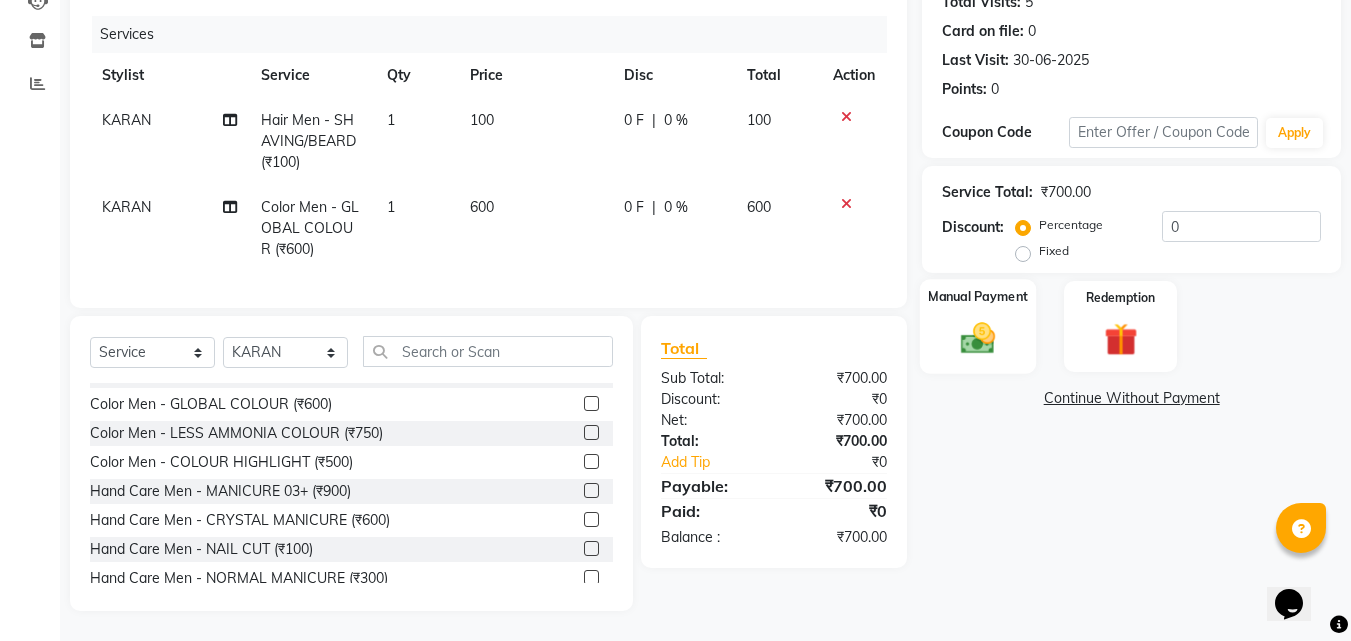 click 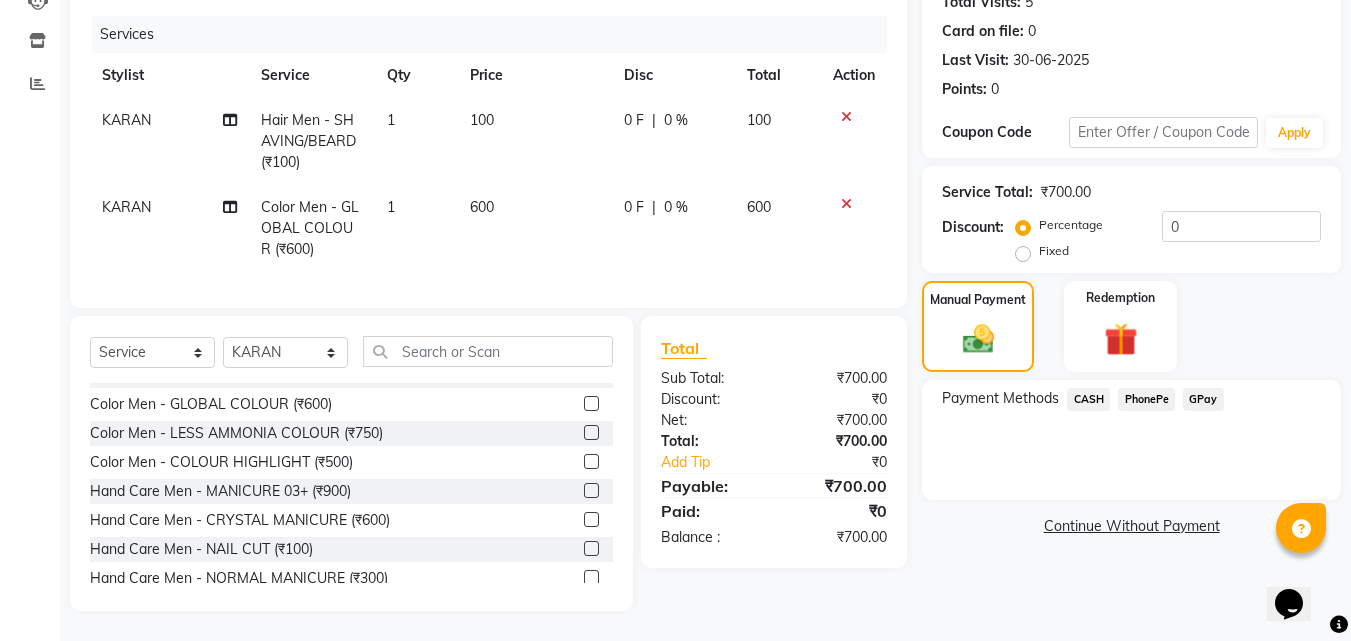 click on "PhonePe" 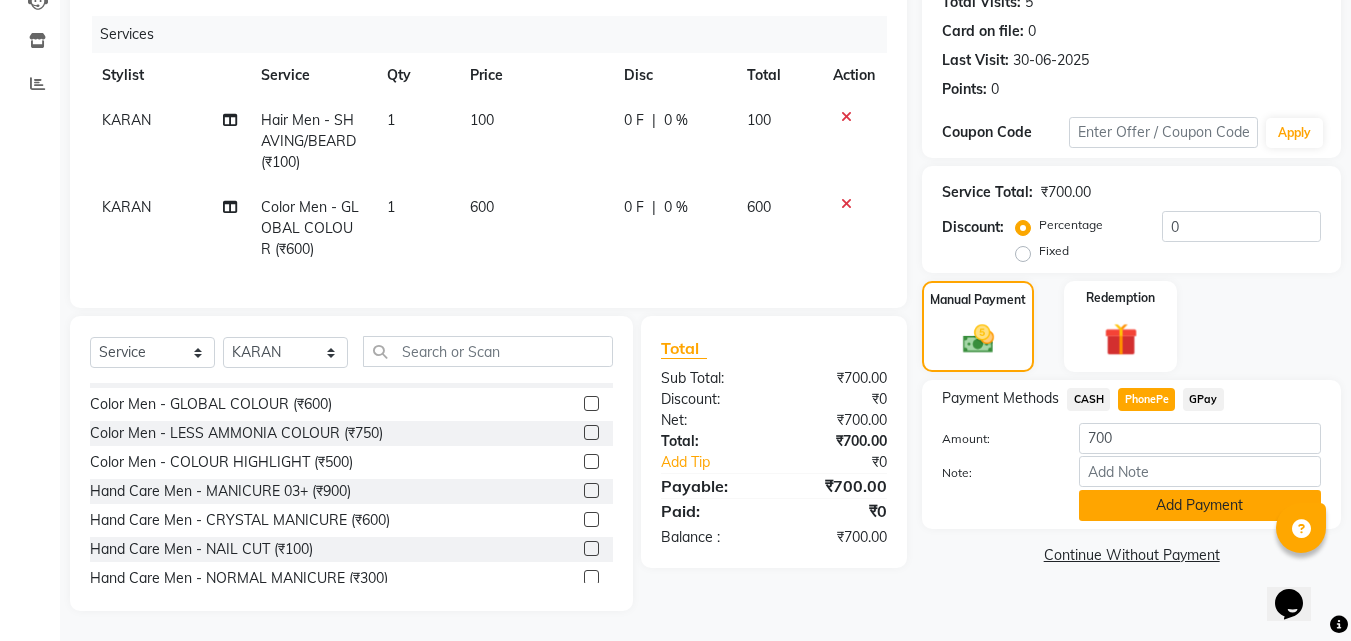 click on "Add Payment" 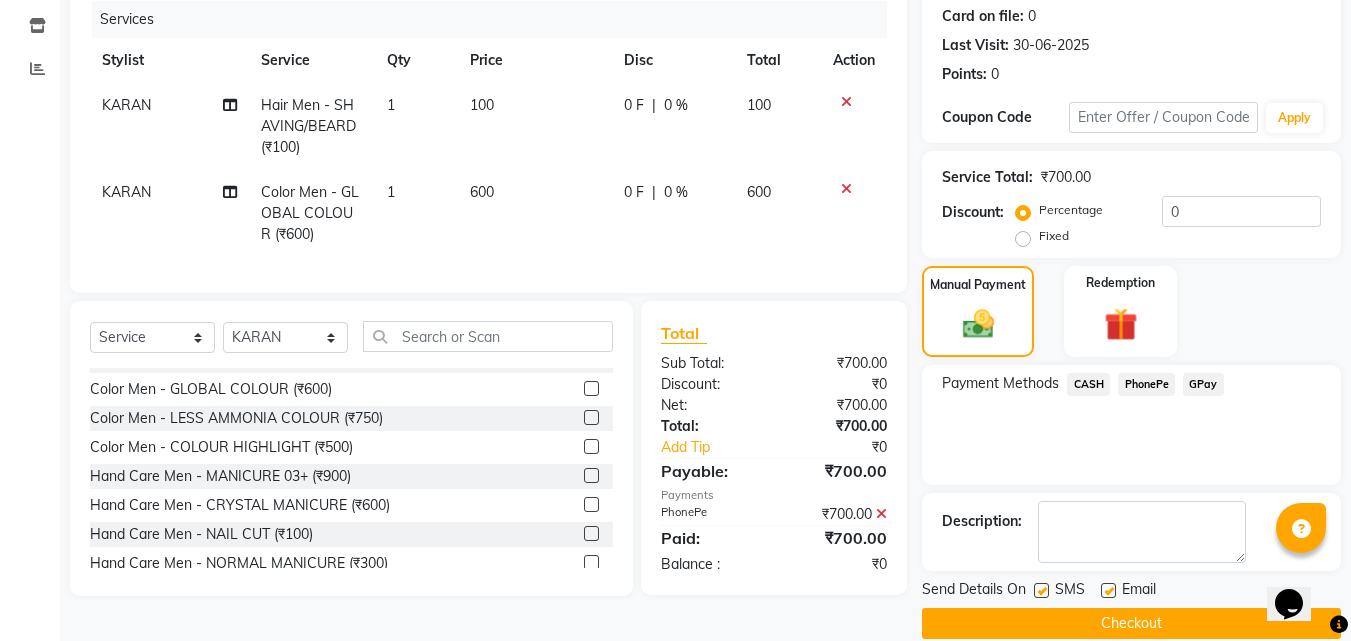 click on "Checkout" 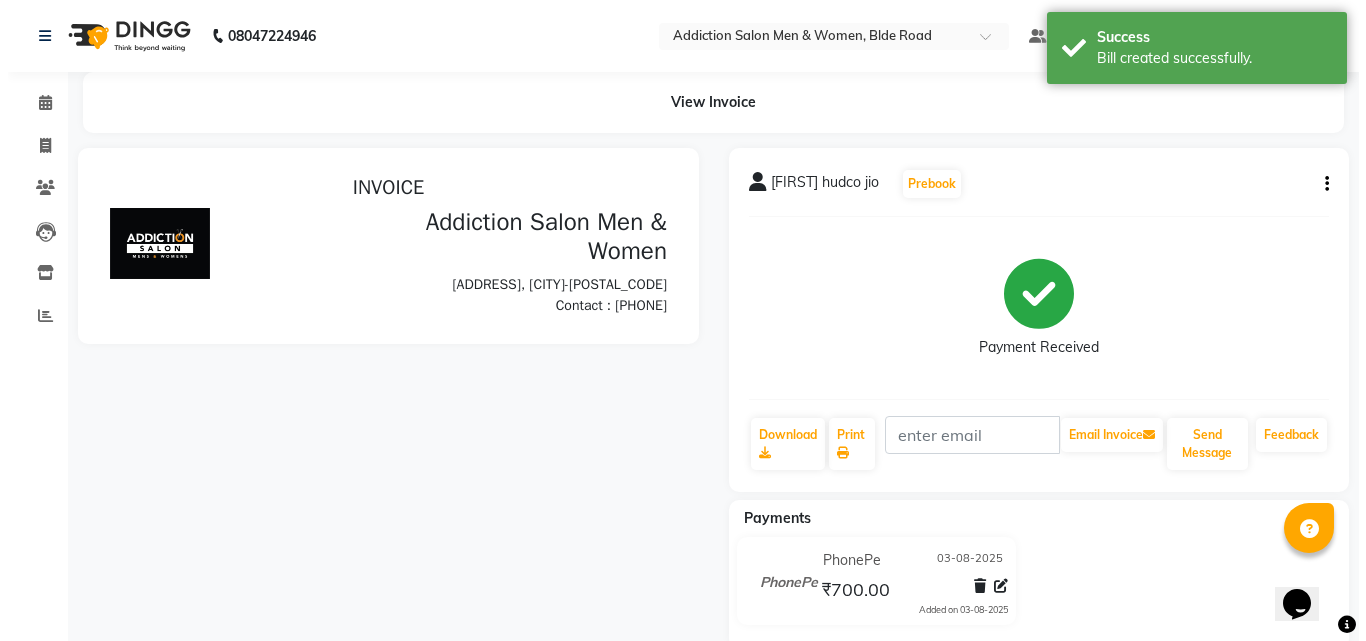 scroll, scrollTop: 0, scrollLeft: 0, axis: both 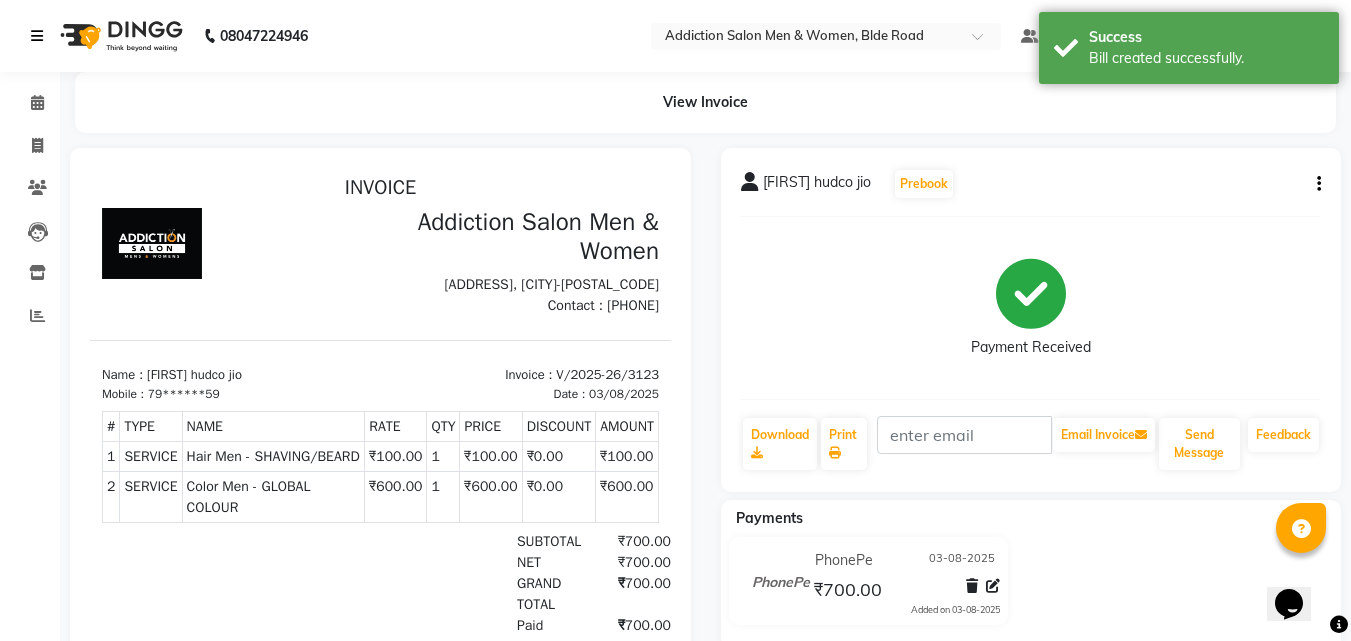 click at bounding box center (37, 36) 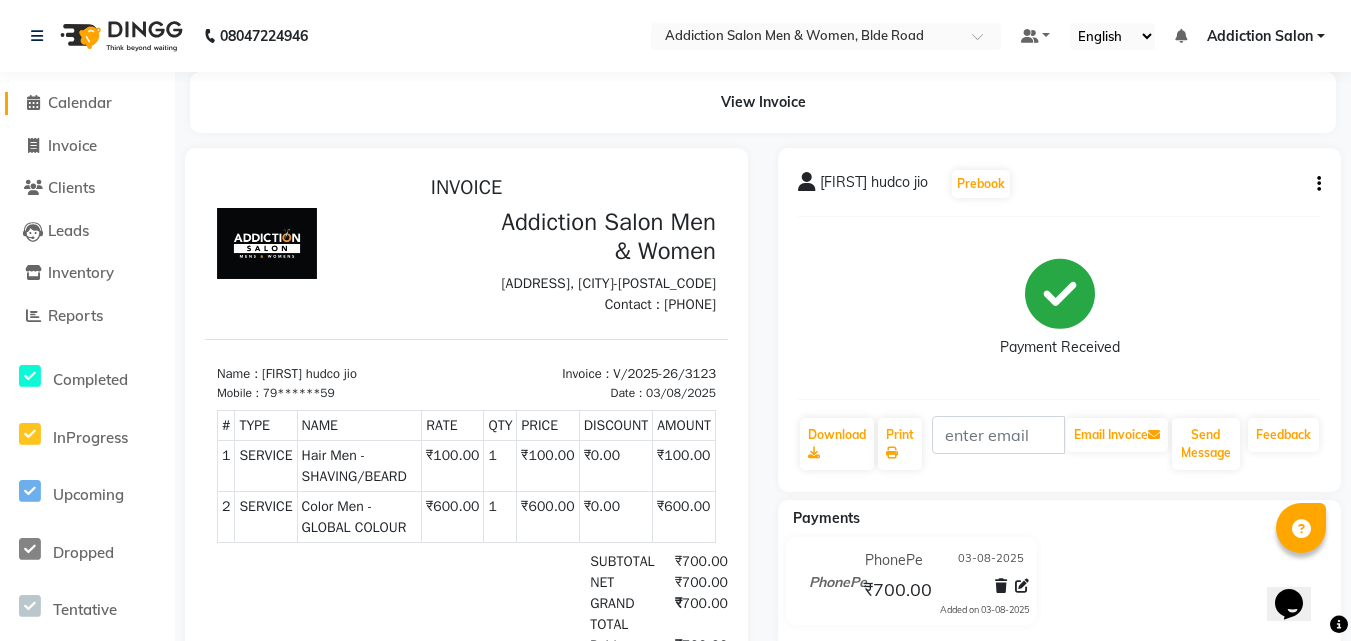 click on "Calendar" 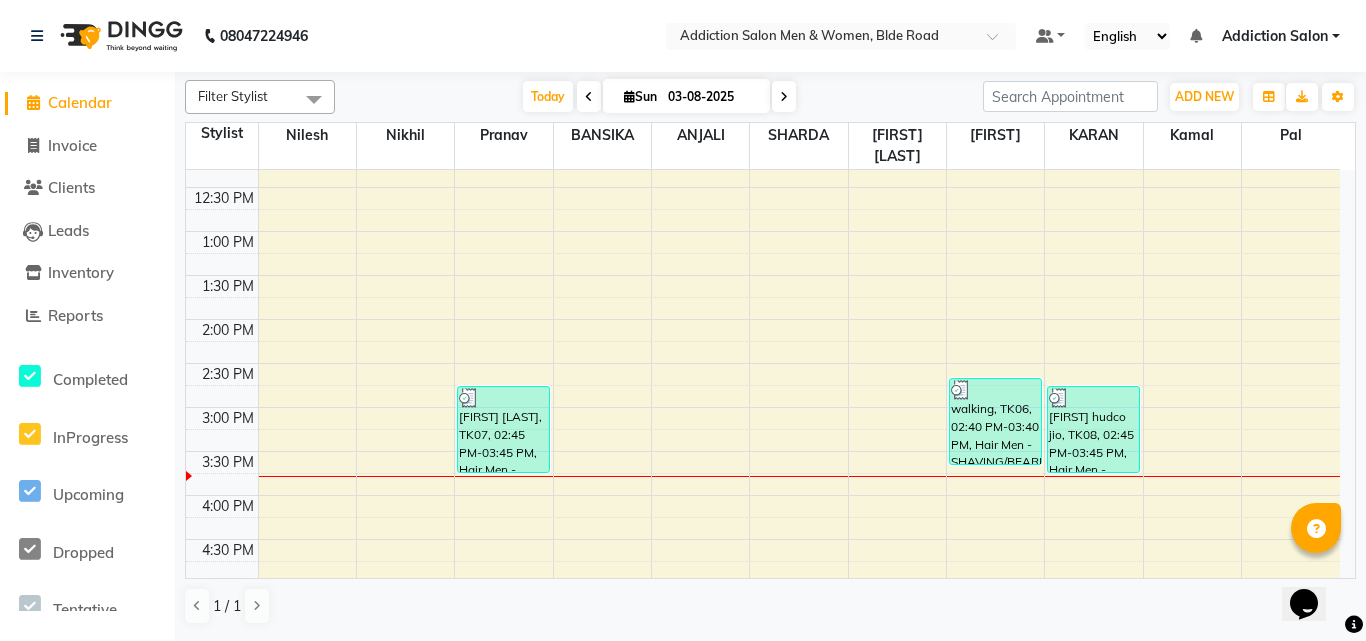 scroll, scrollTop: 400, scrollLeft: 0, axis: vertical 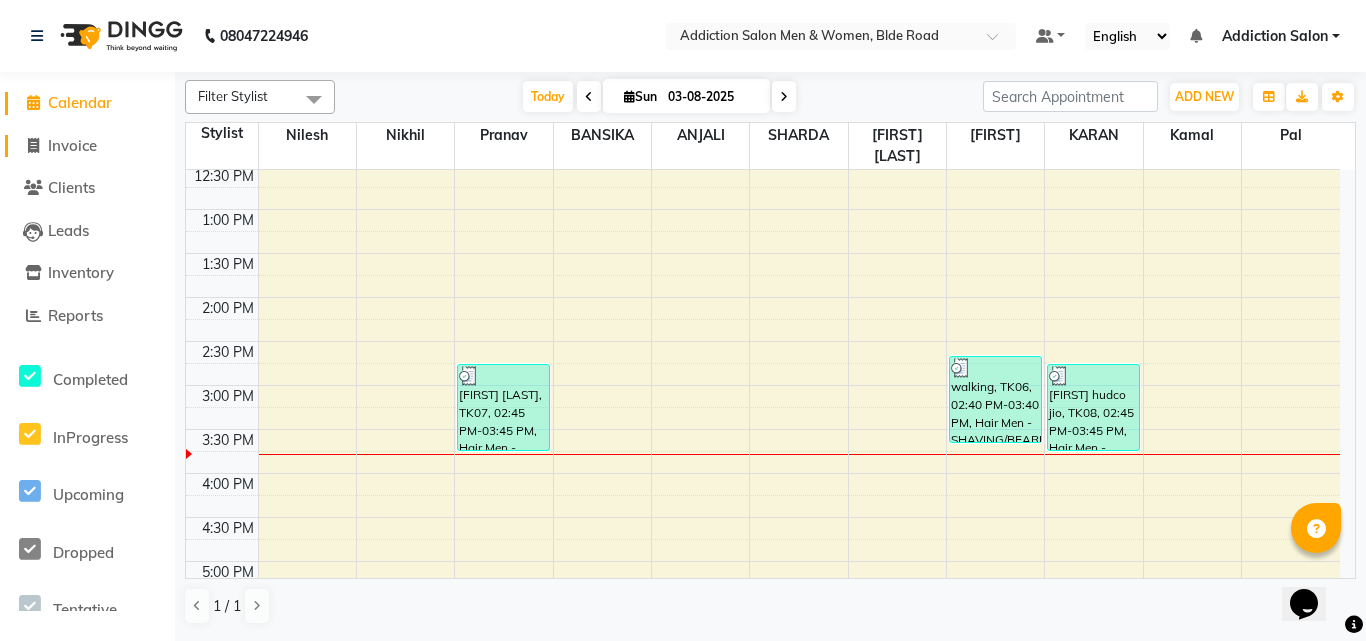 click 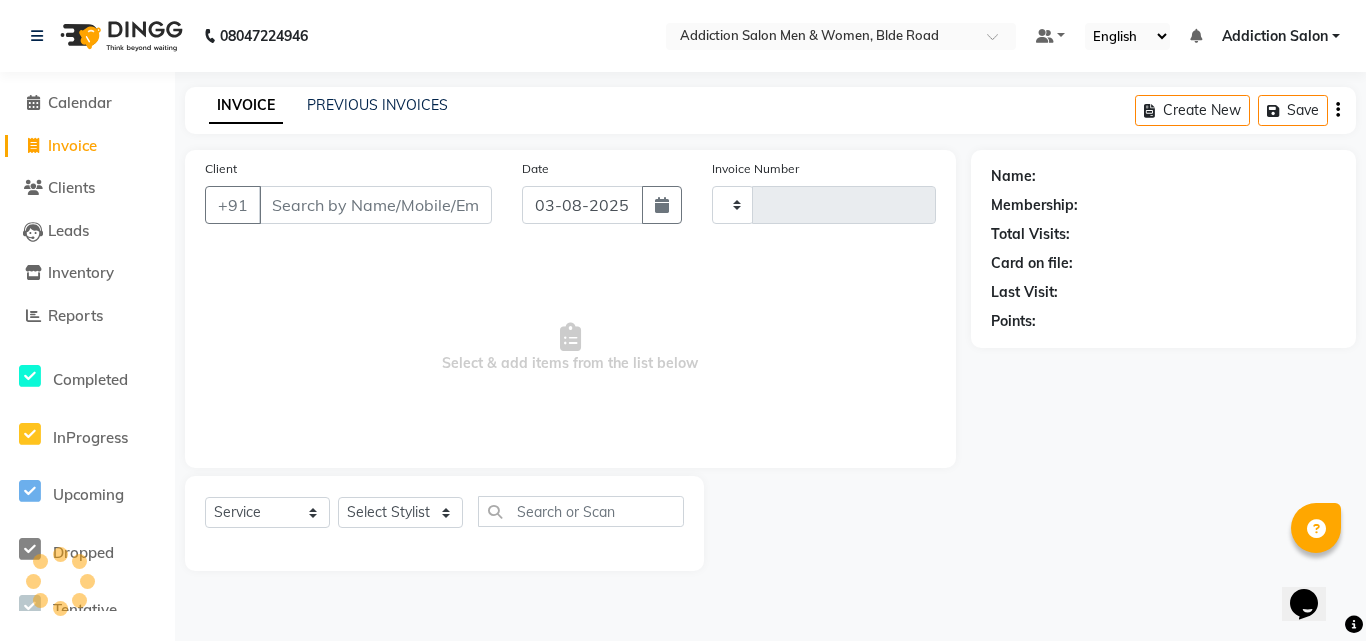 type on "3124" 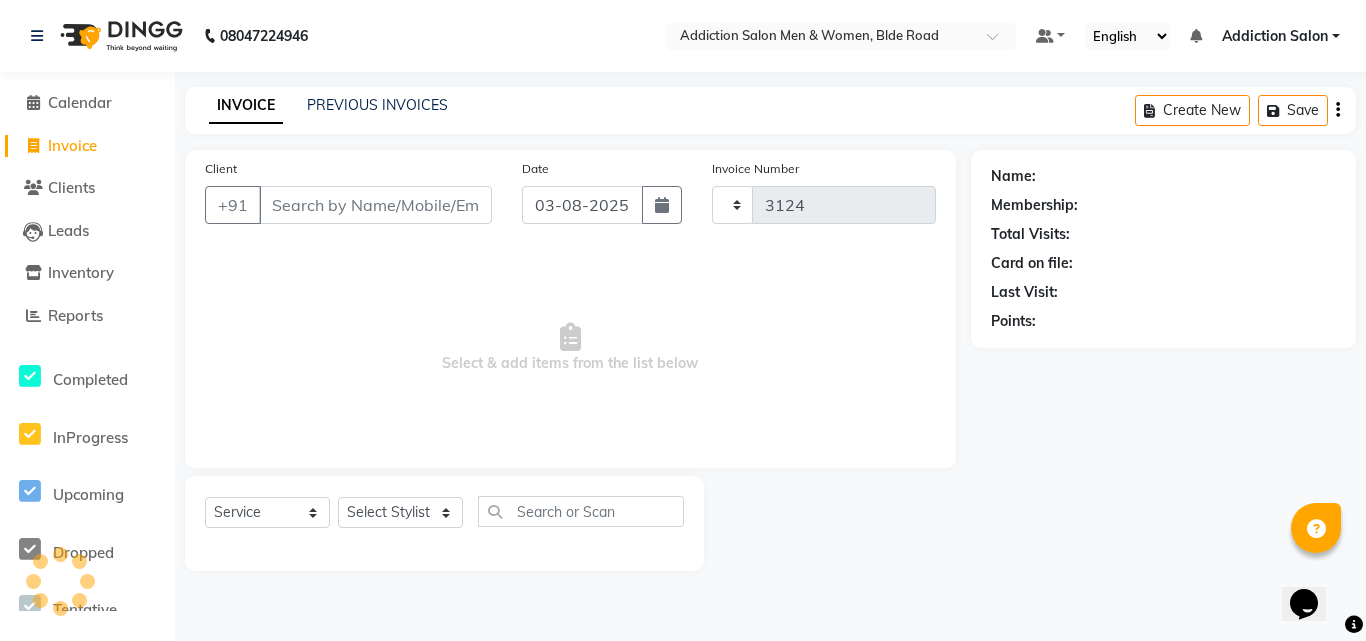 select on "6595" 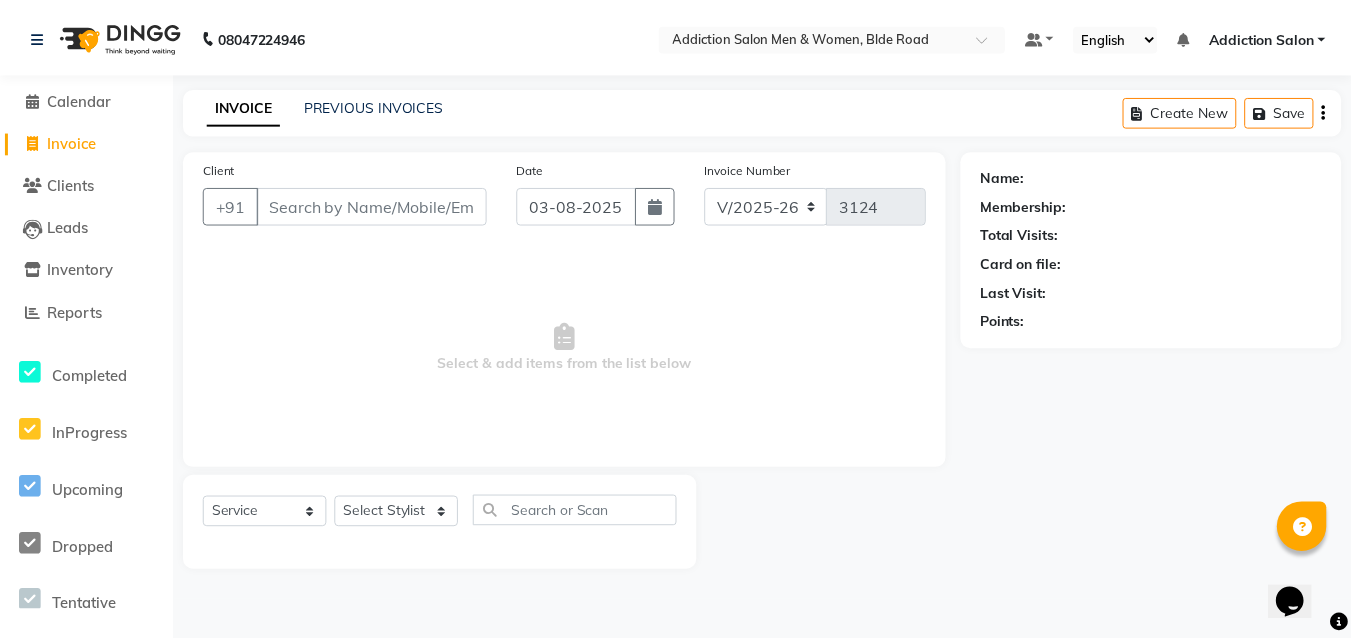 scroll, scrollTop: 0, scrollLeft: 0, axis: both 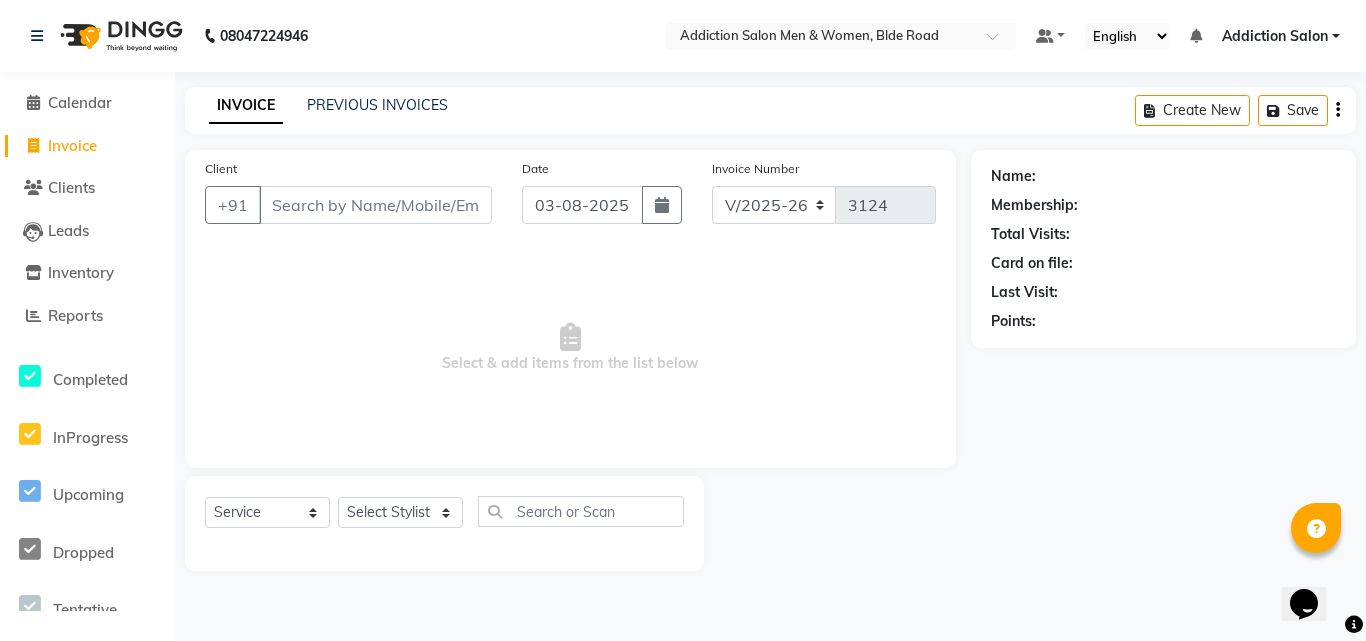 click on "INVOICE PREVIOUS INVOICES Create New   Save" 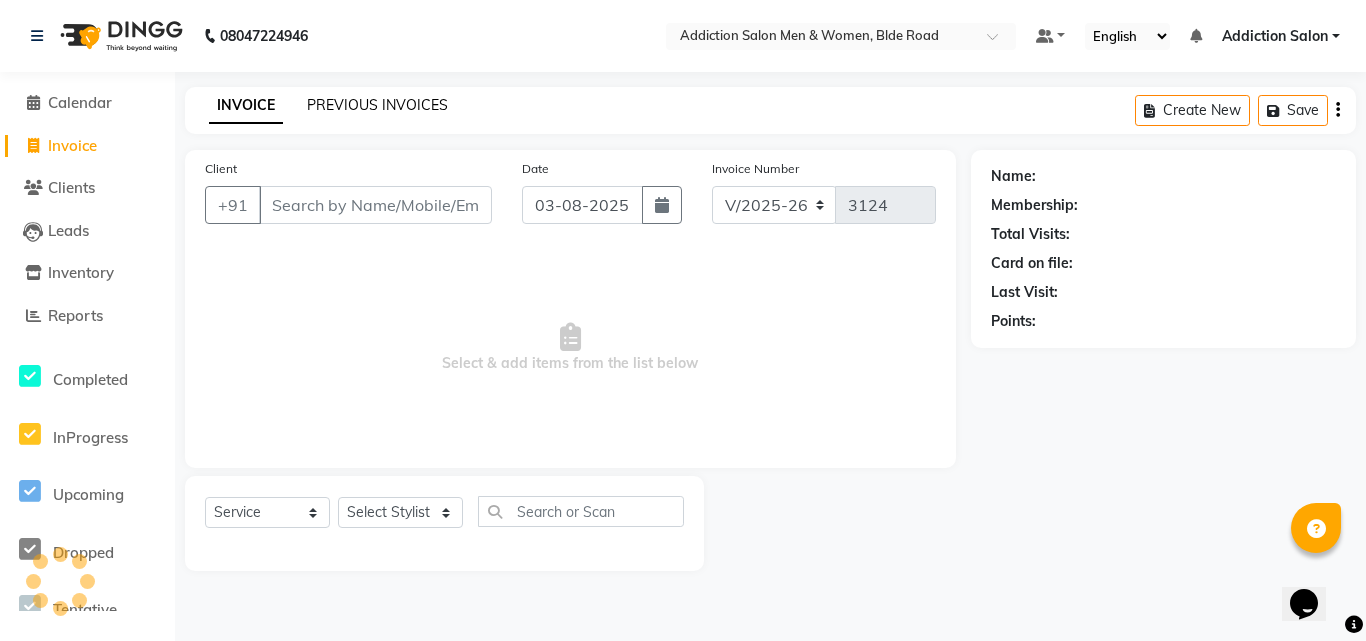 click on "PREVIOUS INVOICES" 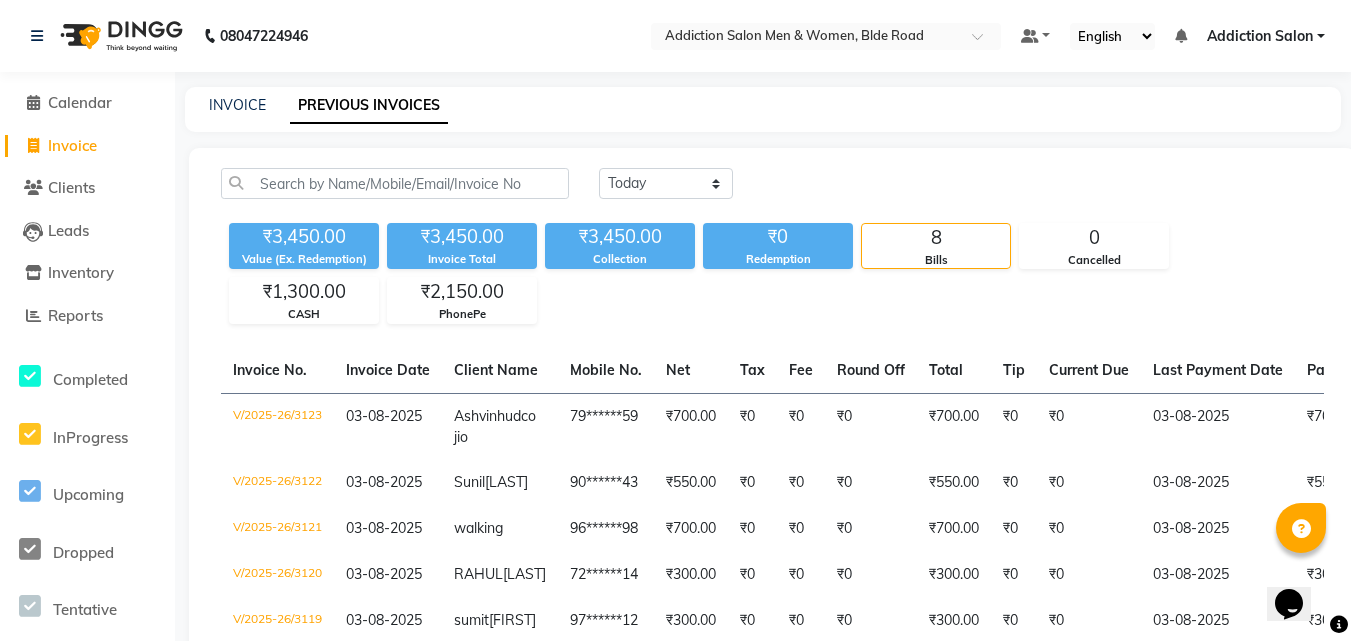 scroll, scrollTop: 100, scrollLeft: 0, axis: vertical 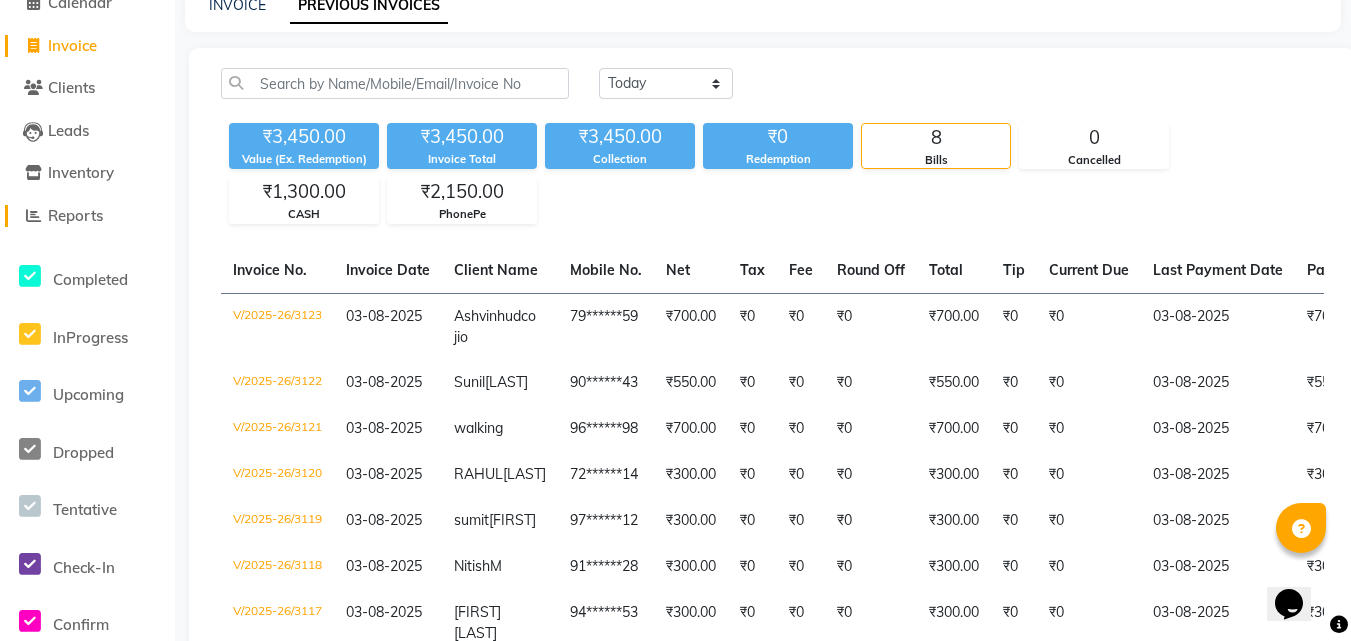 click on "Reports" 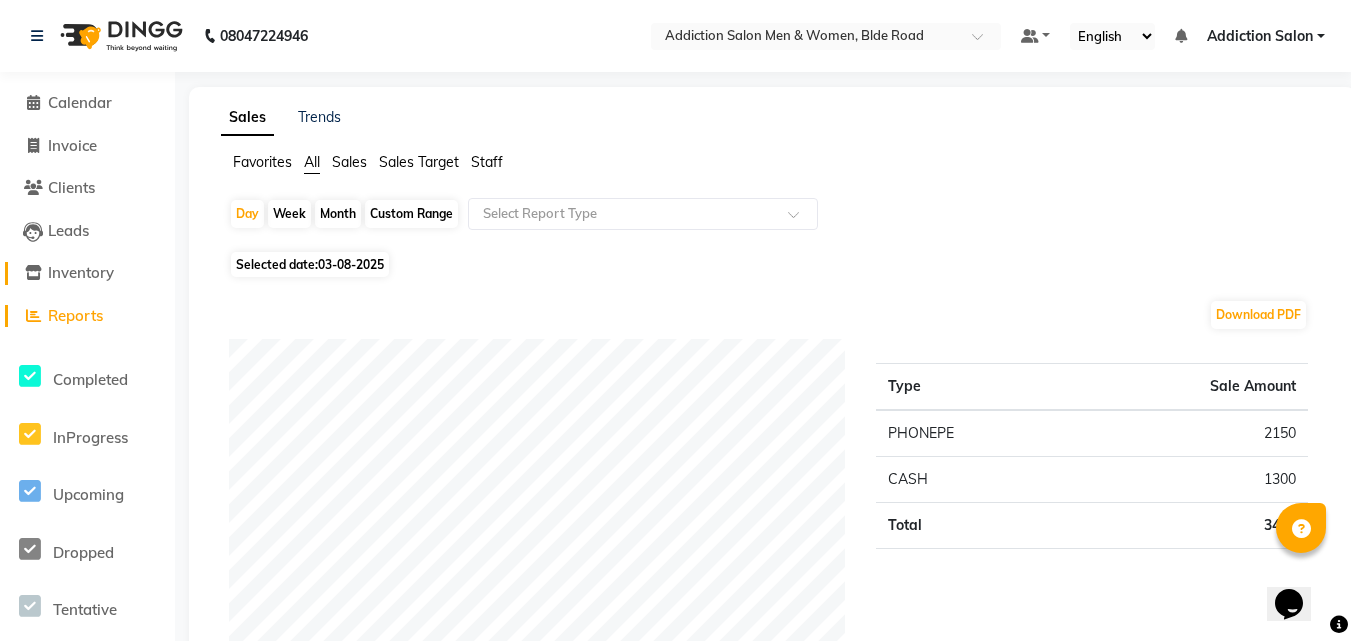 click on "Inventory" 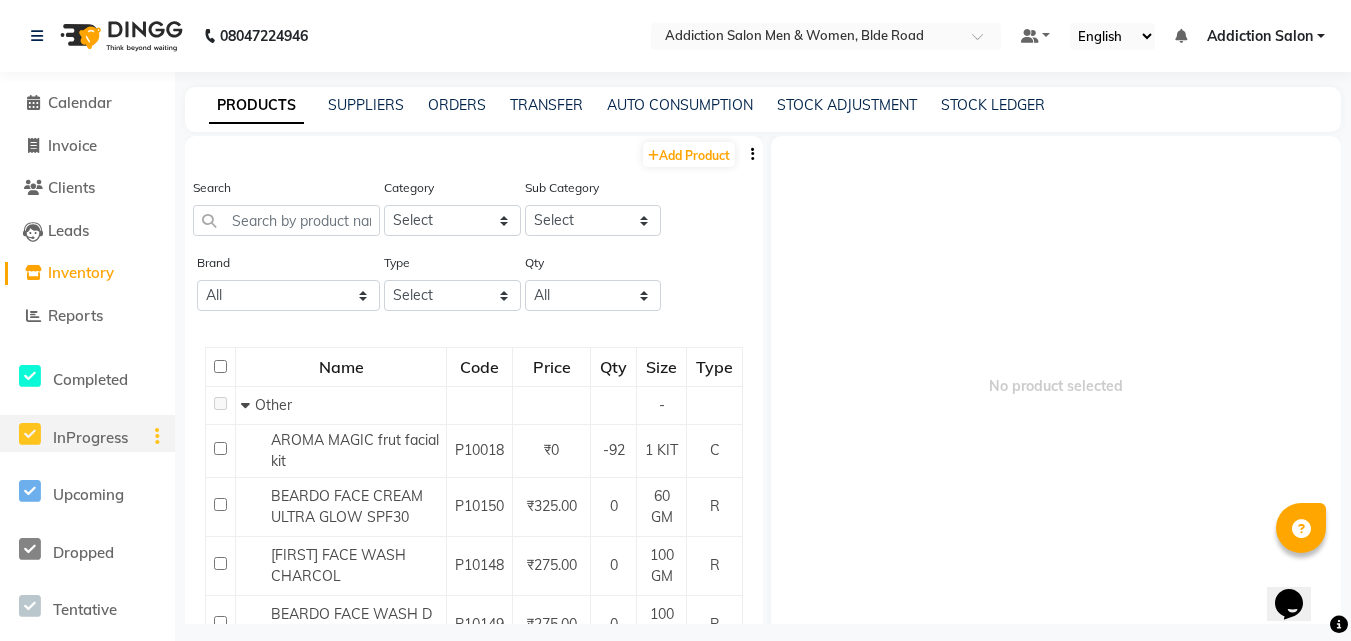 scroll, scrollTop: 301, scrollLeft: 0, axis: vertical 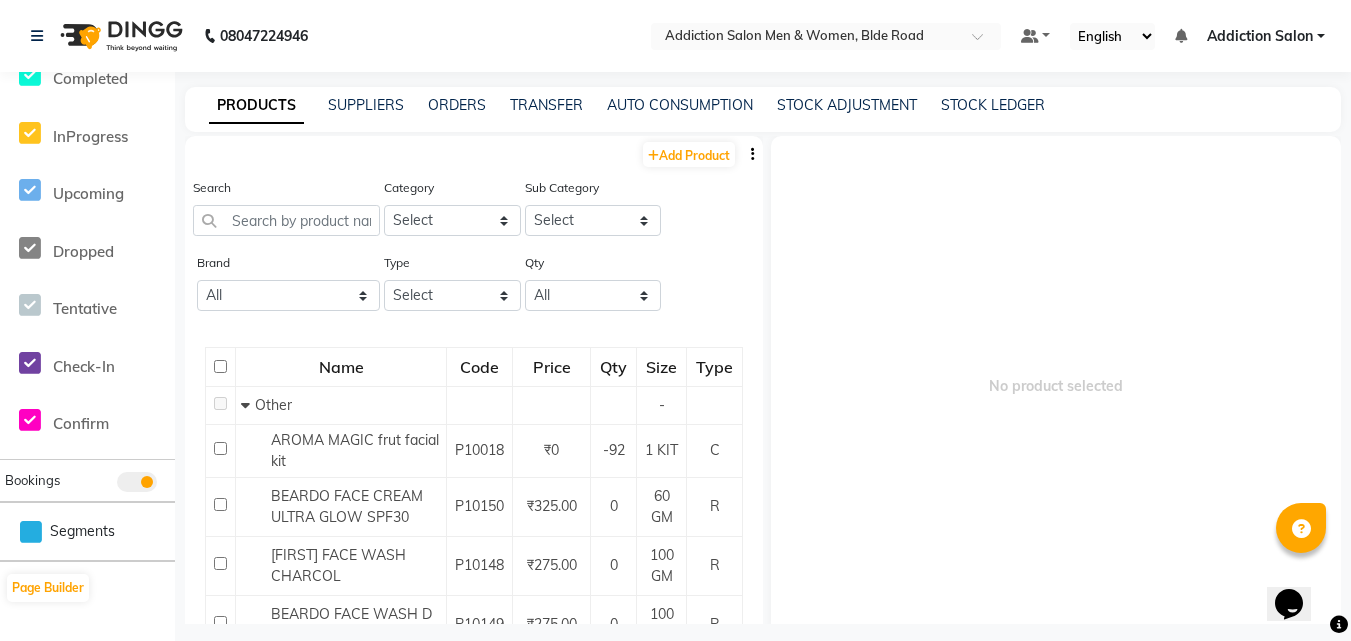 click 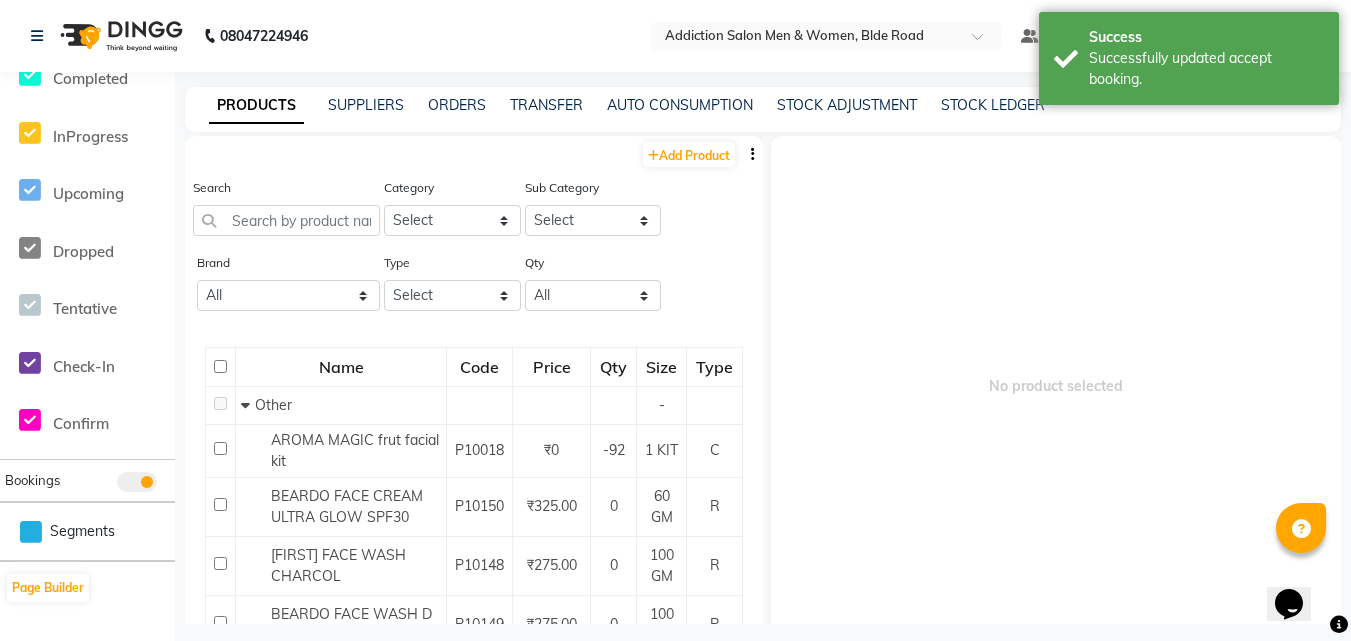 click 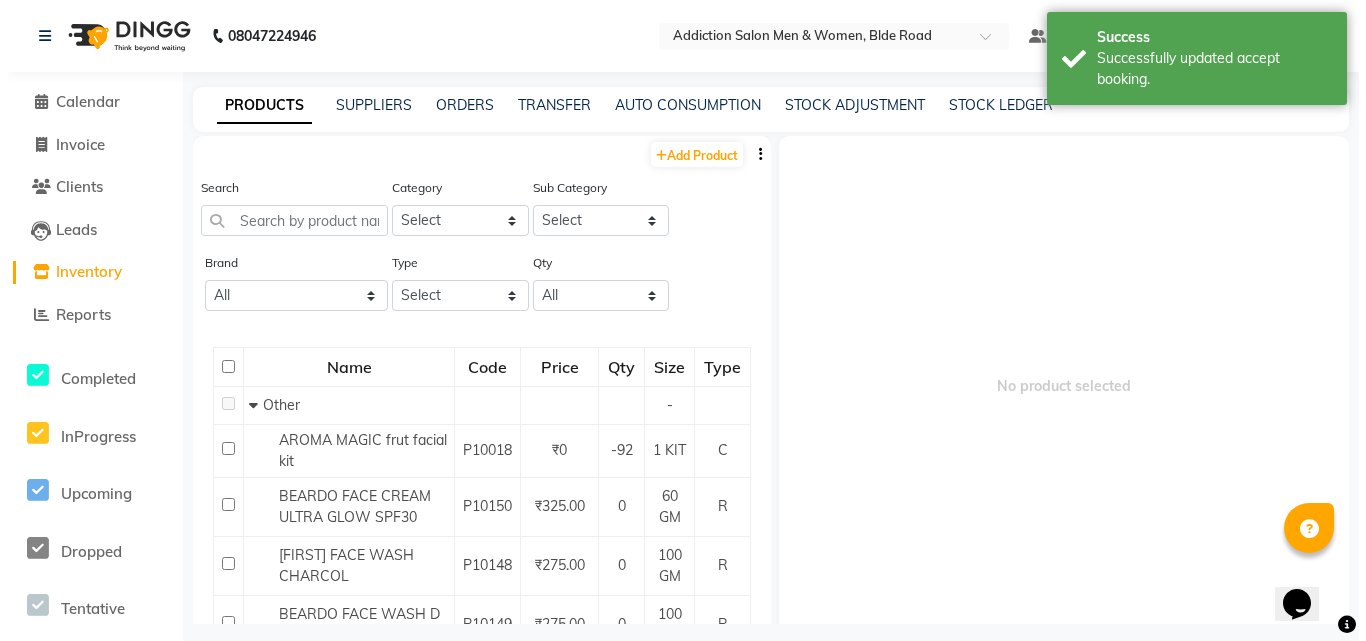 scroll, scrollTop: 0, scrollLeft: 0, axis: both 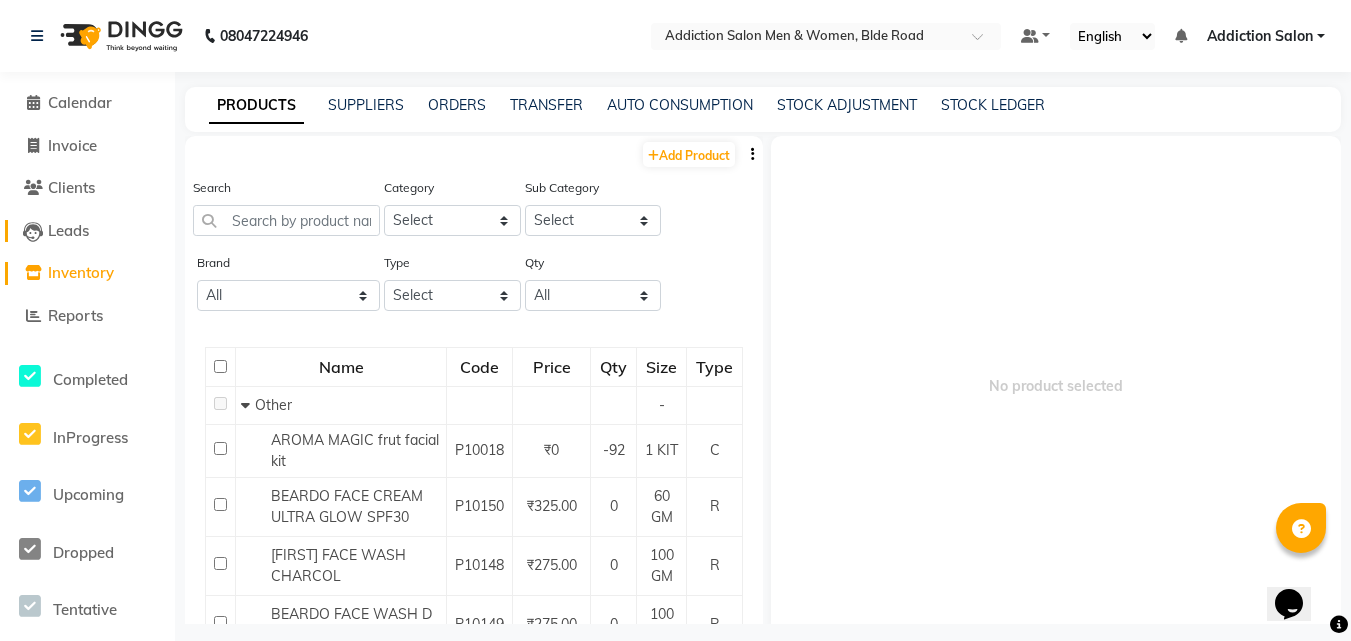 click on "Leads" 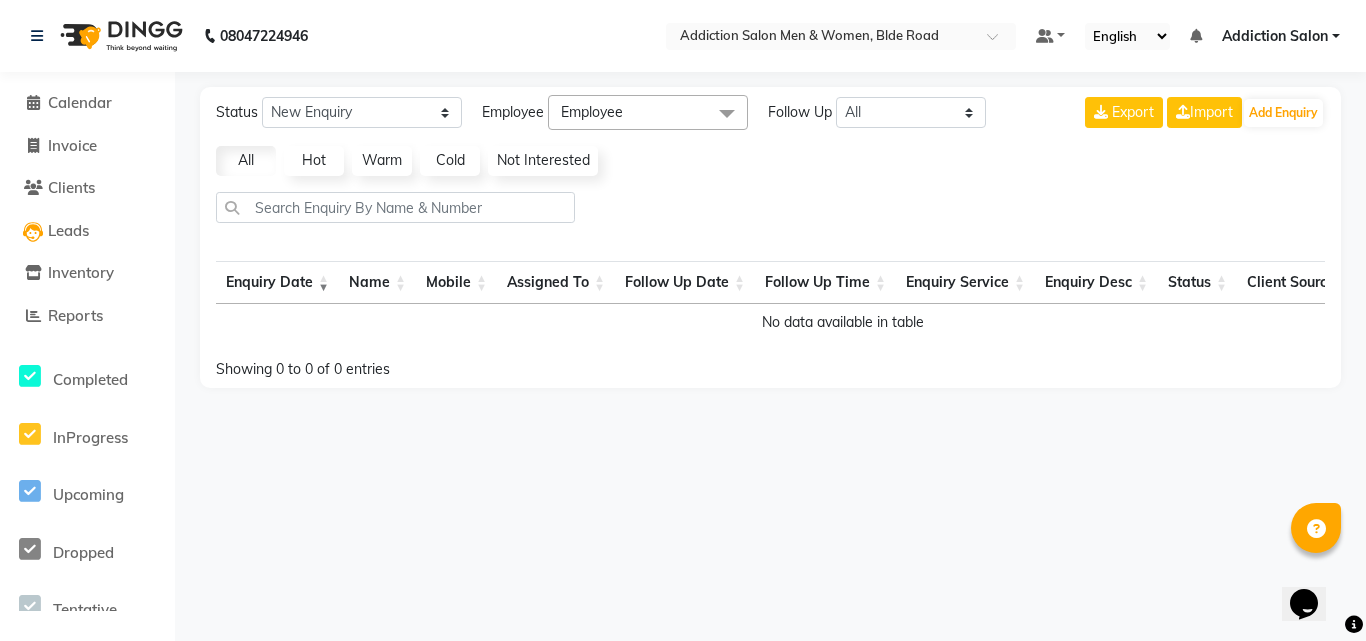 click on "Reports" 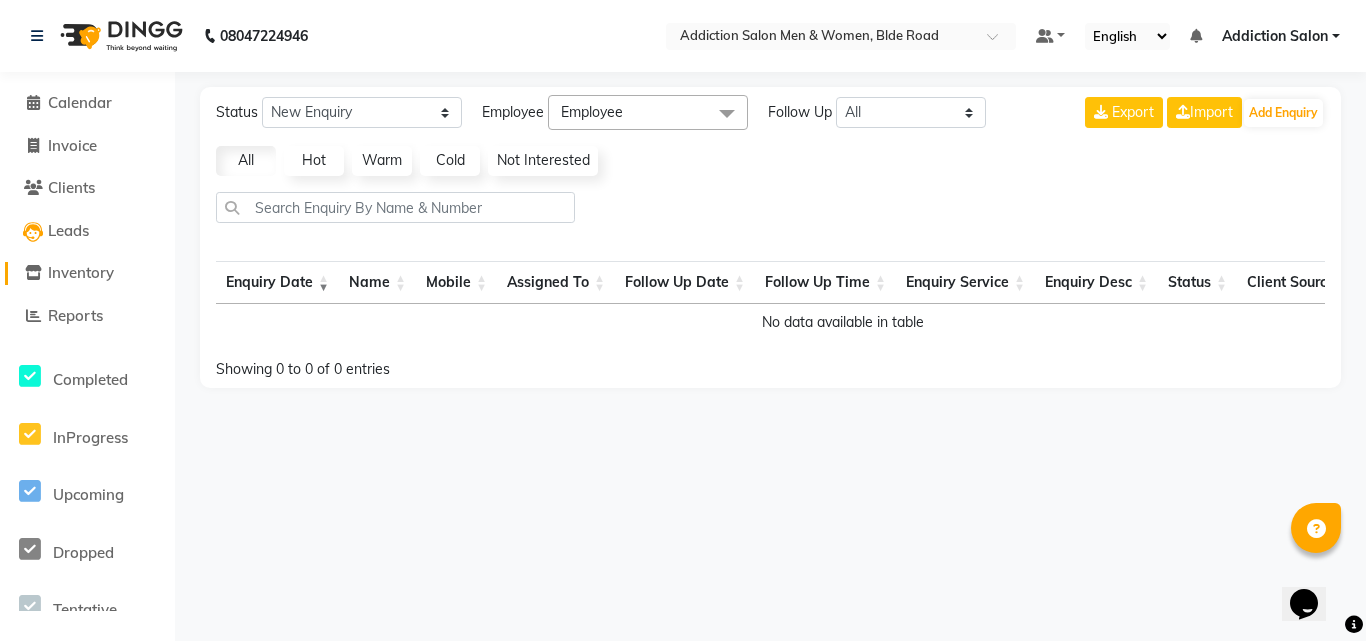 click 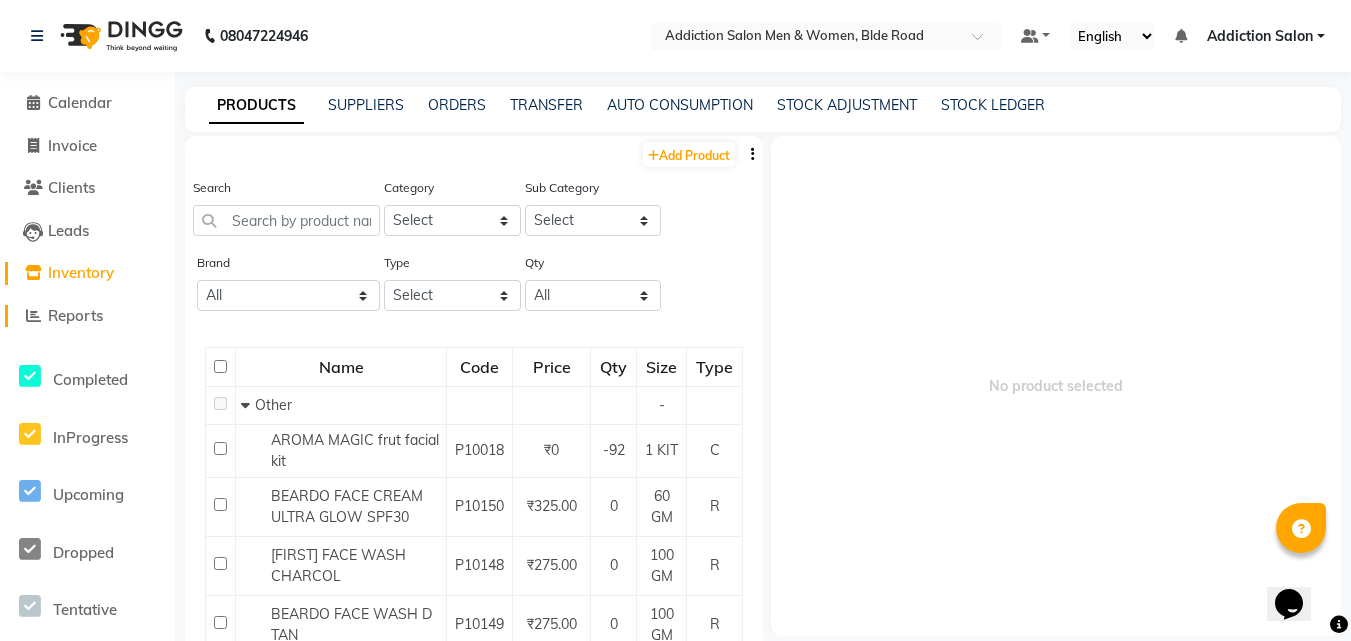 click 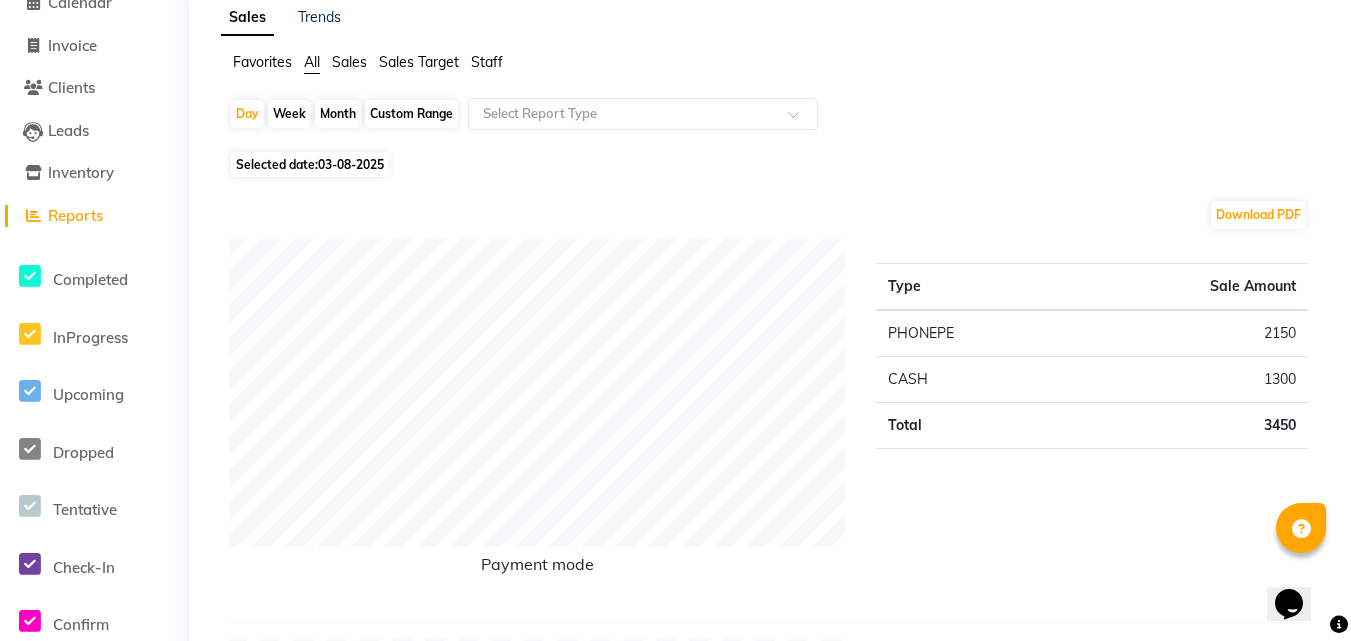 scroll, scrollTop: 0, scrollLeft: 0, axis: both 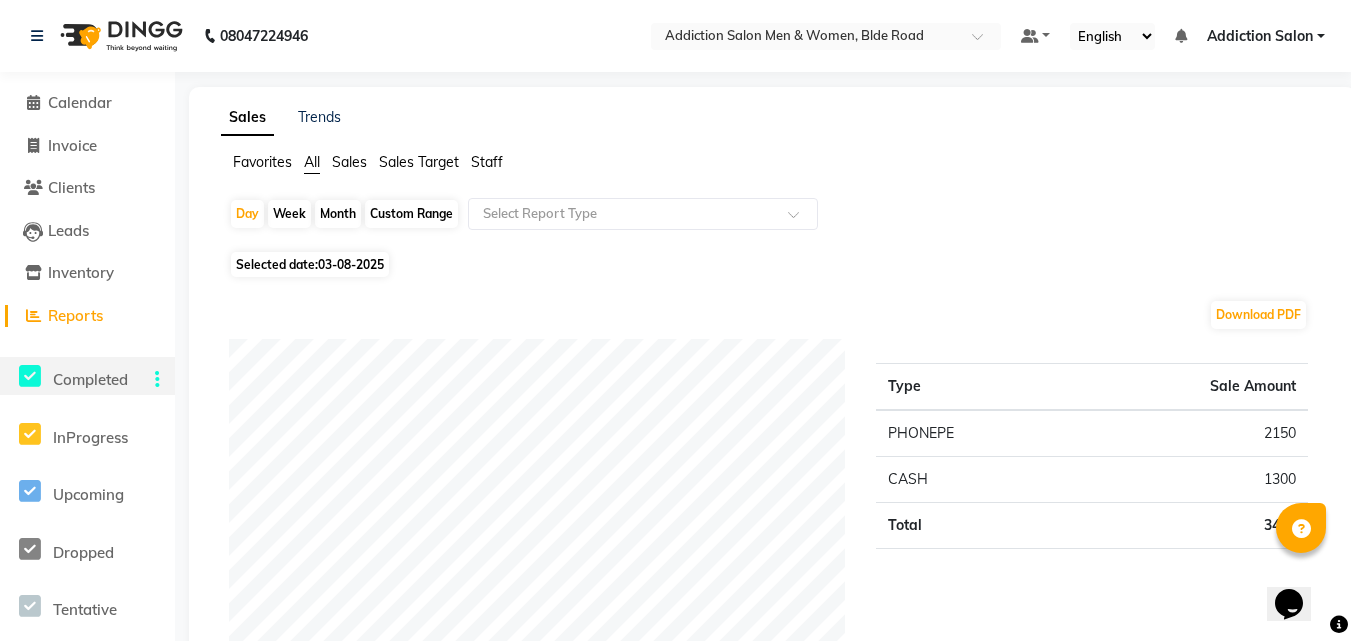 click on "Completed" 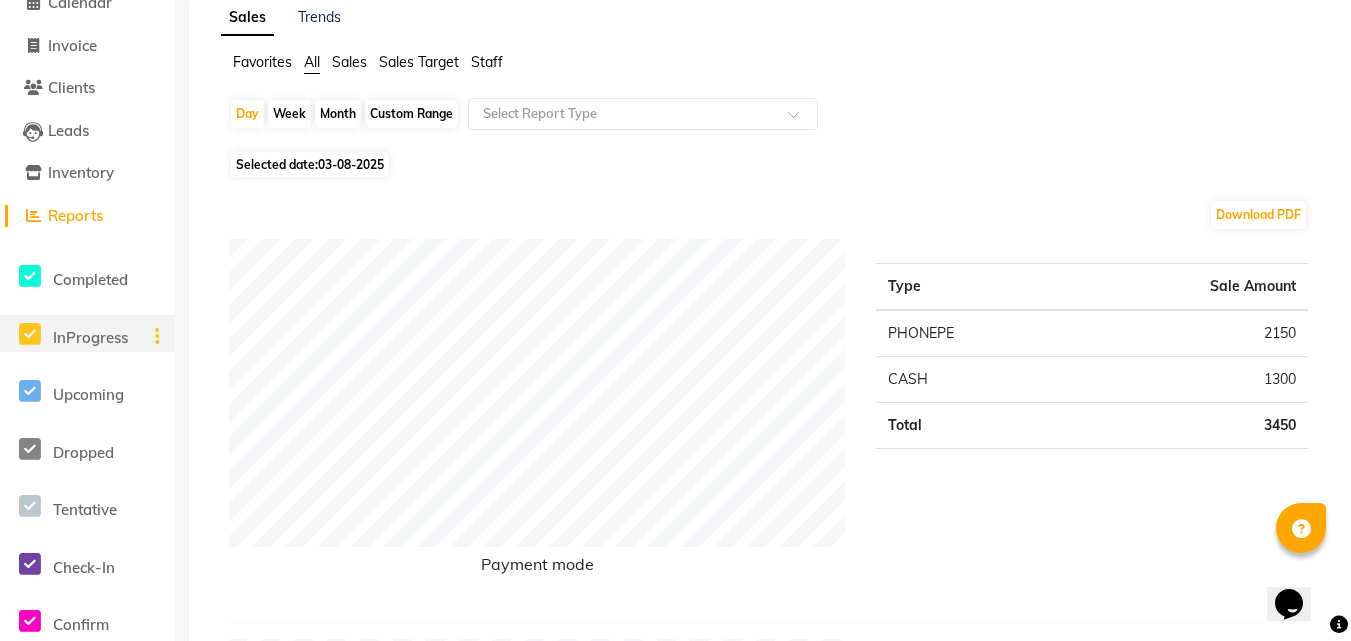 scroll, scrollTop: 0, scrollLeft: 0, axis: both 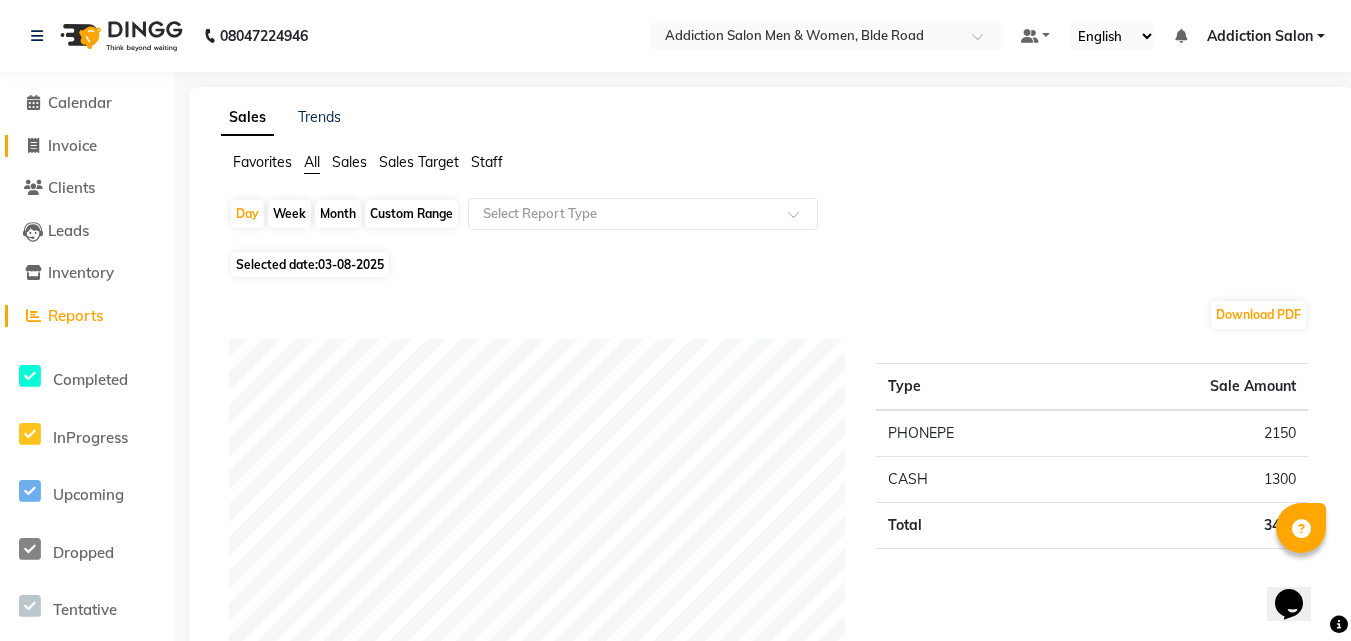 click on "Invoice" 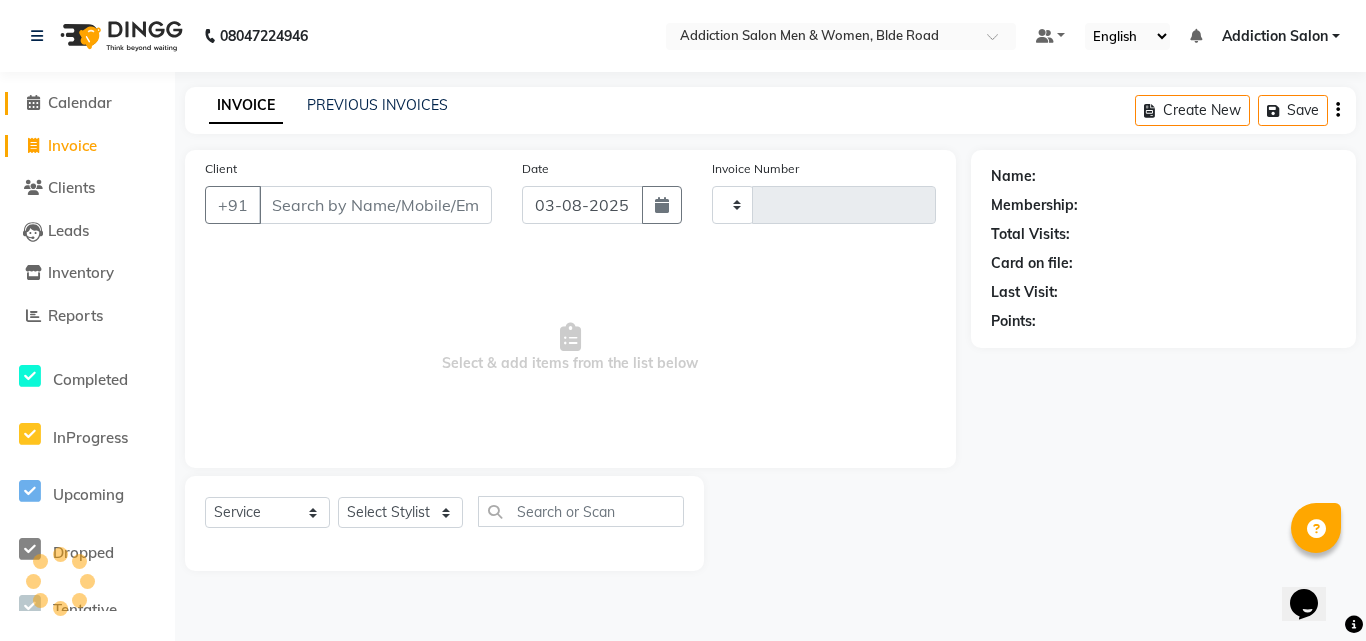 type on "3124" 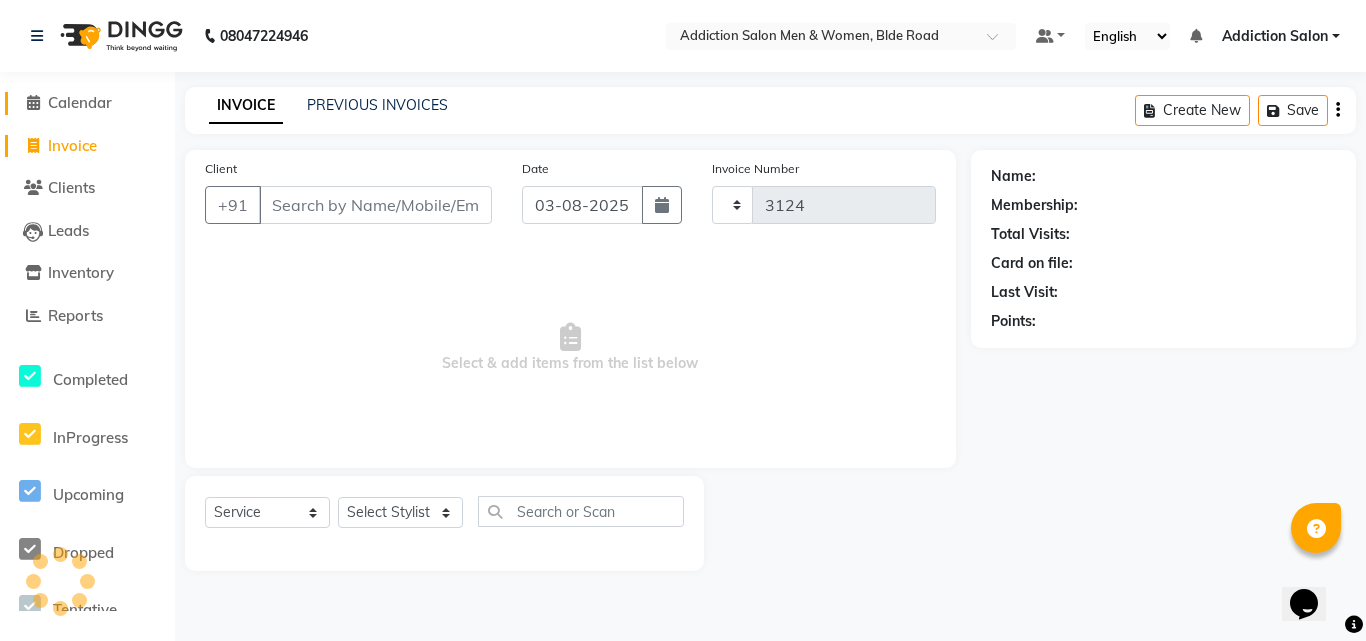 select on "6595" 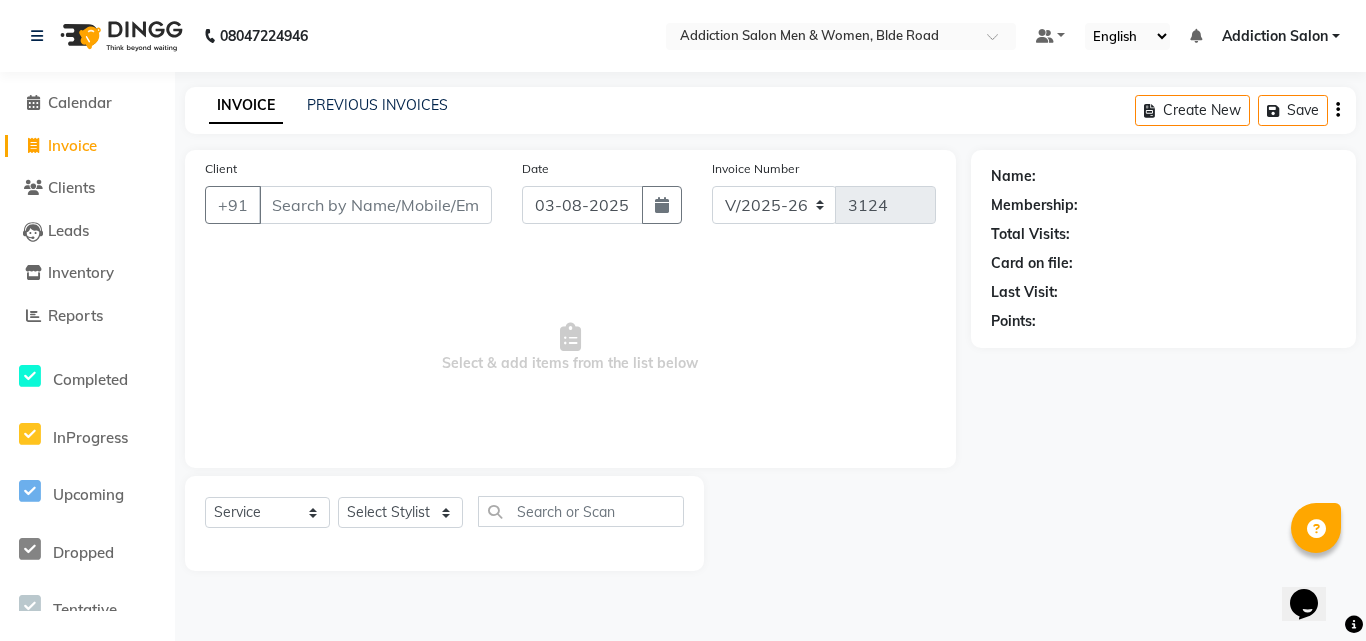 click on "Client" at bounding box center [375, 205] 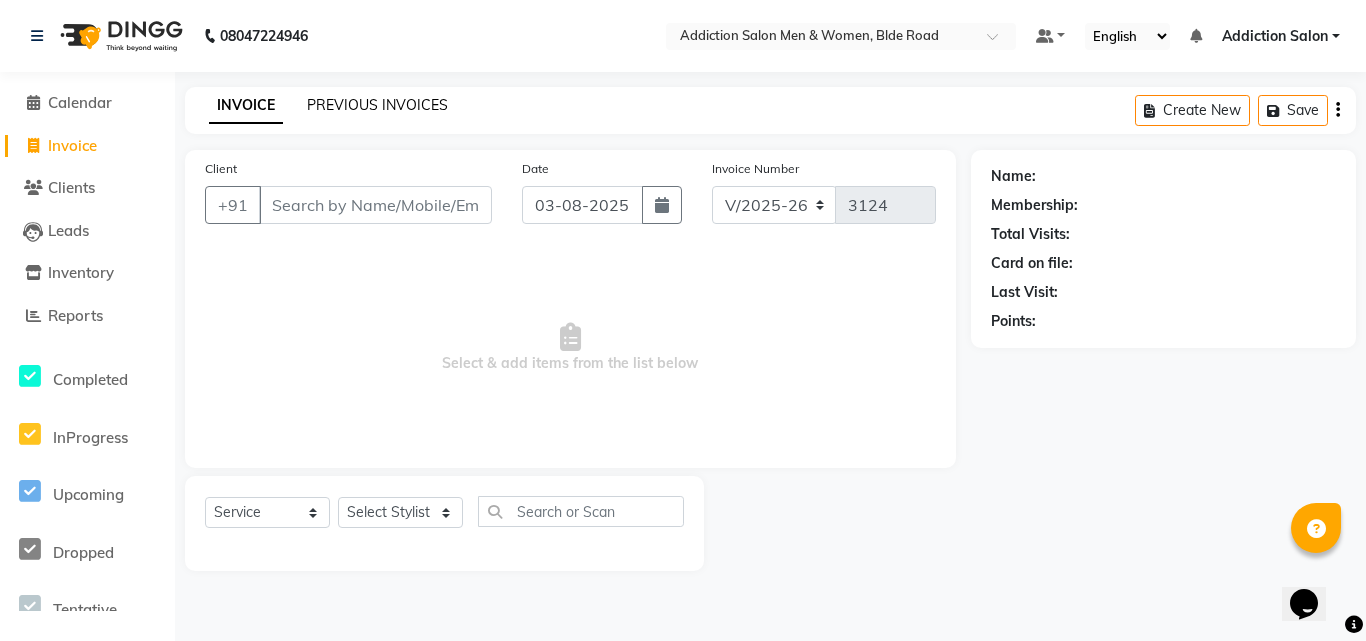 click on "PREVIOUS INVOICES" 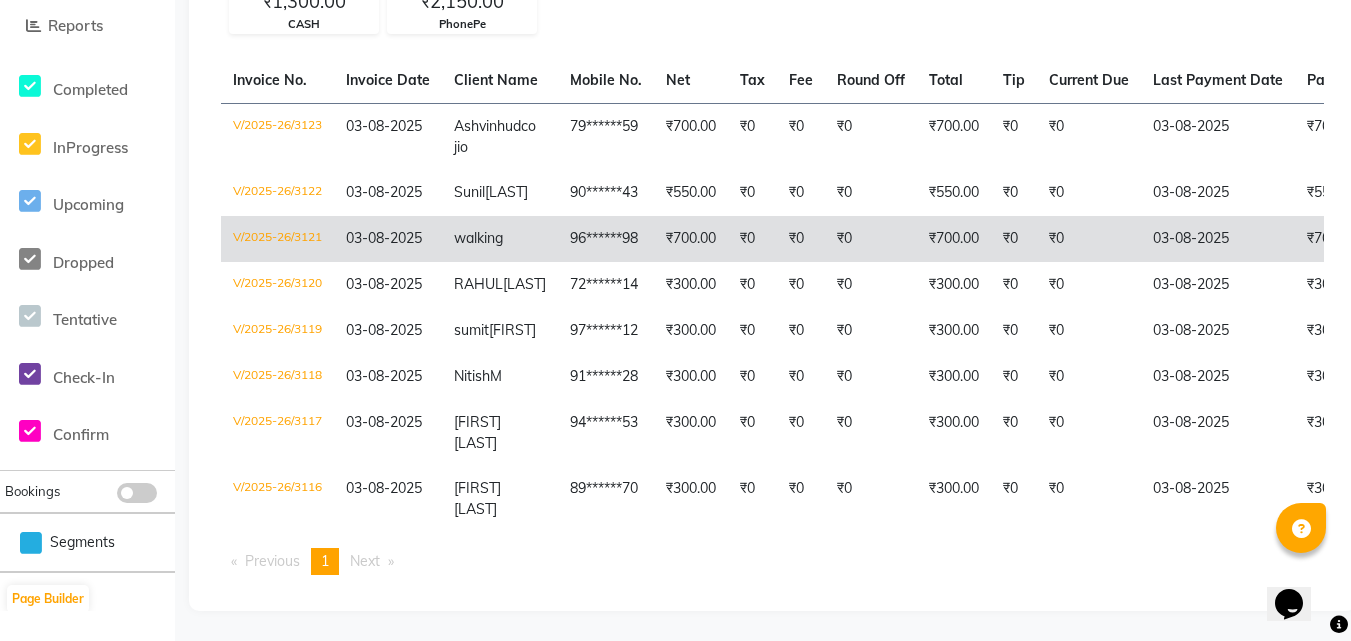 scroll, scrollTop: 0, scrollLeft: 0, axis: both 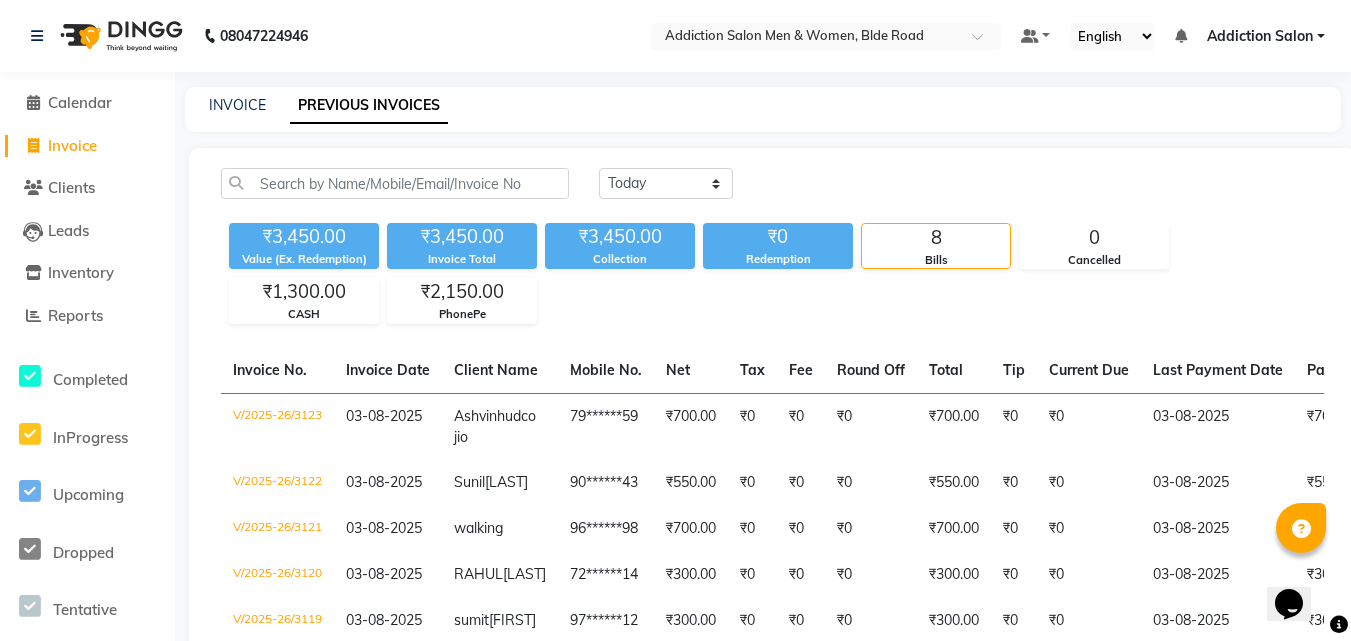 click on "Invoice" 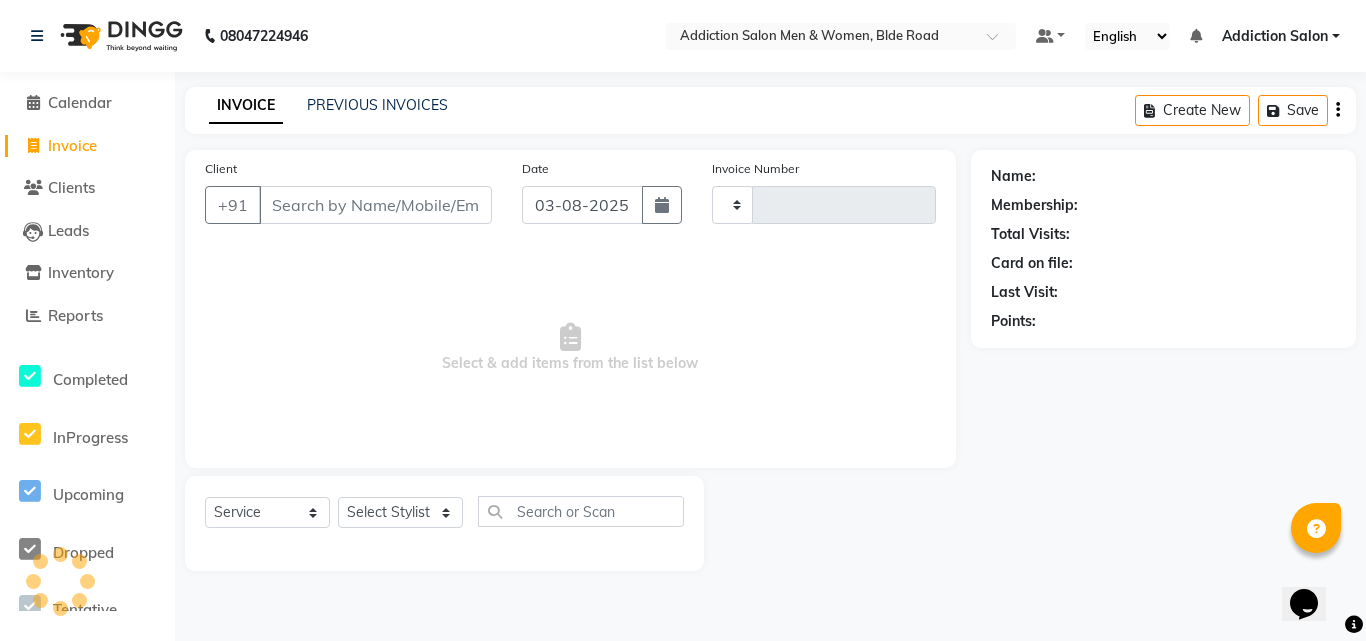 type on "3124" 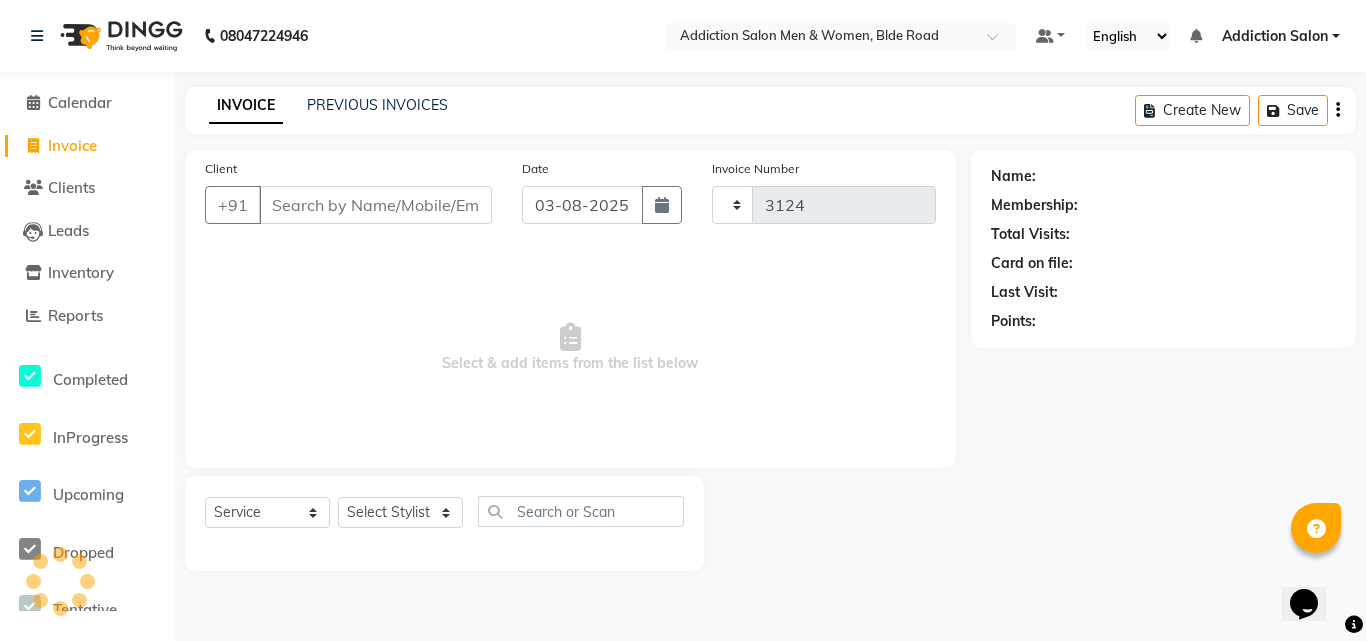 select on "6595" 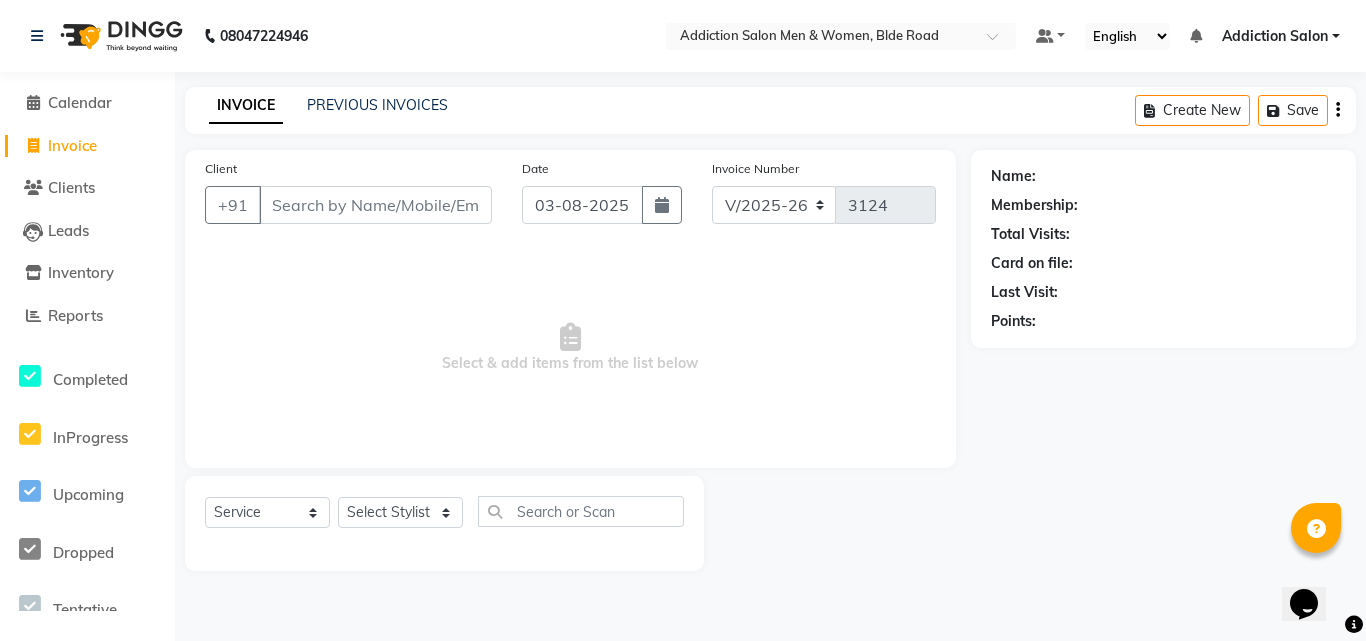 click on "Client" at bounding box center (375, 205) 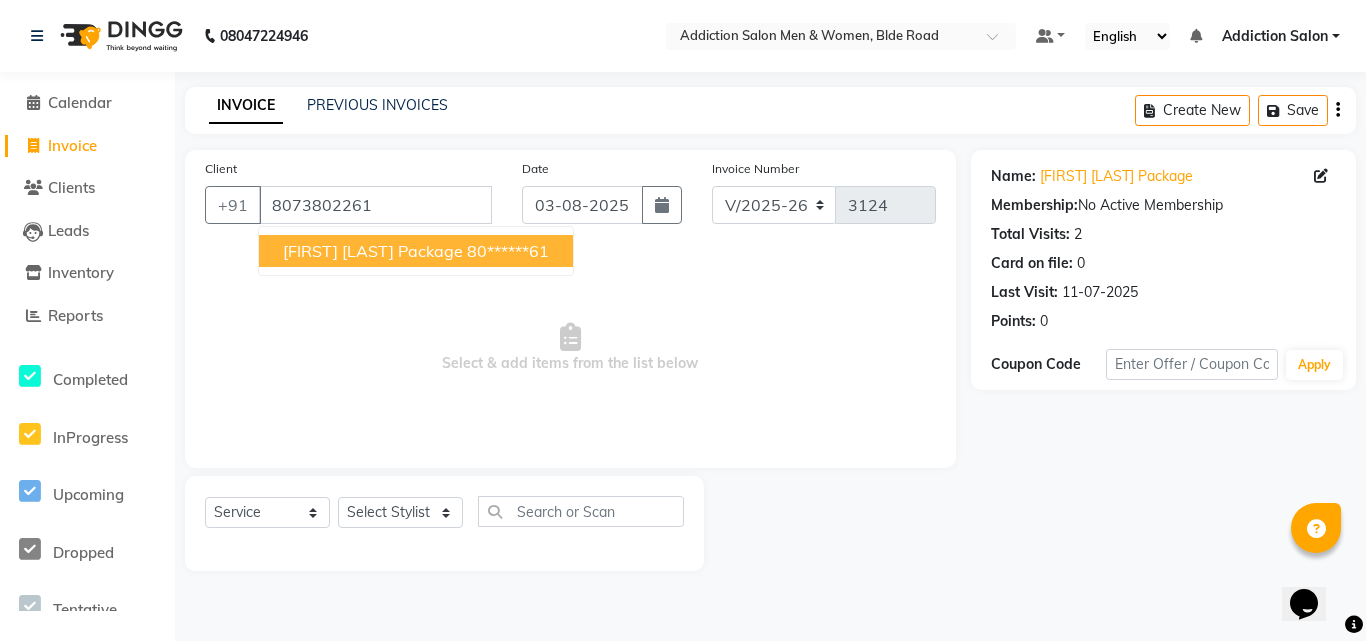 click on "vishnu kadam package" at bounding box center (373, 251) 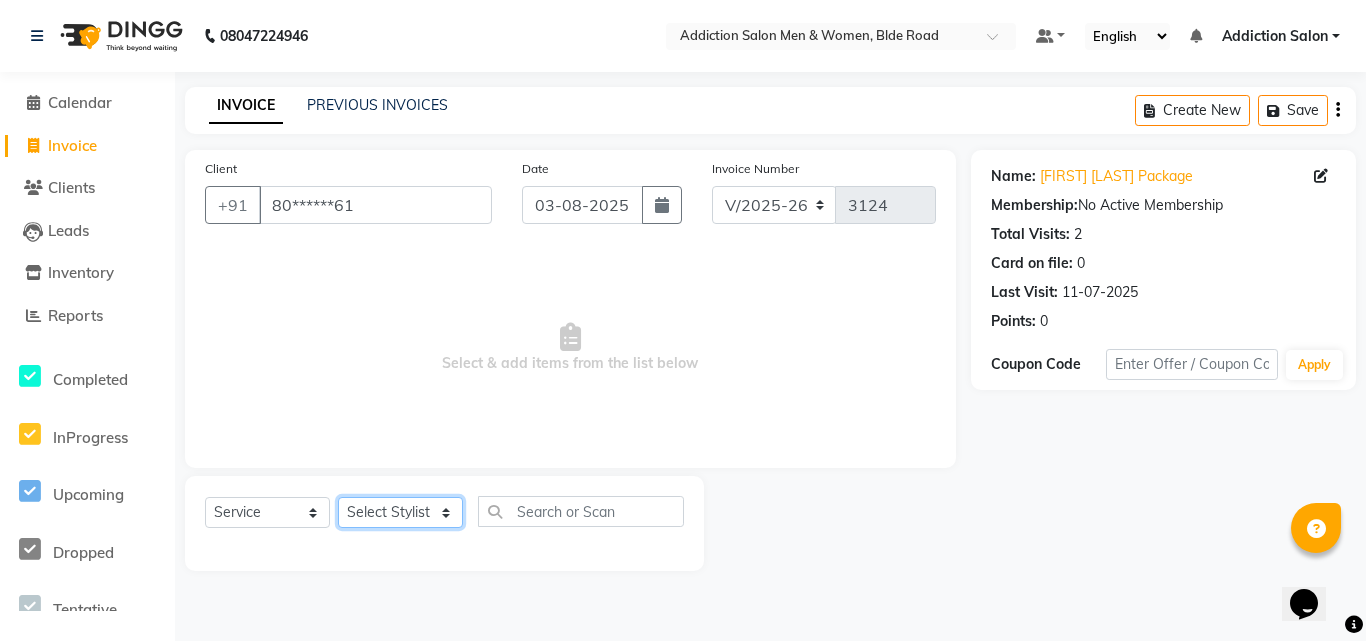 click on "Select Stylist Addiction Salon ANJALI BANSIKA Kamal KARAN KOUSHIK Nikhil Nilesh  pal Pranav REKHA RATHOD SHARDA" 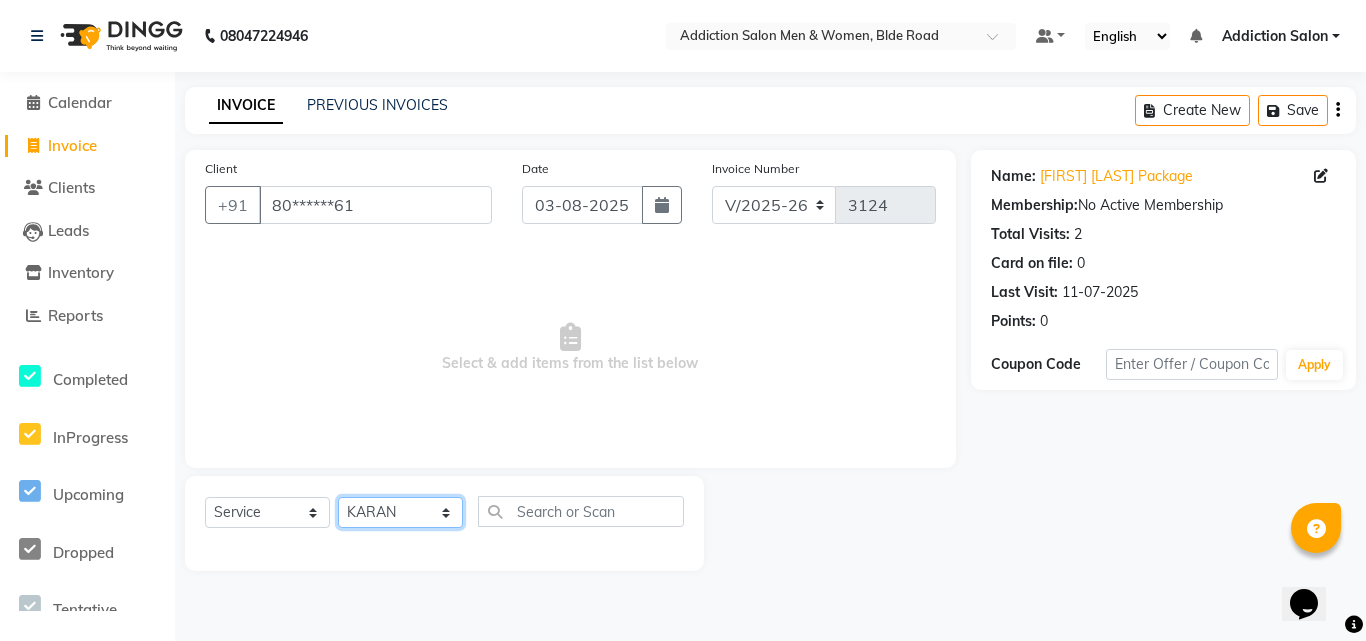 click on "Select Stylist Addiction Salon ANJALI BANSIKA Kamal KARAN KOUSHIK Nikhil Nilesh  pal Pranav REKHA RATHOD SHARDA" 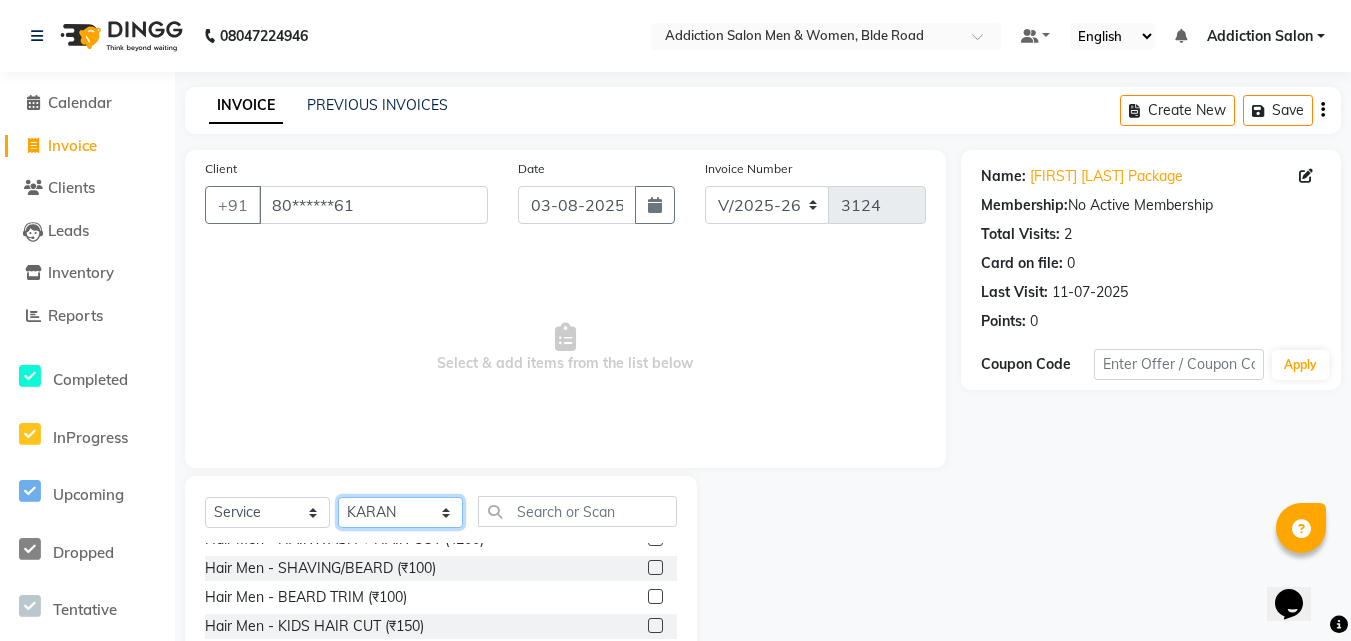 scroll, scrollTop: 0, scrollLeft: 0, axis: both 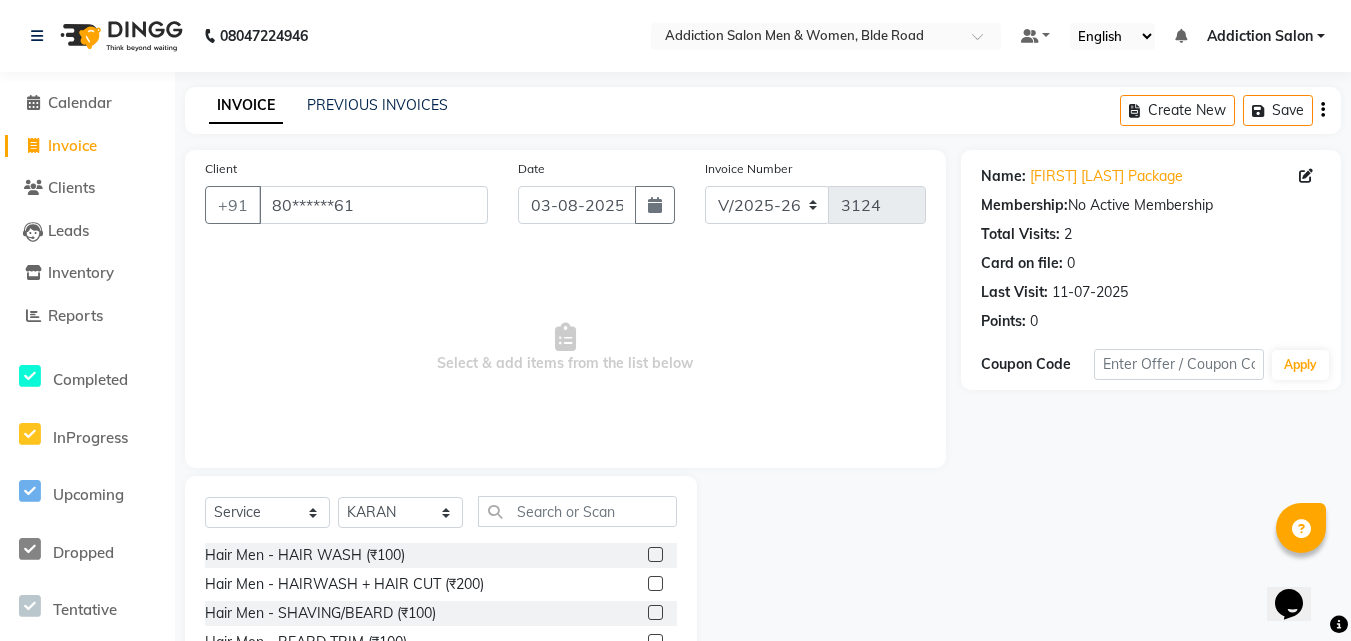 click 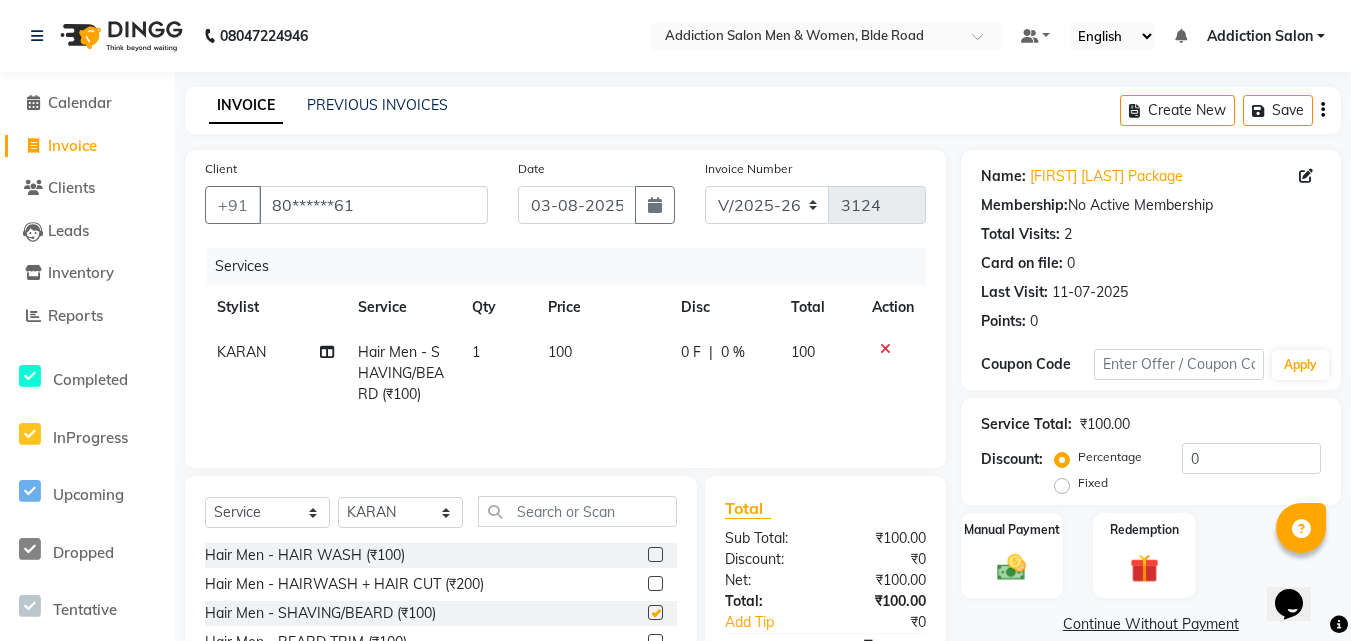 checkbox on "false" 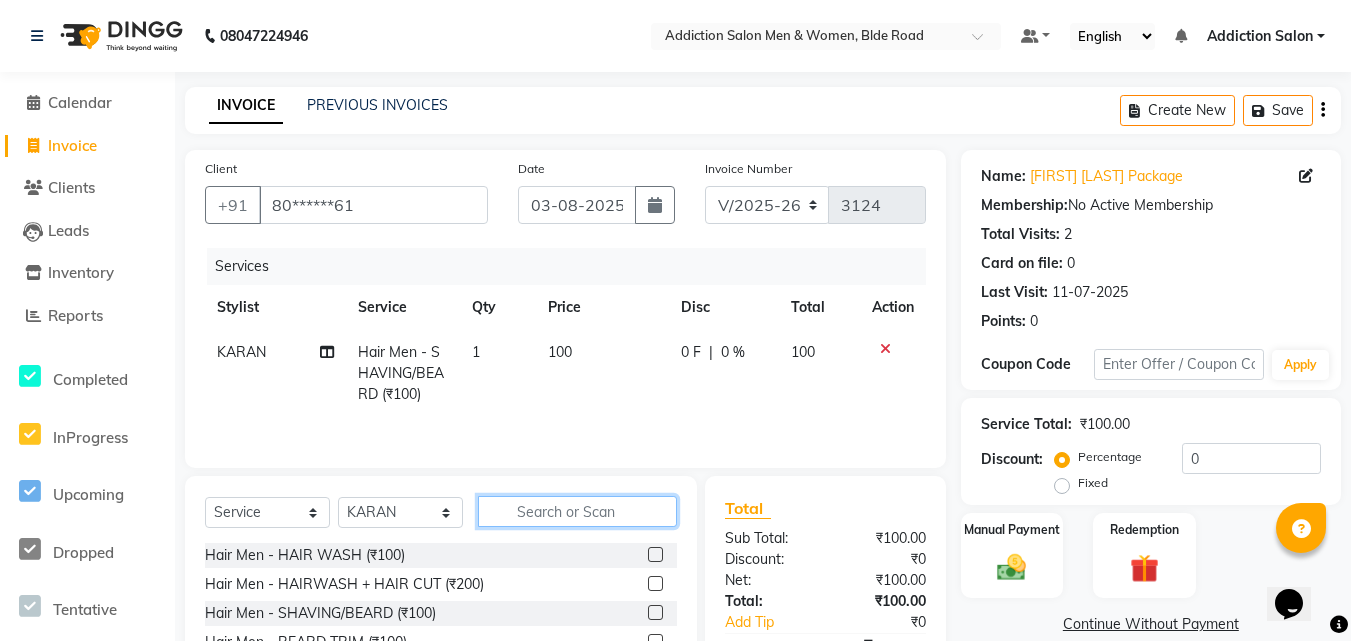 click 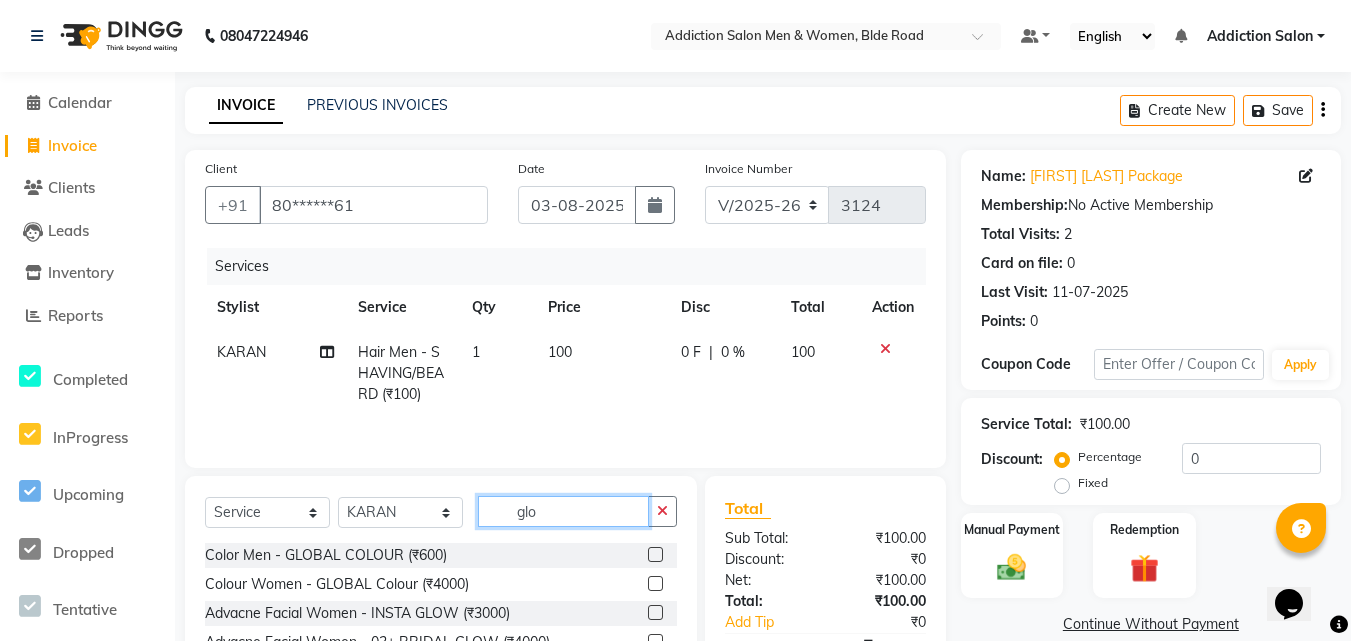 type on "glo" 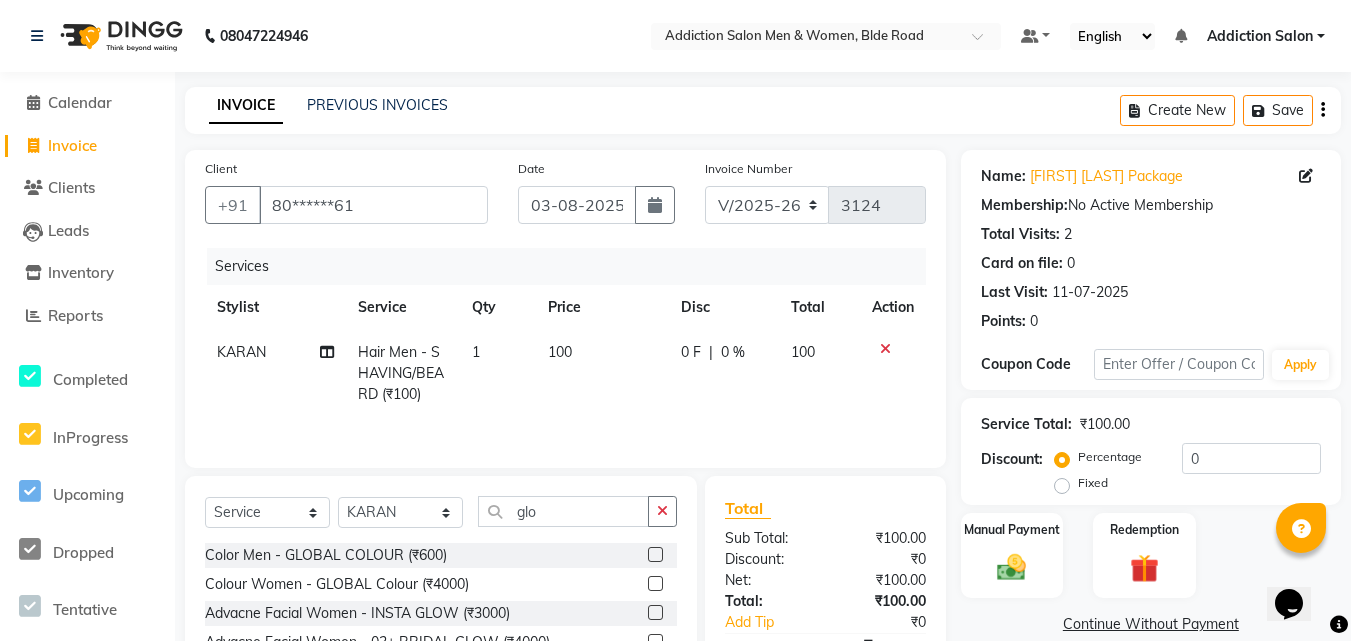 click 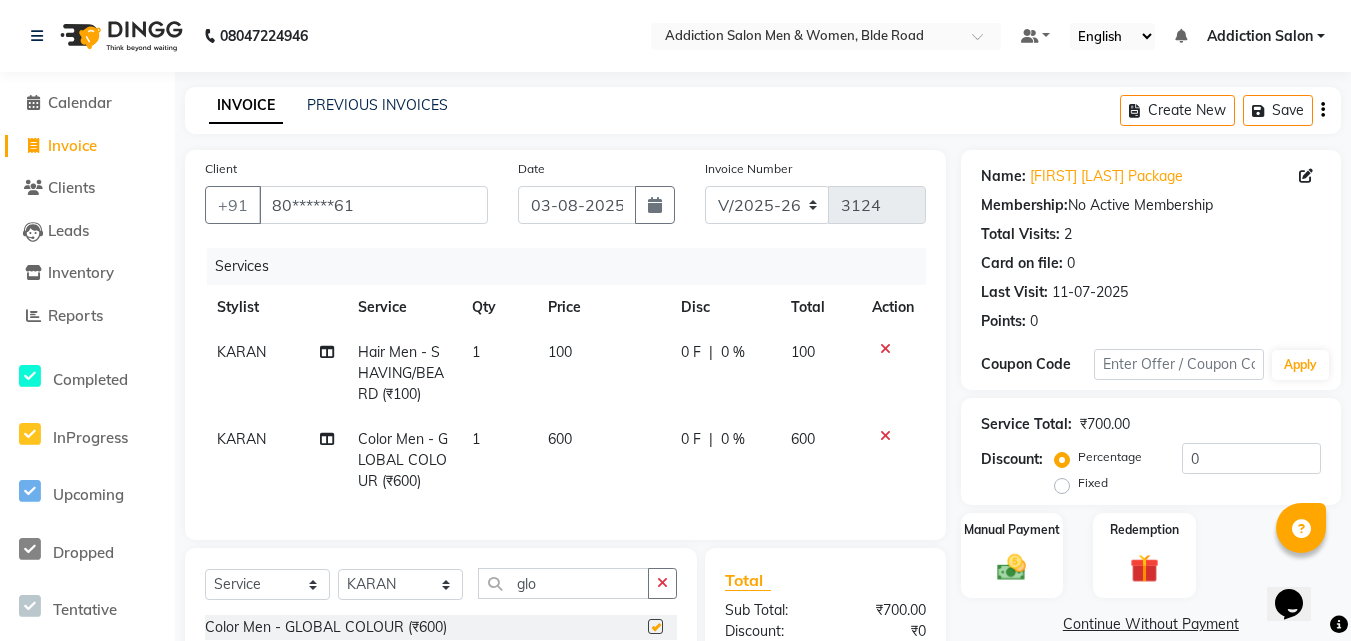 checkbox on "false" 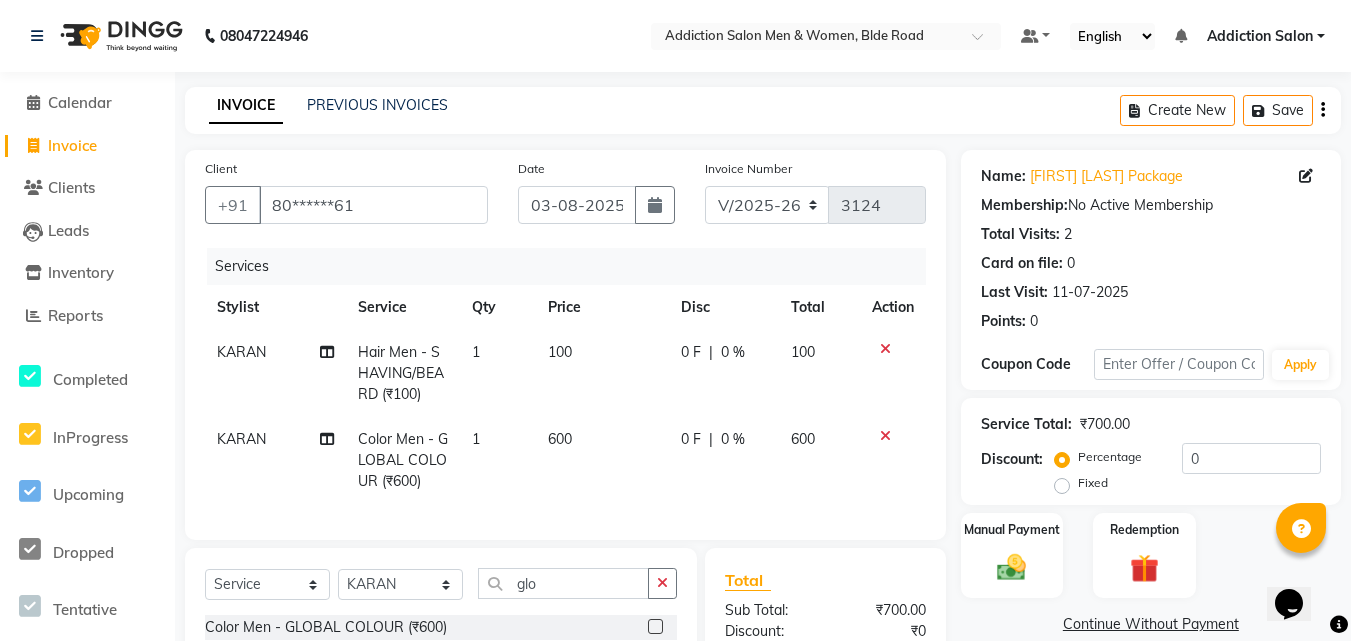 scroll, scrollTop: 200, scrollLeft: 0, axis: vertical 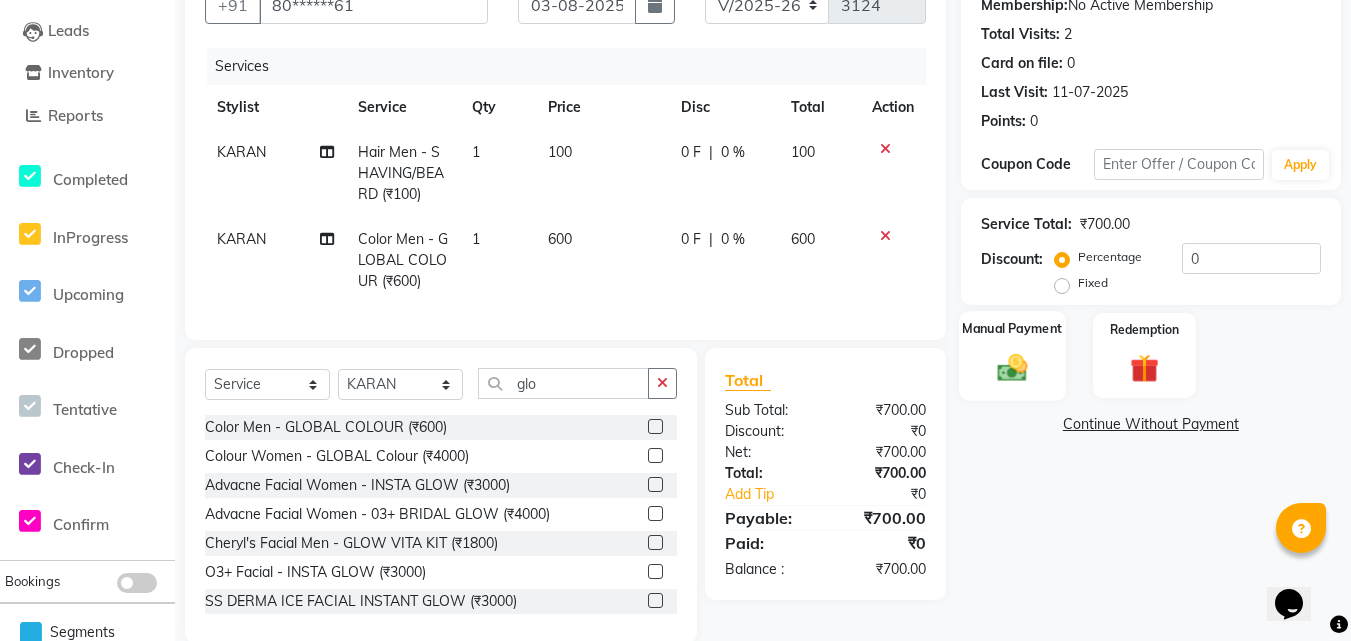 click 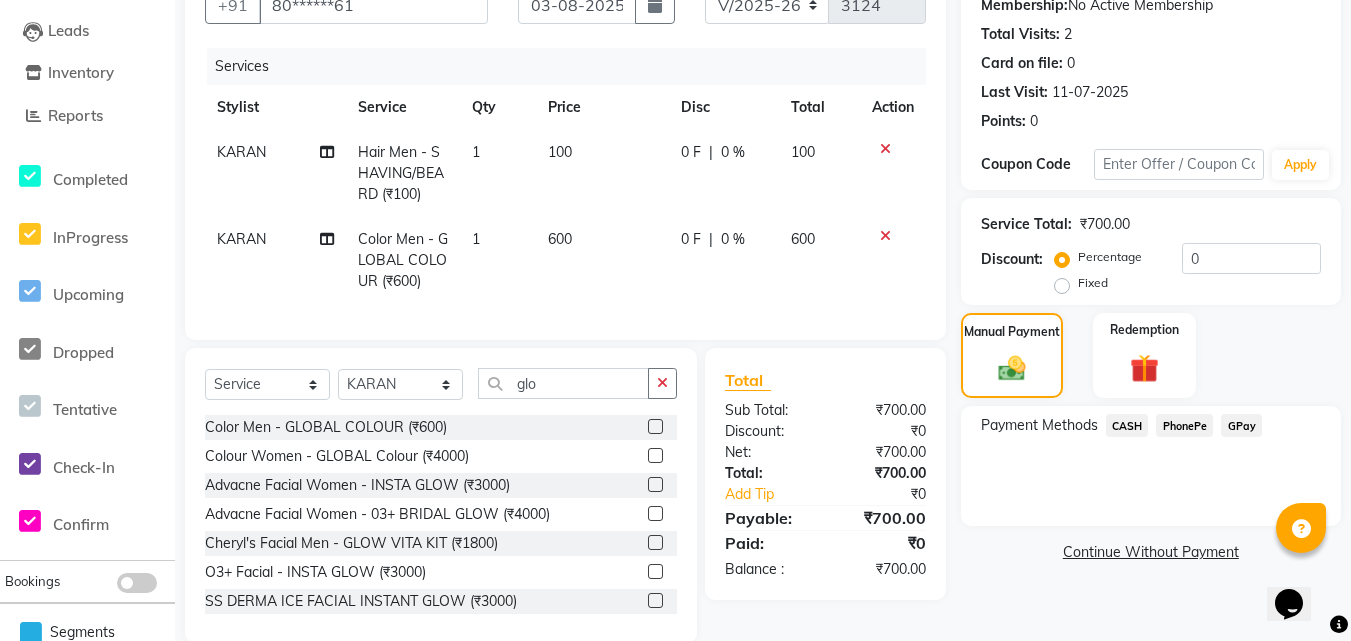 click on "CASH" 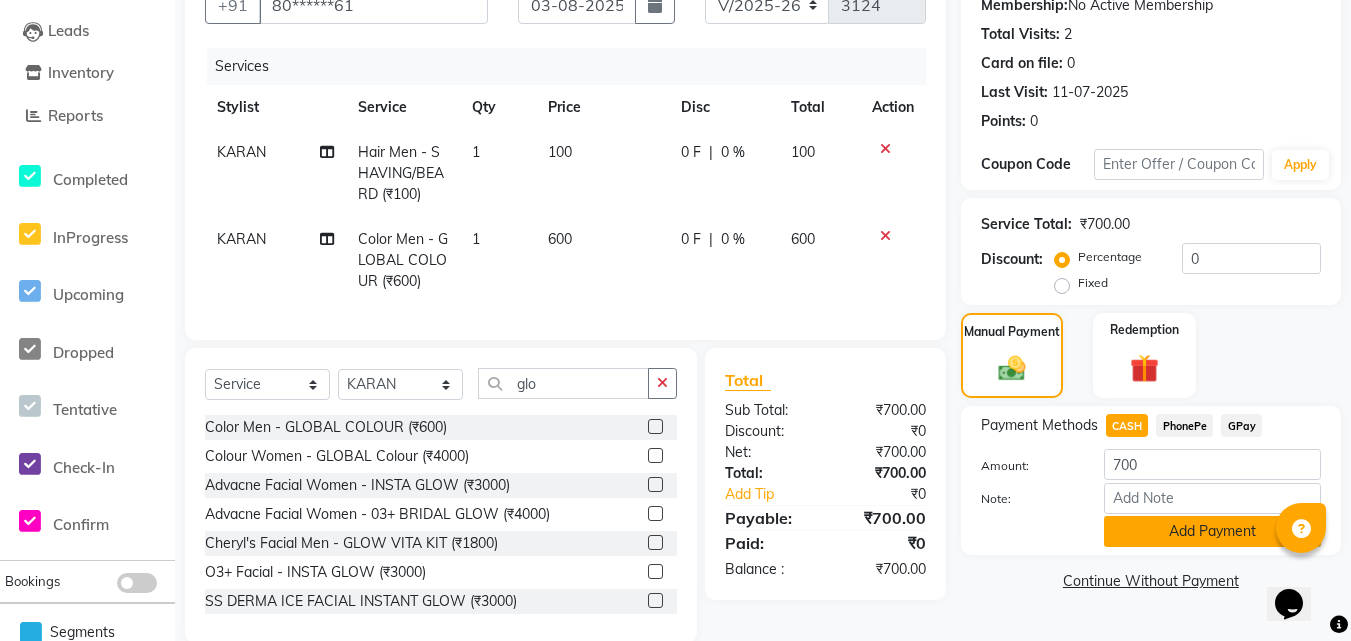 click on "Add Payment" 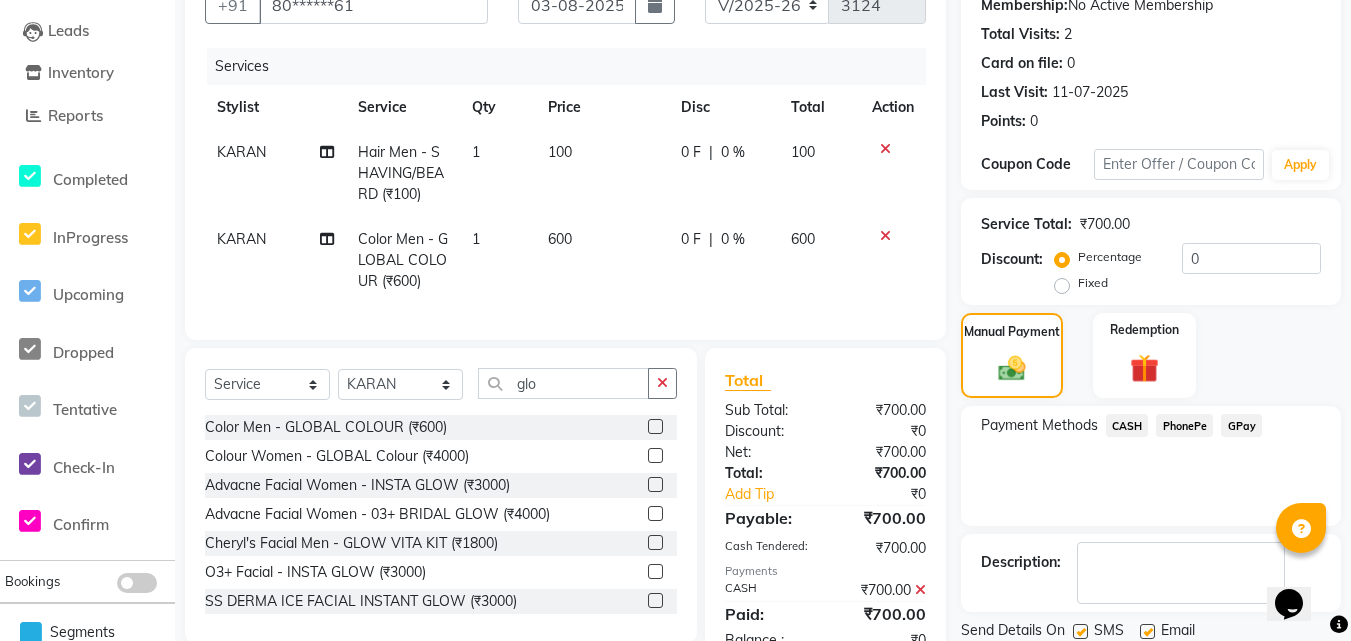 scroll, scrollTop: 275, scrollLeft: 0, axis: vertical 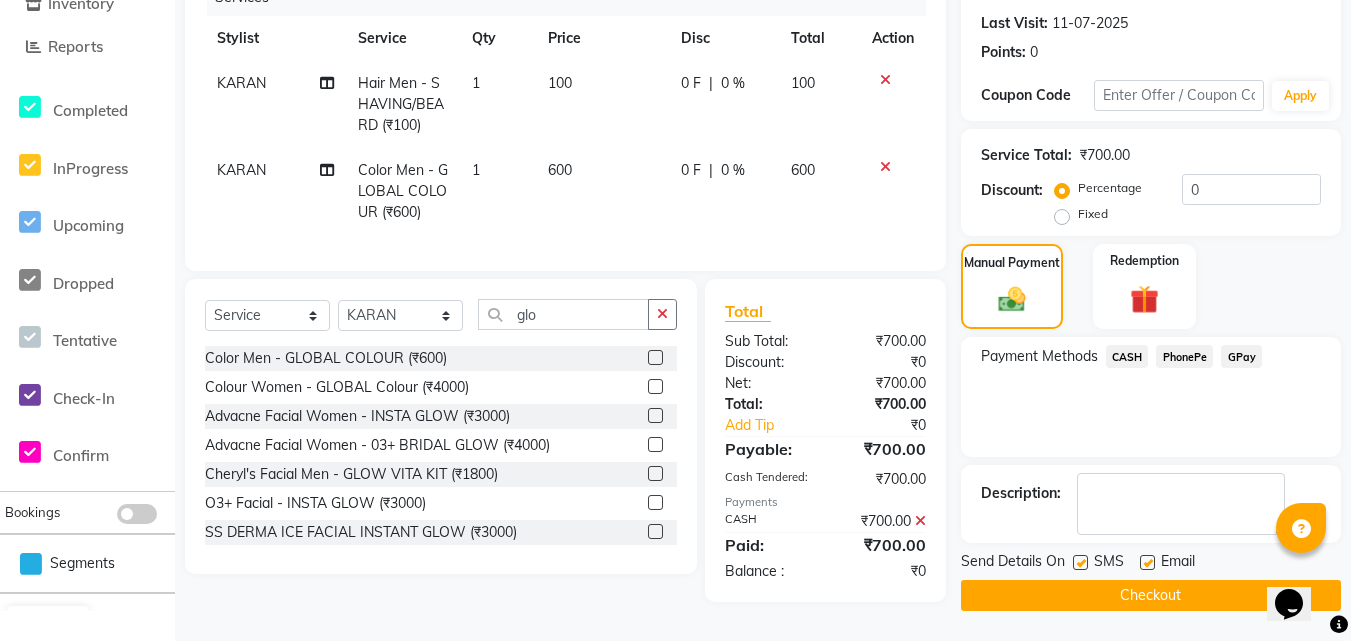 click on "Checkout" 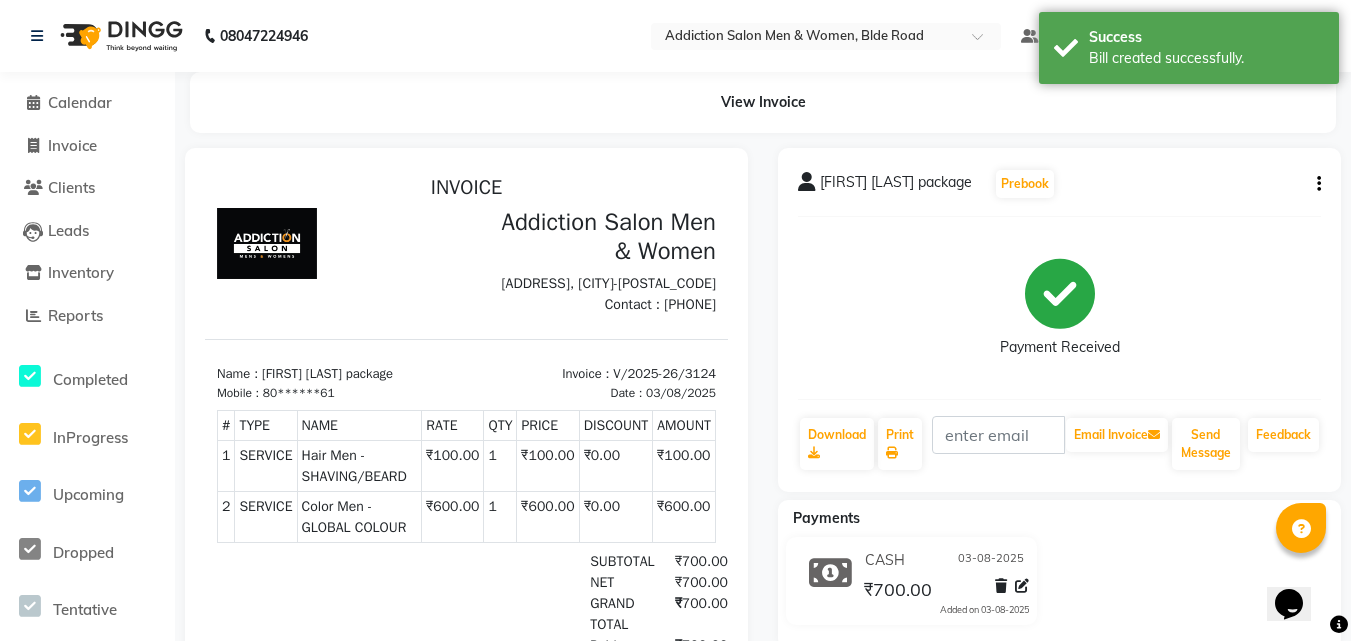 scroll, scrollTop: 0, scrollLeft: 0, axis: both 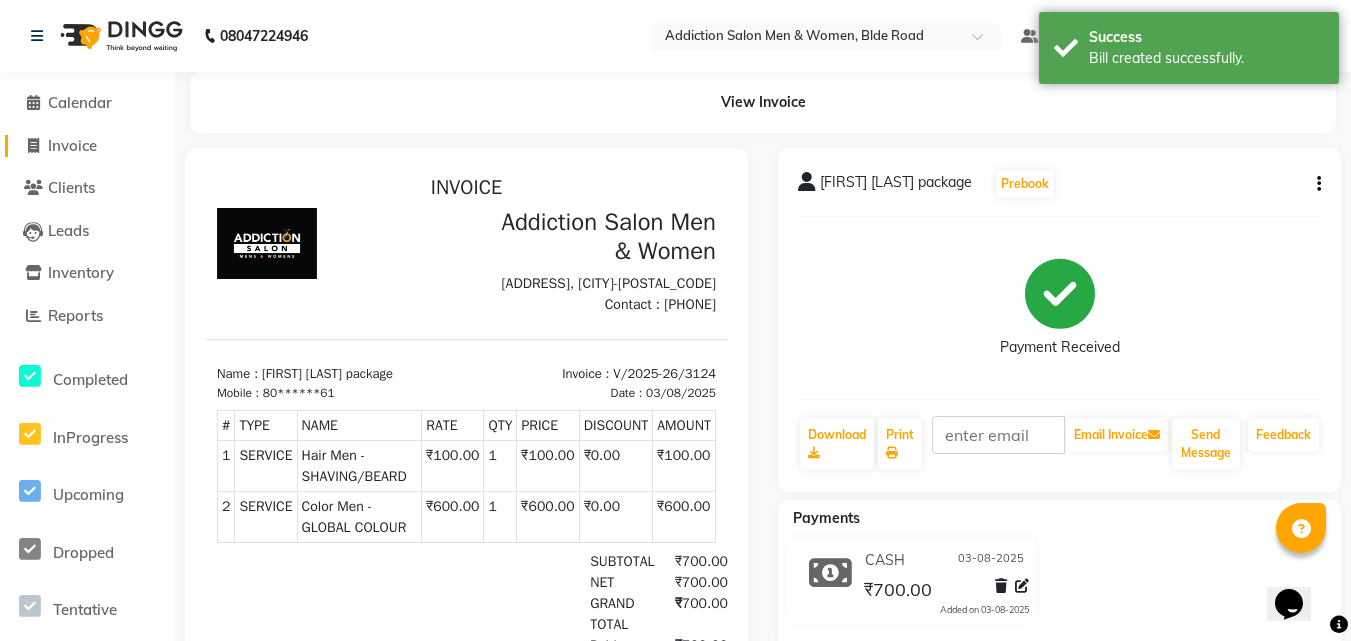 click on "Invoice" 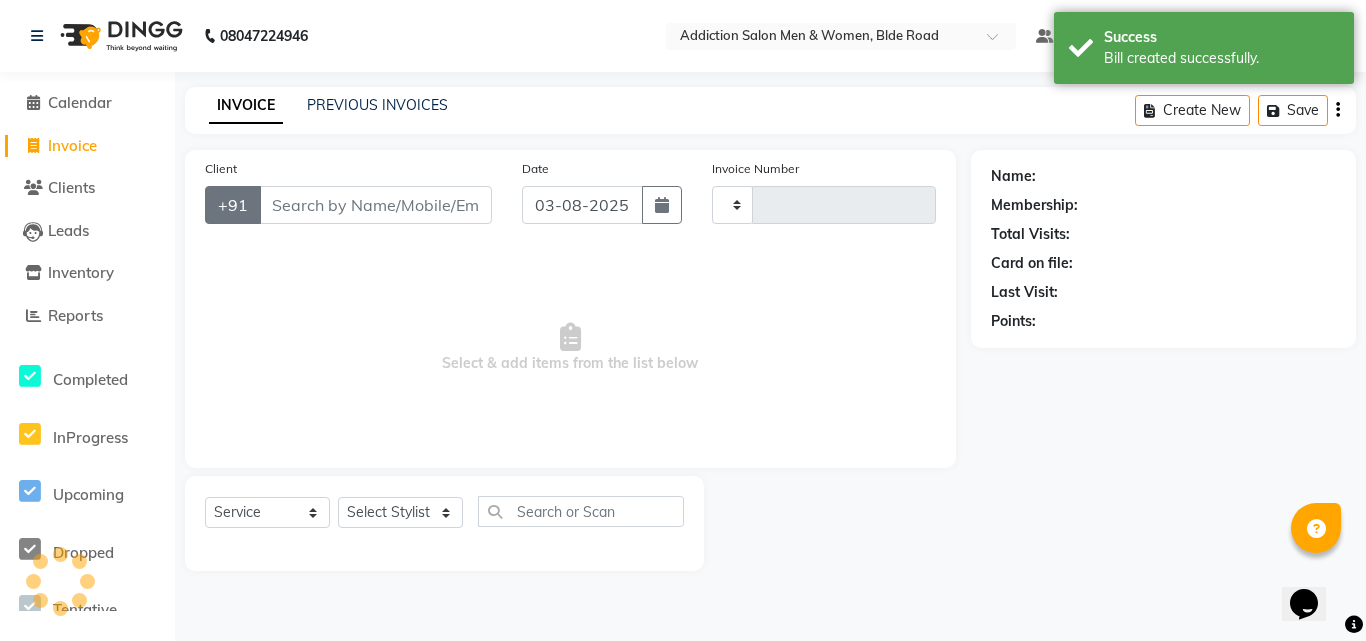 type on "3125" 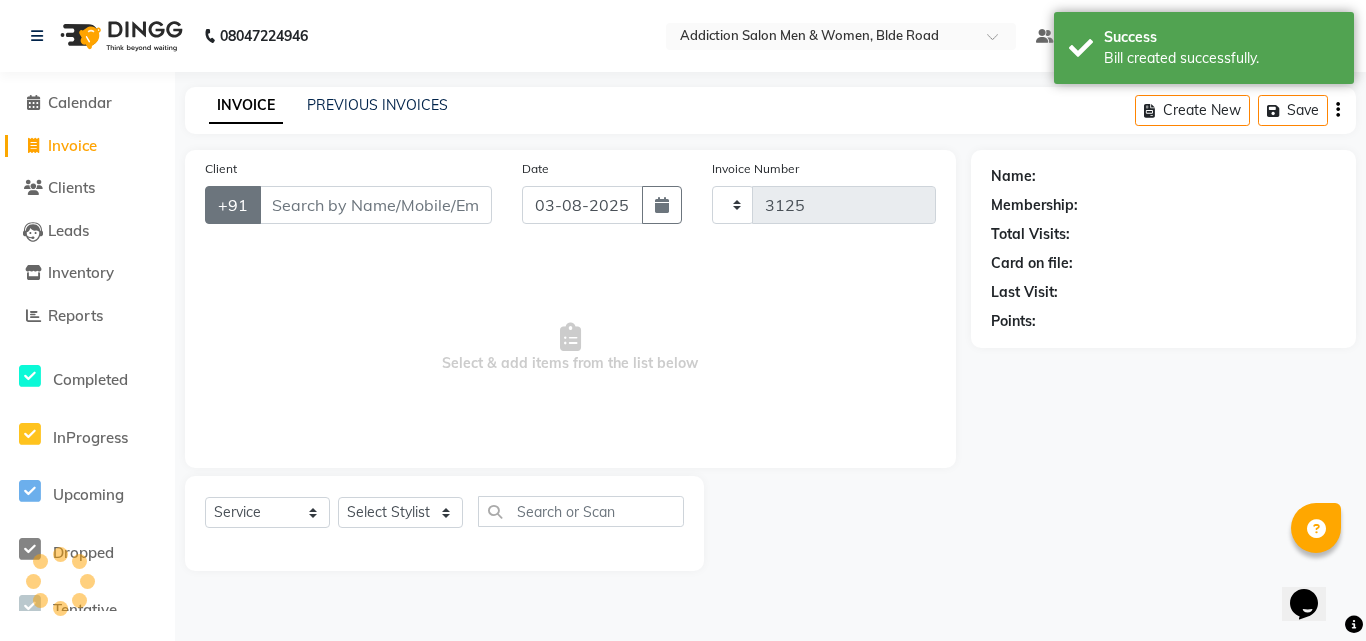 select on "6595" 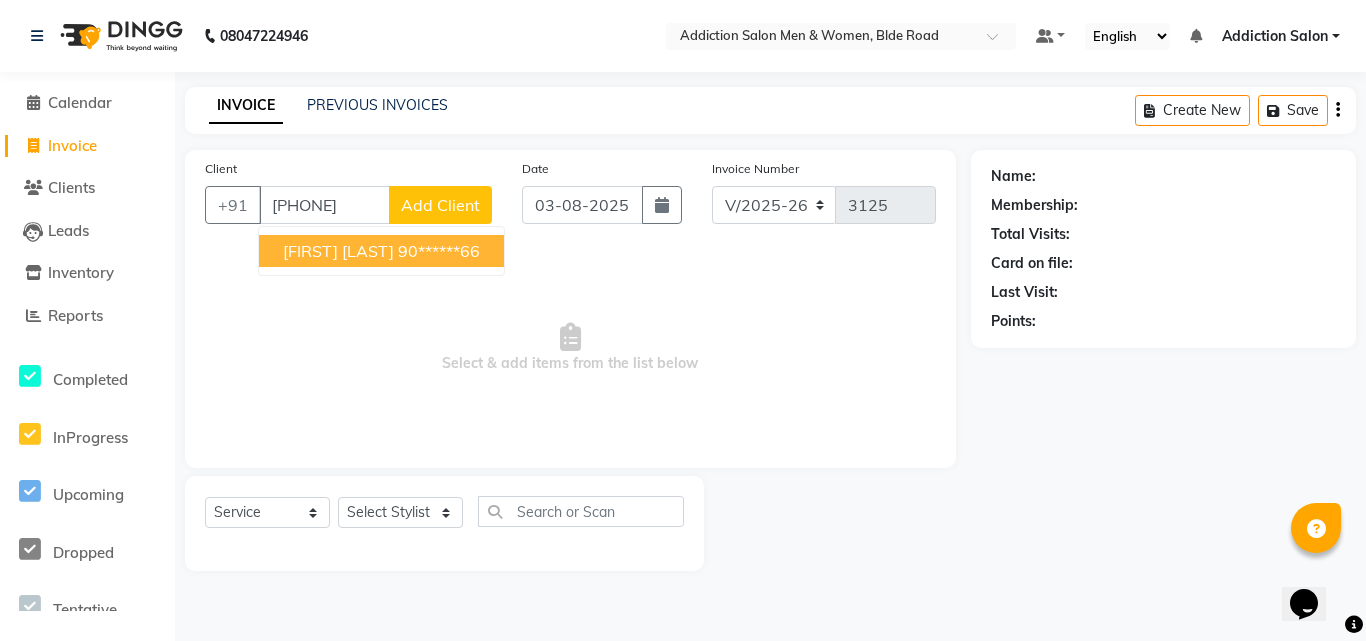 click on "90******66" at bounding box center [439, 251] 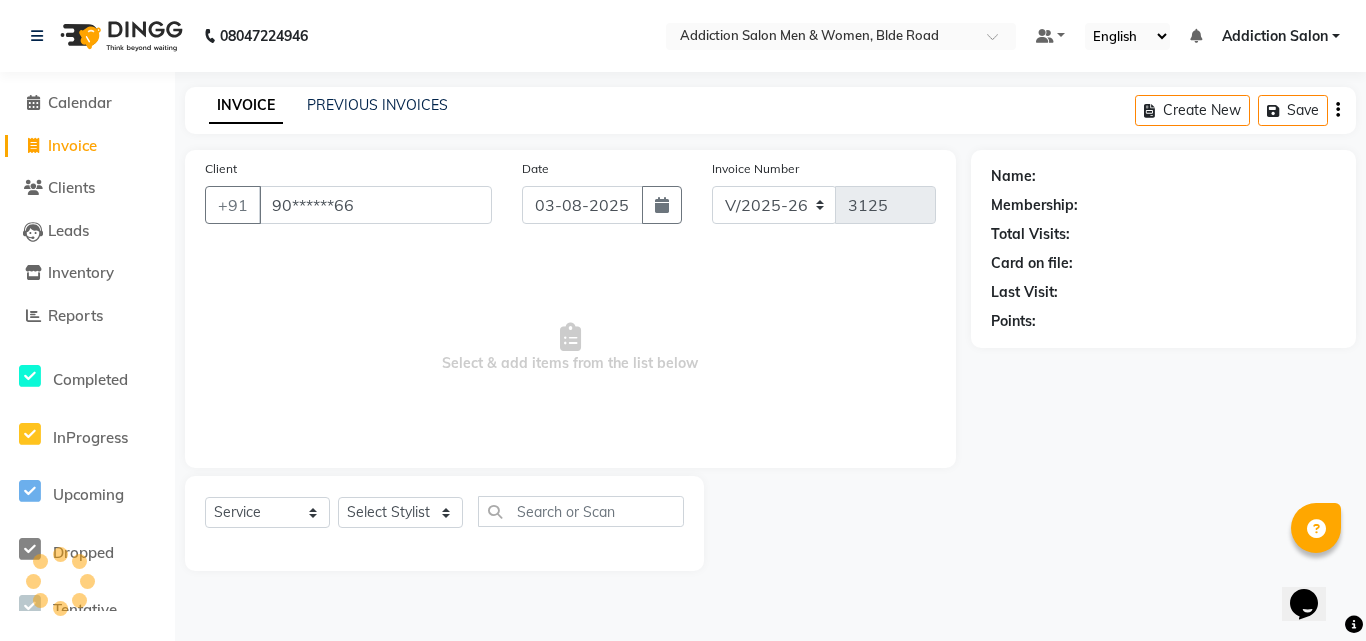 type on "90******66" 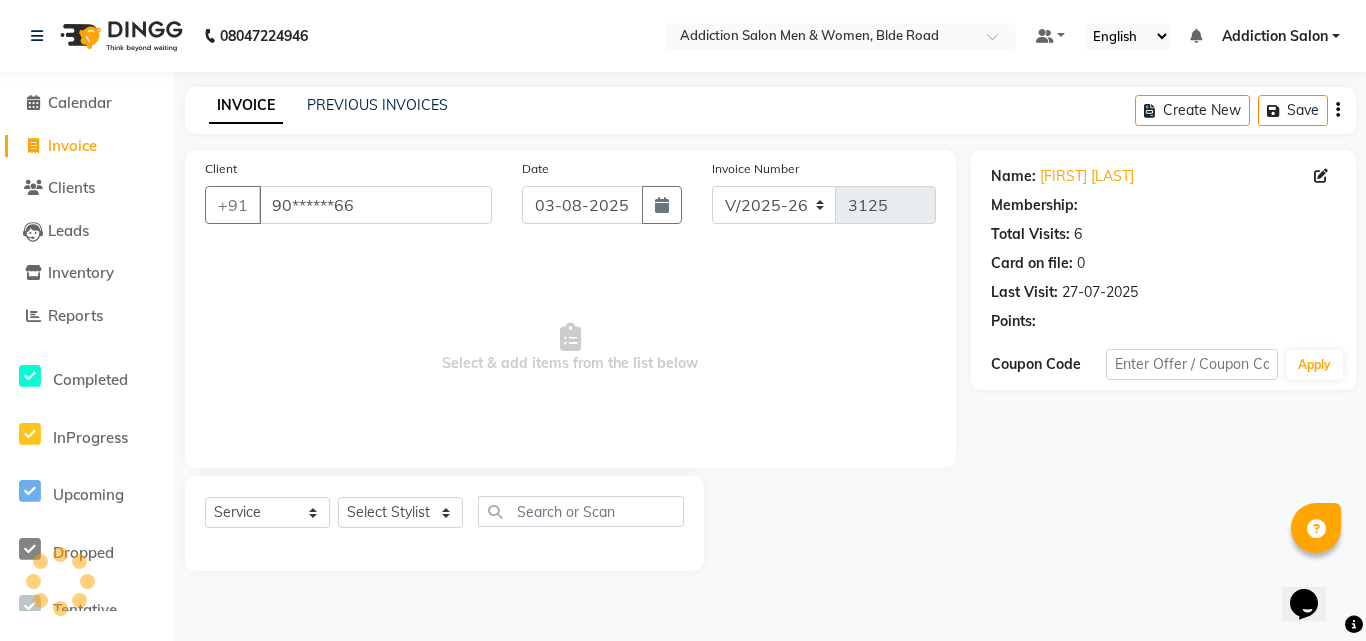 select on "1: Object" 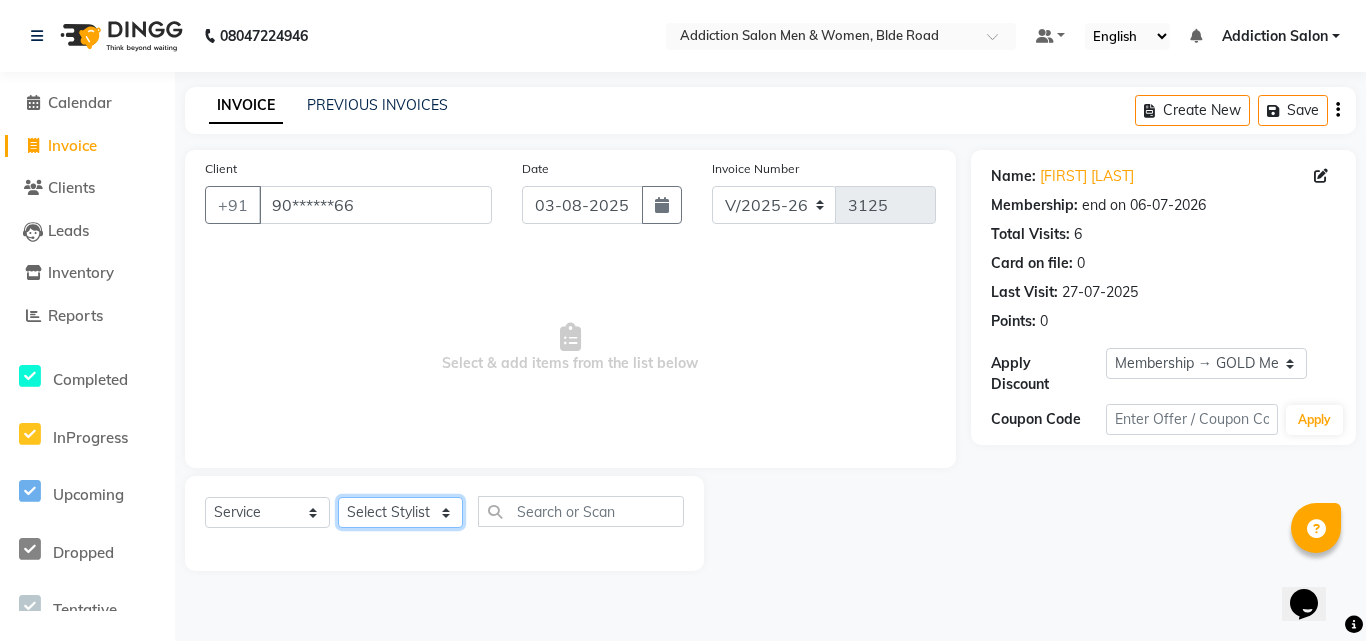 click on "Select Stylist Addiction Salon ANJALI BANSIKA Kamal KARAN KOUSHIK Nikhil Nilesh  pal Pranav REKHA RATHOD SHARDA" 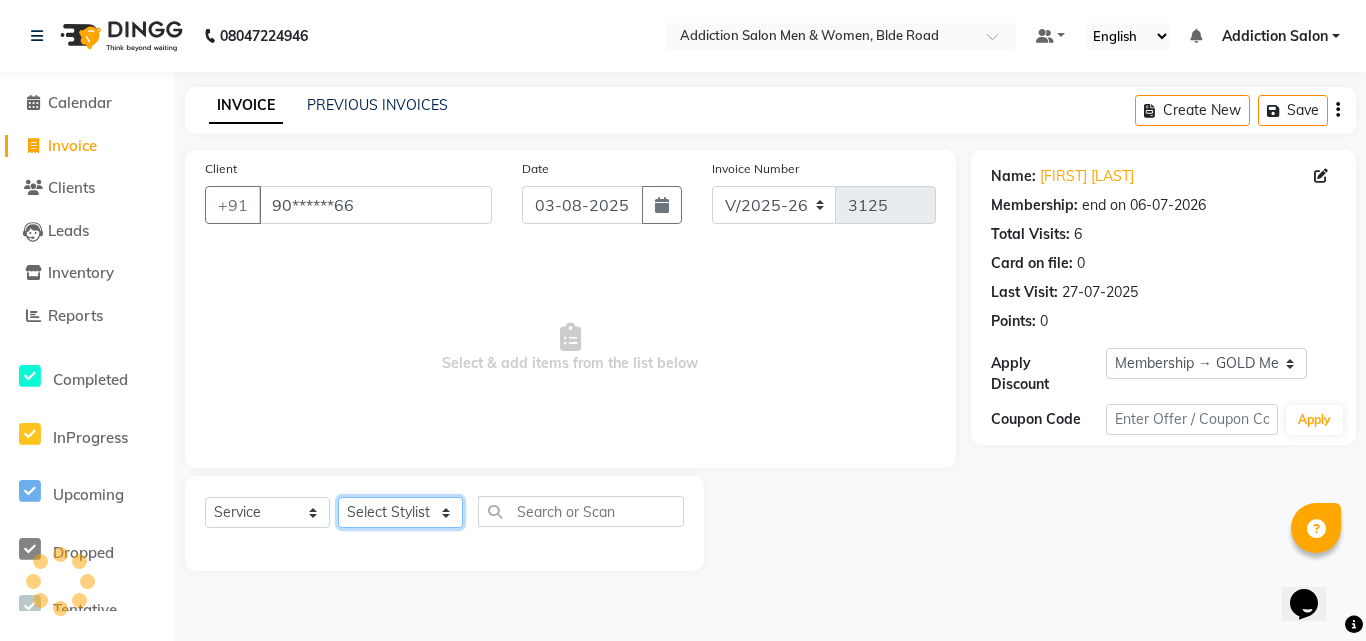 select on "86847" 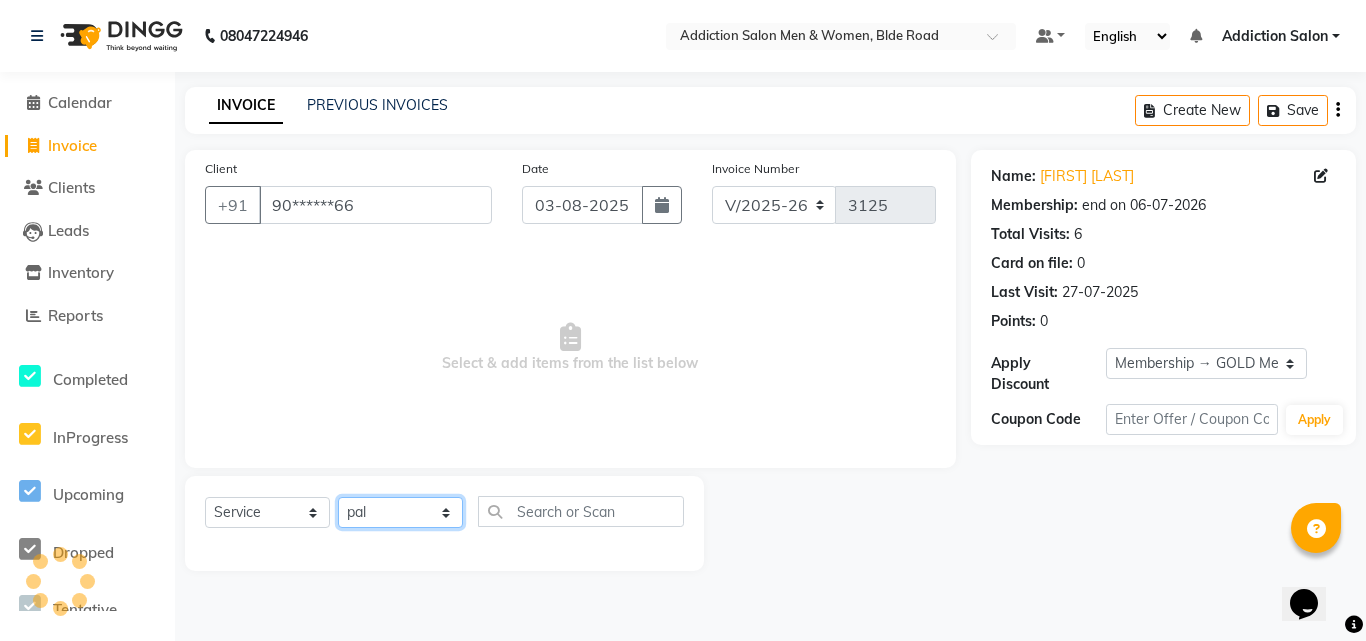 click on "Select Stylist Addiction Salon ANJALI BANSIKA Kamal KARAN KOUSHIK Nikhil Nilesh  pal Pranav REKHA RATHOD SHARDA" 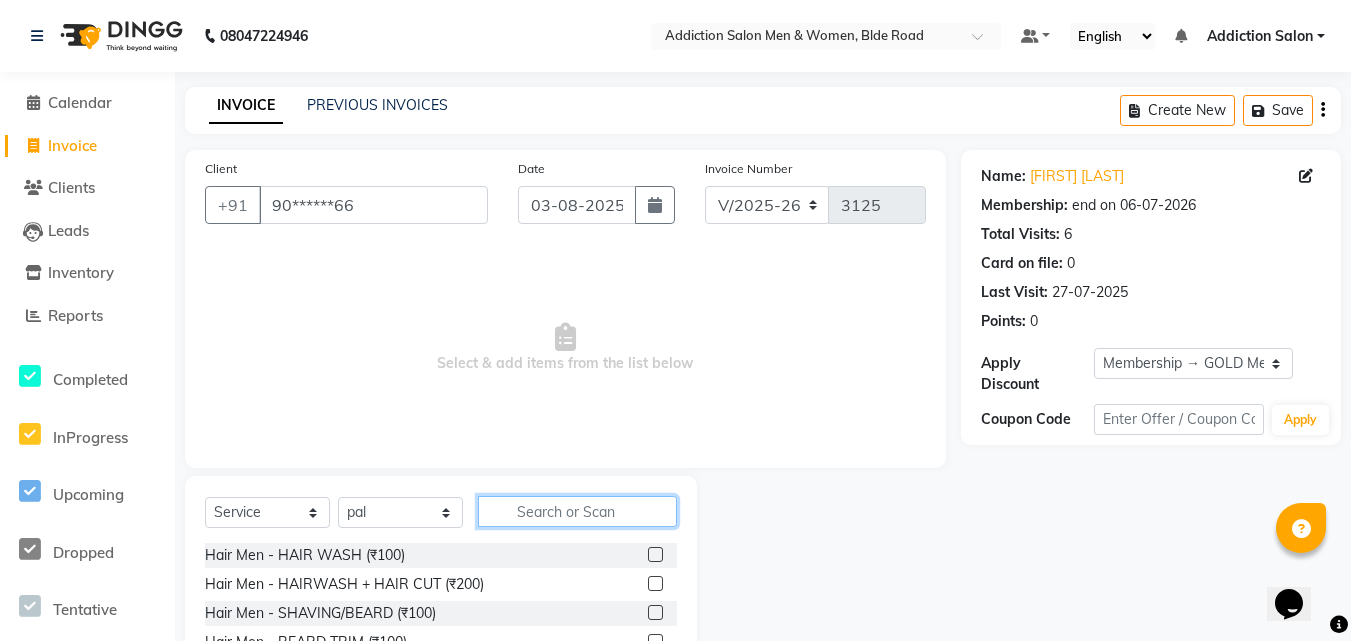 click 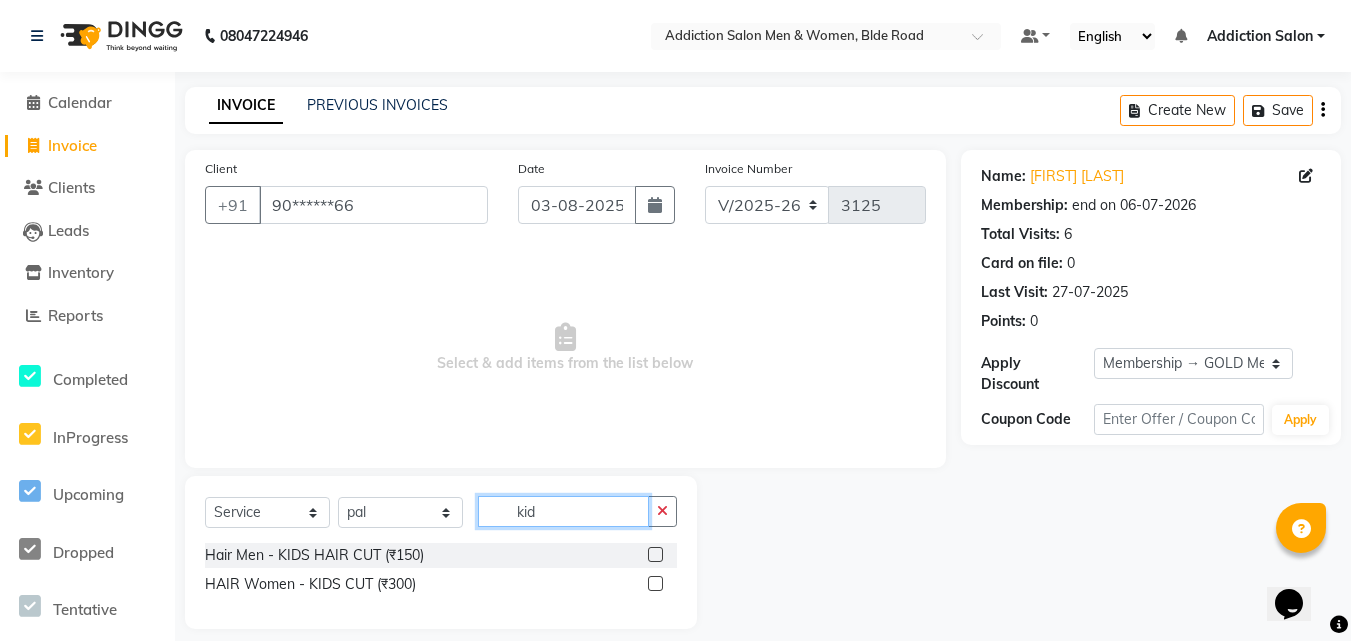 type on "kid" 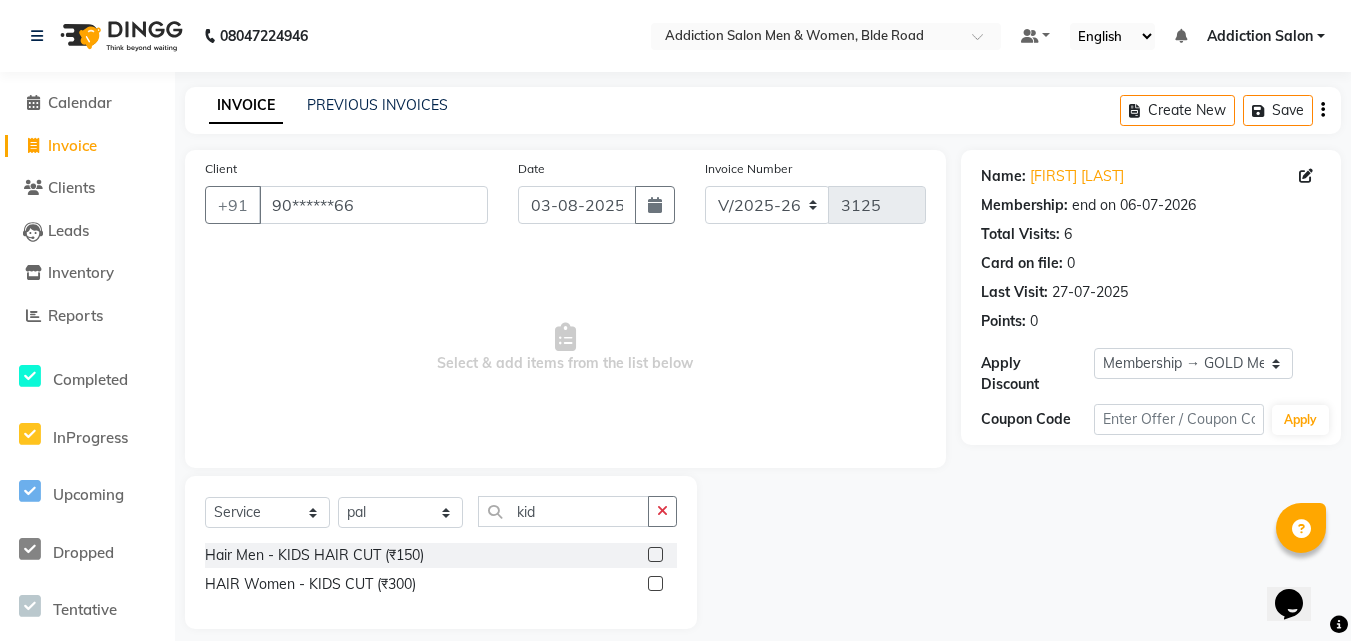 click 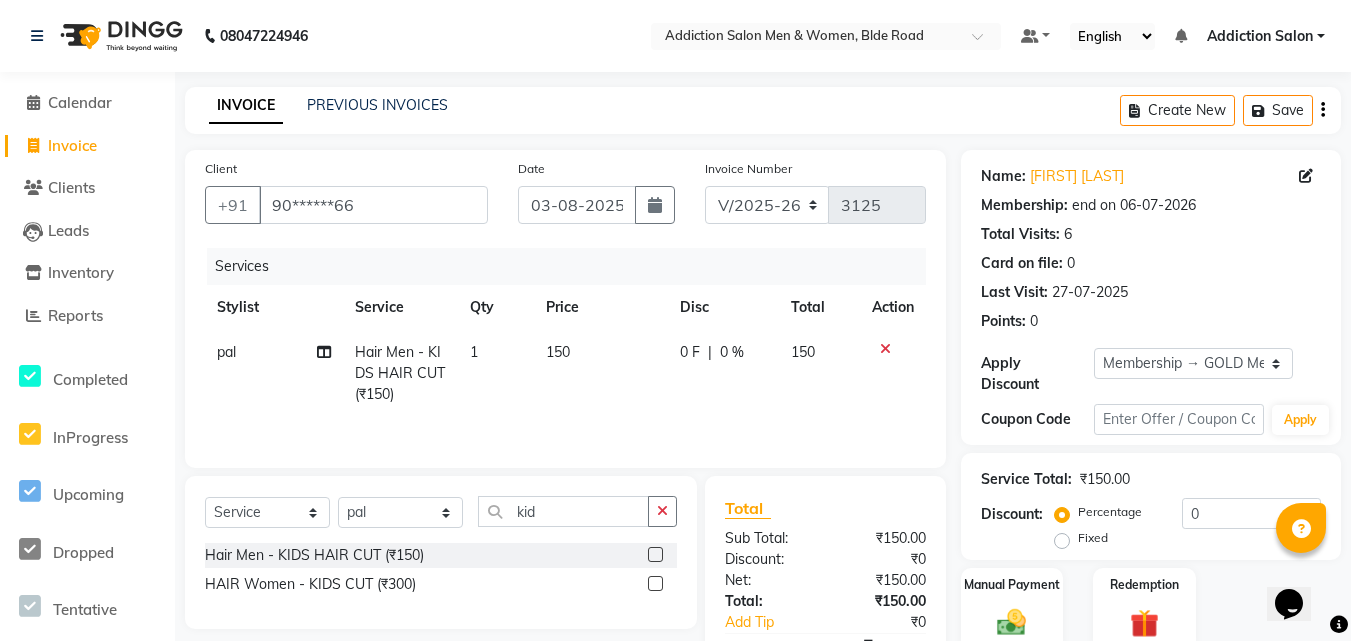 click 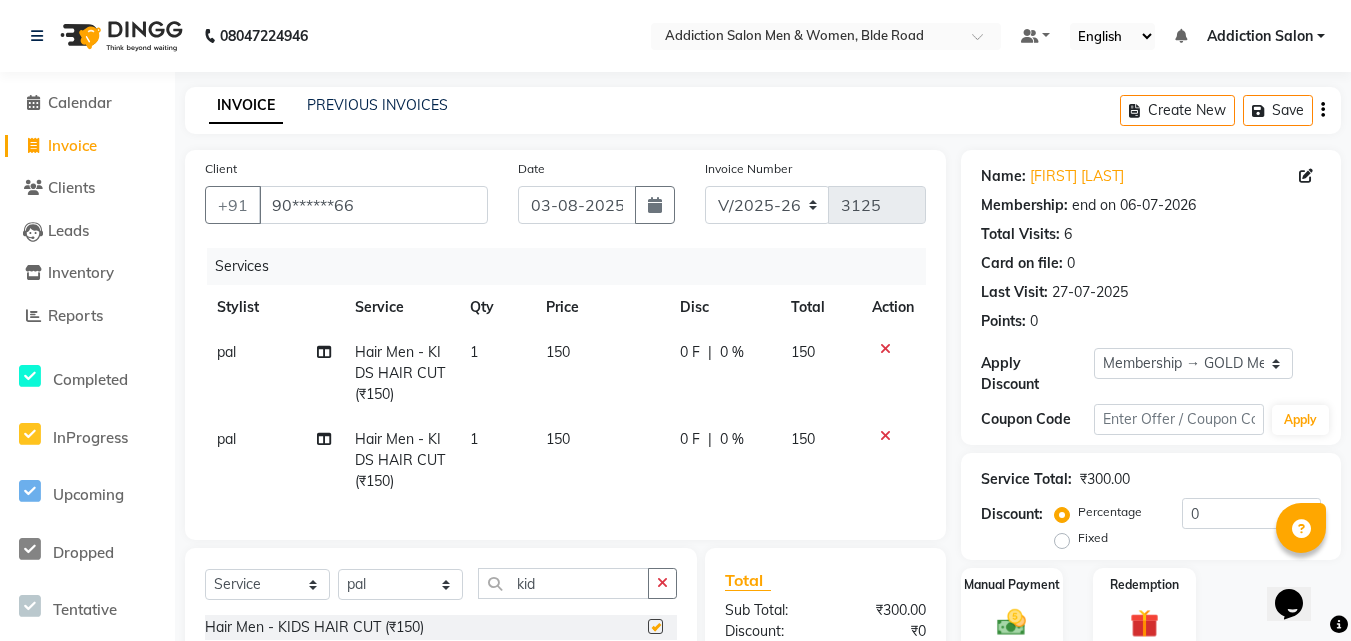 checkbox on "false" 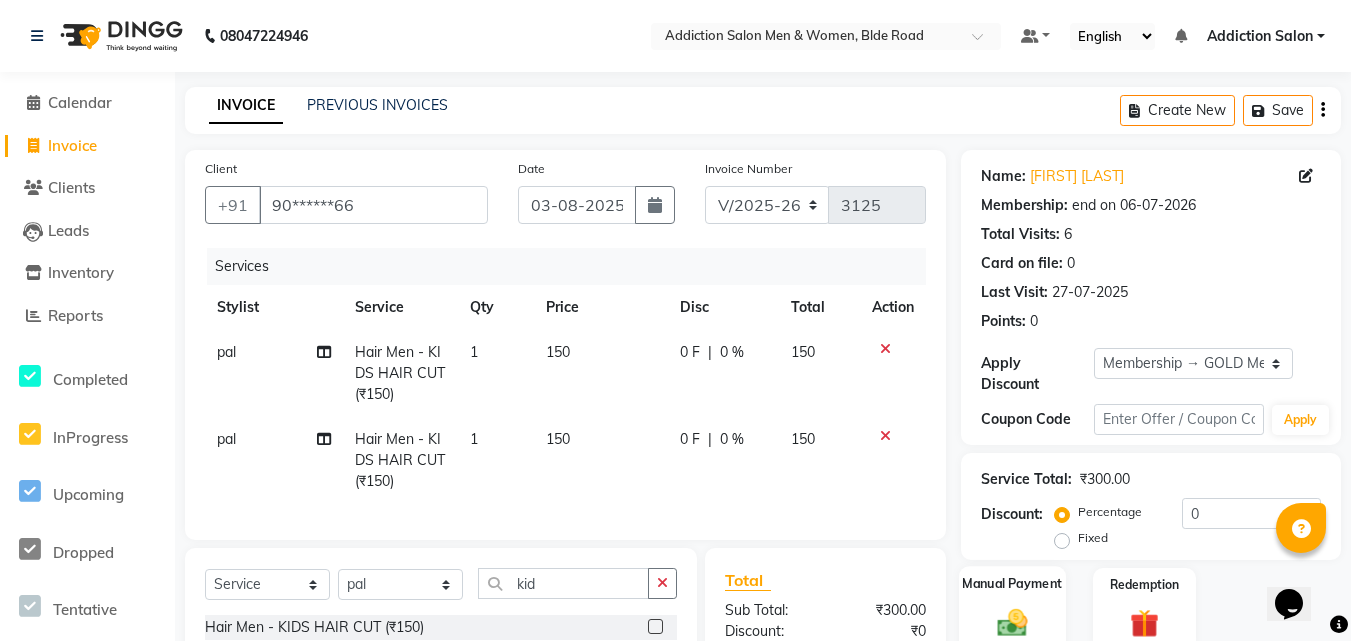 scroll, scrollTop: 204, scrollLeft: 0, axis: vertical 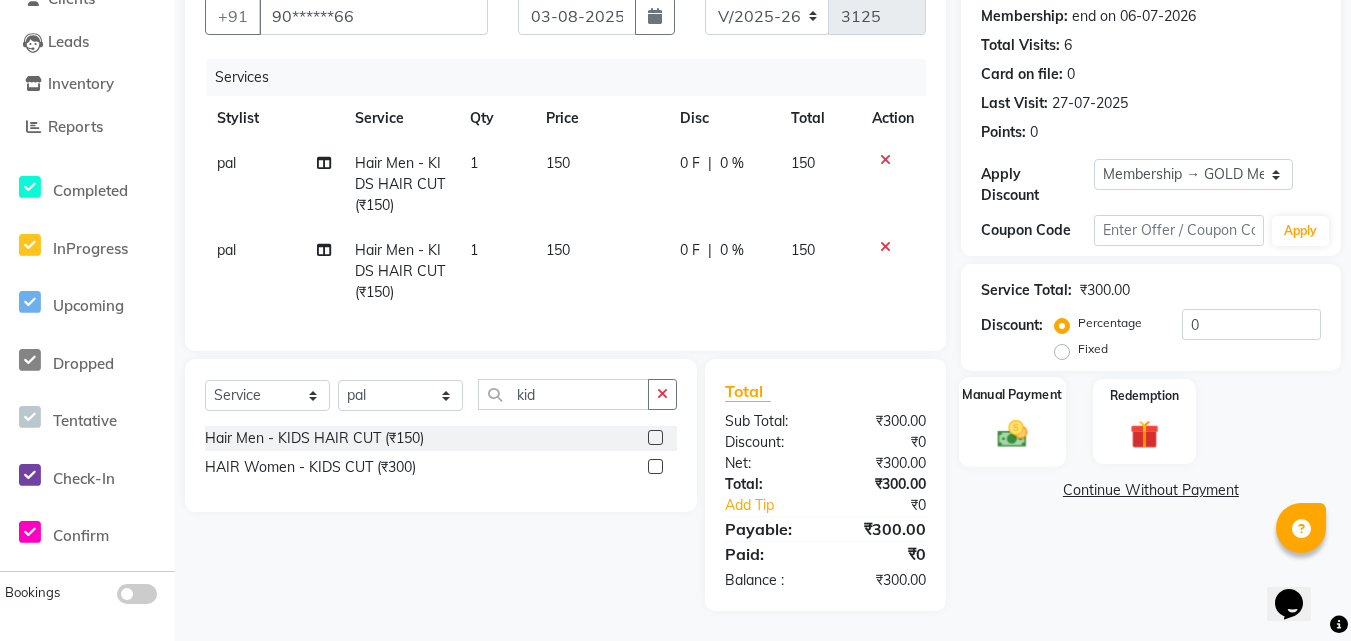 click 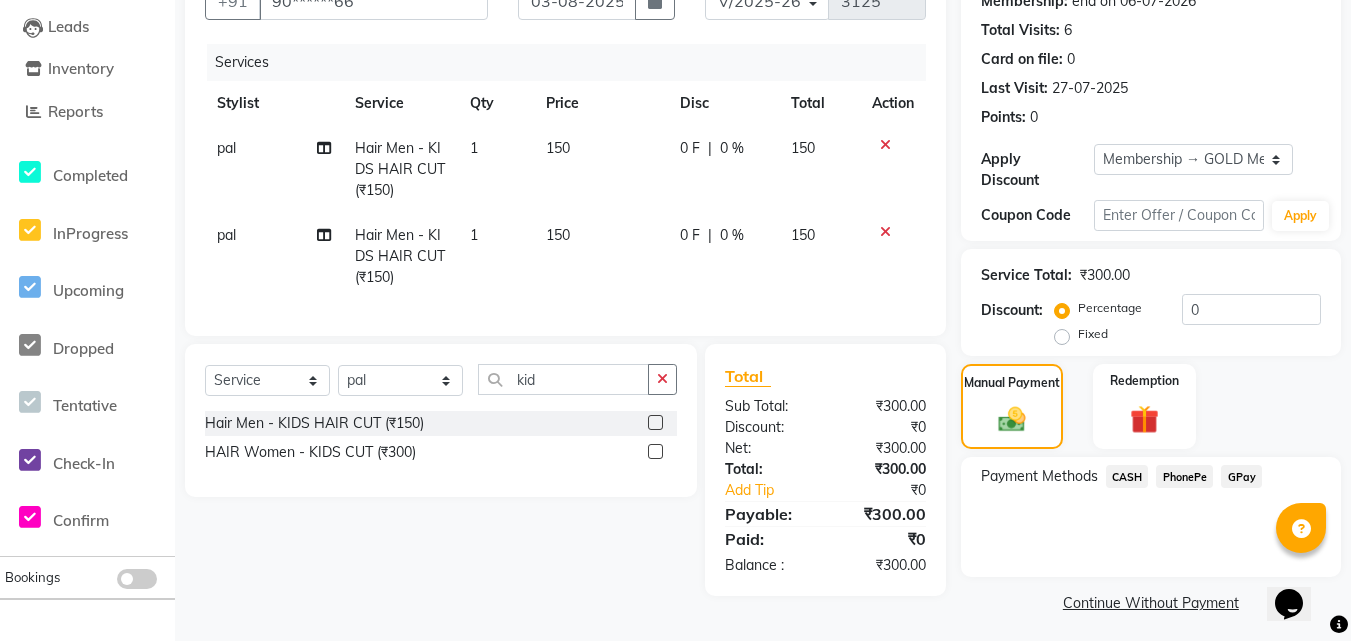 click on "CASH" 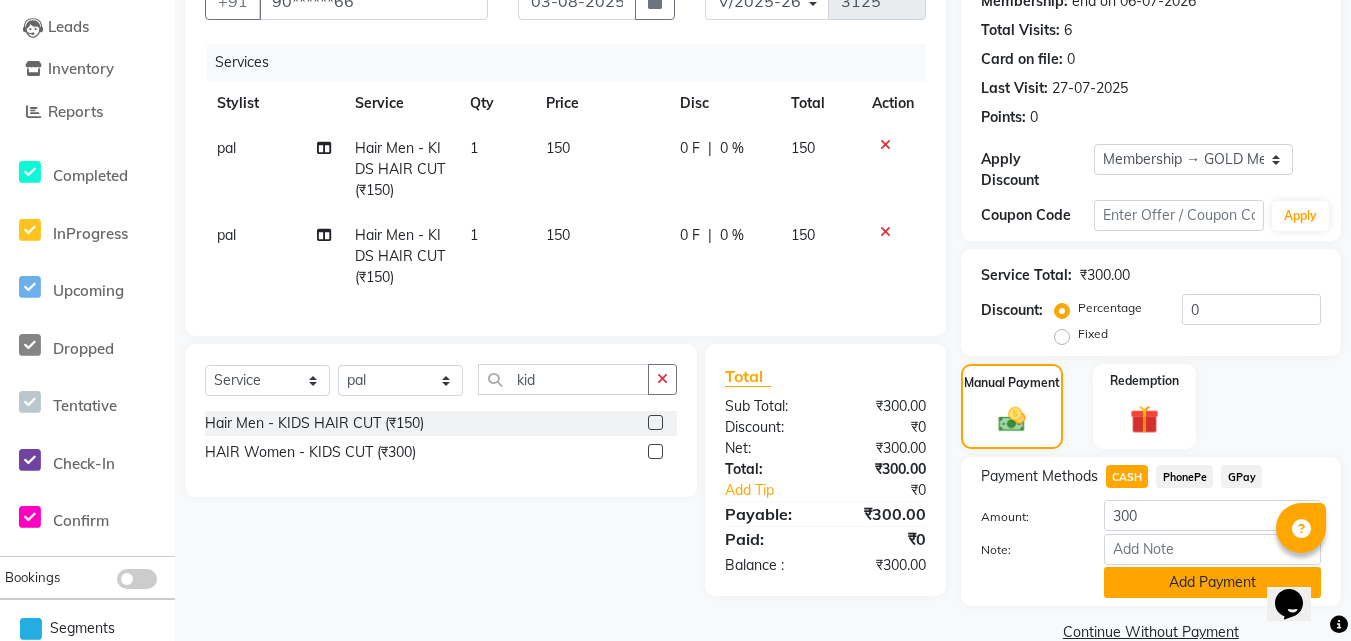 click on "Add Payment" 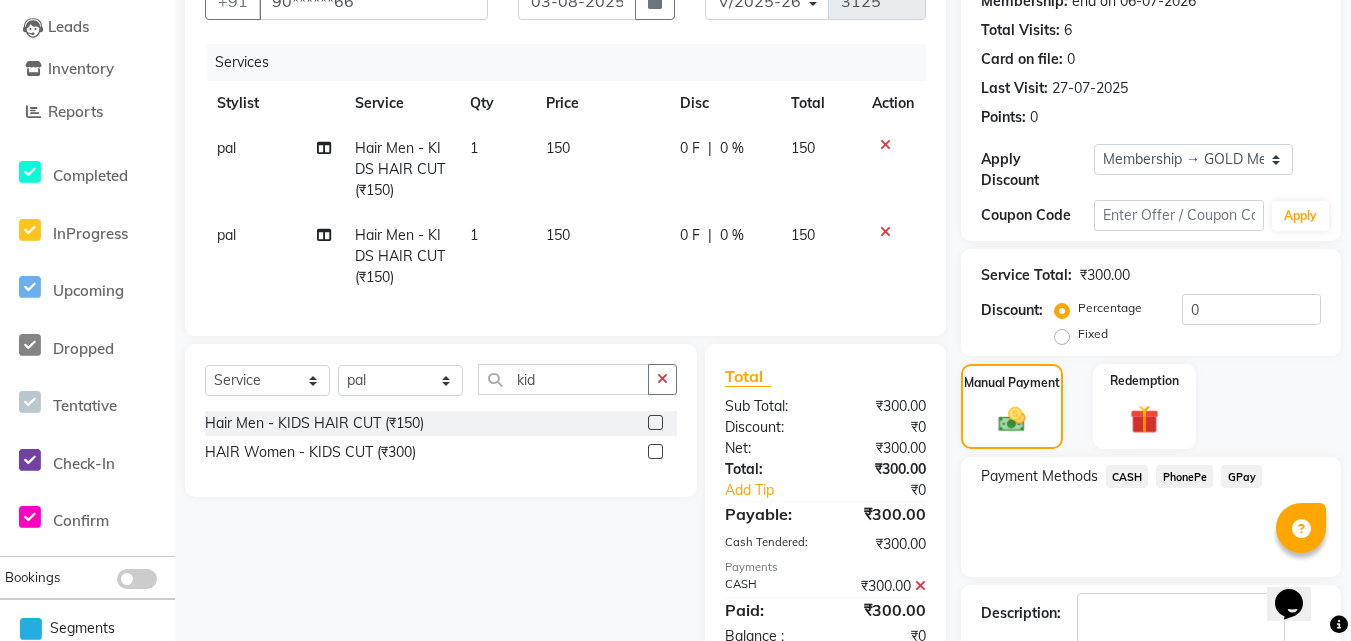scroll, scrollTop: 324, scrollLeft: 0, axis: vertical 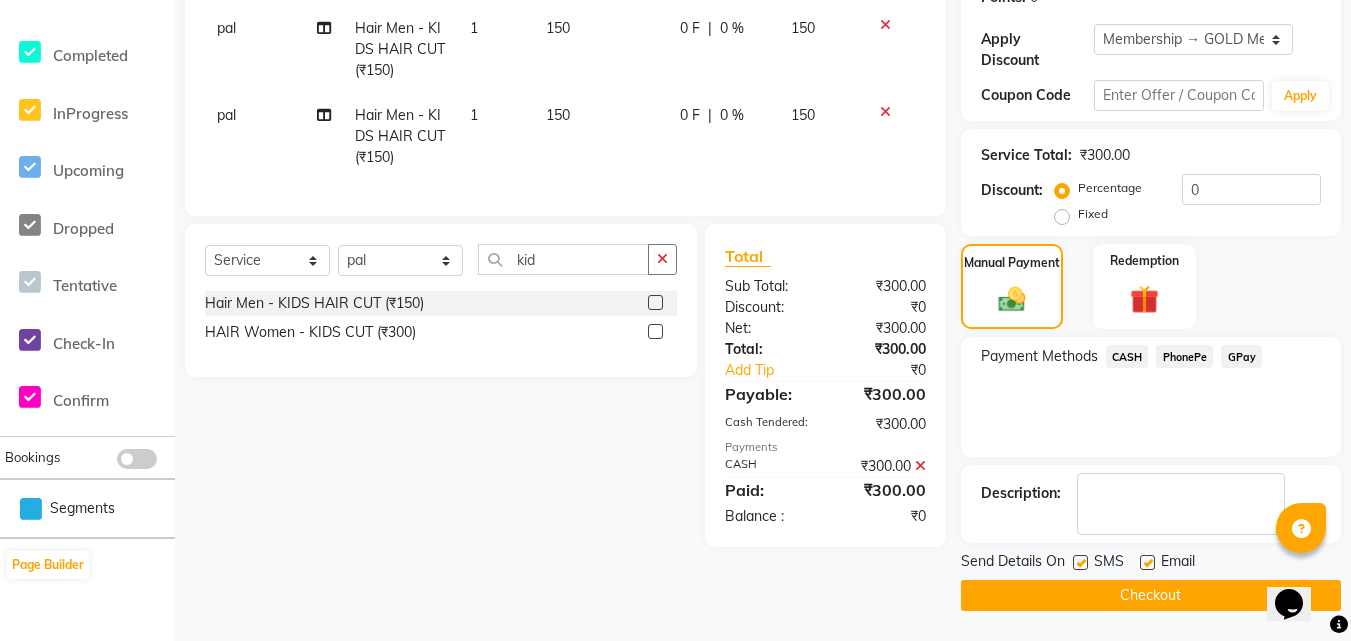 click on "Checkout" 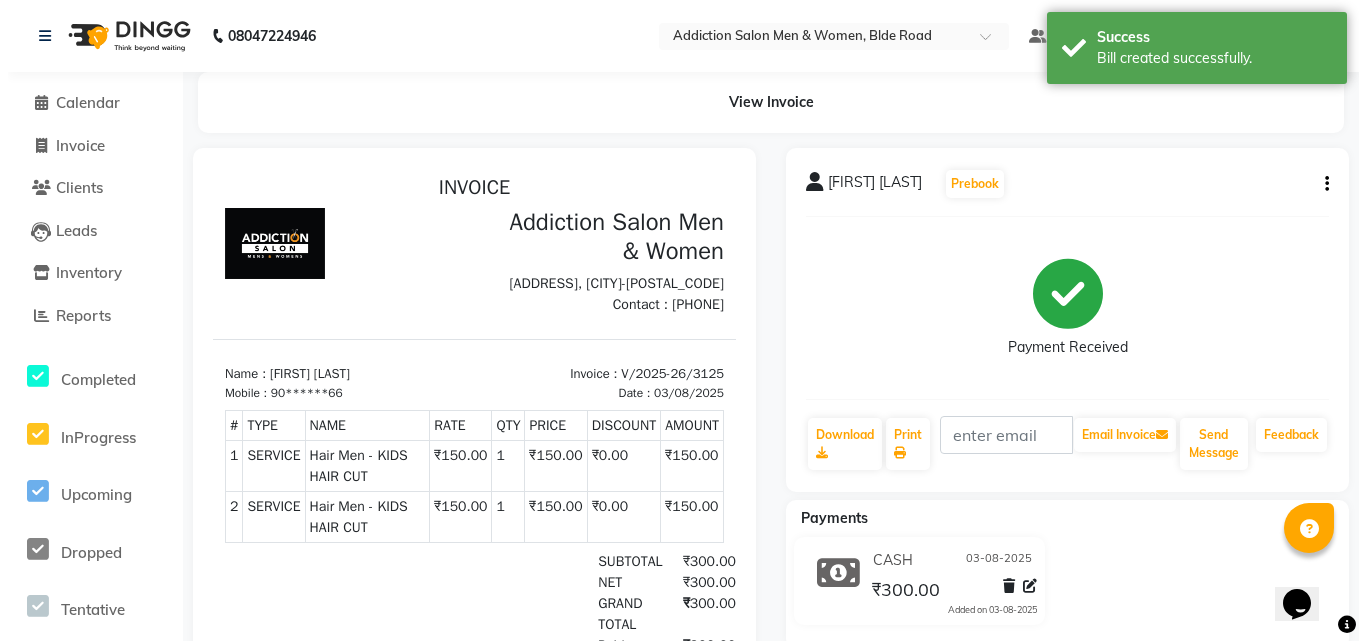 scroll, scrollTop: 0, scrollLeft: 0, axis: both 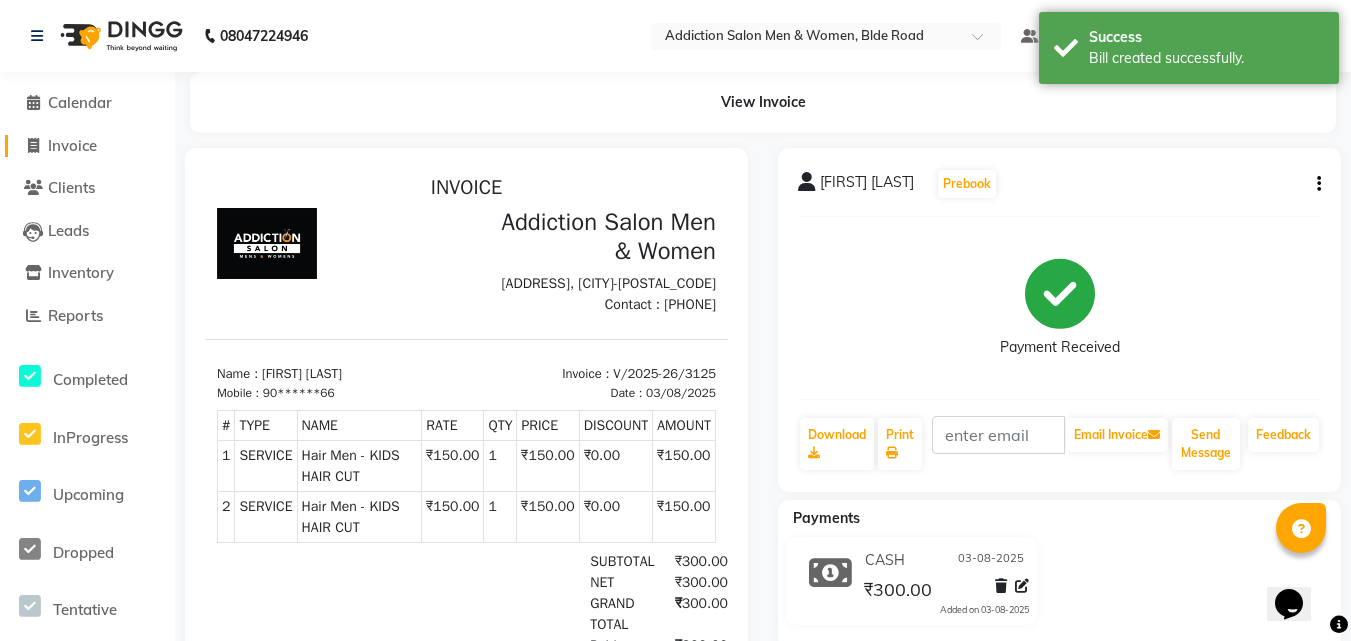 click 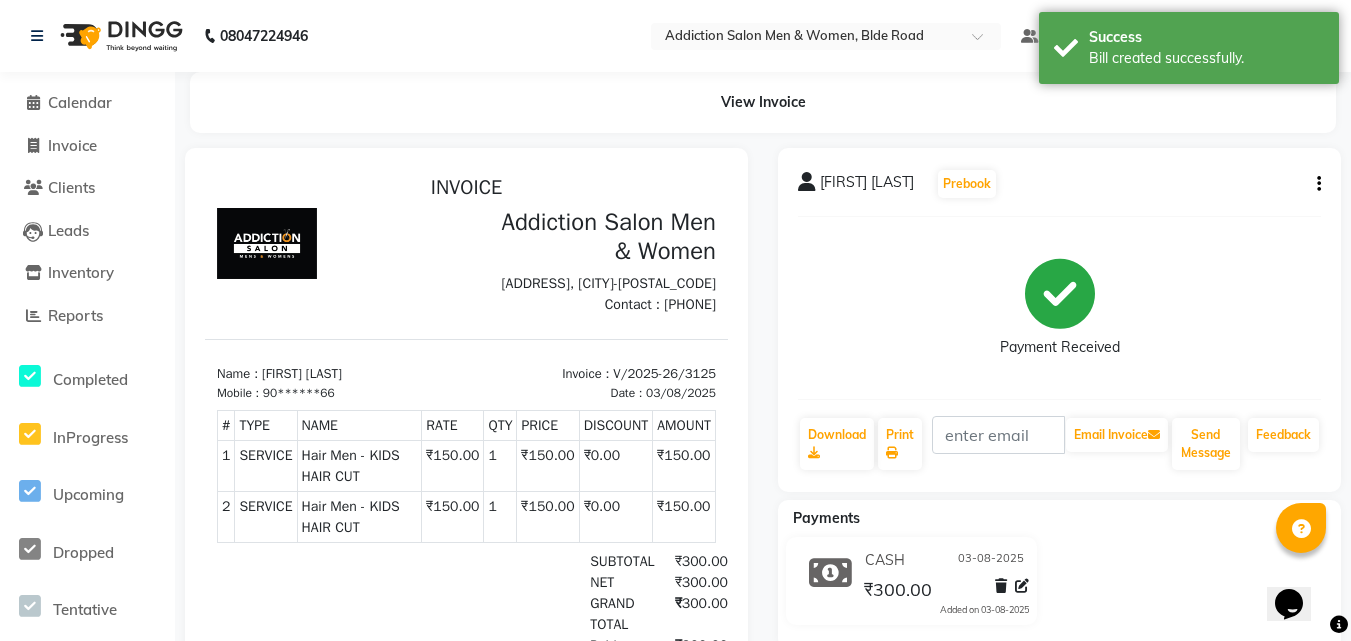 select on "service" 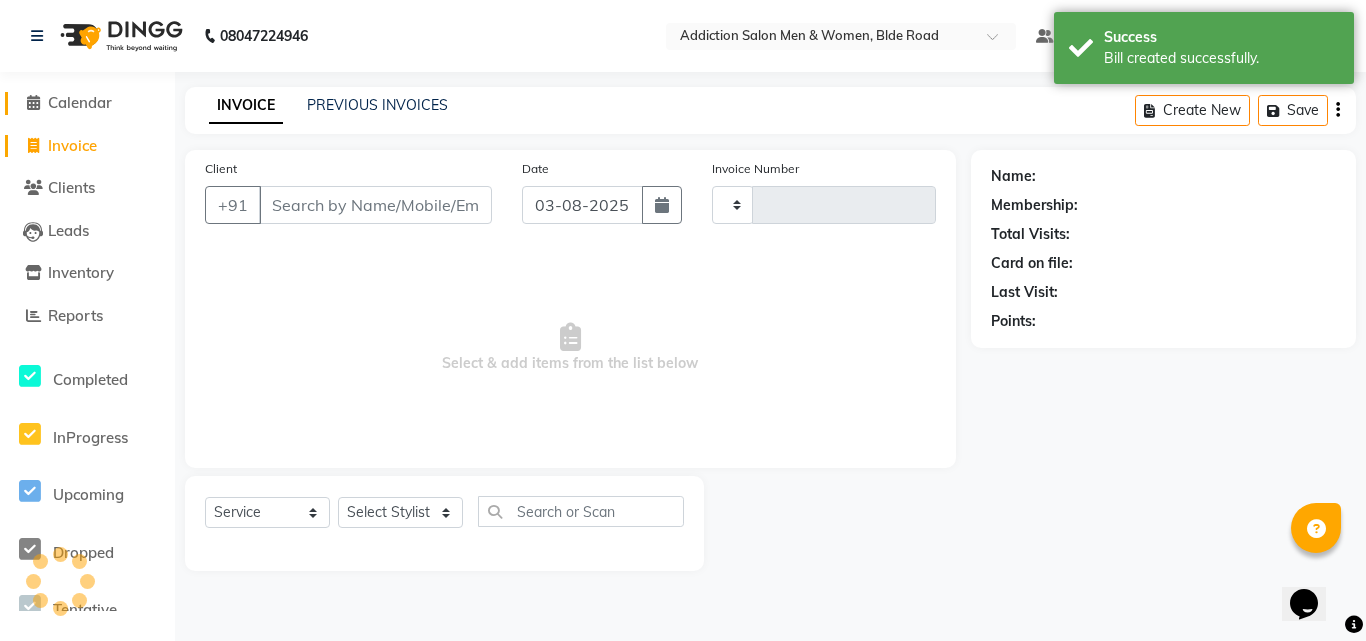 type on "3126" 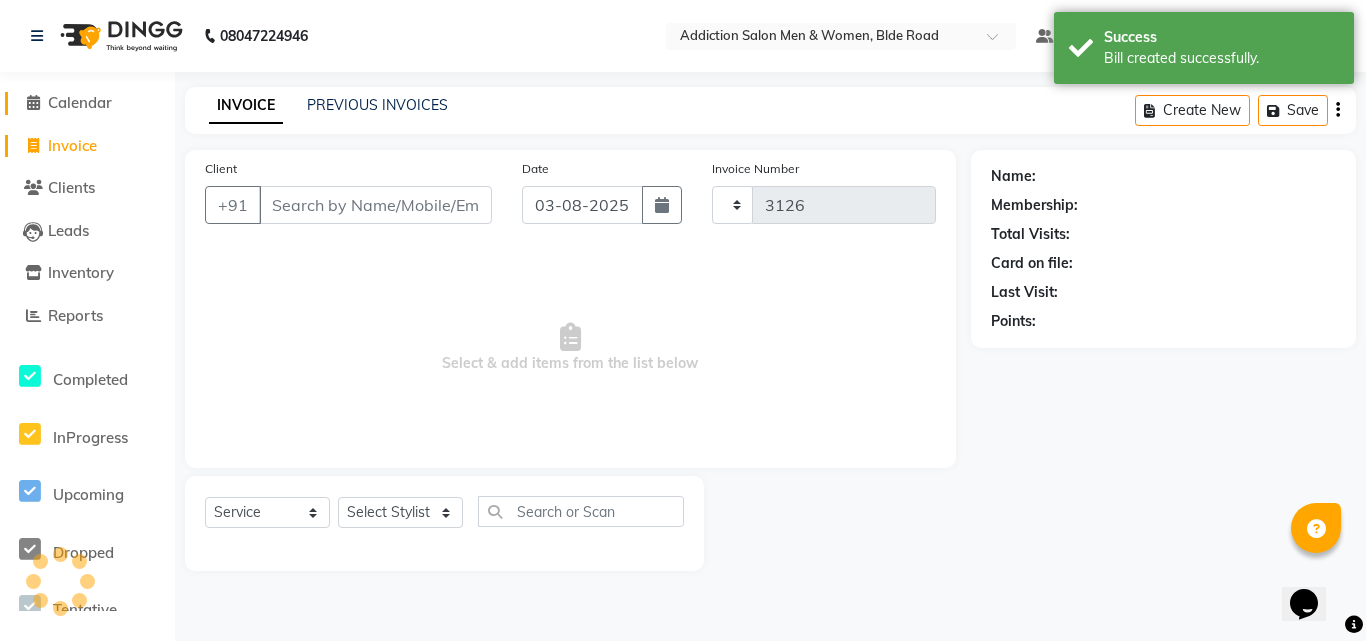select on "6595" 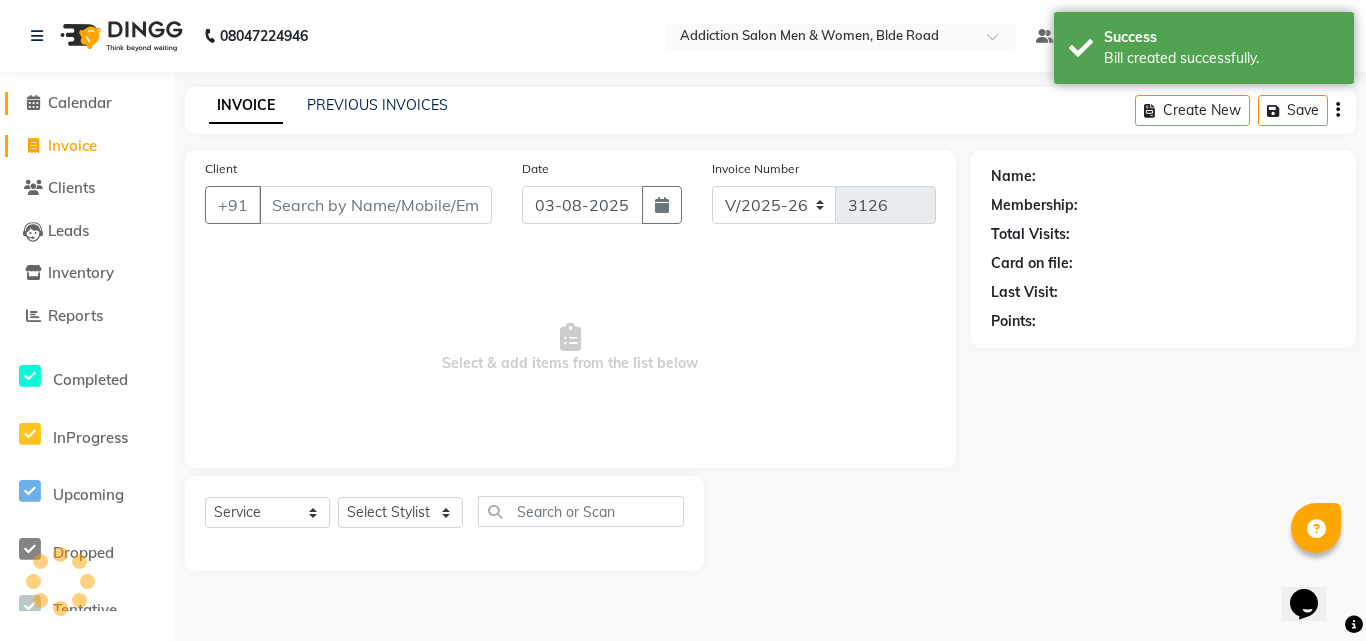 click on "Calendar" 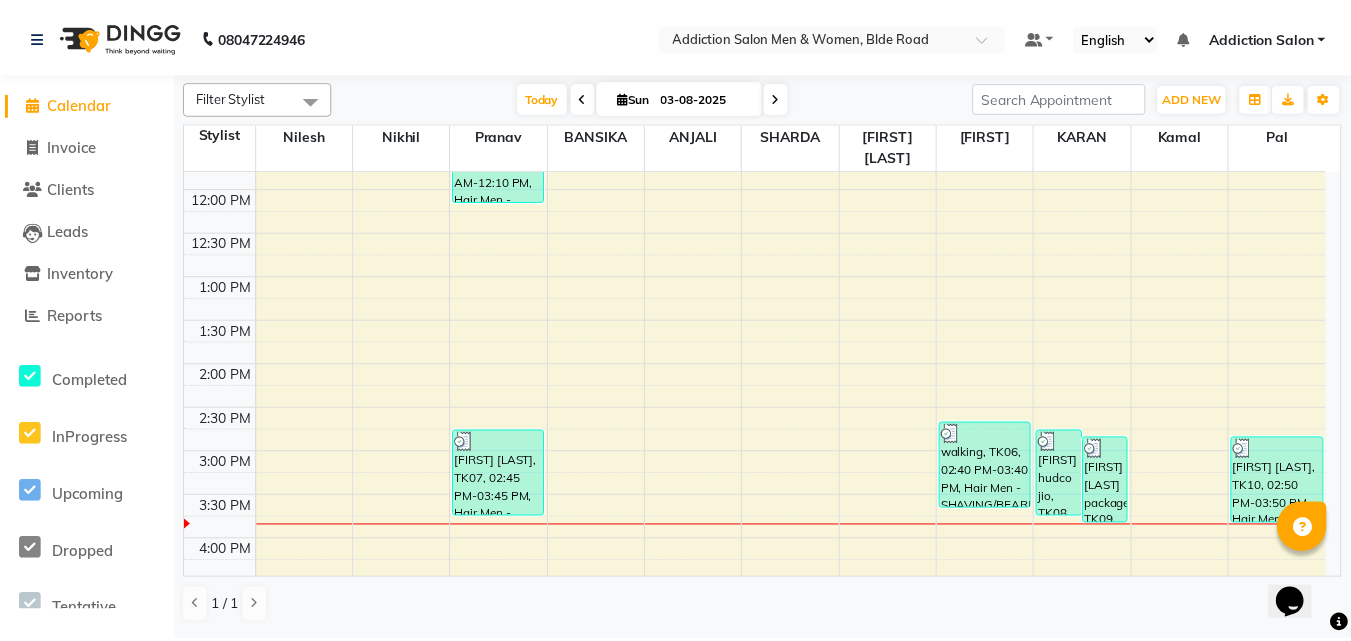 scroll, scrollTop: 335, scrollLeft: 0, axis: vertical 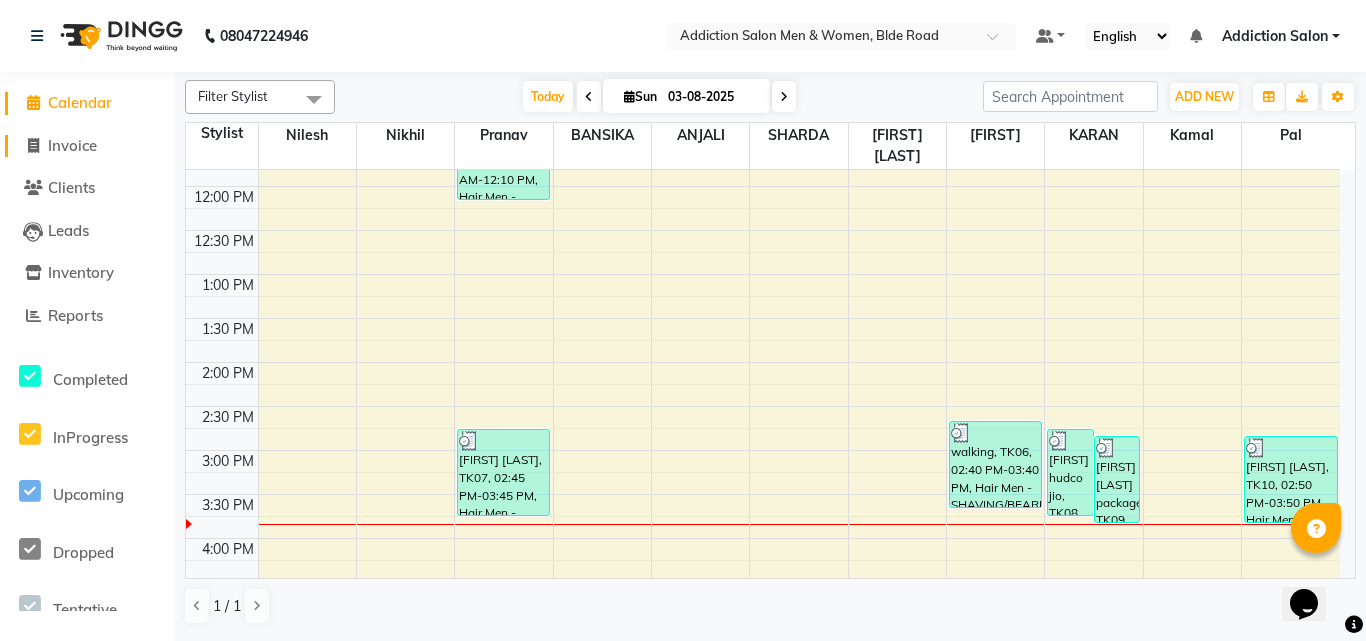 click on "Invoice" 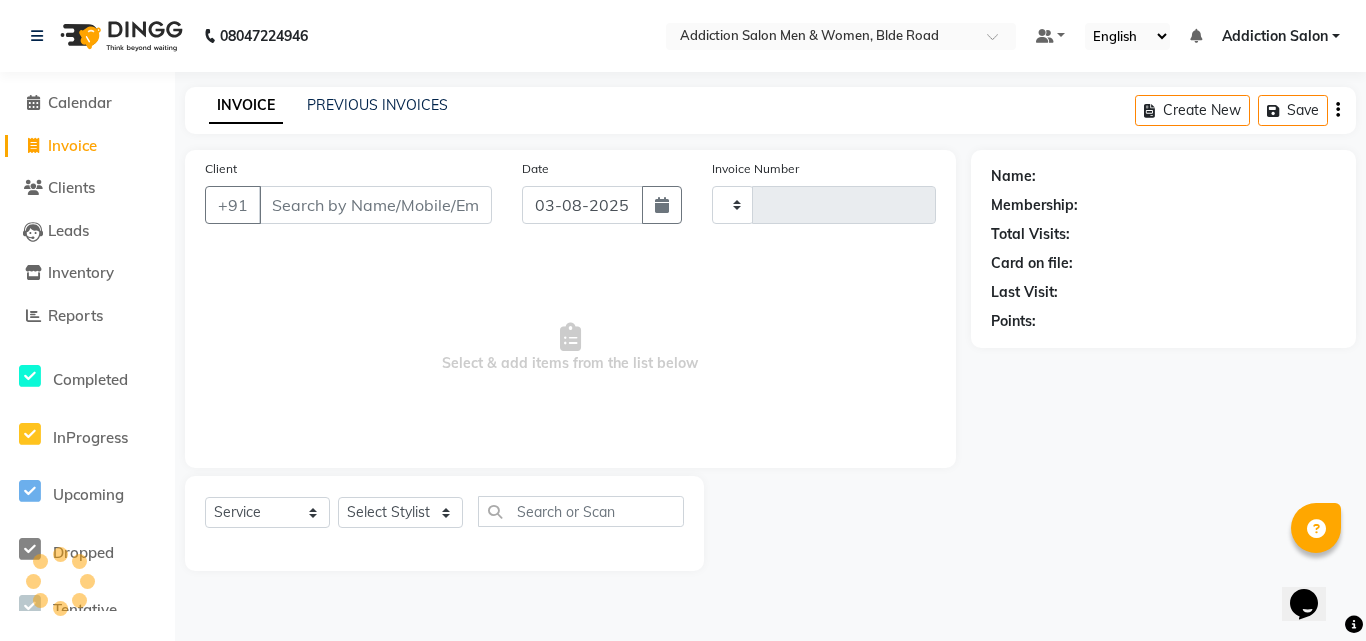 type on "3126" 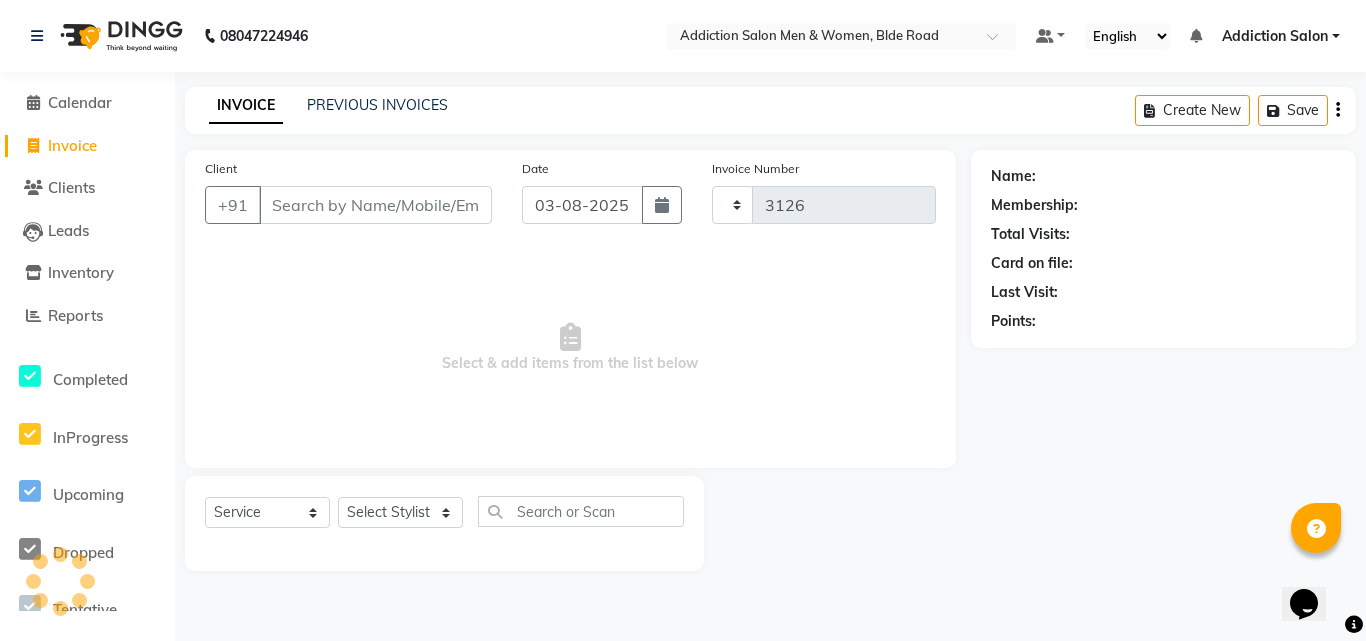 select on "6595" 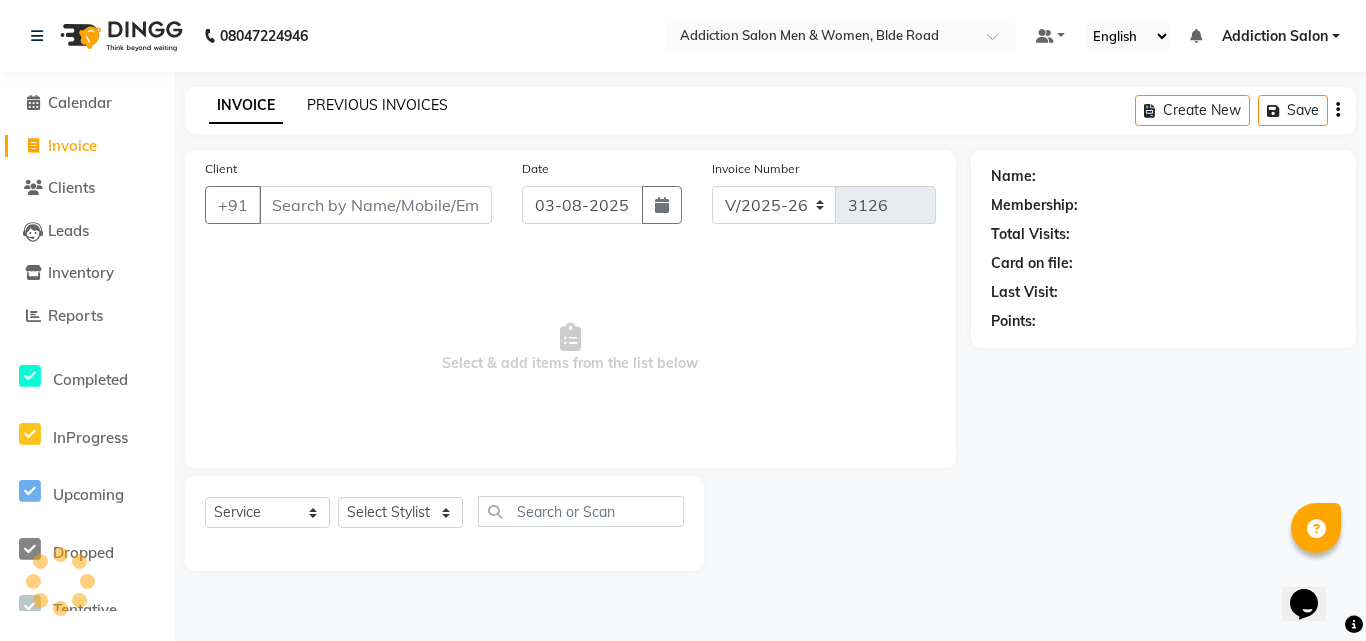 click on "PREVIOUS INVOICES" 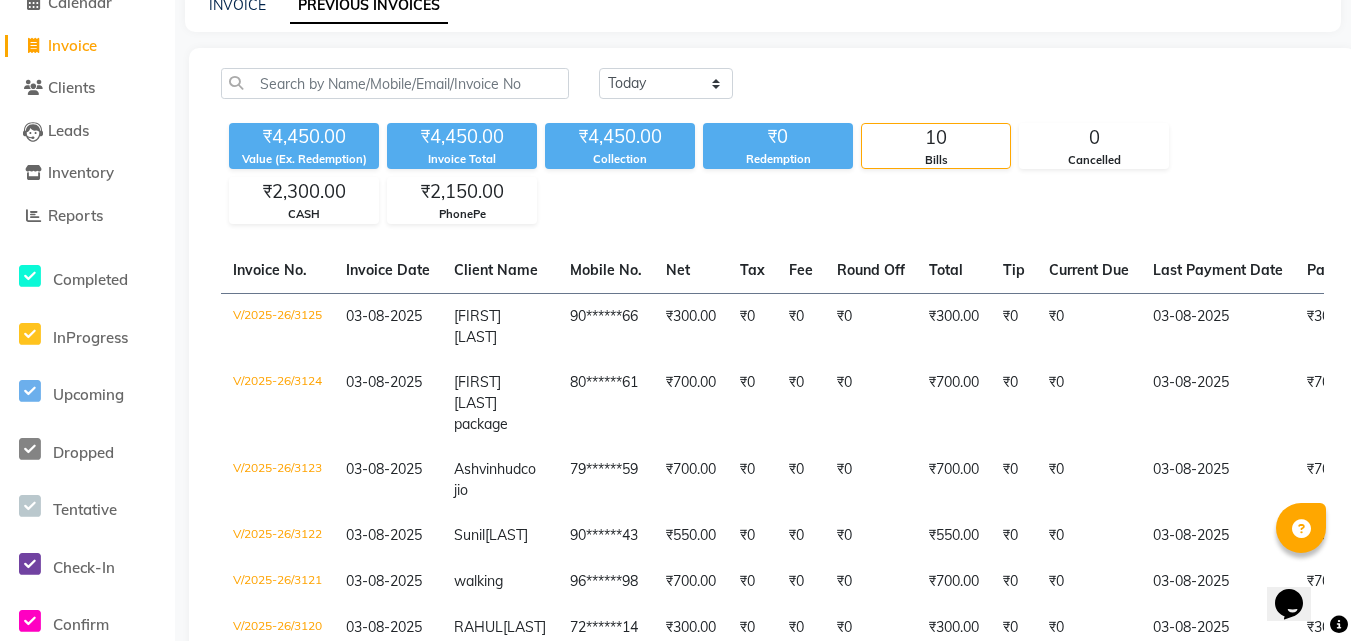 scroll, scrollTop: 300, scrollLeft: 0, axis: vertical 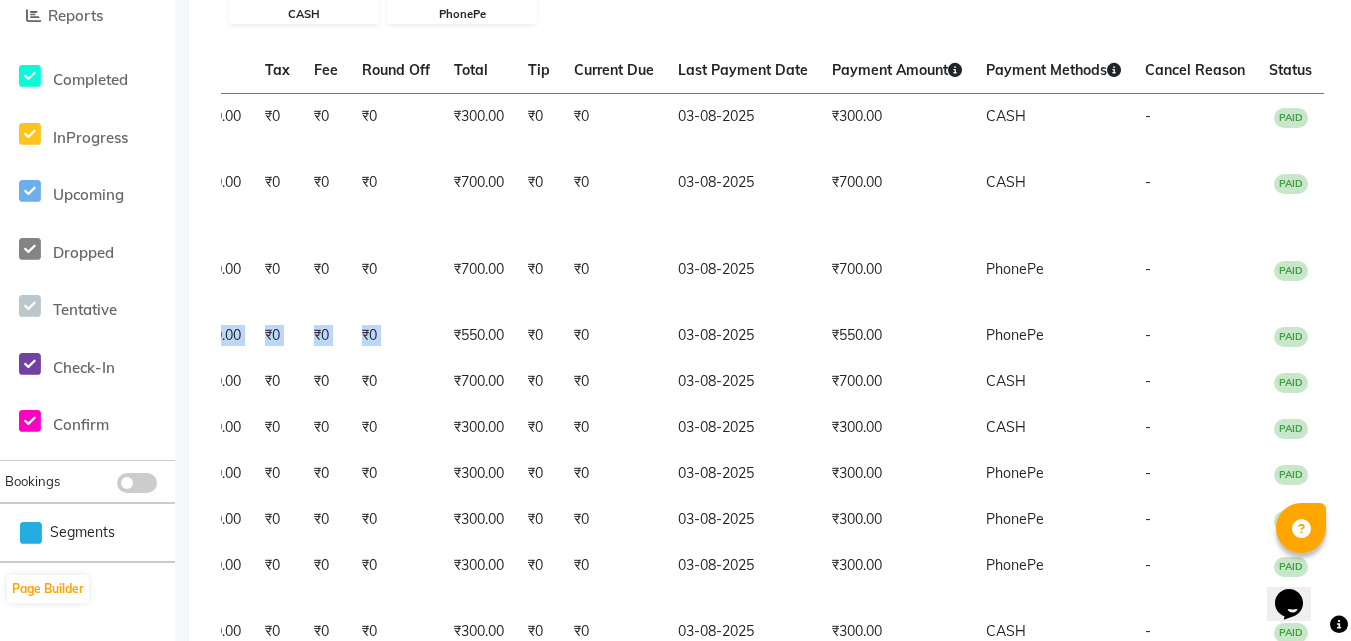 drag, startPoint x: 910, startPoint y: 328, endPoint x: 1365, endPoint y: 270, distance: 458.6818 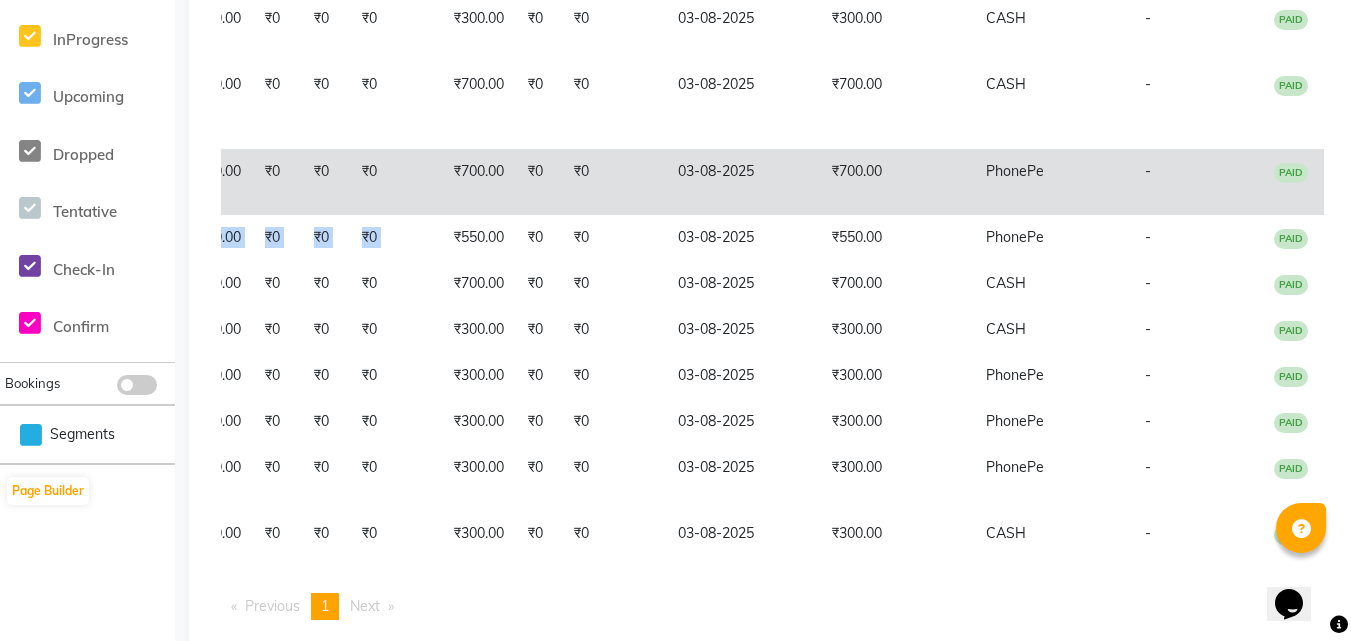 scroll, scrollTop: 298, scrollLeft: 0, axis: vertical 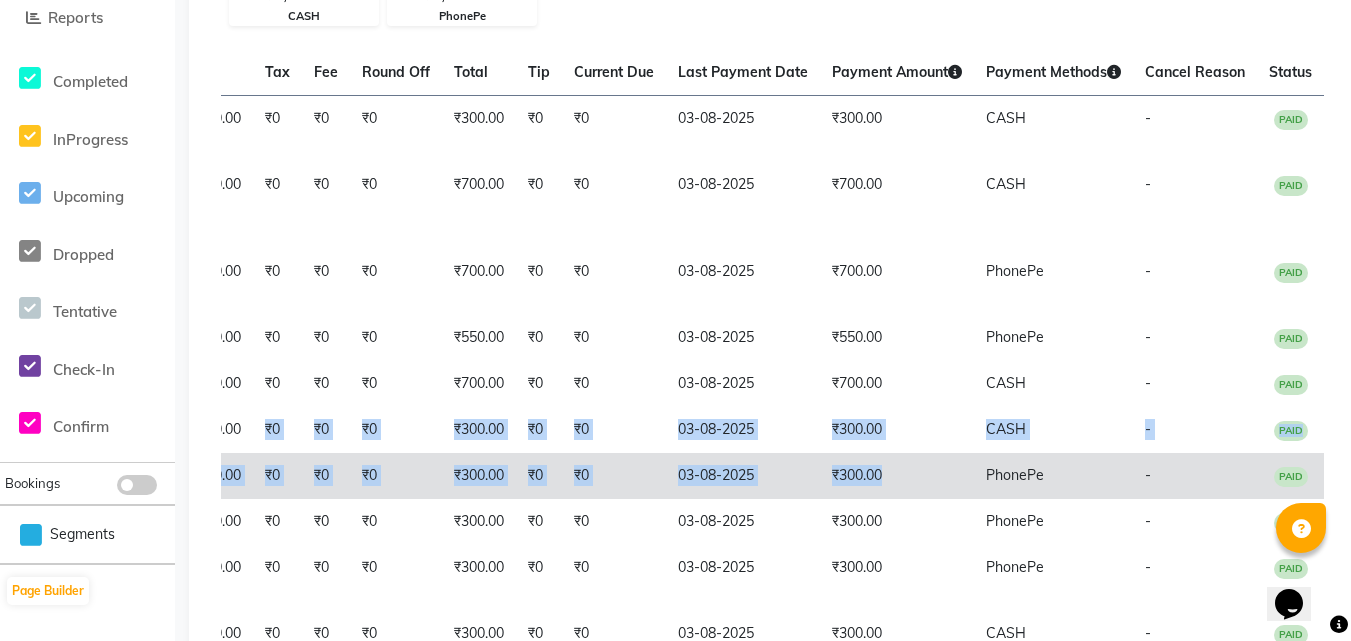 drag, startPoint x: 250, startPoint y: 467, endPoint x: 964, endPoint y: 523, distance: 716.1927 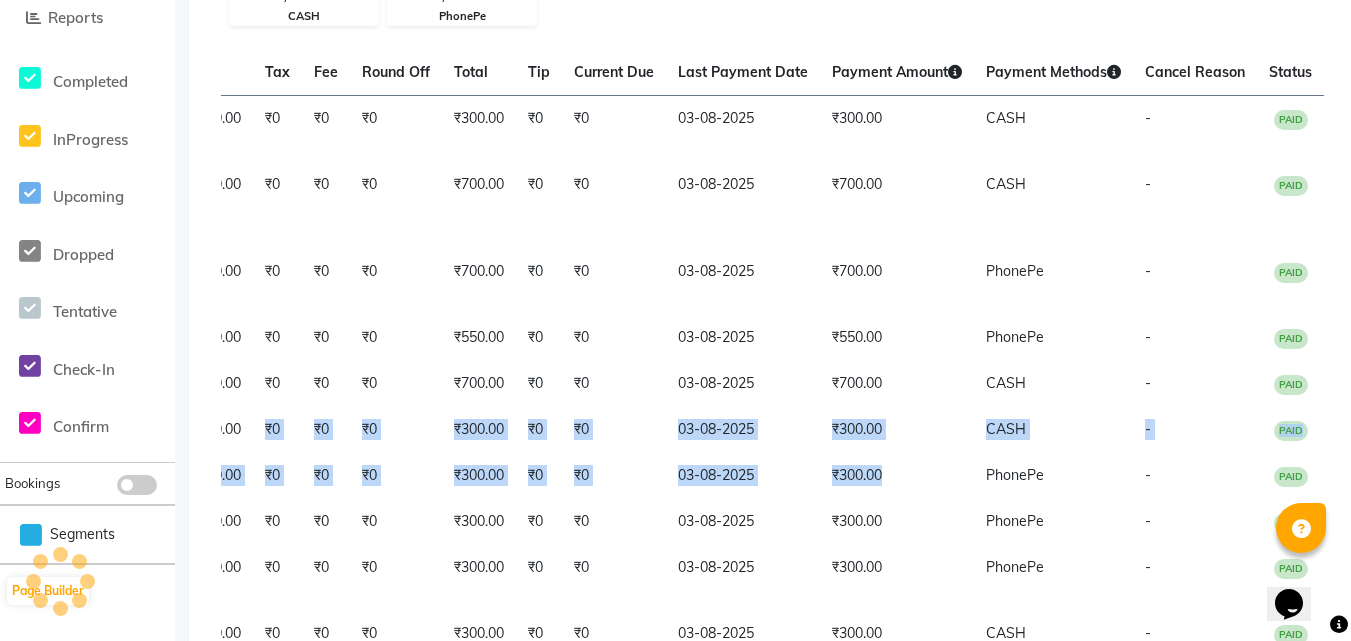 scroll, scrollTop: 48, scrollLeft: 0, axis: vertical 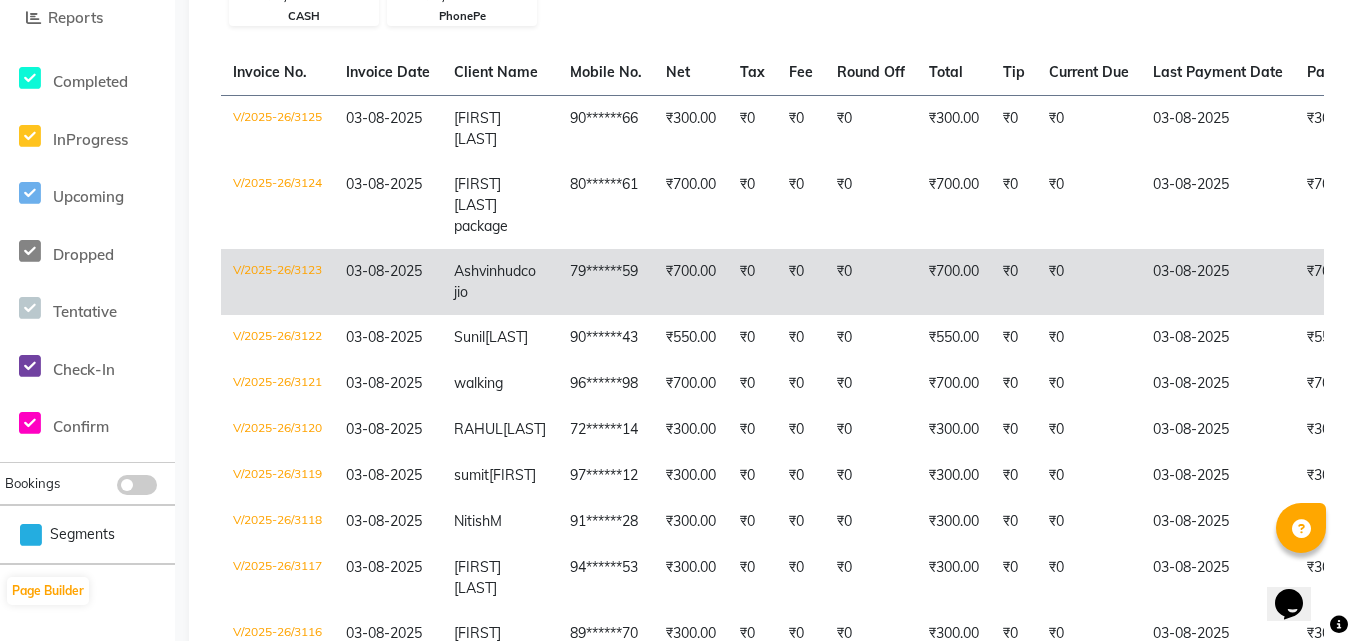 click on "hudco jio" 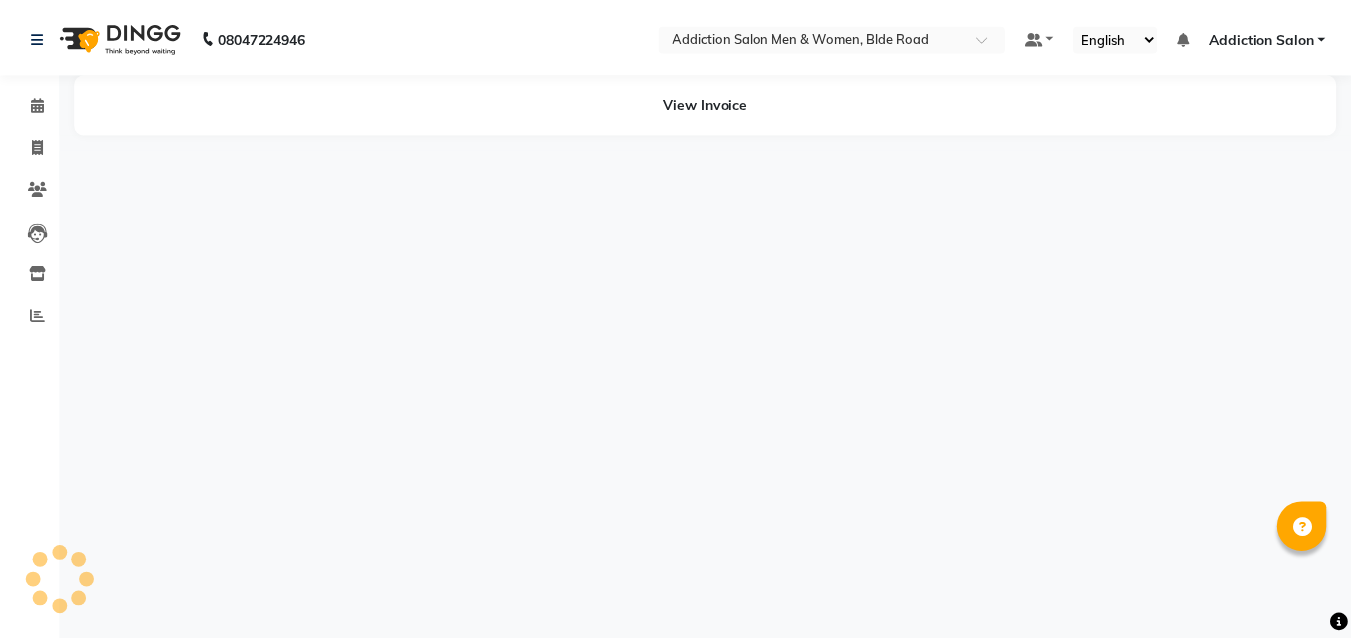 scroll, scrollTop: 0, scrollLeft: 0, axis: both 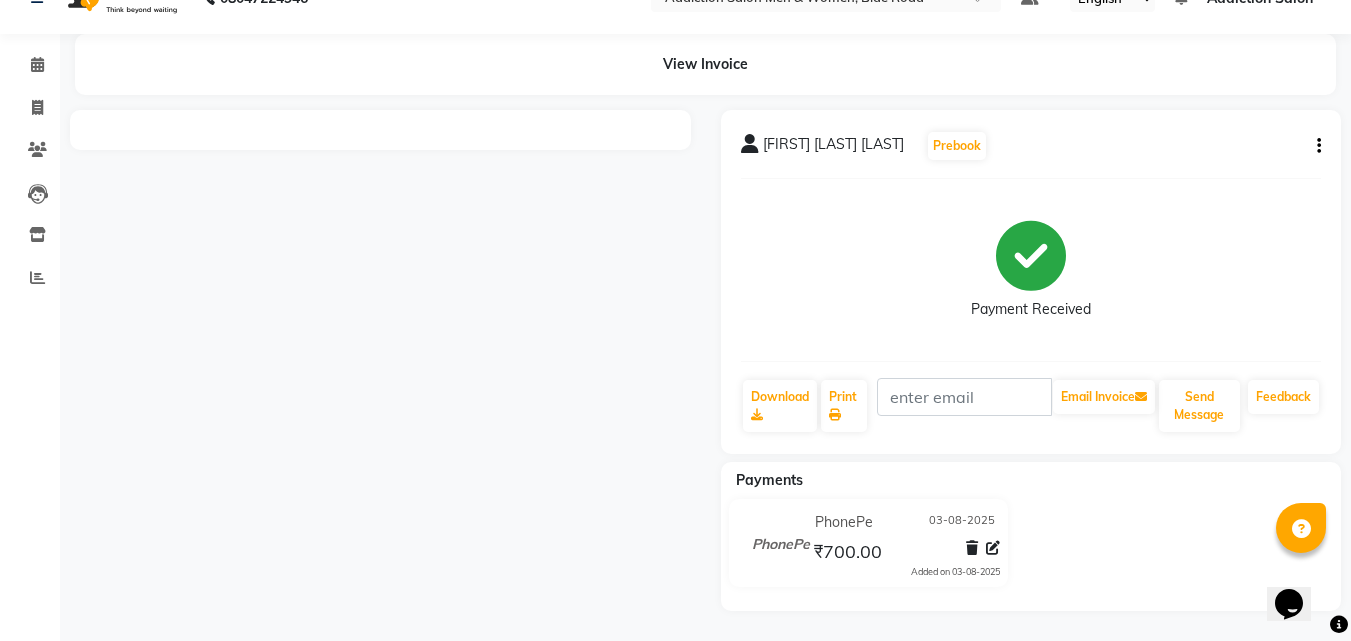 click 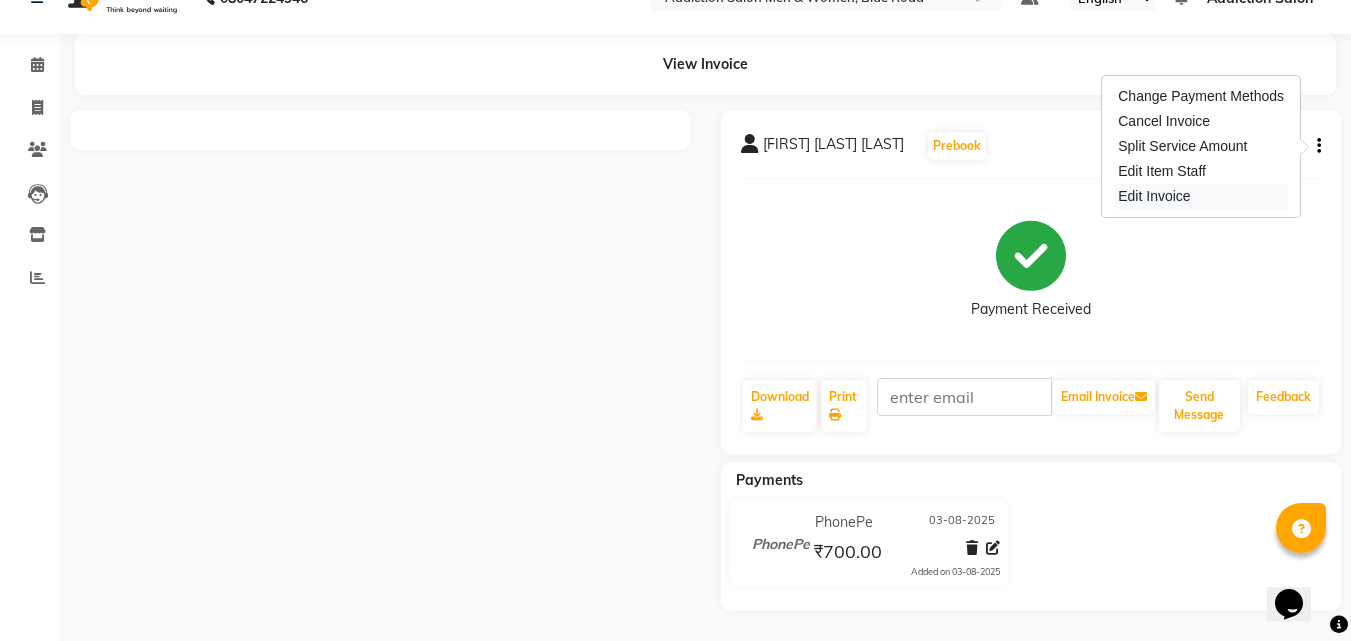 click on "Edit Invoice" at bounding box center [1201, 196] 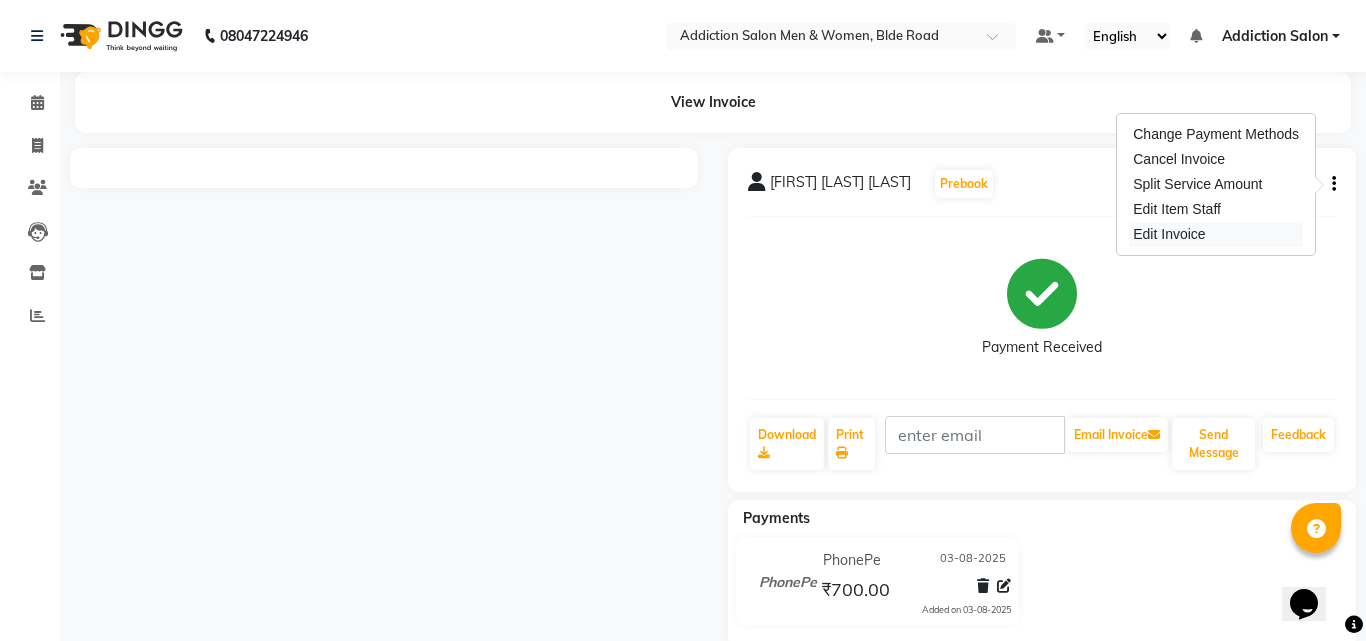 select on "service" 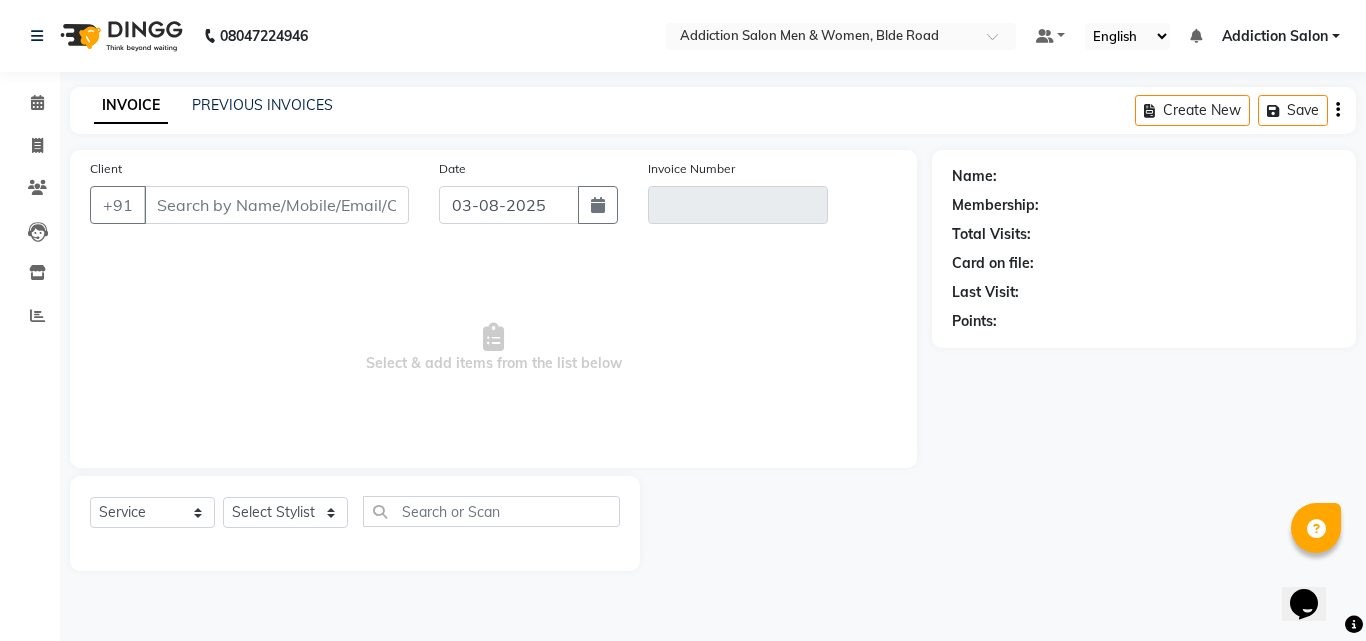 type on "79******59" 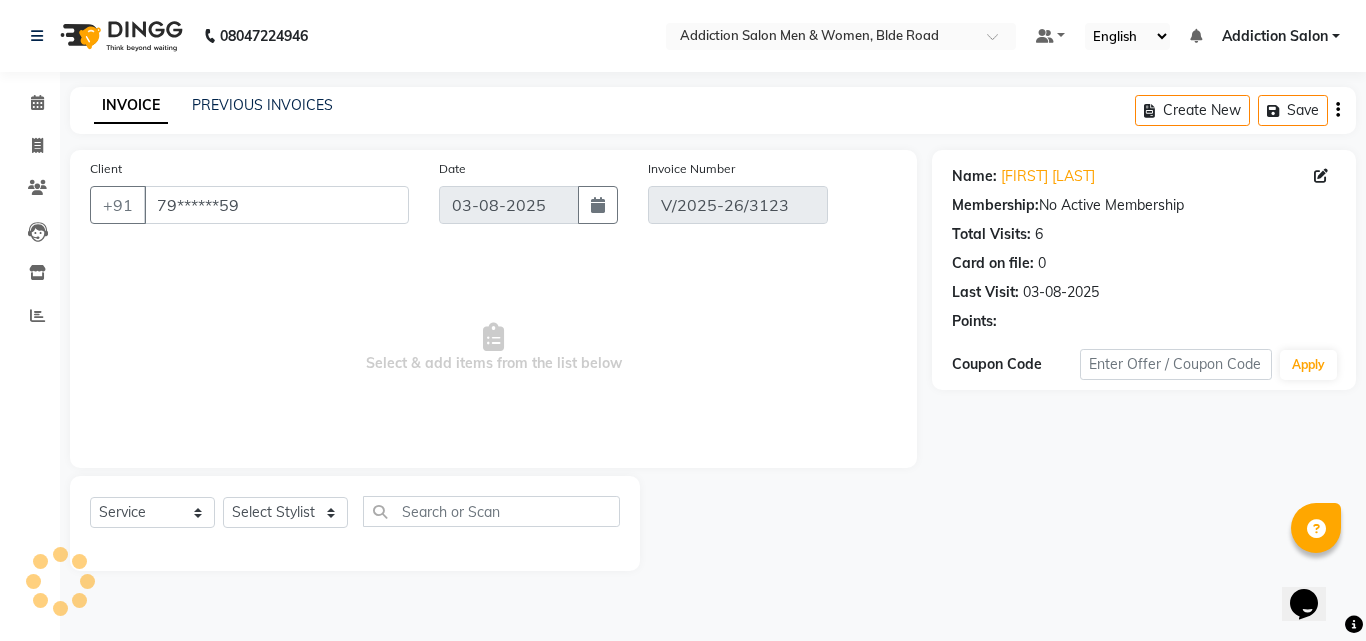 select on "select" 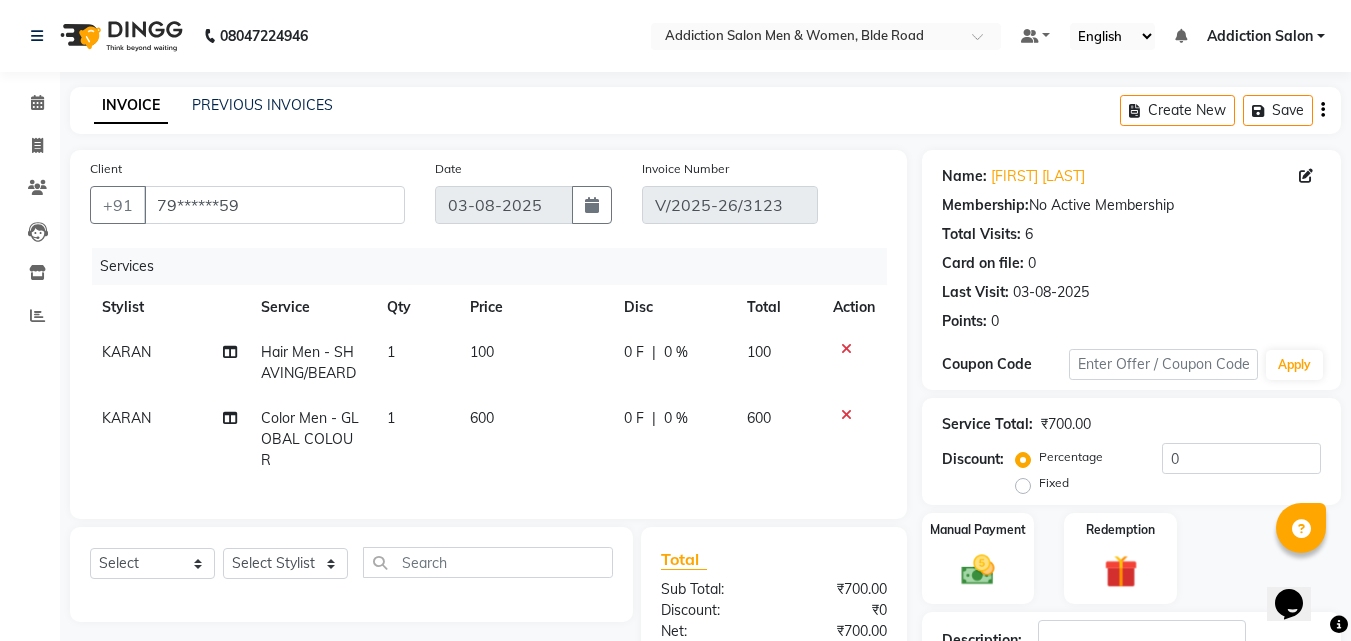 click 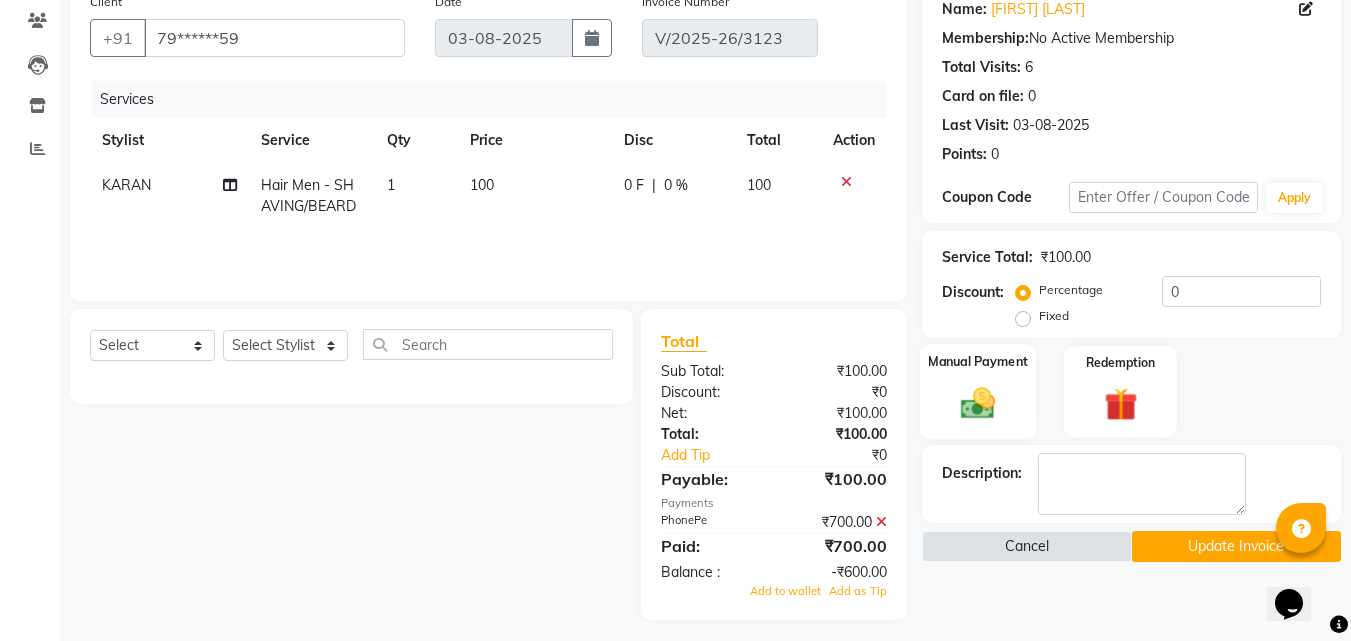 scroll, scrollTop: 176, scrollLeft: 0, axis: vertical 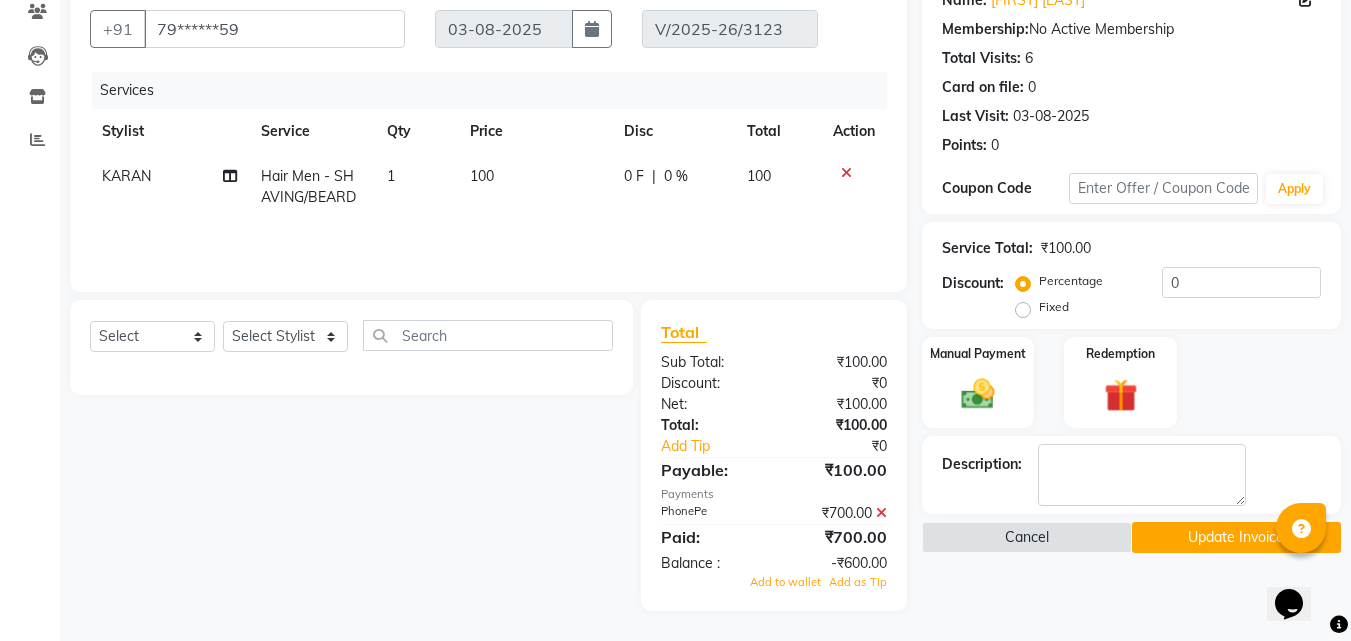 click on "Update Invoice" 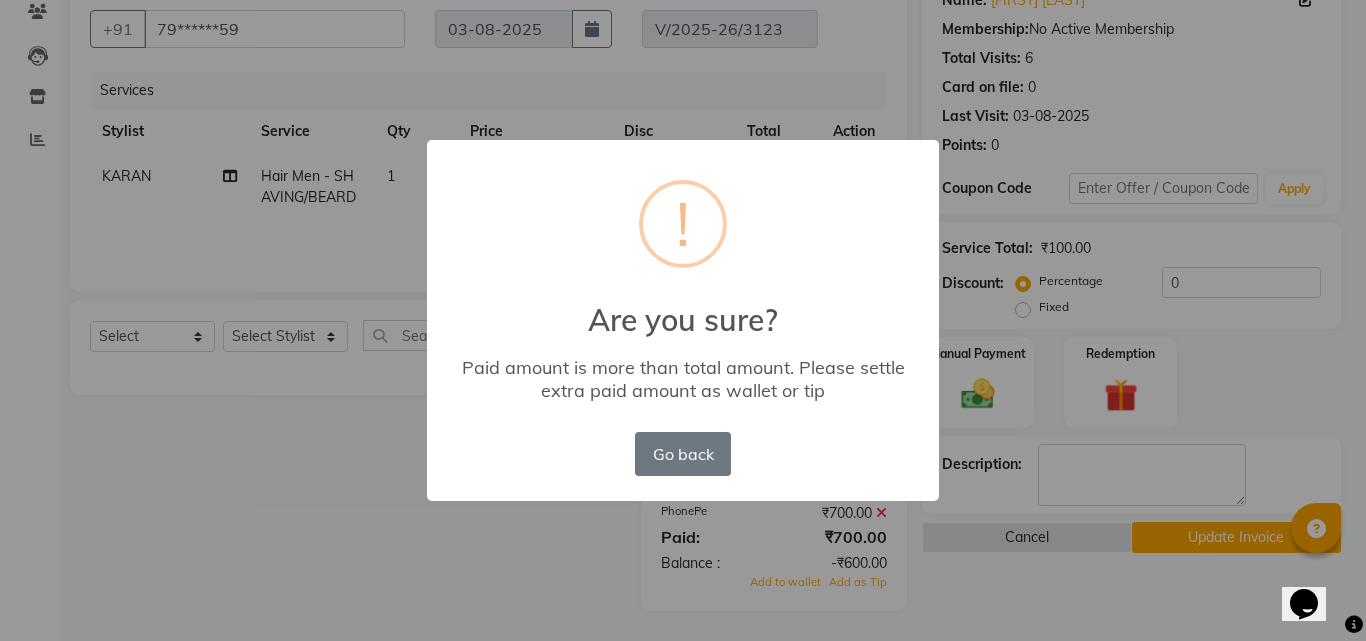 click on "× ! Are you sure? Paid amount is more than total amount. Please settle extra paid amount as wallet or tip Go back No OK" at bounding box center (683, 320) 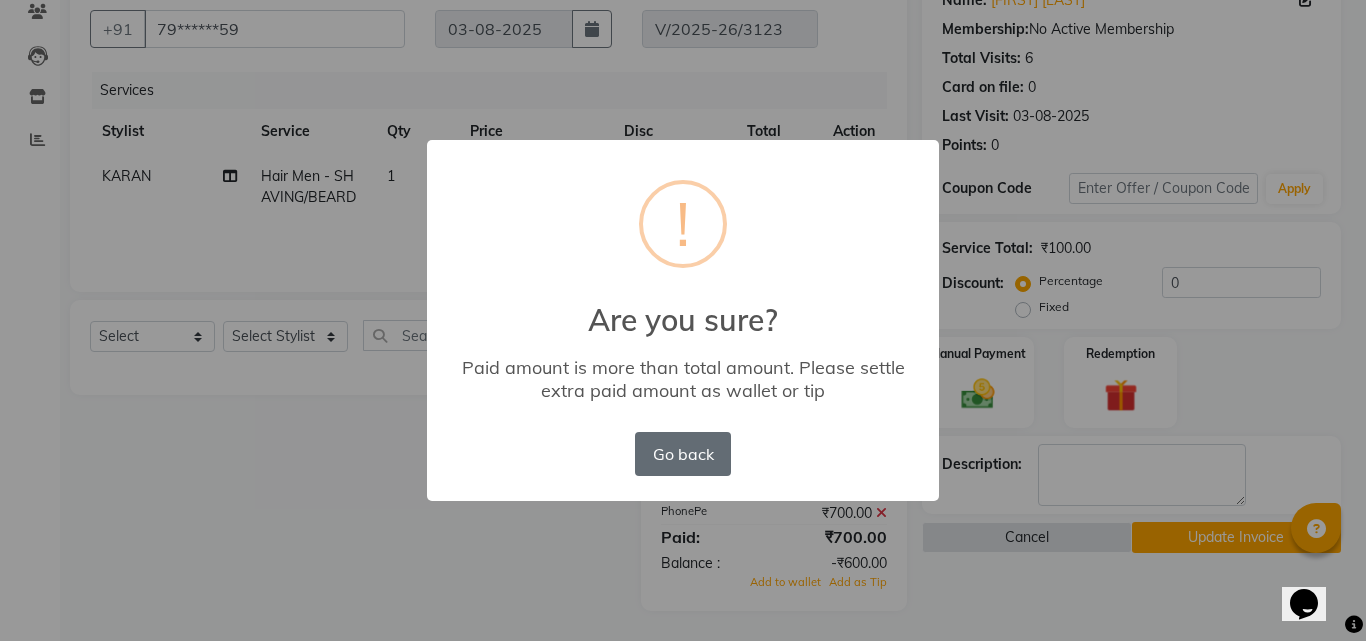 click on "Go back" at bounding box center [683, 454] 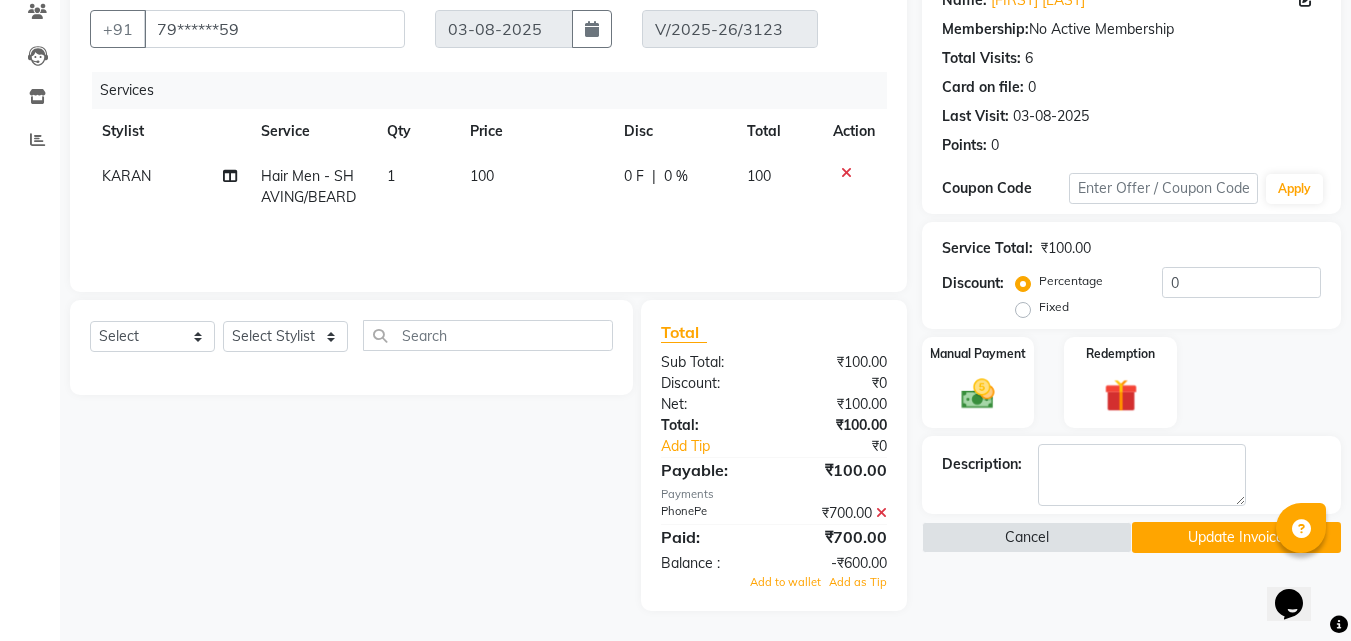 click on "-₹600.00" 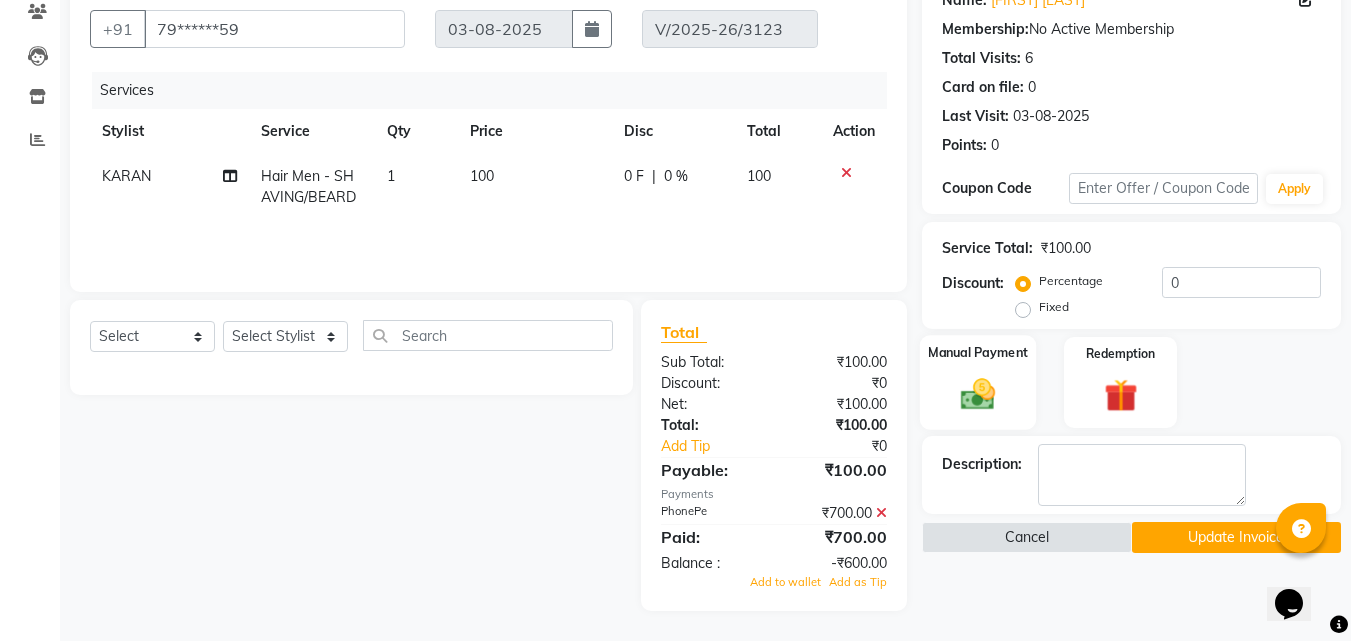 click 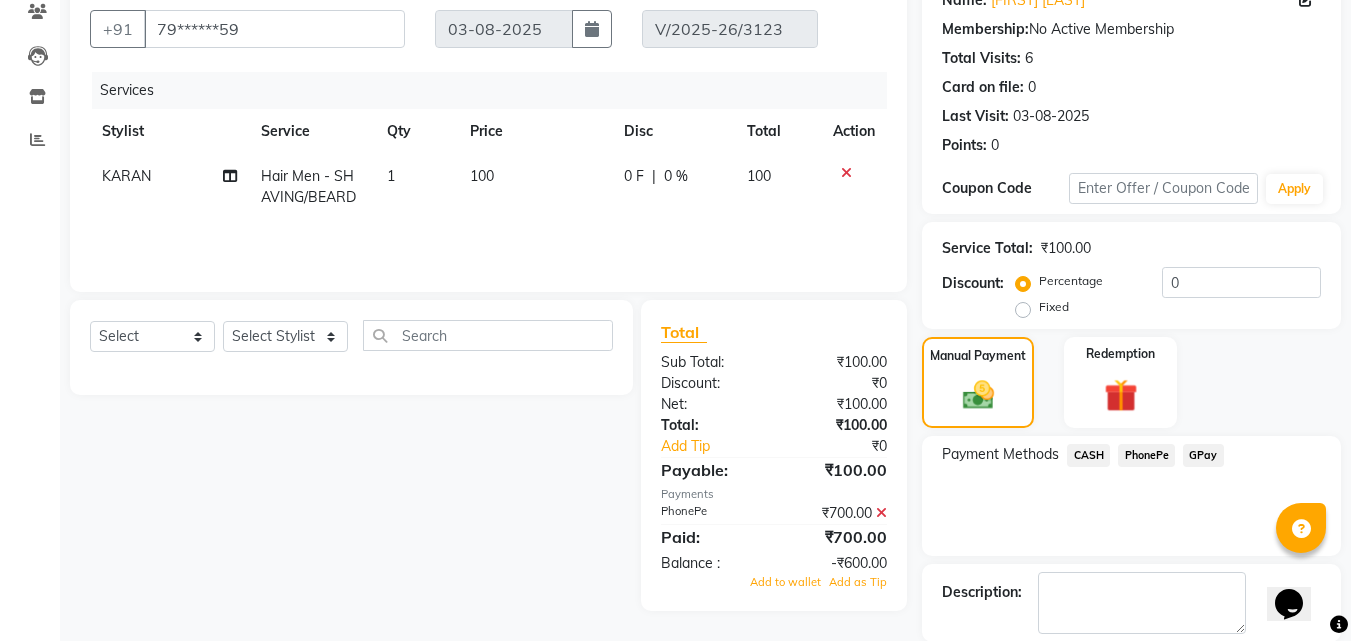 click on "CASH" 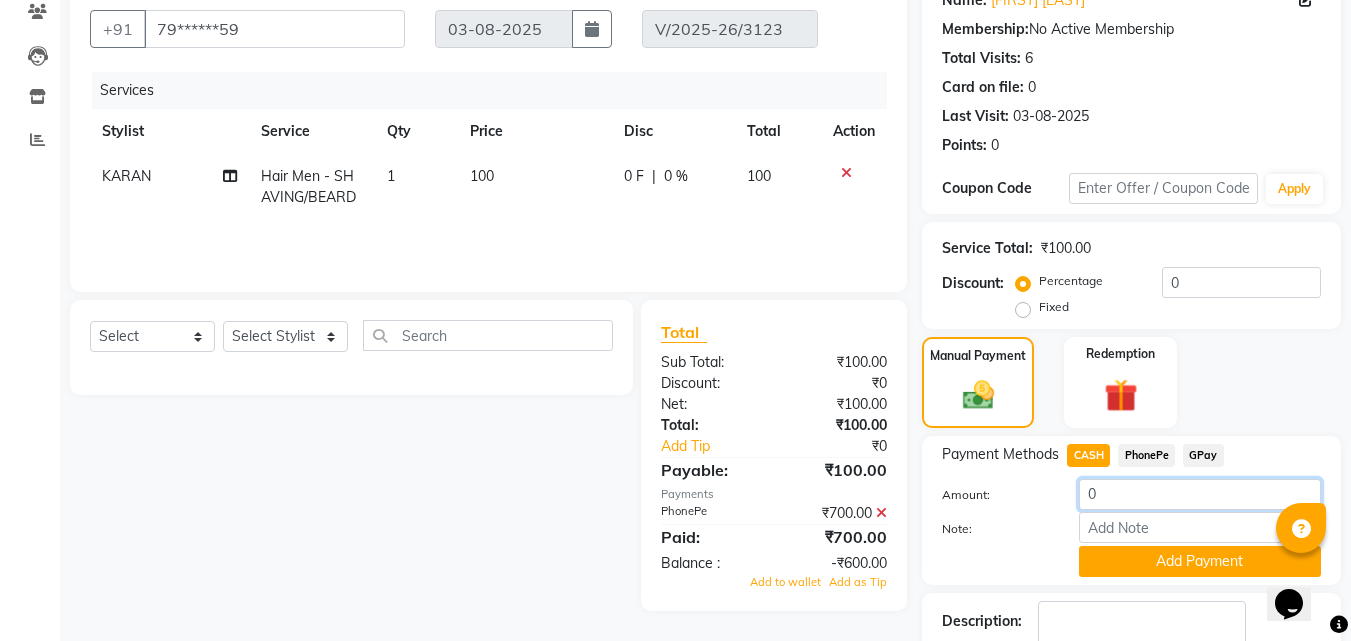 click on "0" 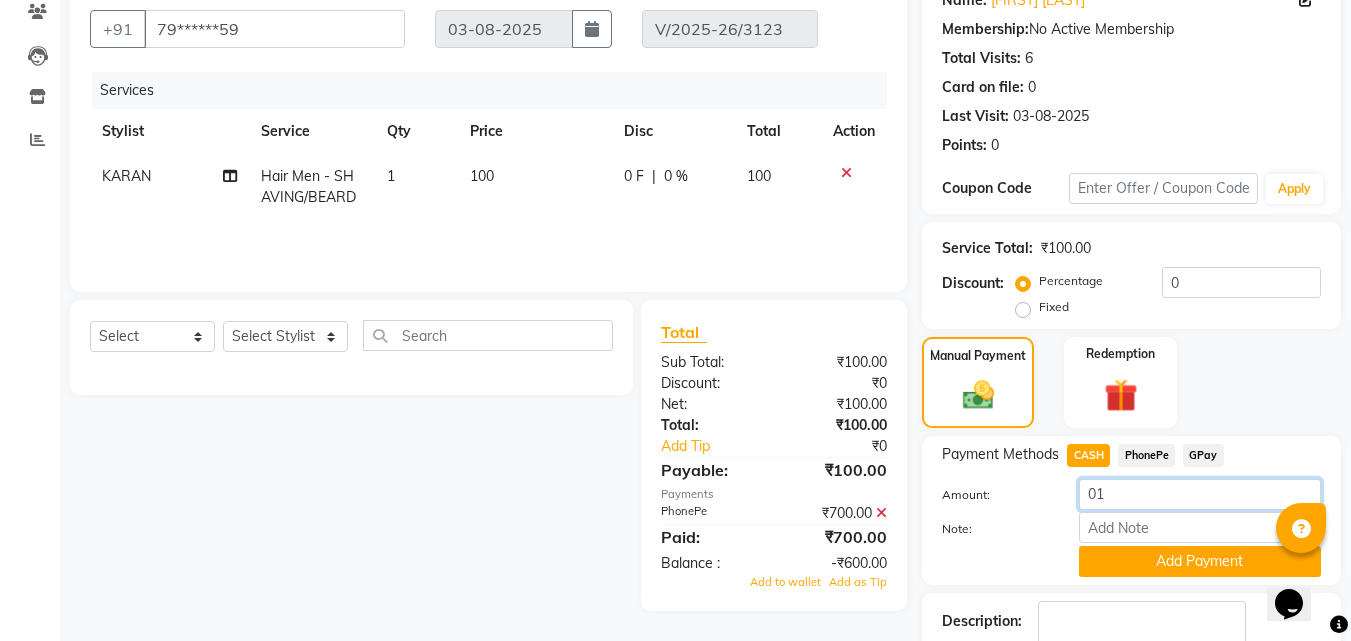type on "0" 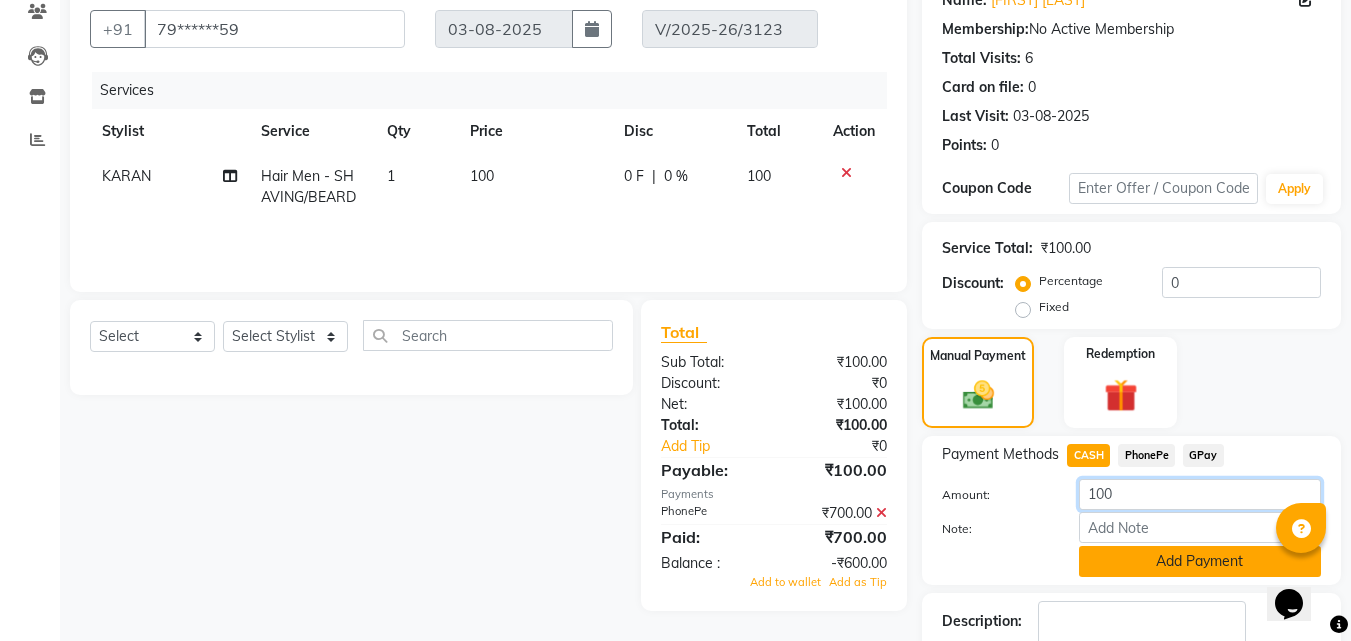 type on "100" 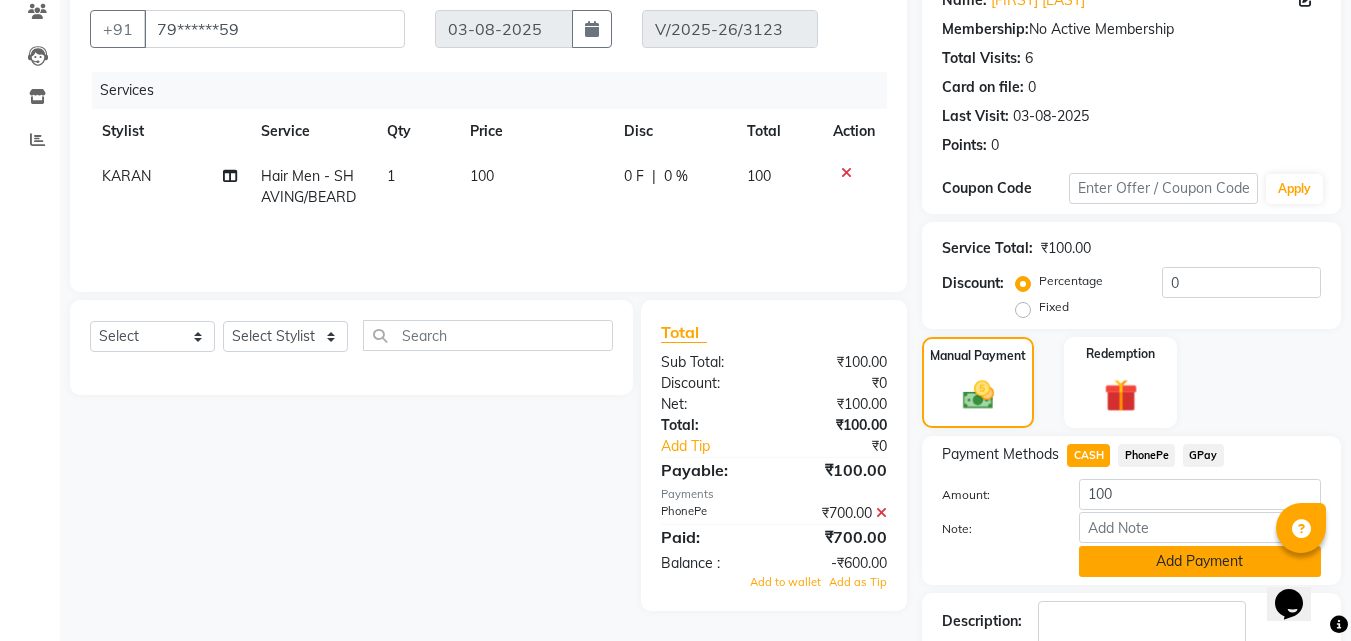 click on "Add Payment" 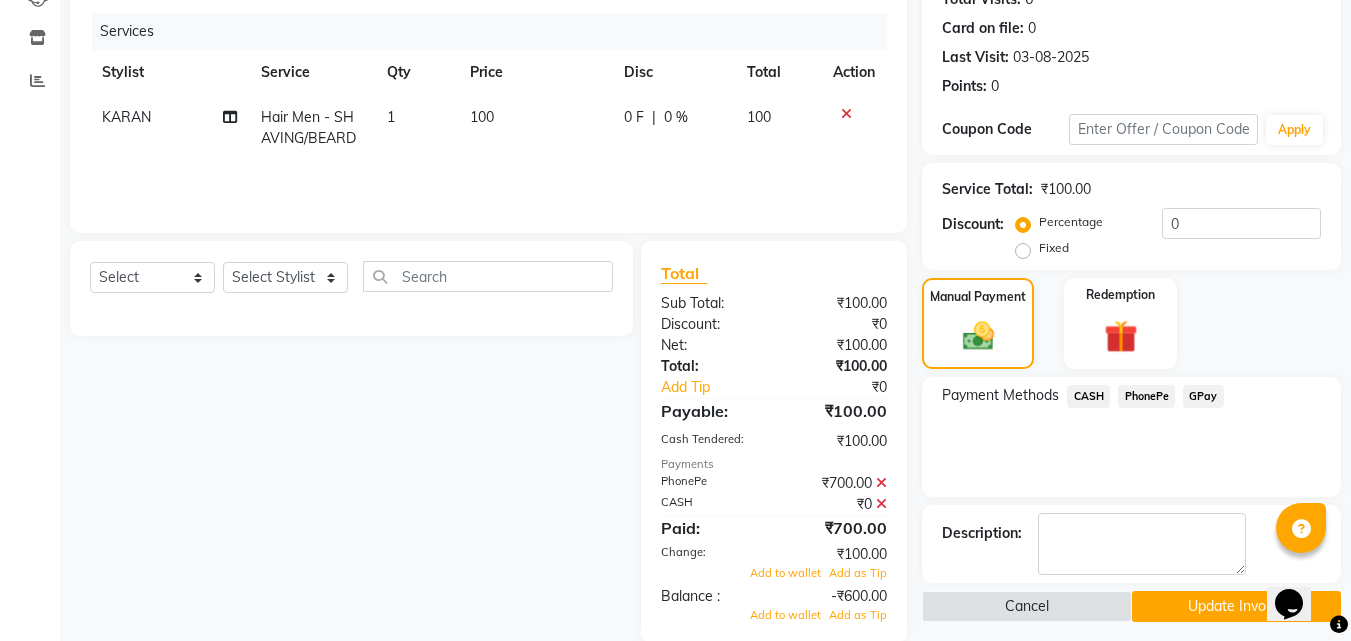 scroll, scrollTop: 267, scrollLeft: 0, axis: vertical 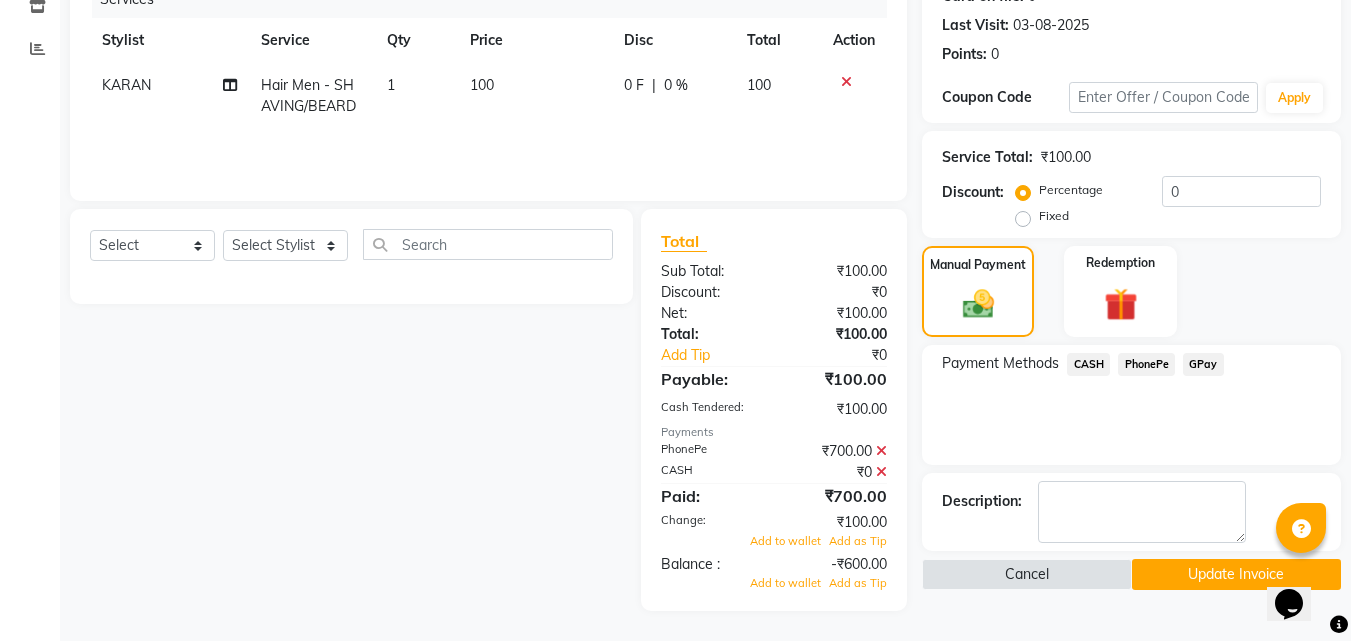 click on "PhonePe" 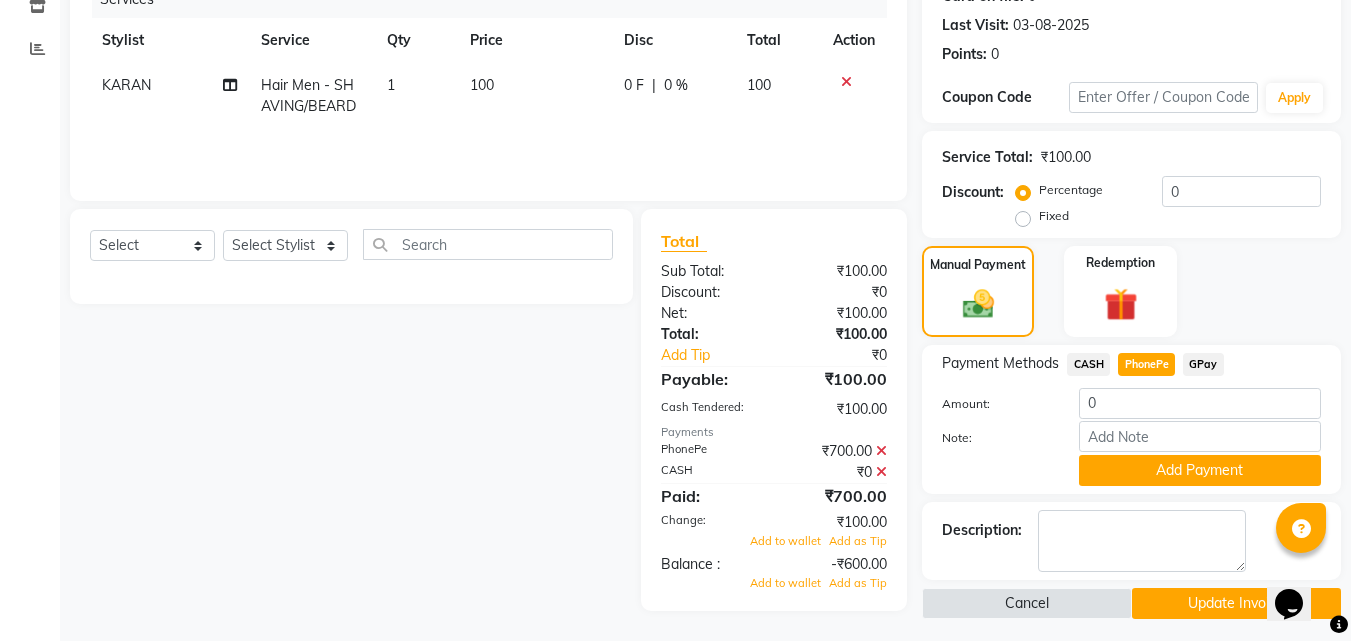 click 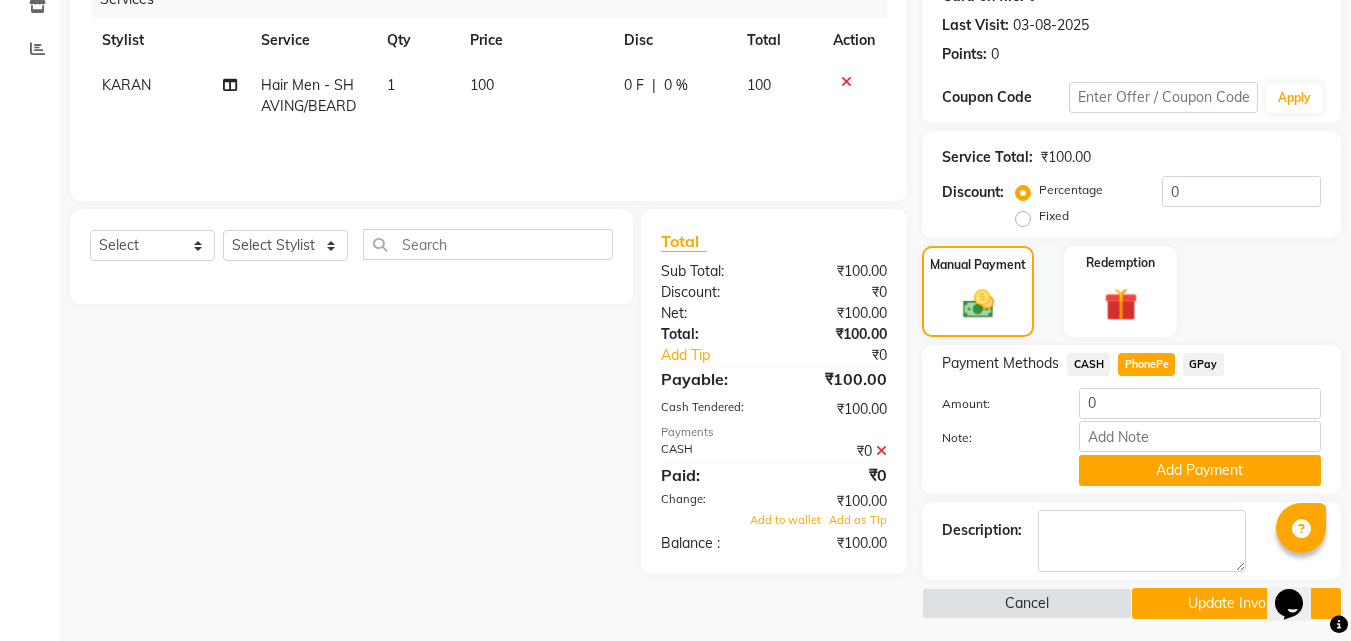 click on "CASH" 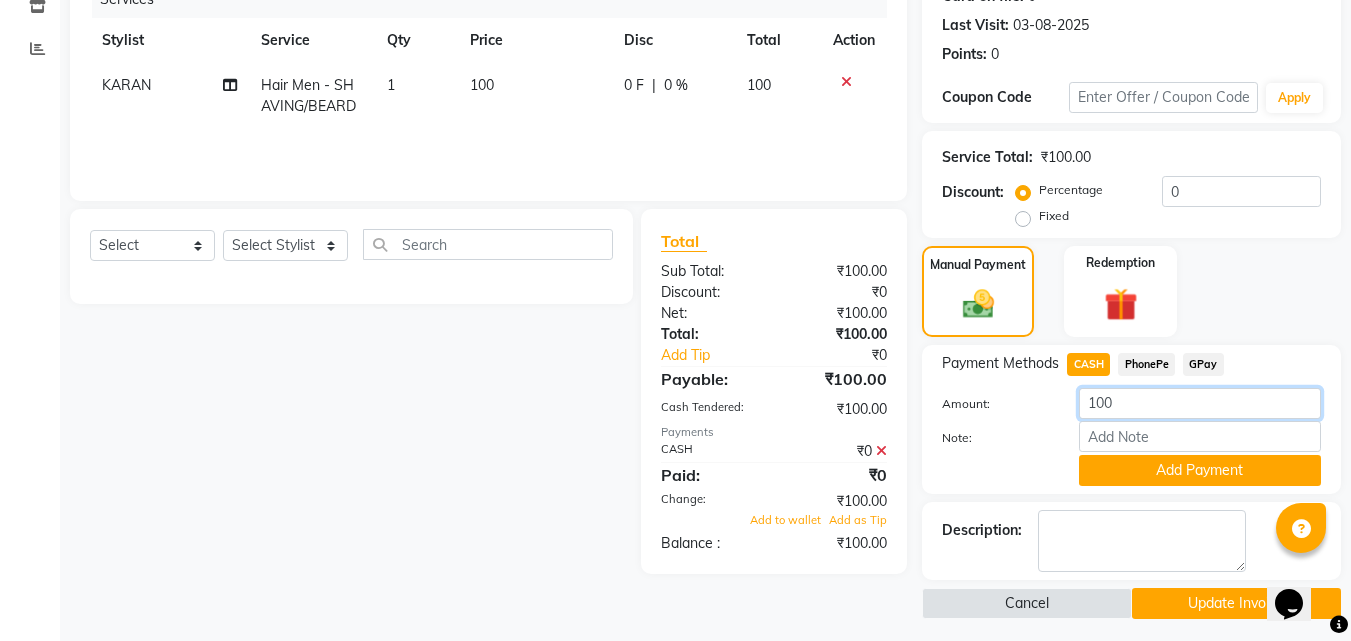 click on "100" 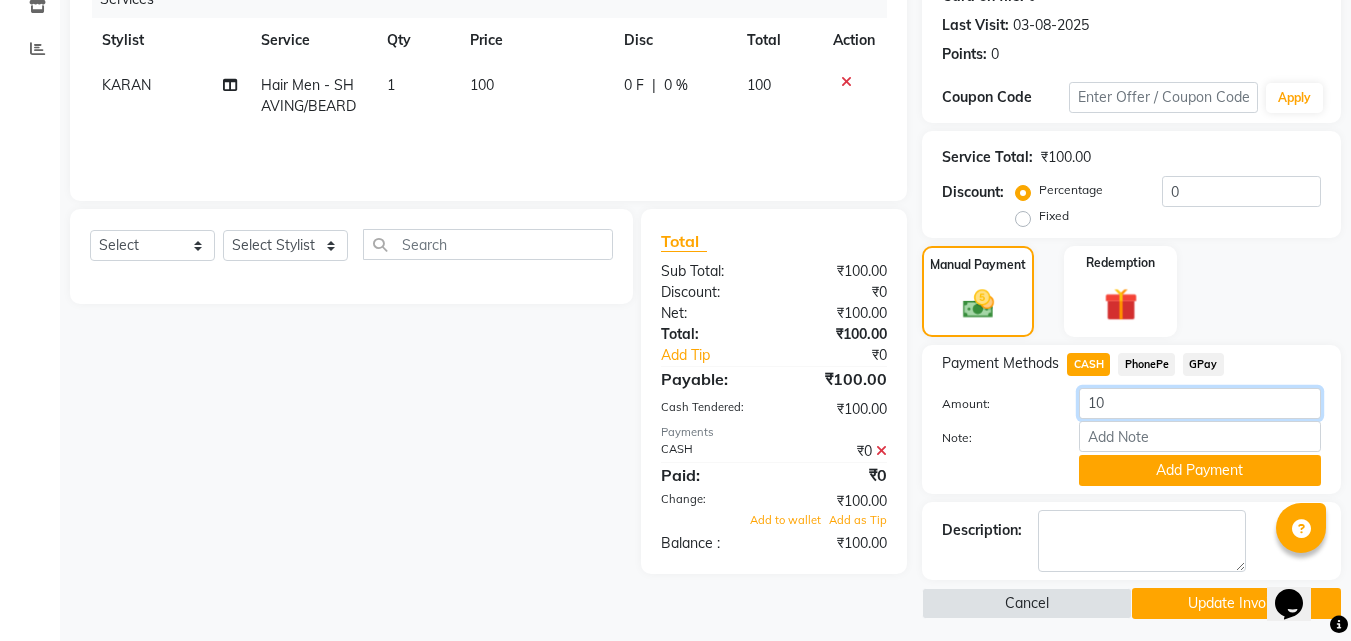 type on "1" 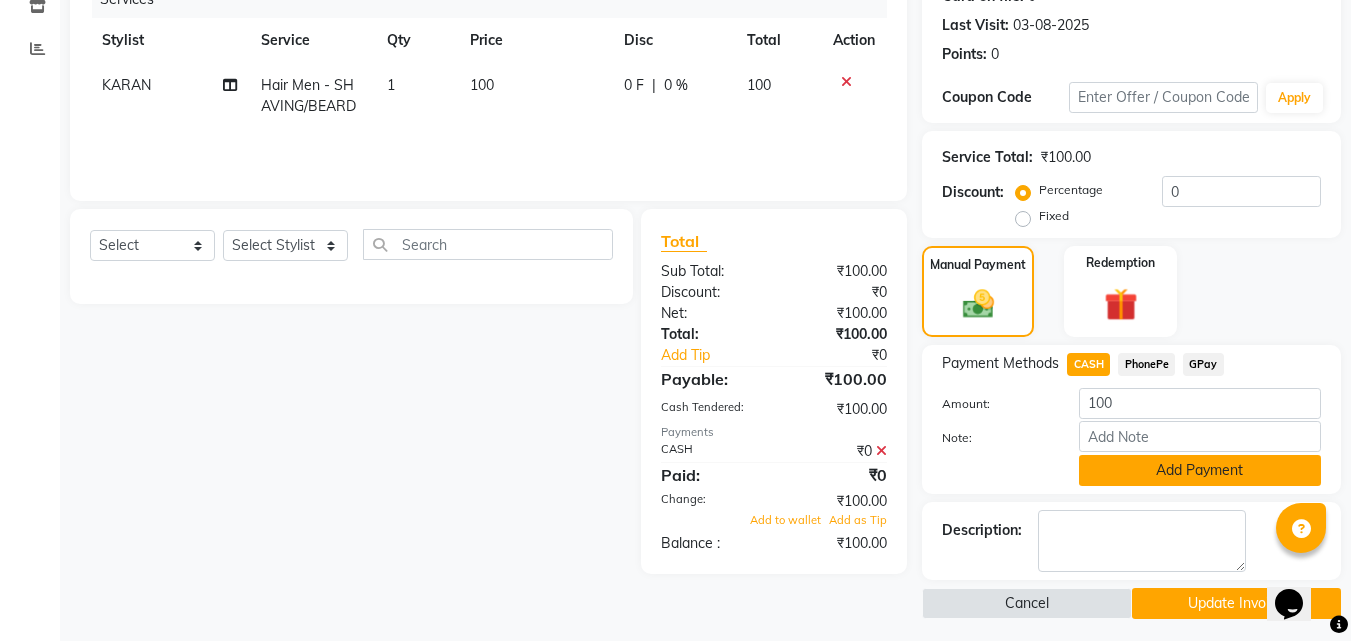 click on "Add Payment" 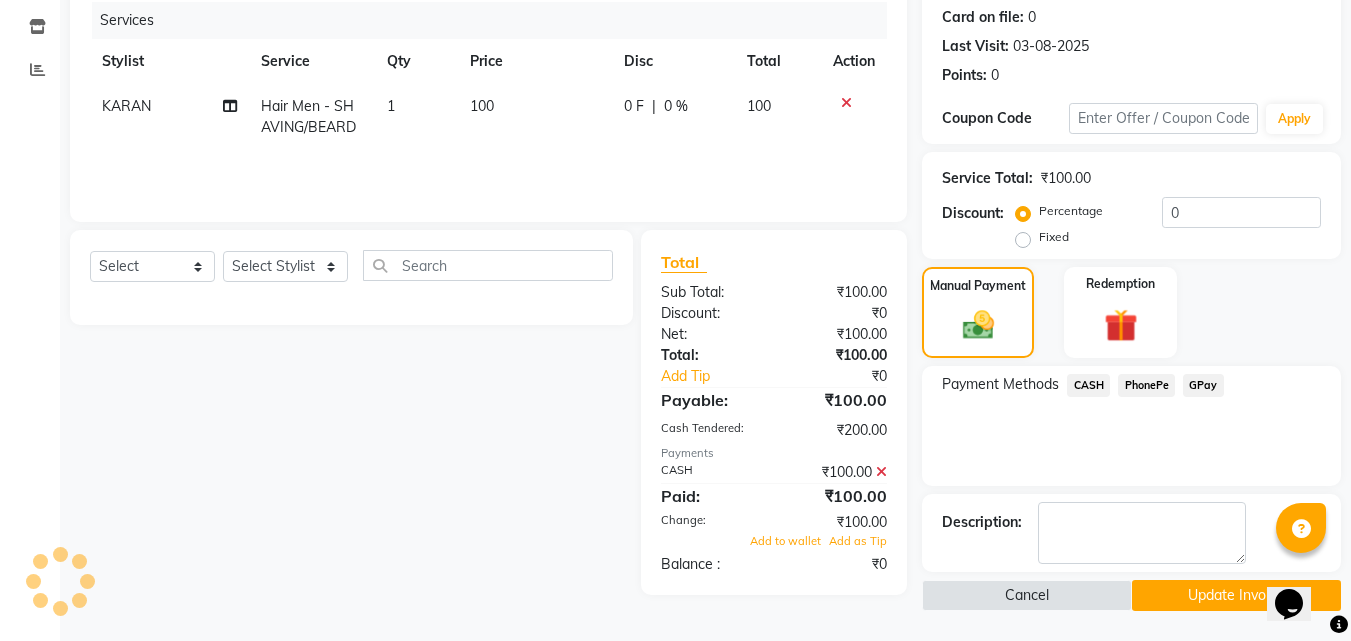 click on "Update Invoice" 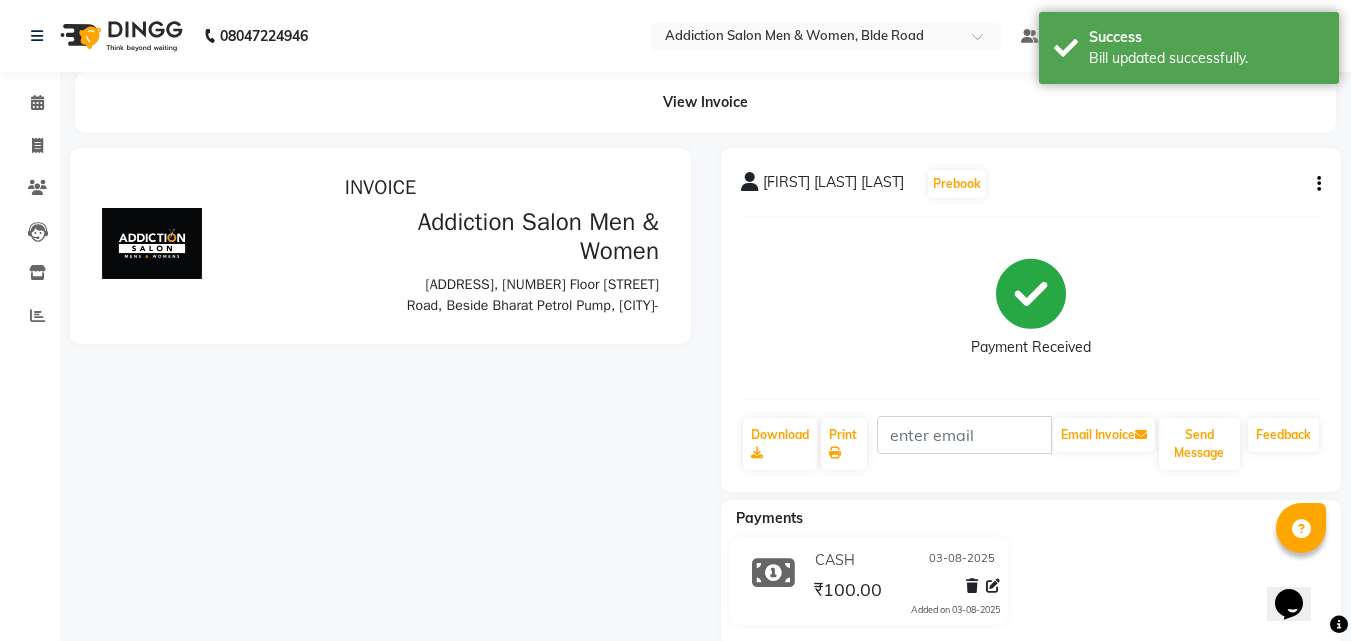 scroll, scrollTop: 0, scrollLeft: 0, axis: both 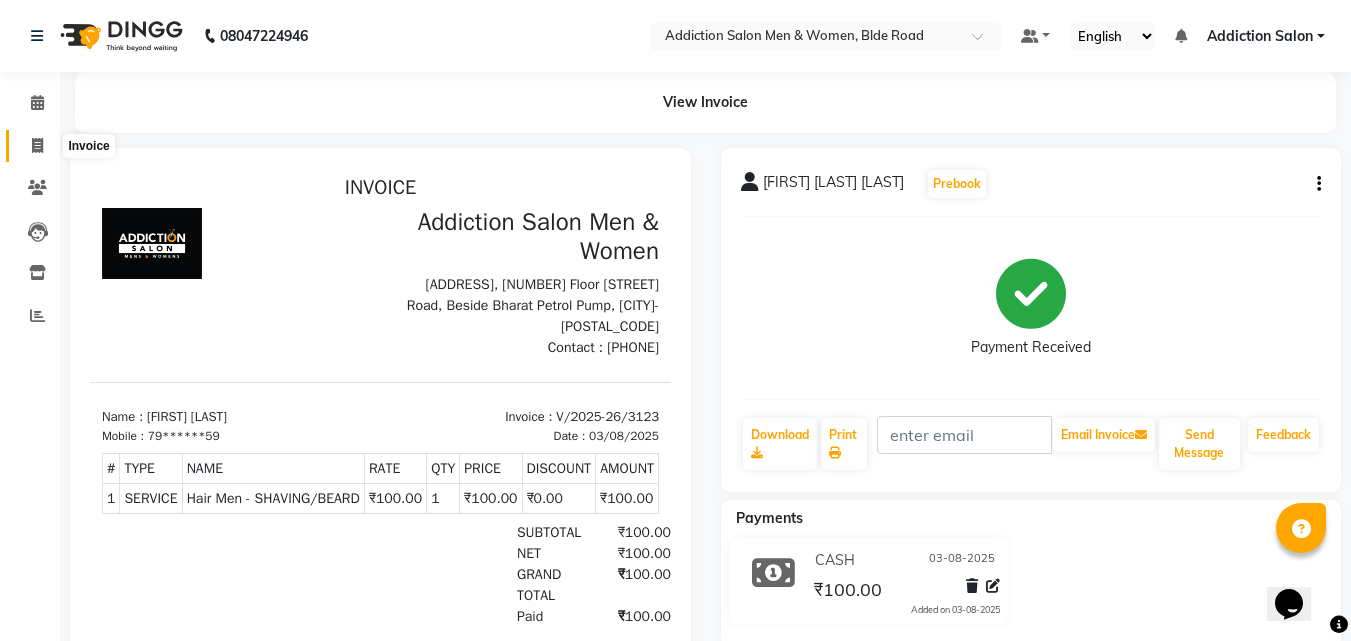 click 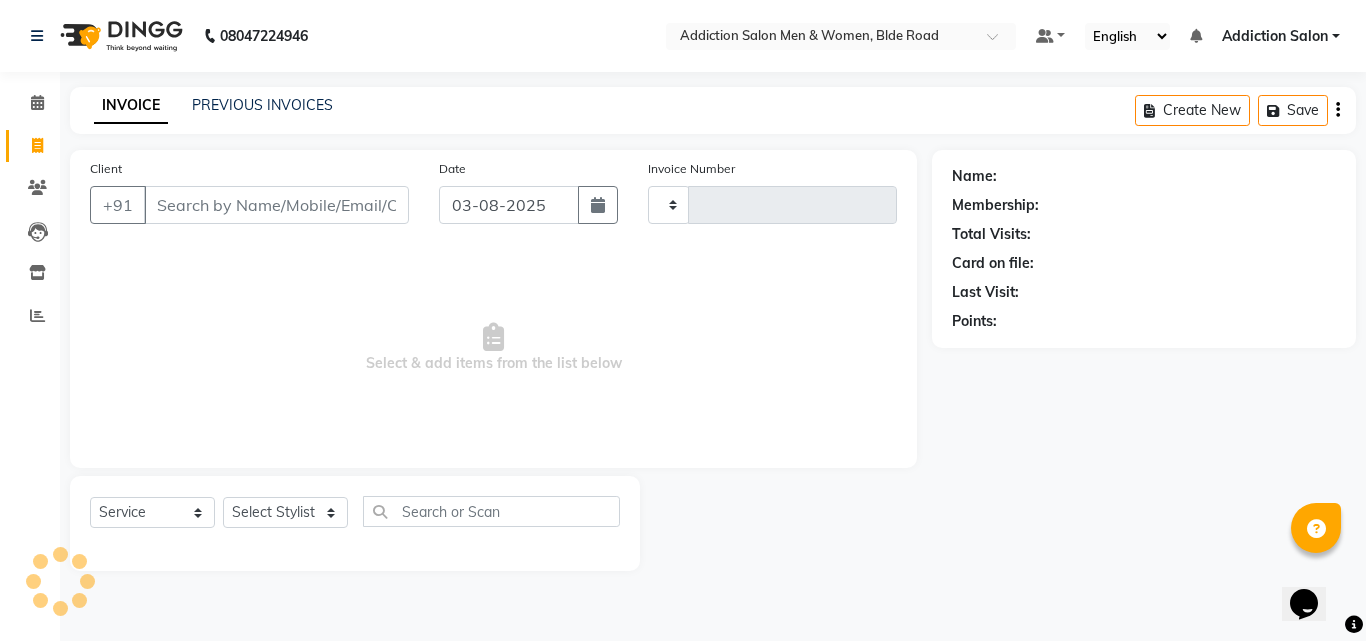 type on "3126" 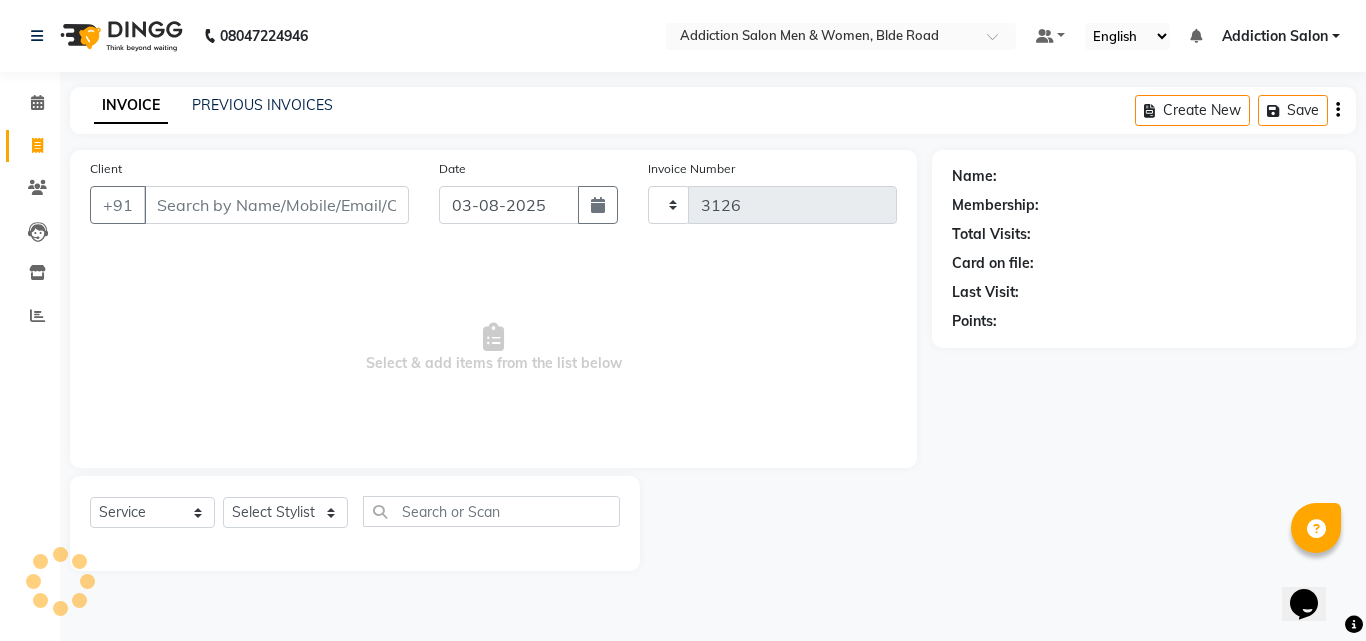 select on "6595" 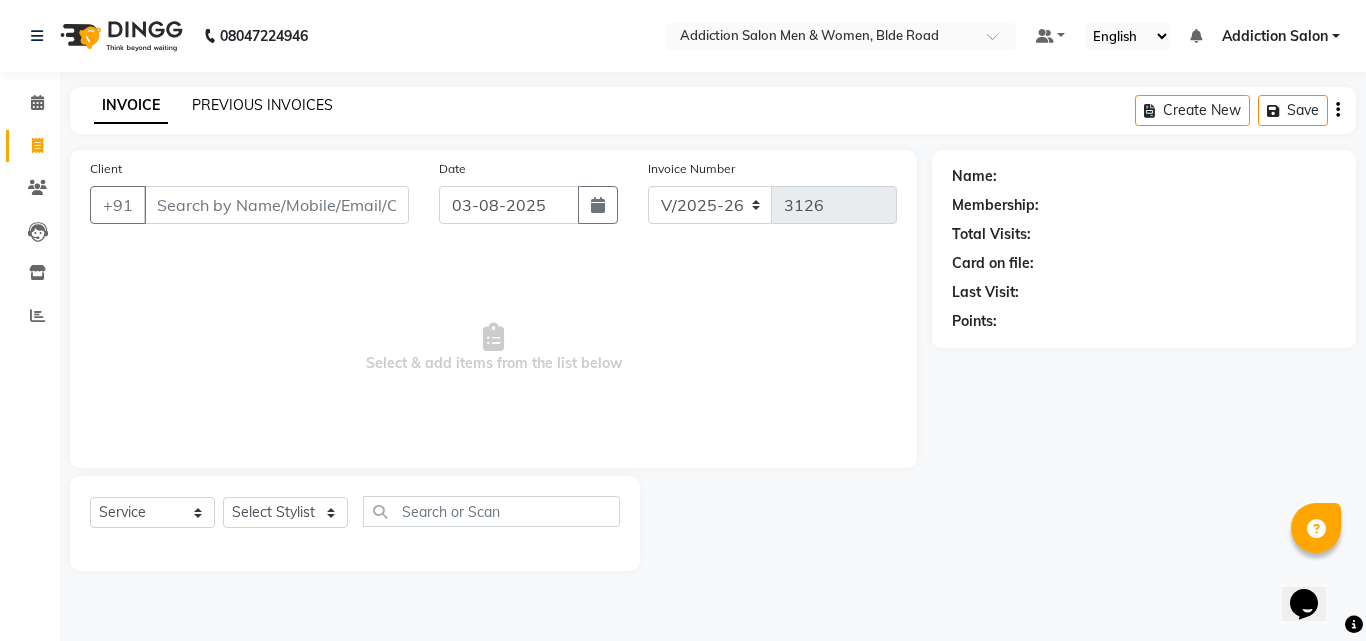 click on "PREVIOUS INVOICES" 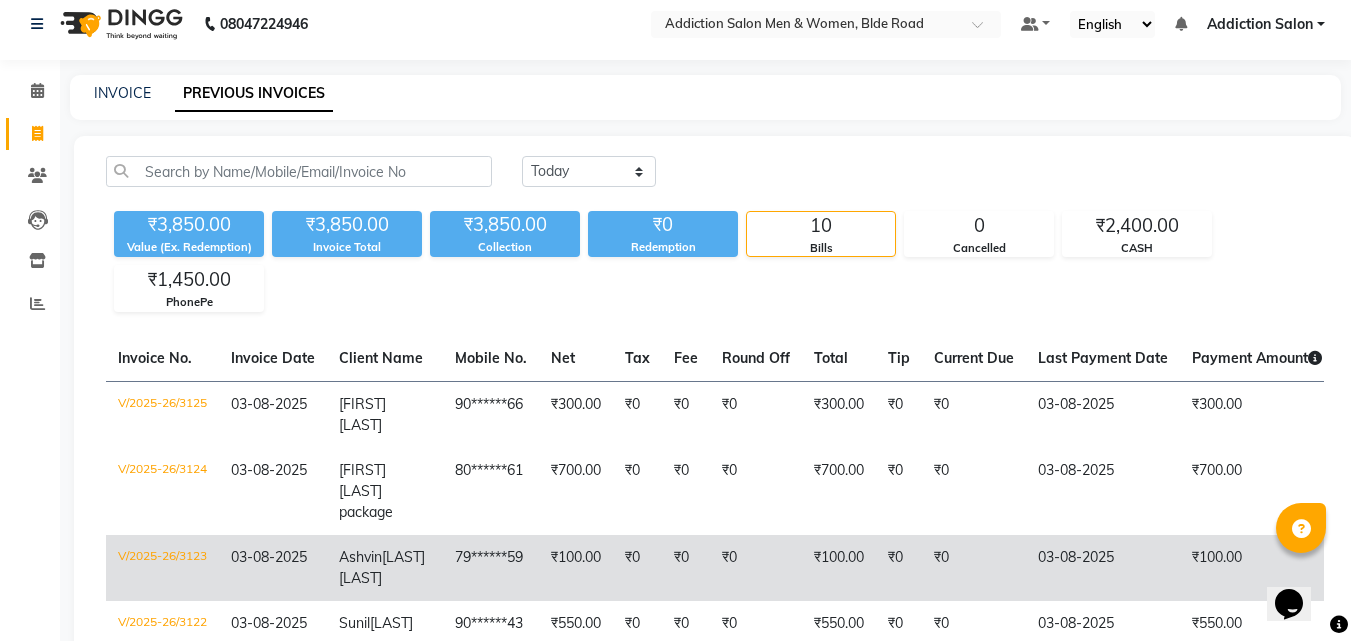 scroll, scrollTop: 0, scrollLeft: 0, axis: both 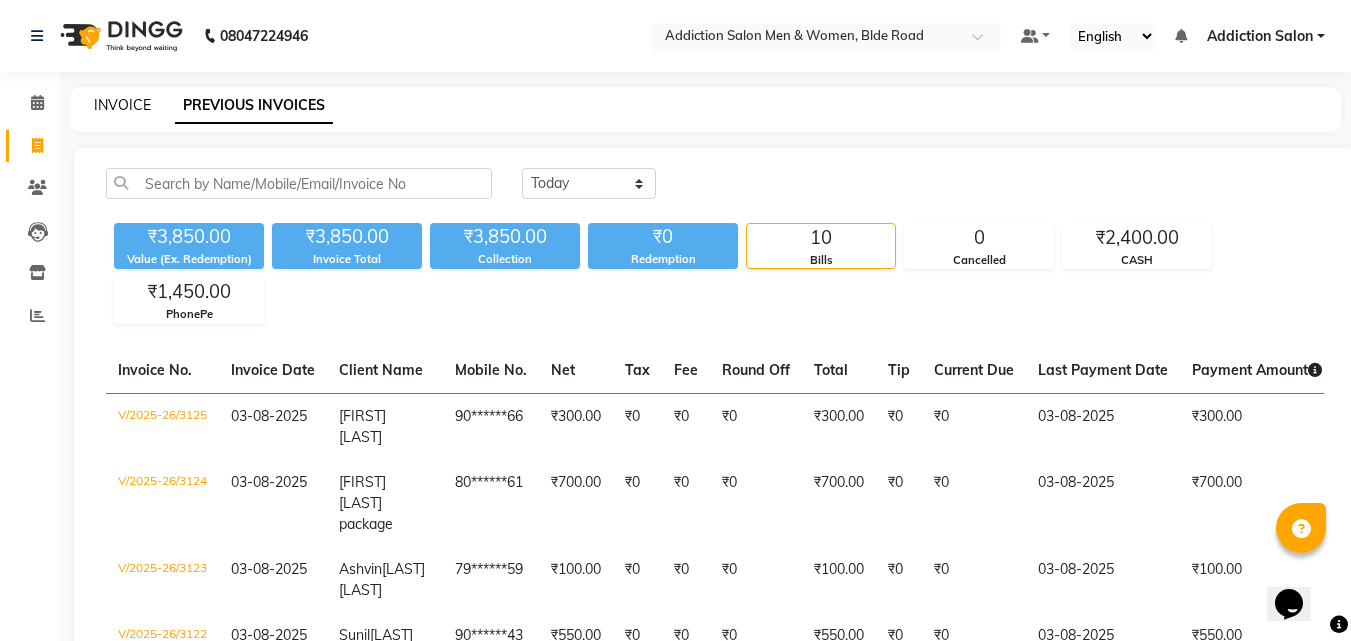 click on "INVOICE" 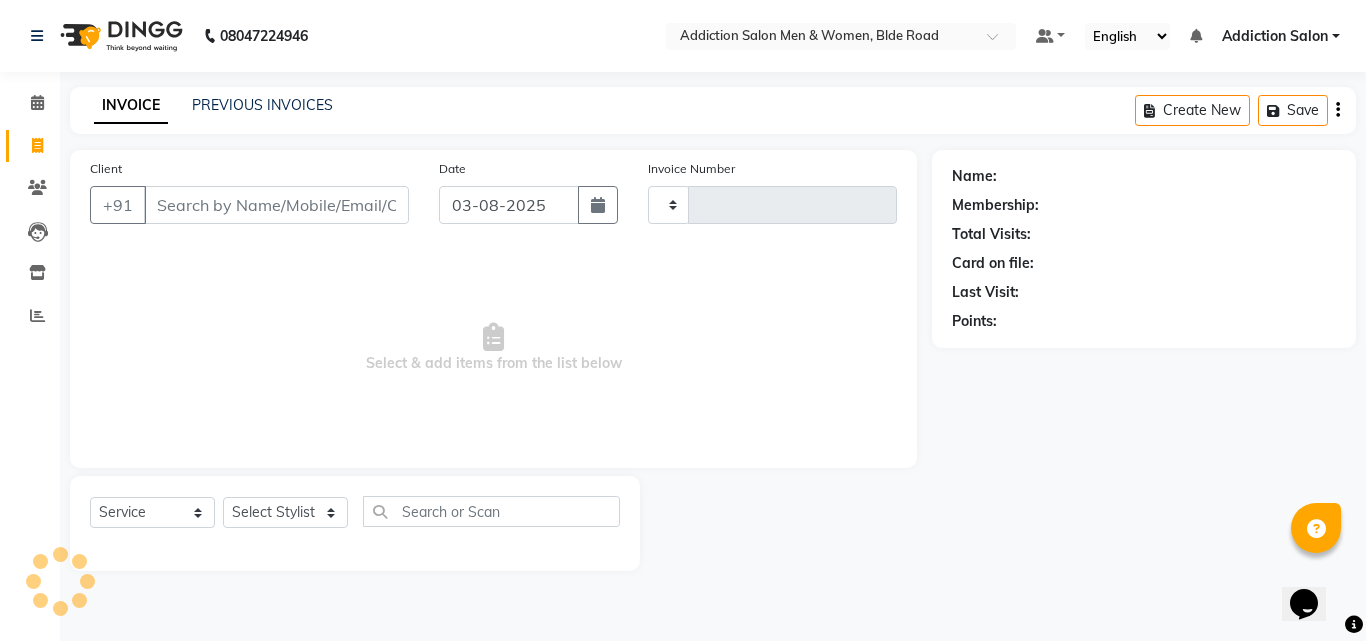 type on "3126" 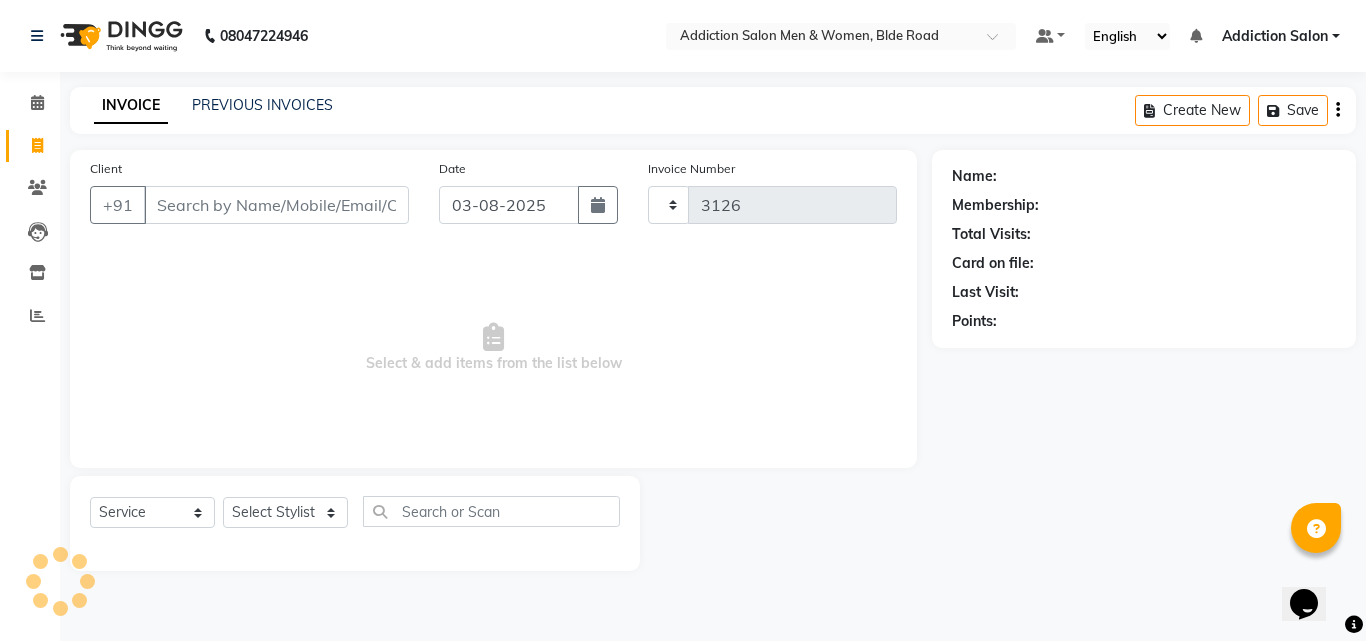 select on "6595" 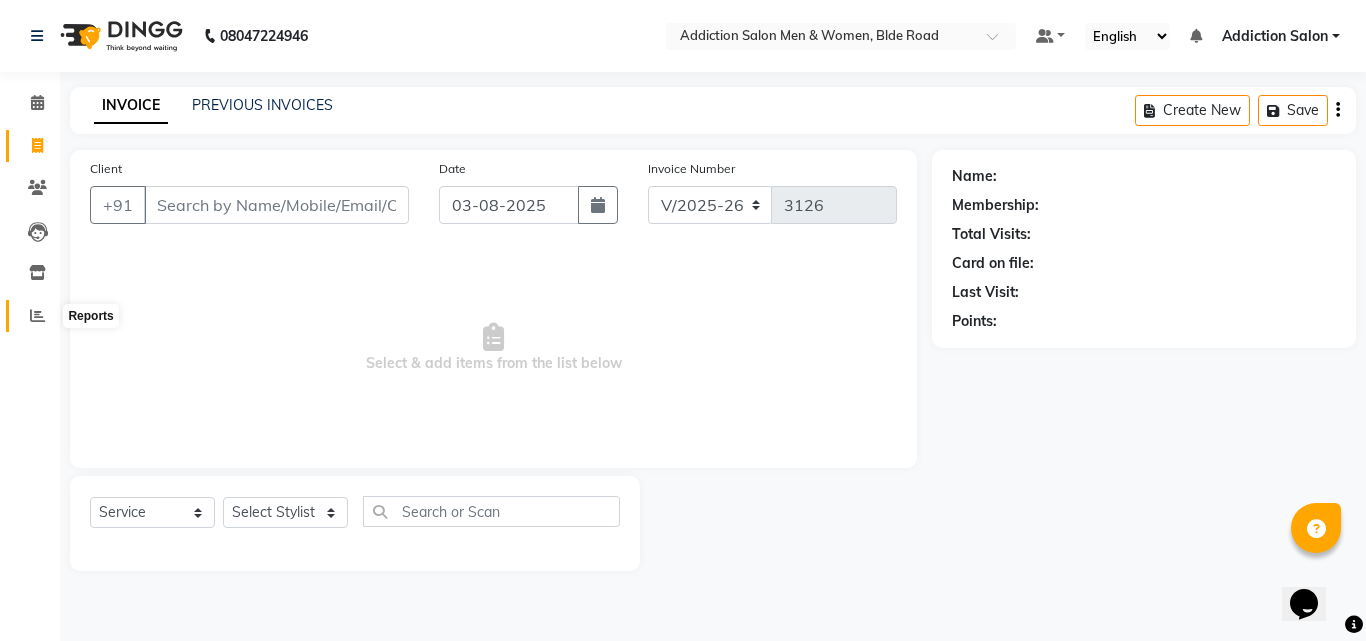 click 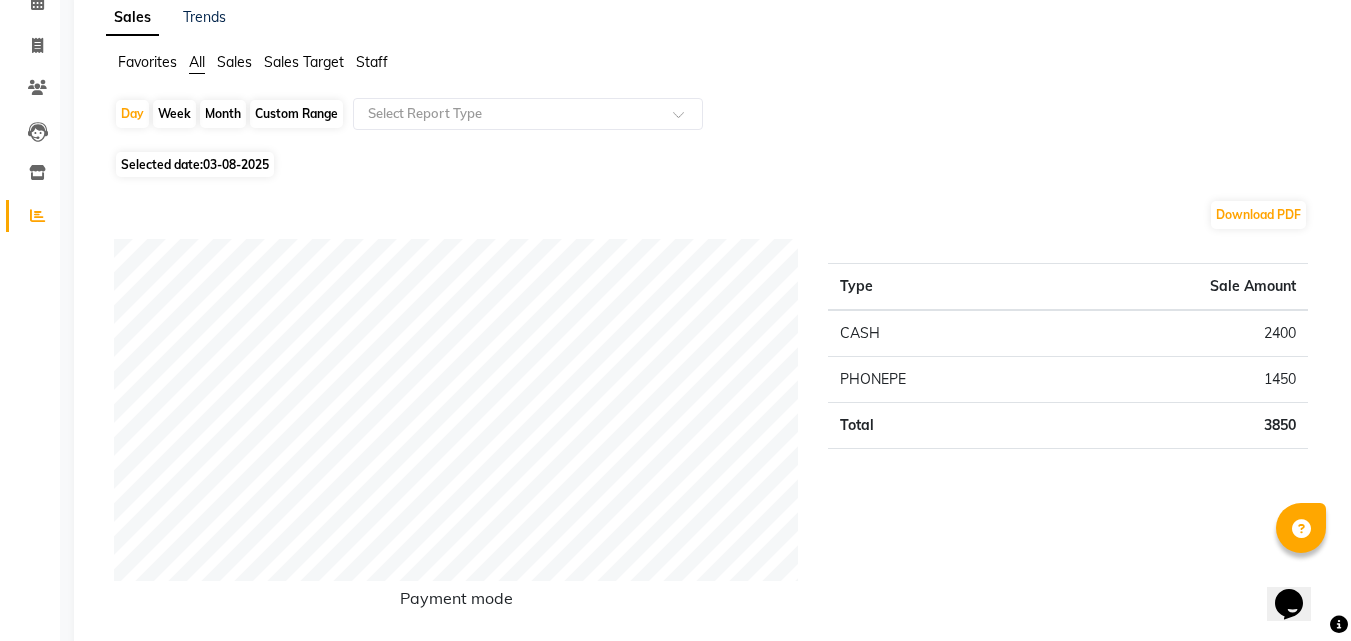 scroll, scrollTop: 0, scrollLeft: 0, axis: both 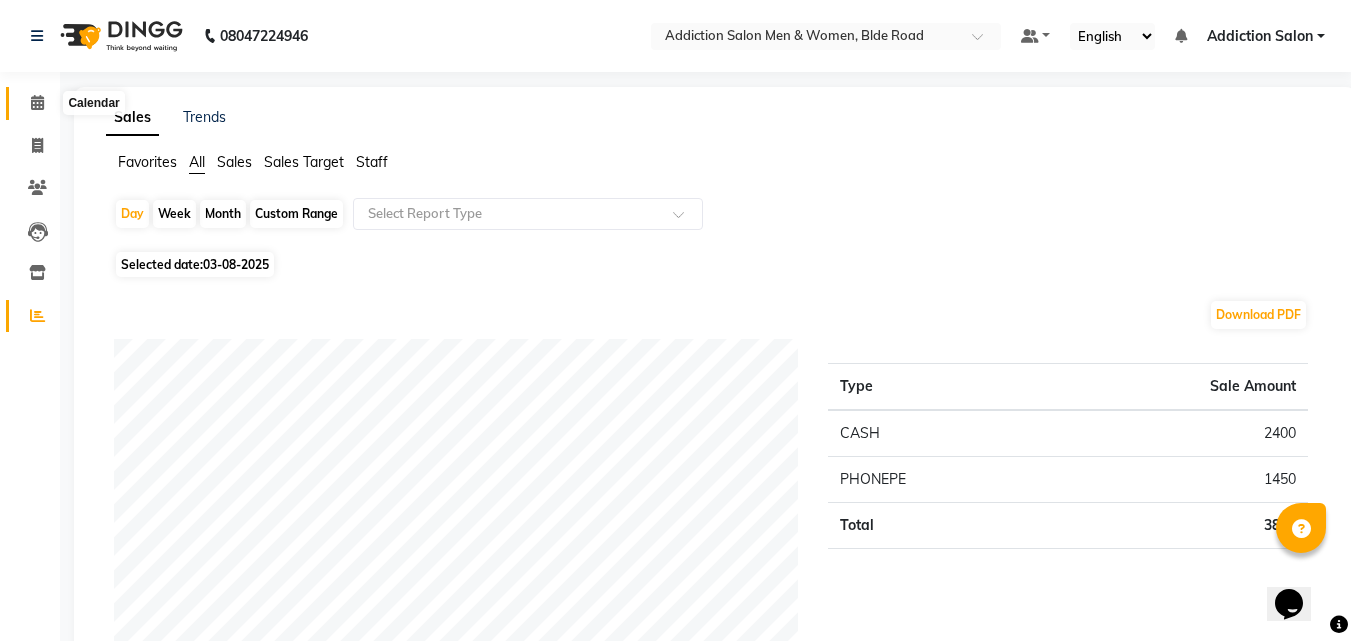 click 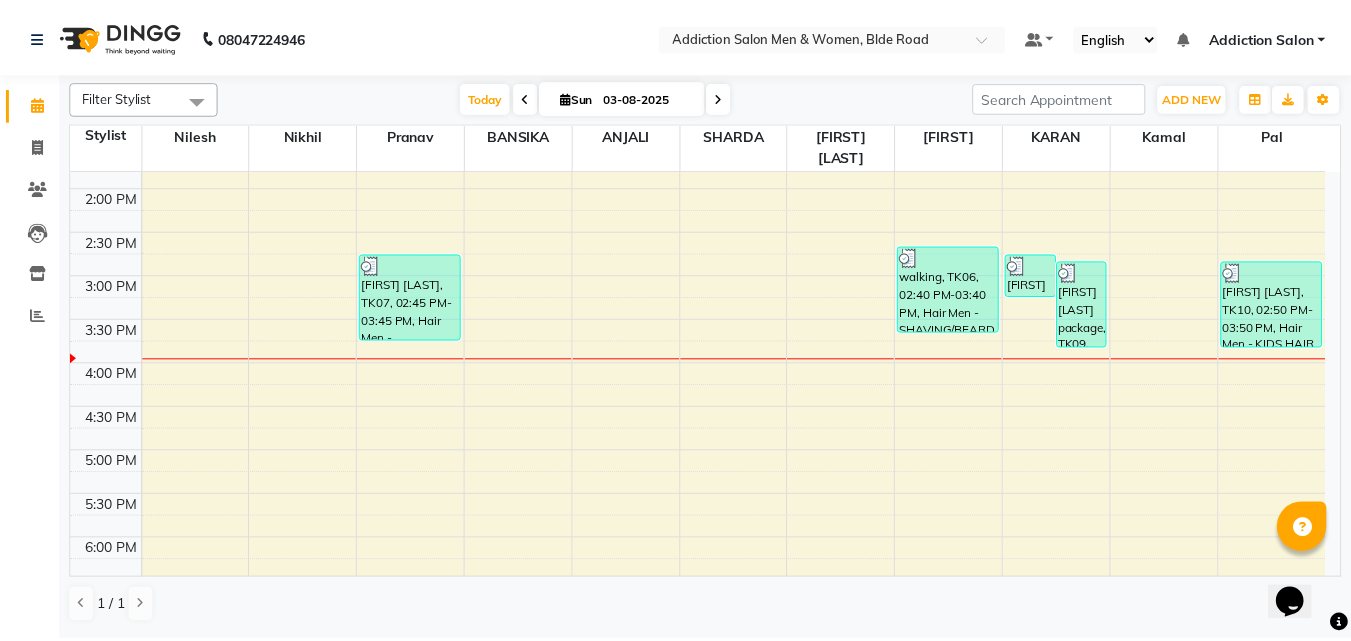 scroll, scrollTop: 700, scrollLeft: 0, axis: vertical 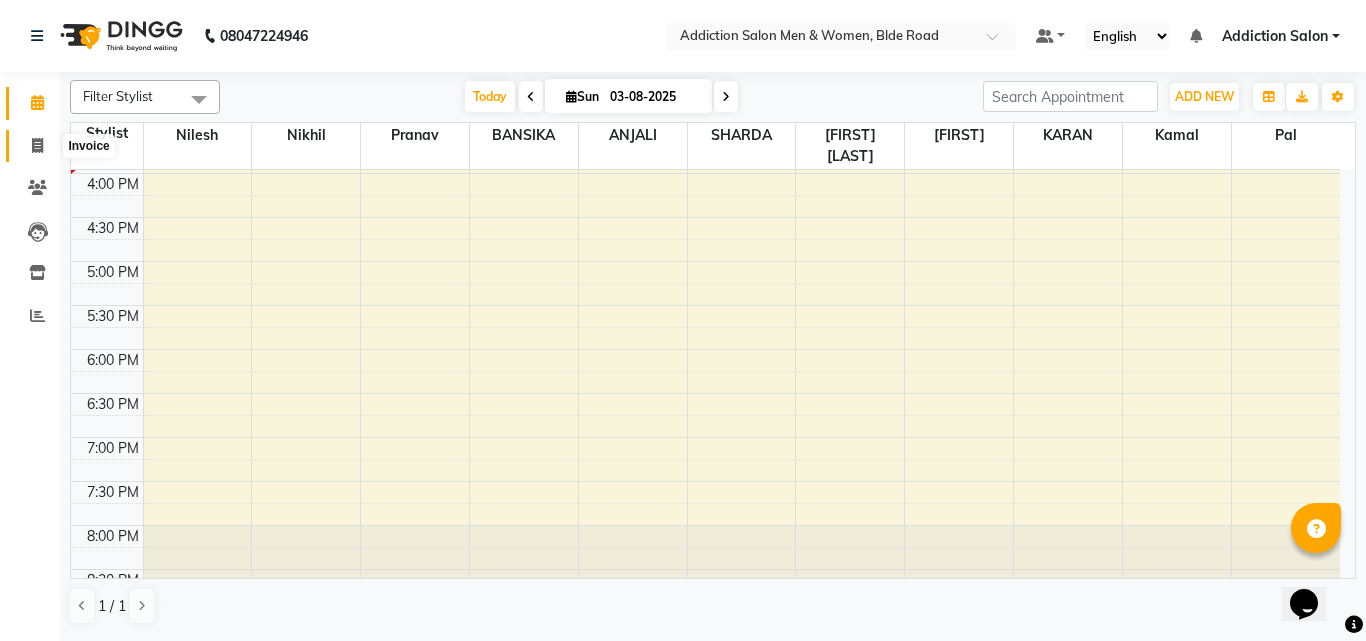 click 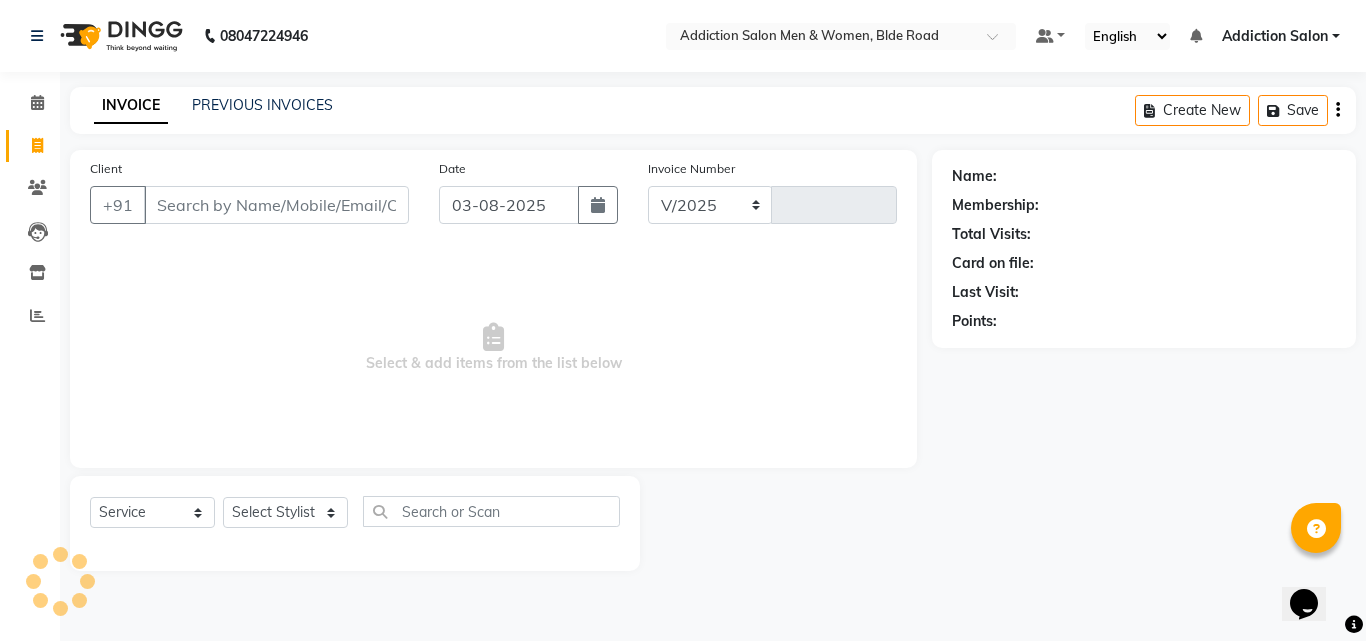 select on "6595" 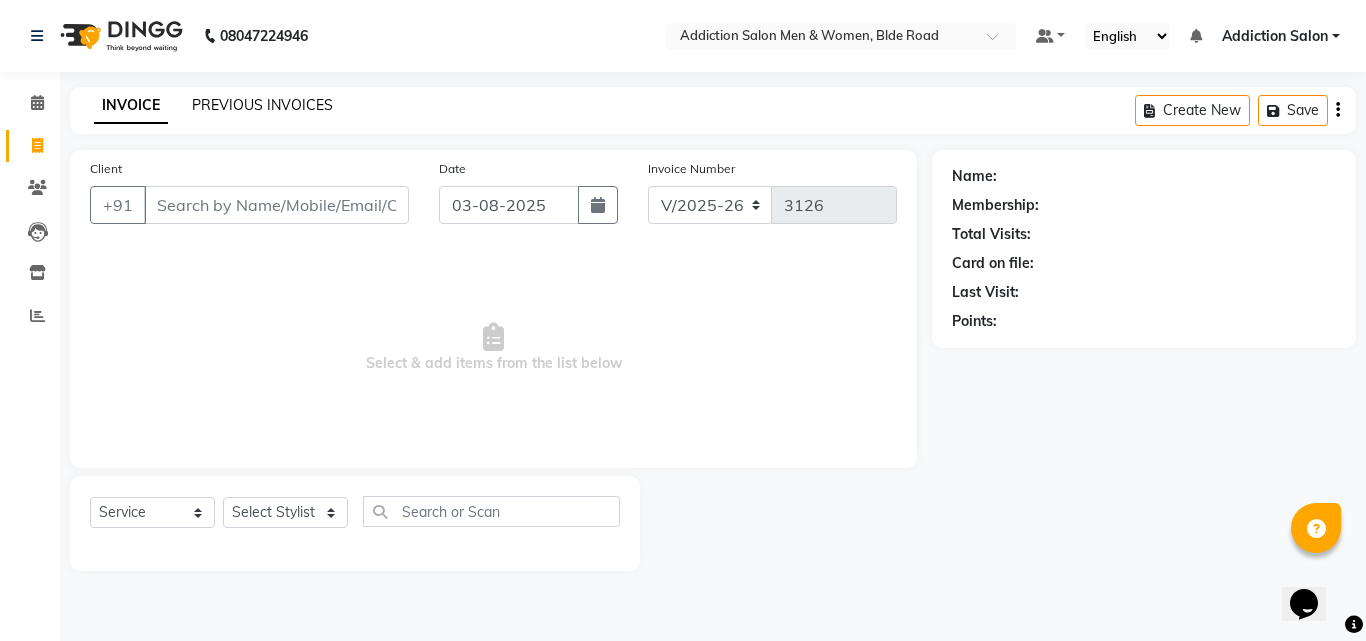 click on "PREVIOUS INVOICES" 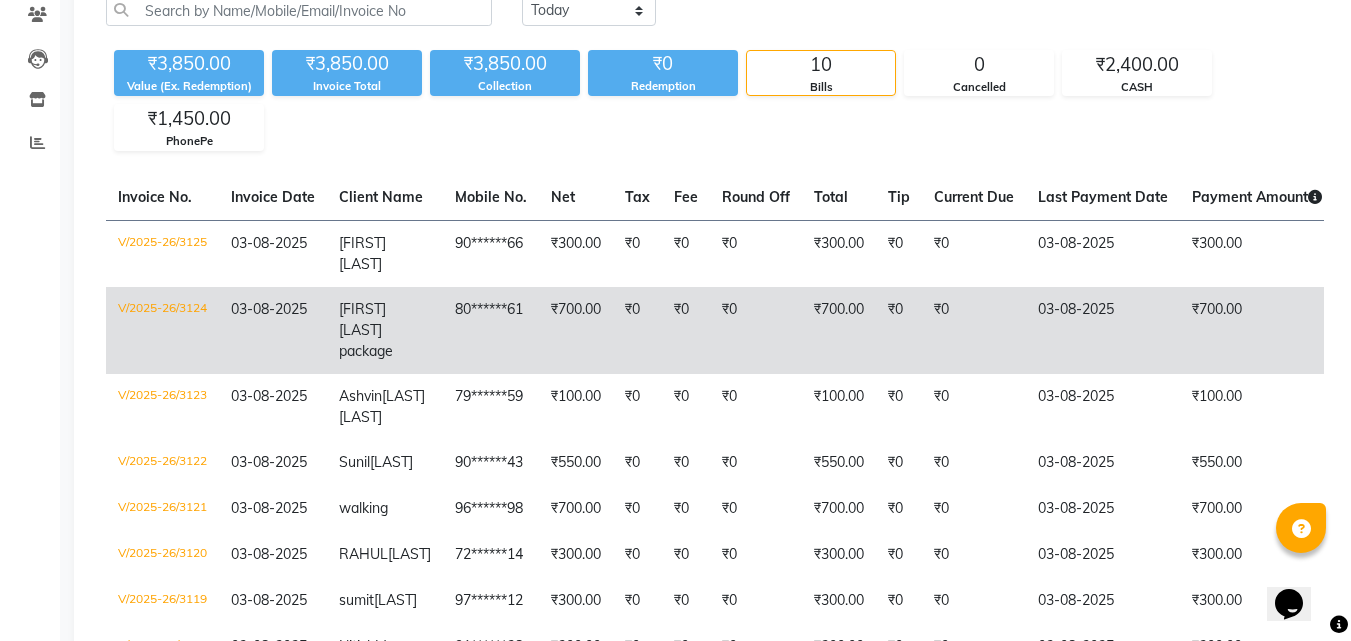 scroll, scrollTop: 200, scrollLeft: 0, axis: vertical 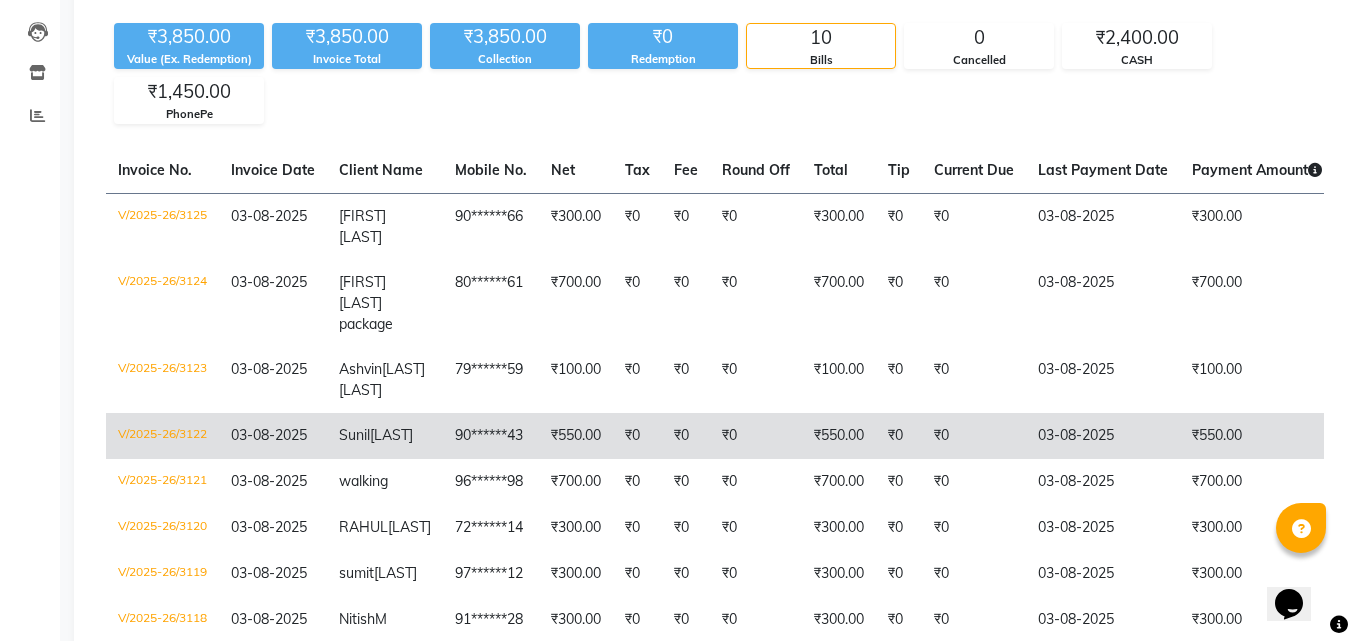 click on "Sunil  PUKALE" 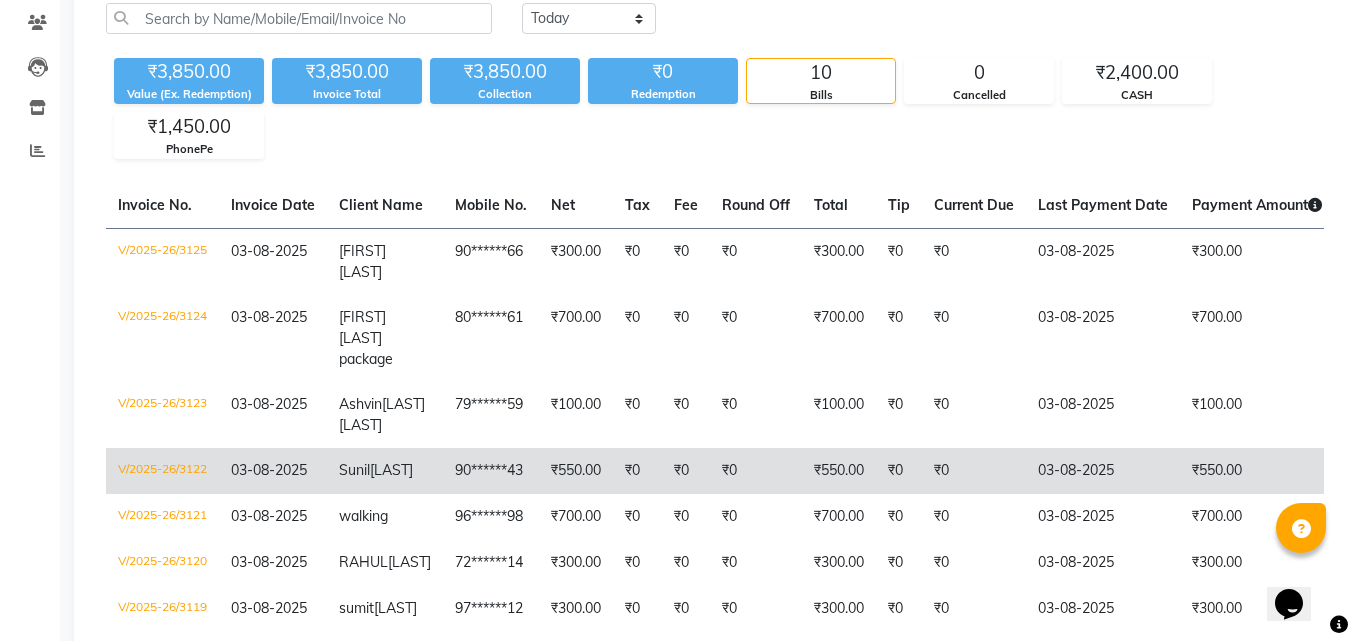 scroll, scrollTop: 200, scrollLeft: 0, axis: vertical 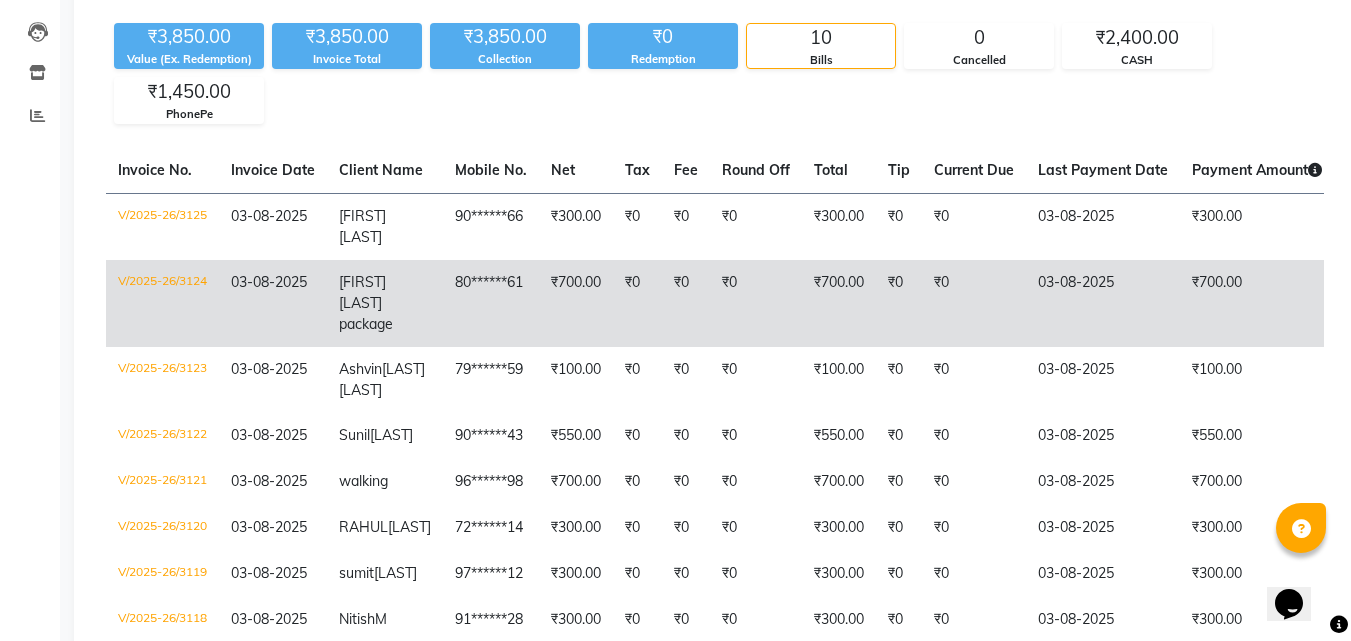 click on "vishnu kadam package" 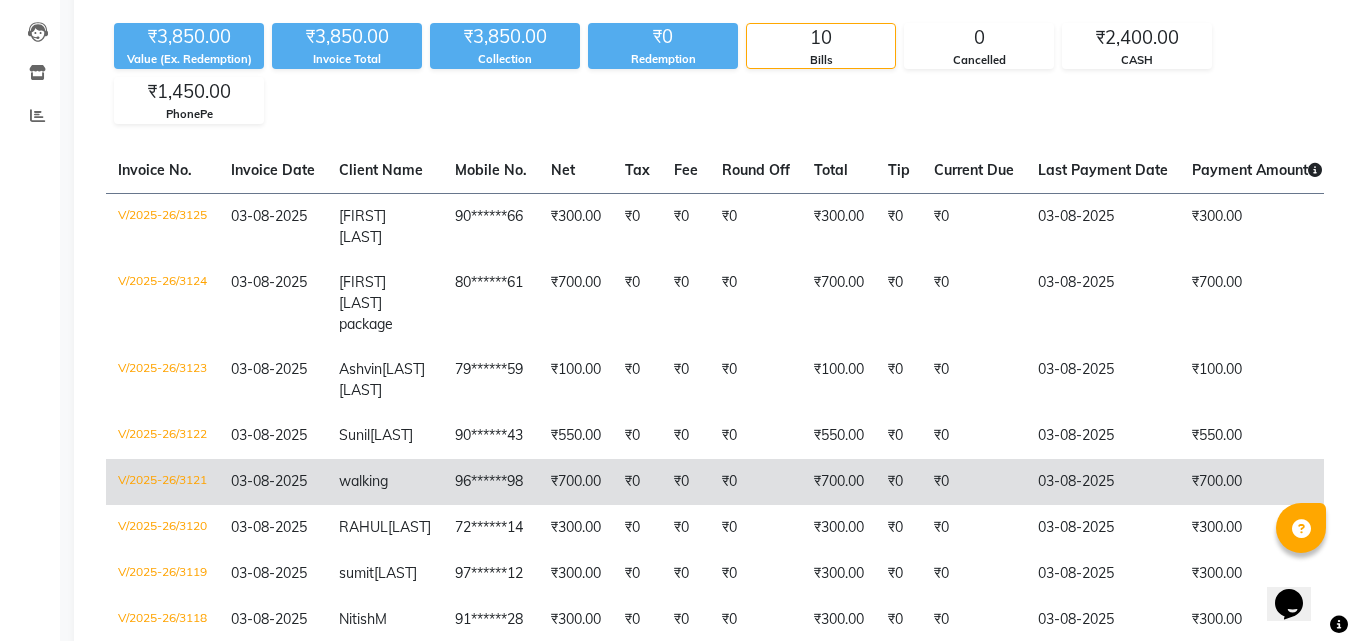 click on "walking" 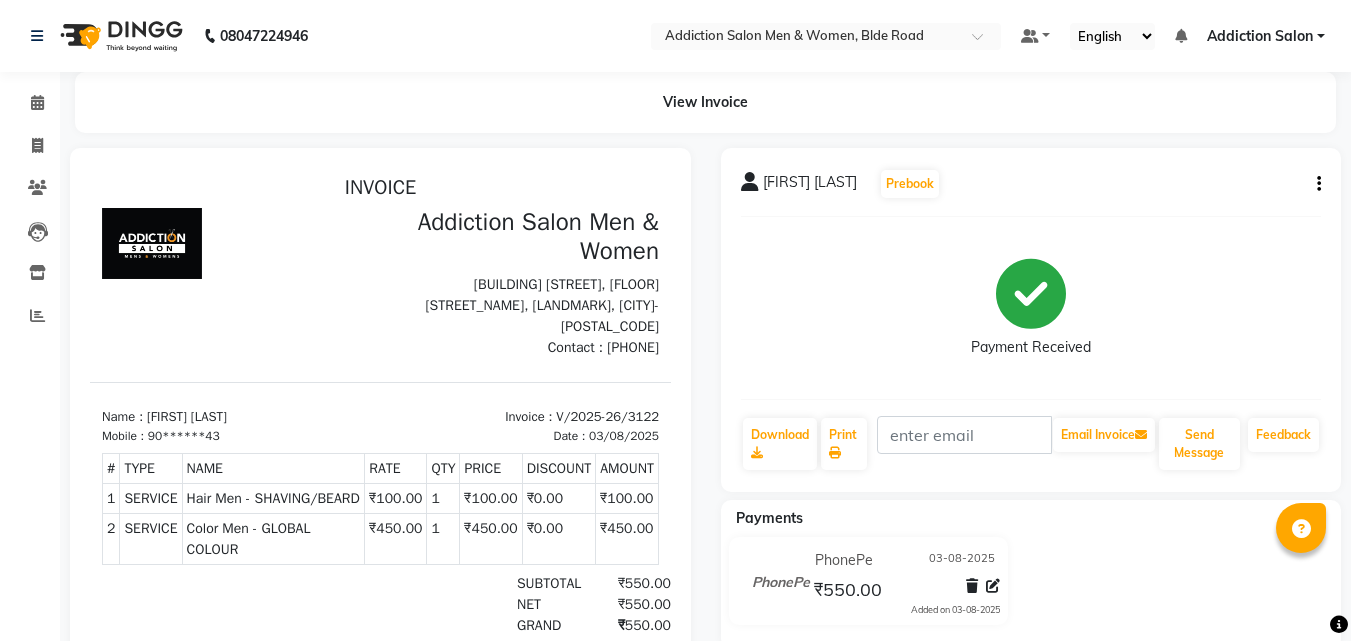 scroll, scrollTop: 0, scrollLeft: 0, axis: both 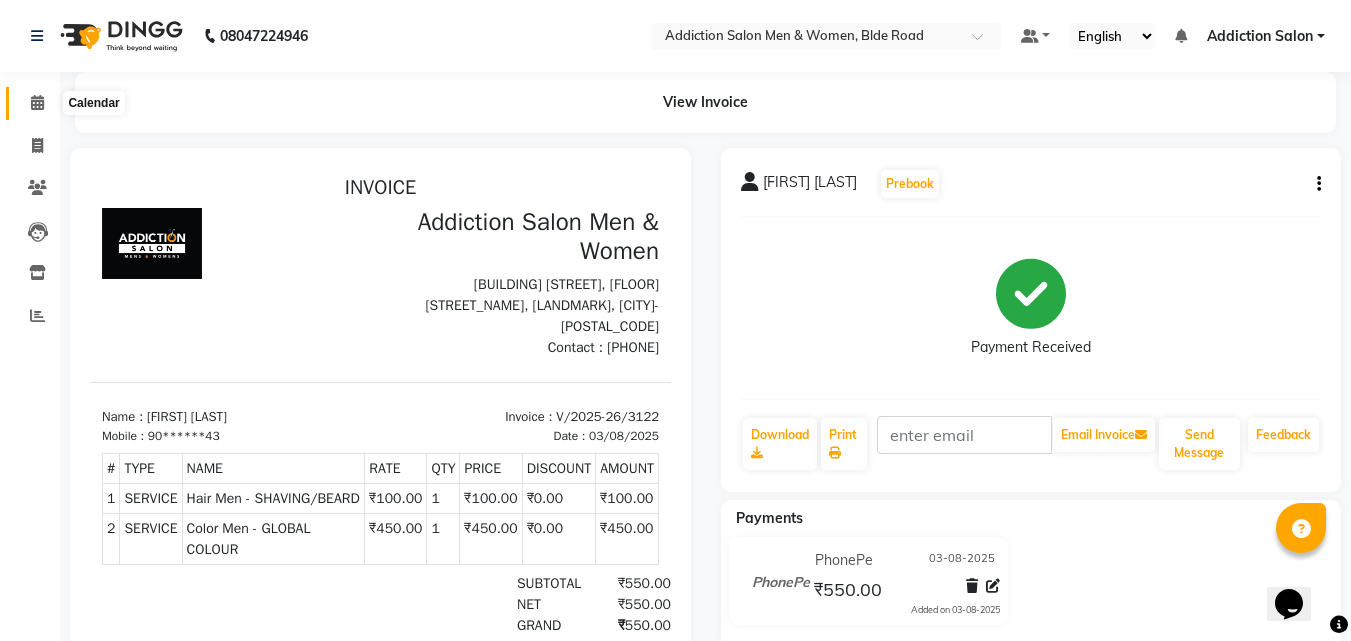 click 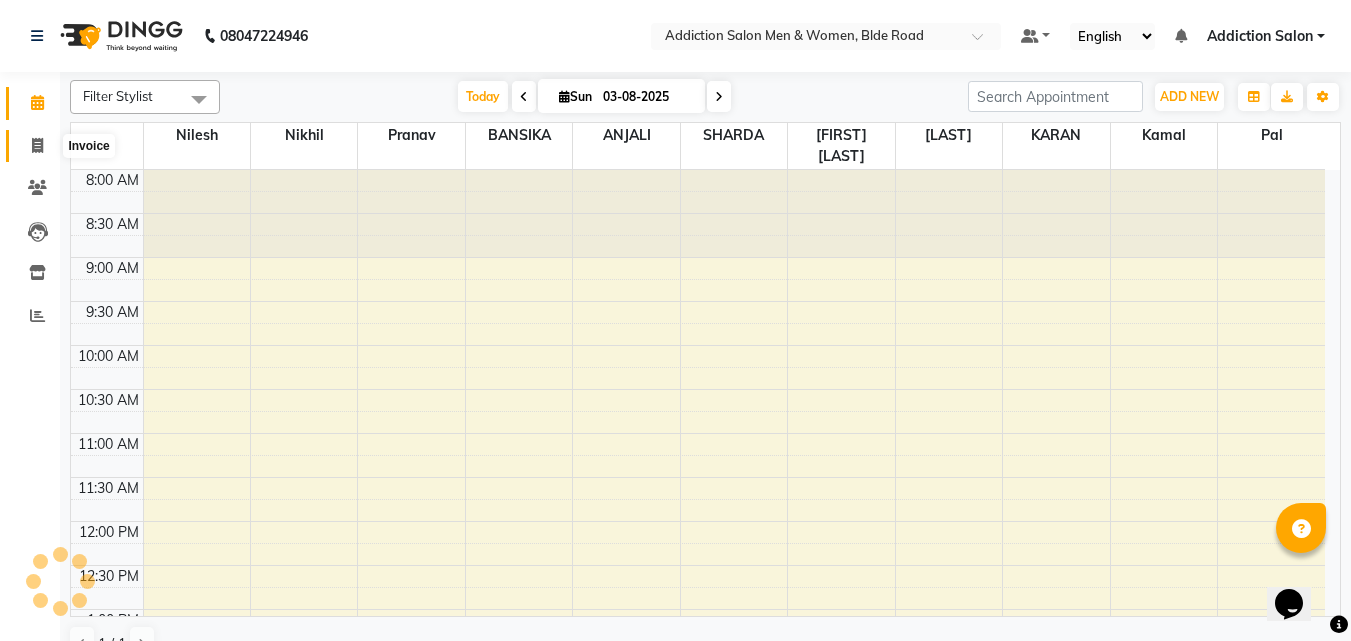 click 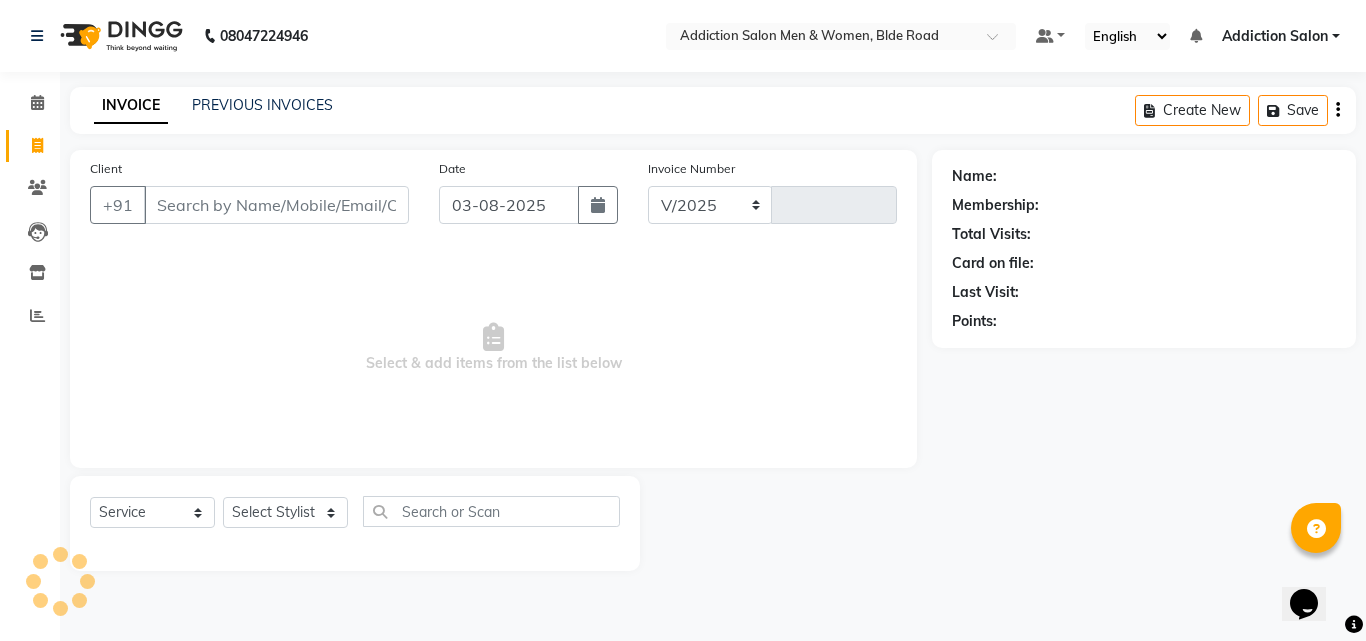 select on "6595" 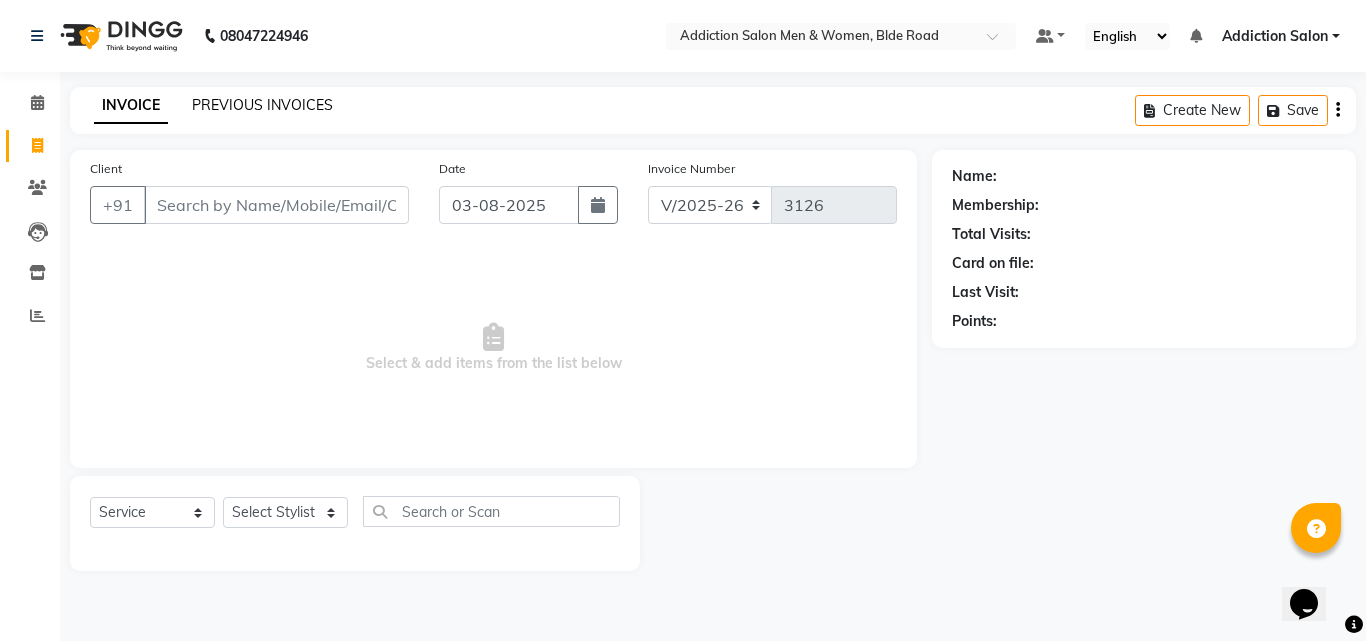 click on "PREVIOUS INVOICES" 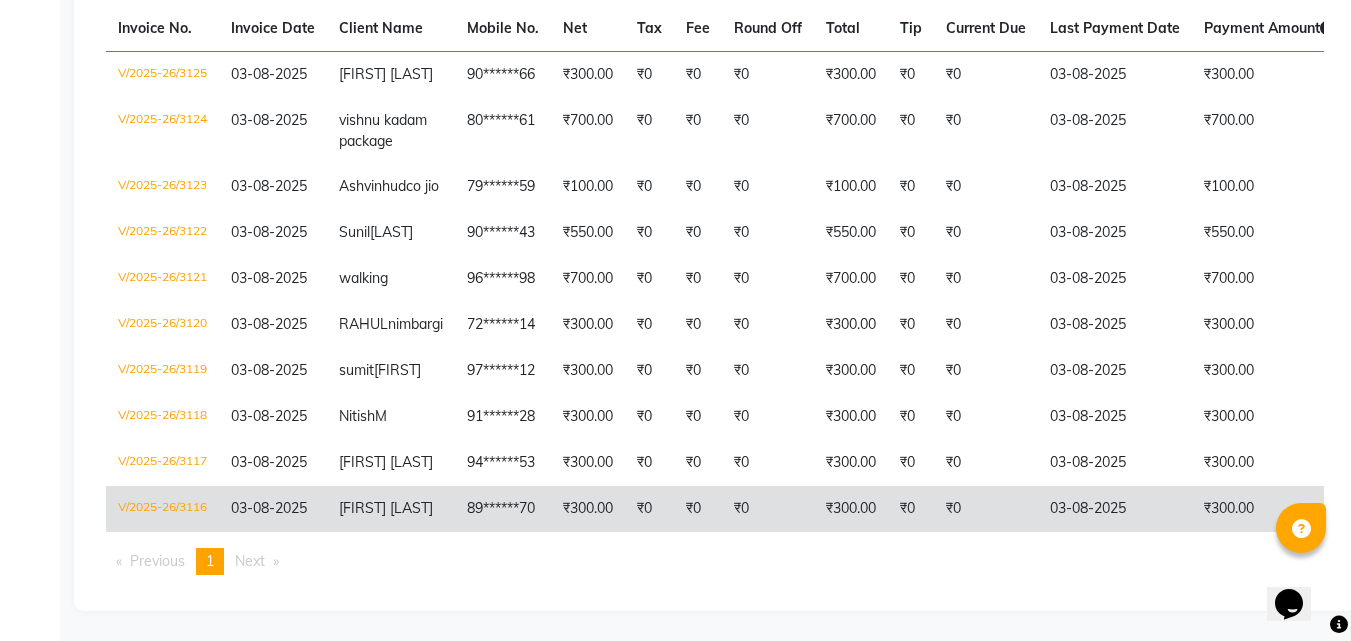 scroll, scrollTop: 498, scrollLeft: 0, axis: vertical 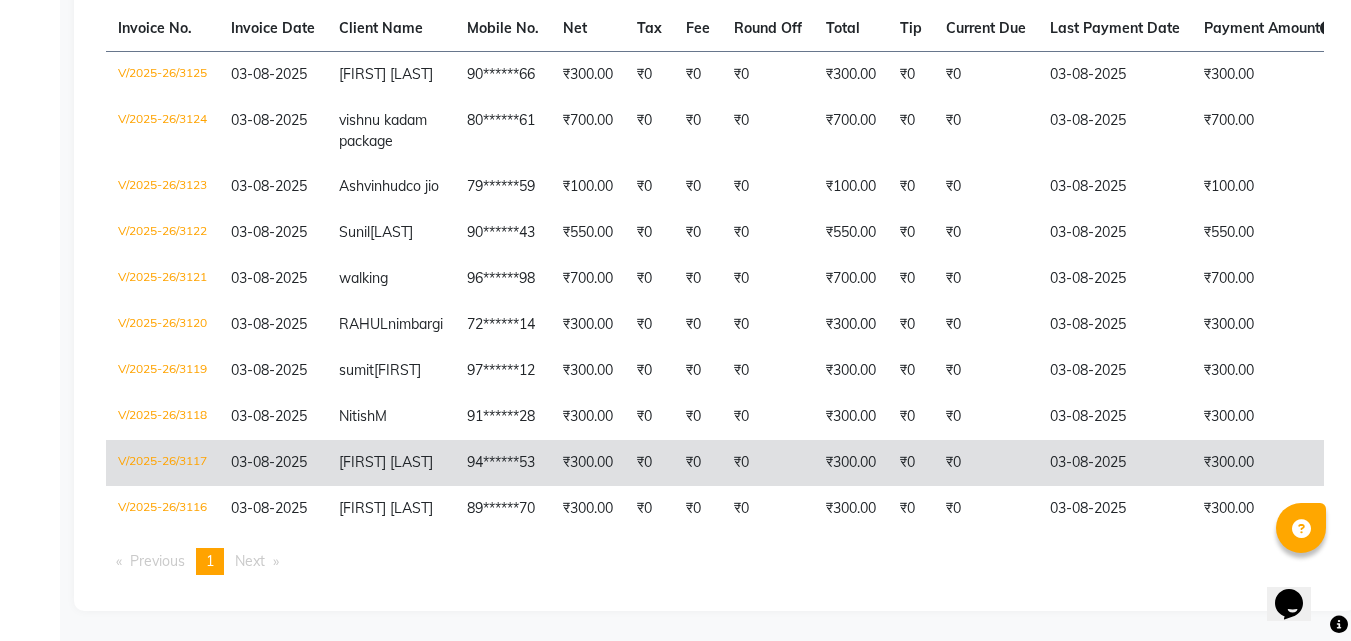 click on "[FIRST] [LAST]" 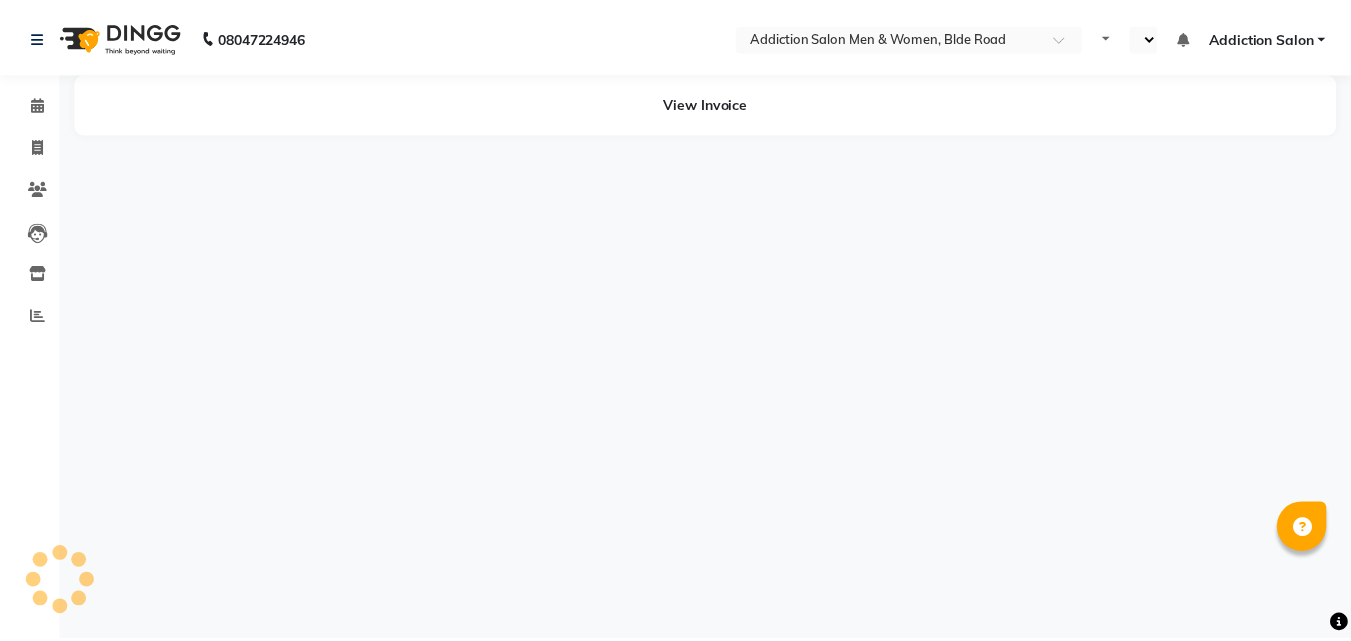 scroll, scrollTop: 0, scrollLeft: 0, axis: both 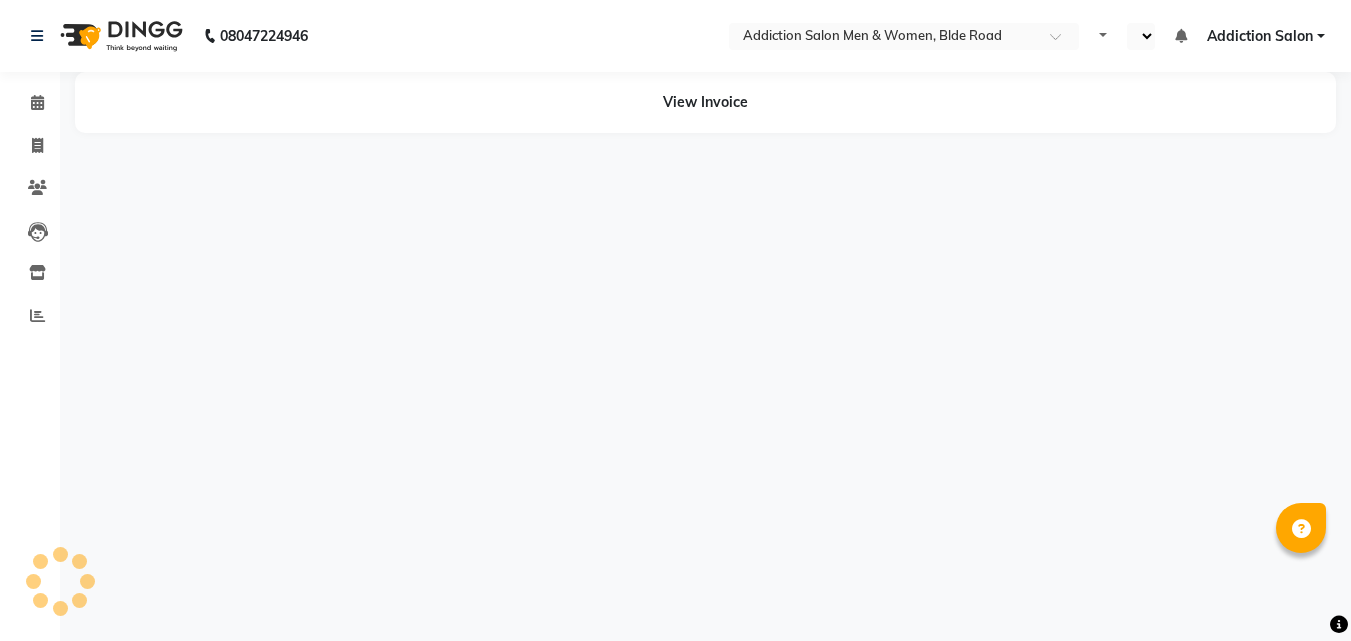 select on "en" 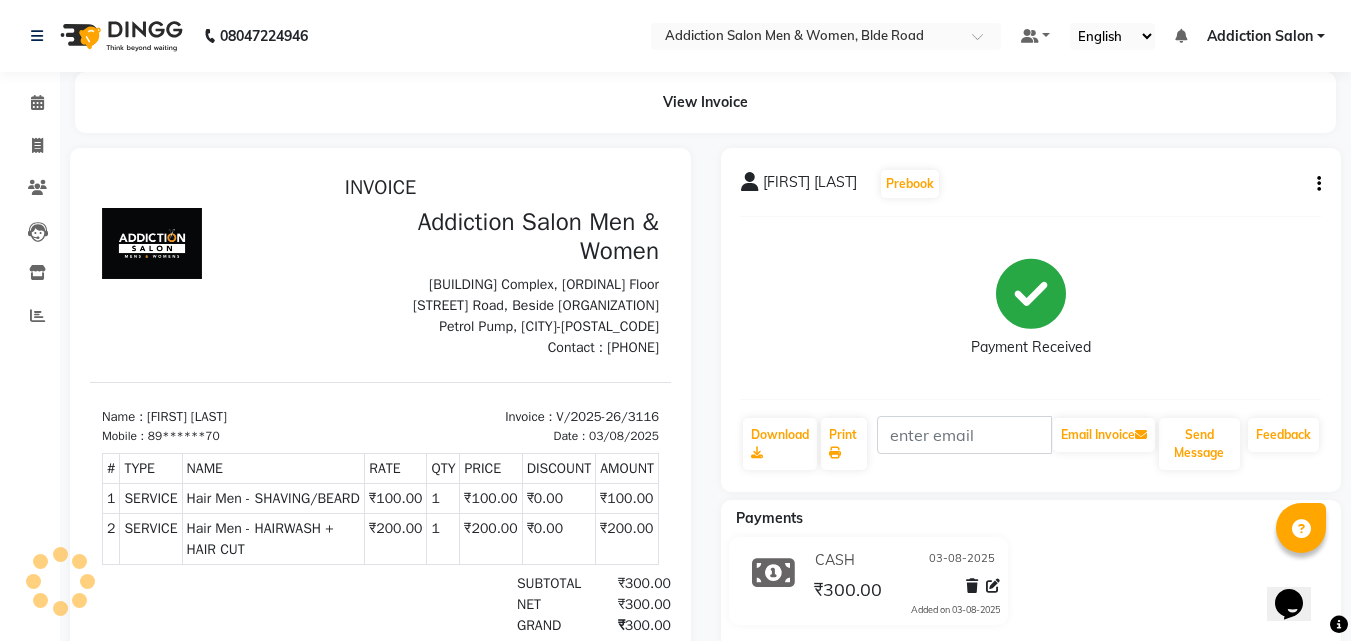 scroll, scrollTop: 0, scrollLeft: 0, axis: both 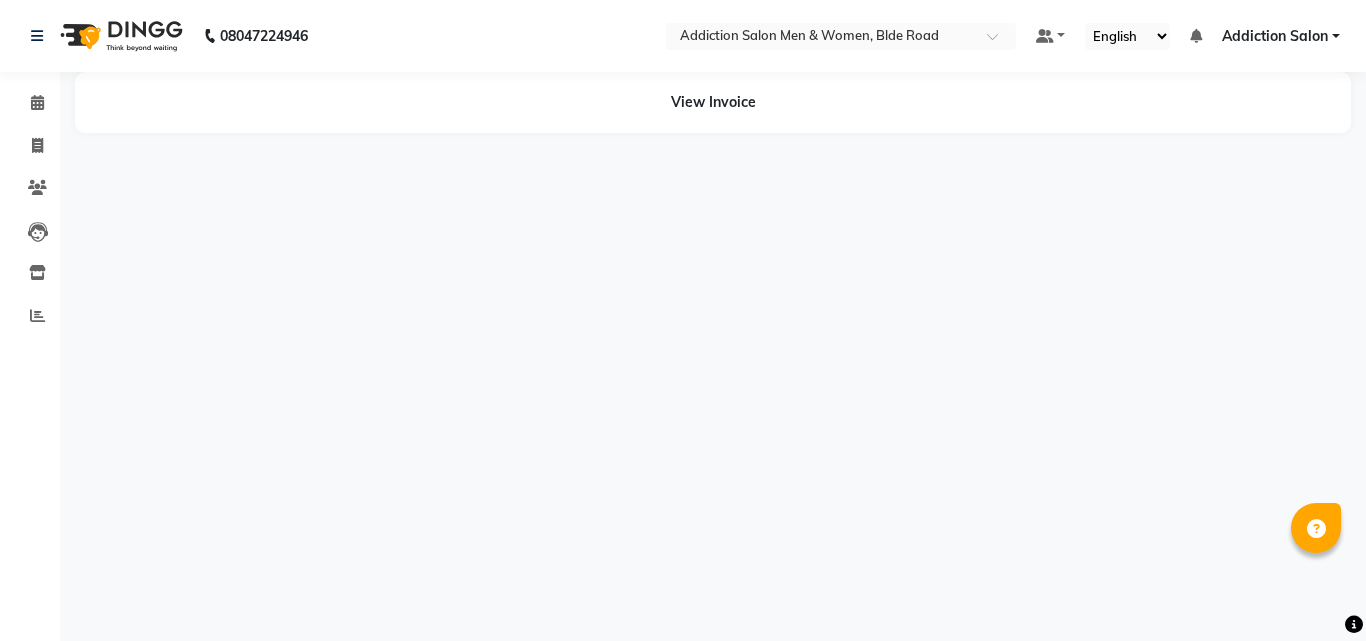 select on "en" 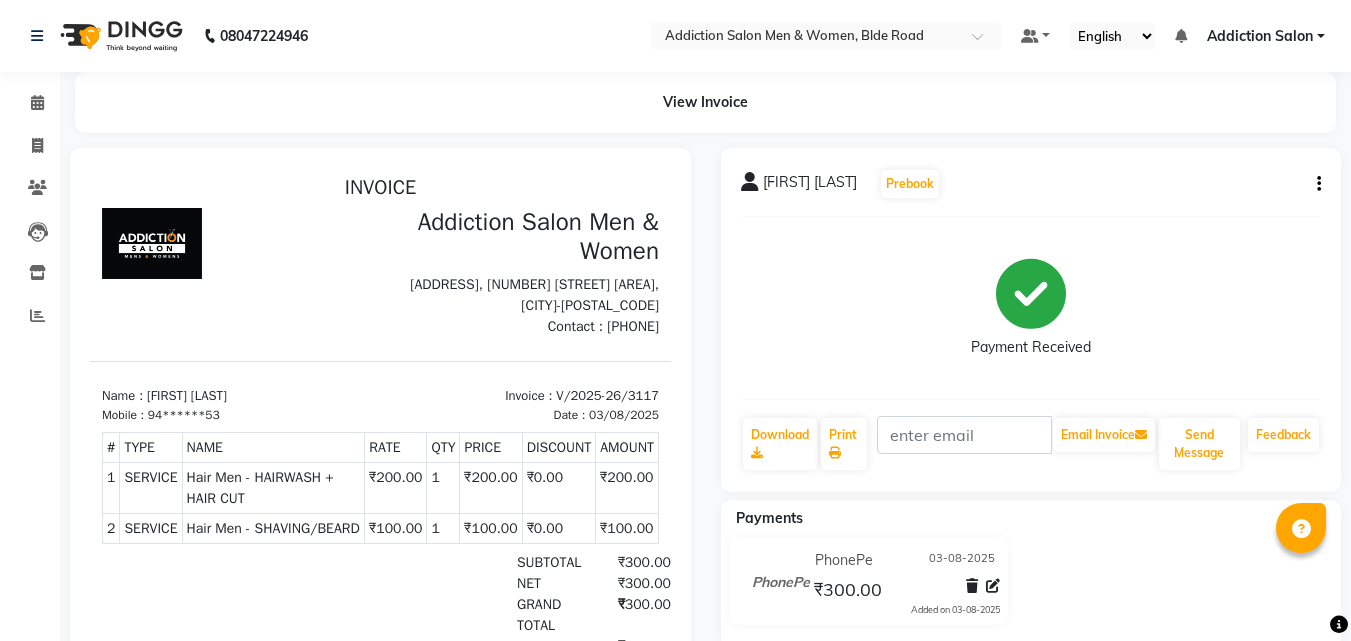 scroll, scrollTop: 0, scrollLeft: 0, axis: both 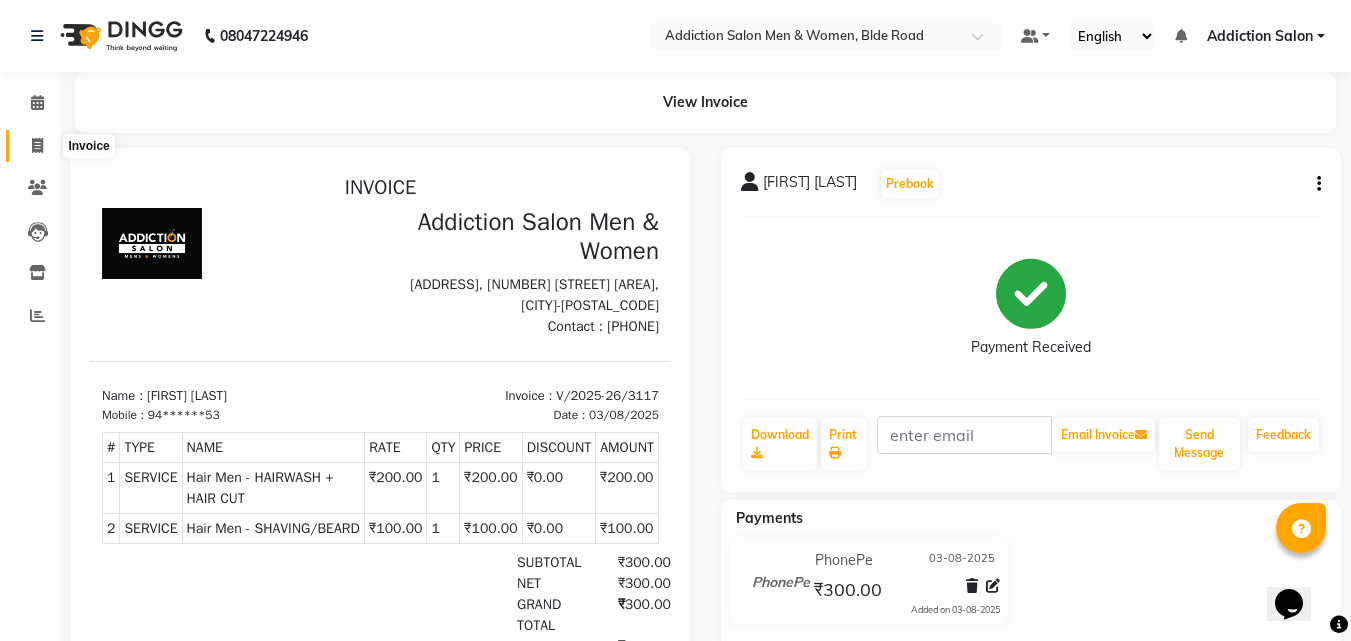 click 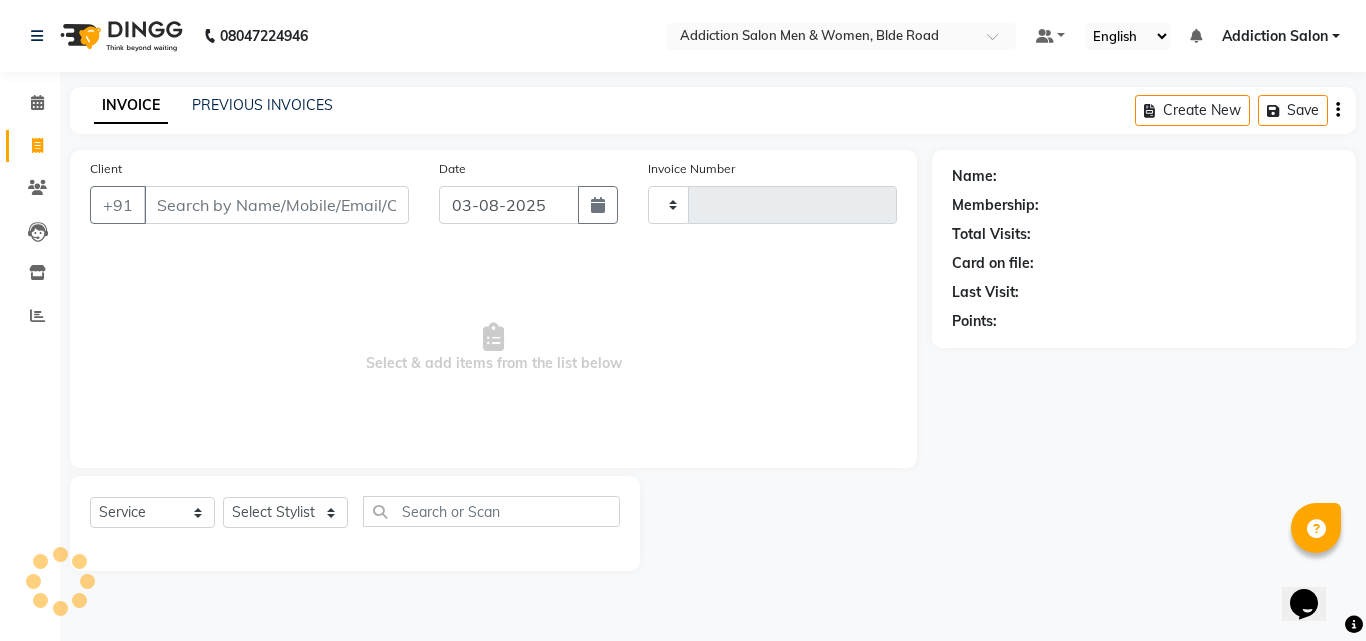 type on "3126" 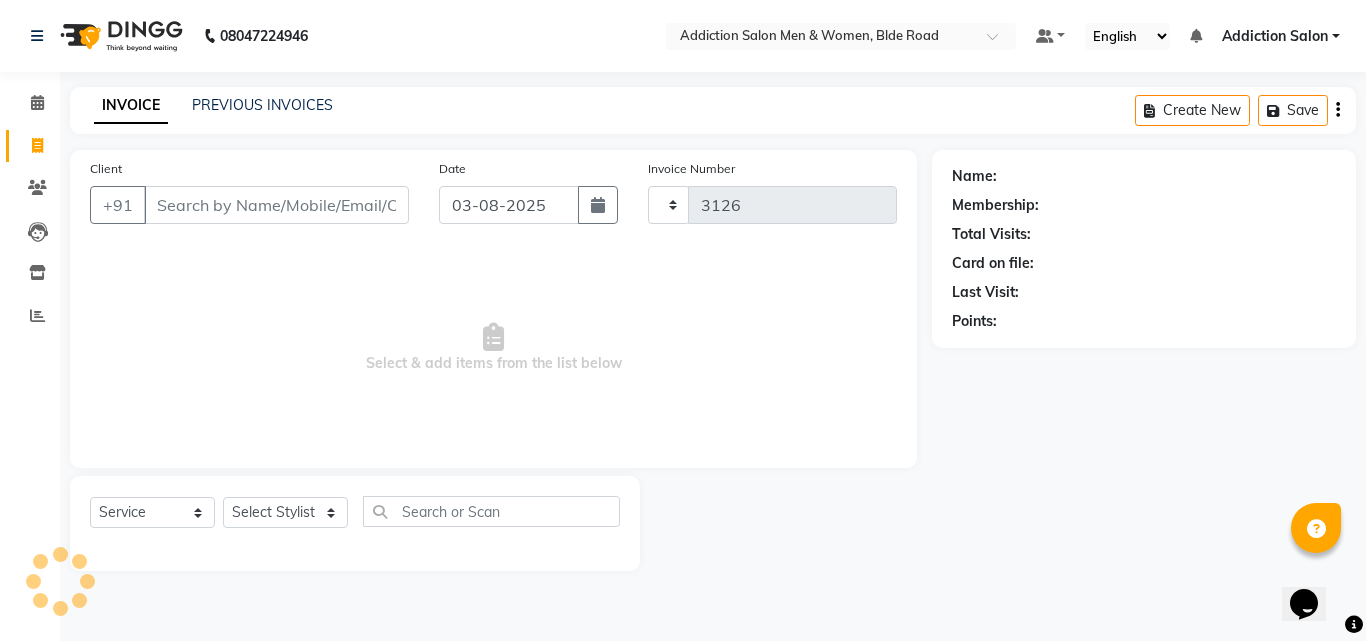 select on "6595" 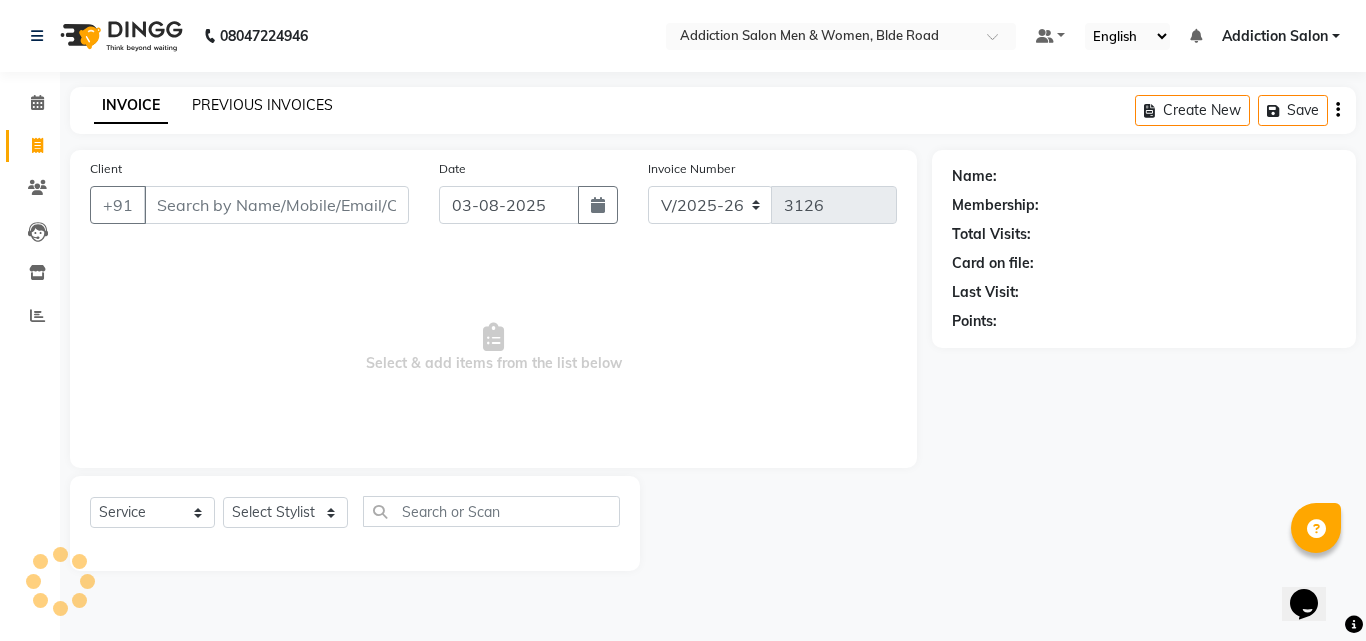 click on "PREVIOUS INVOICES" 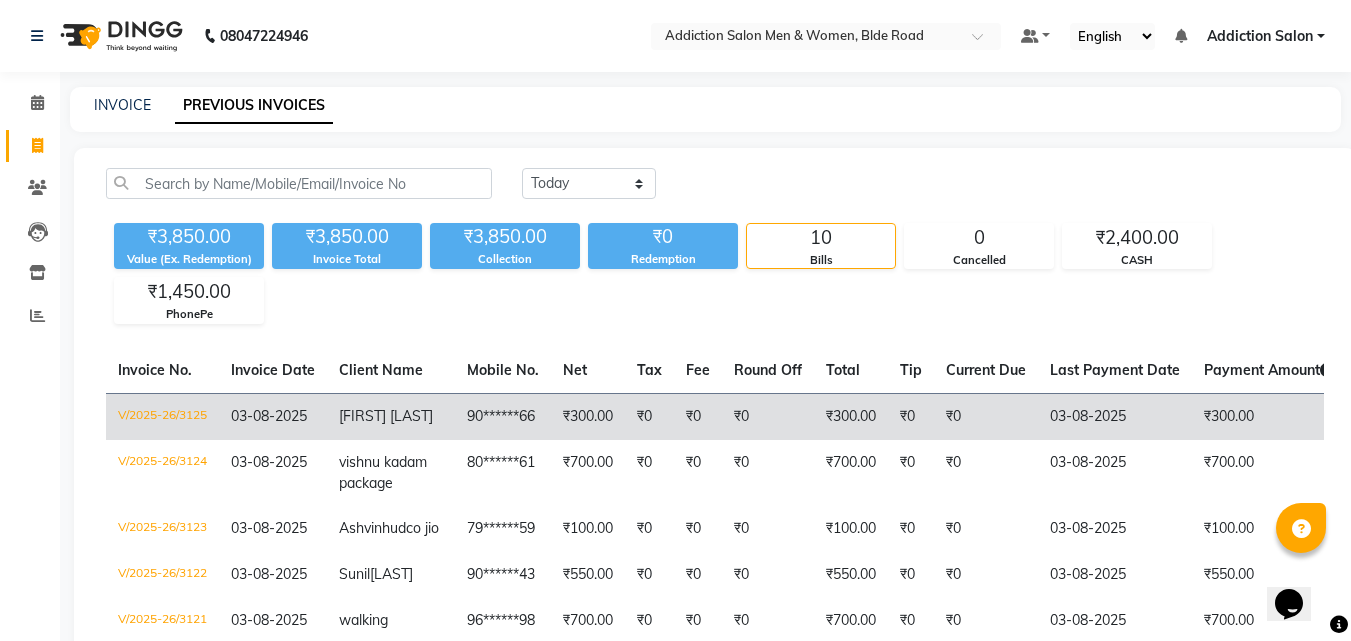 scroll, scrollTop: 498, scrollLeft: 0, axis: vertical 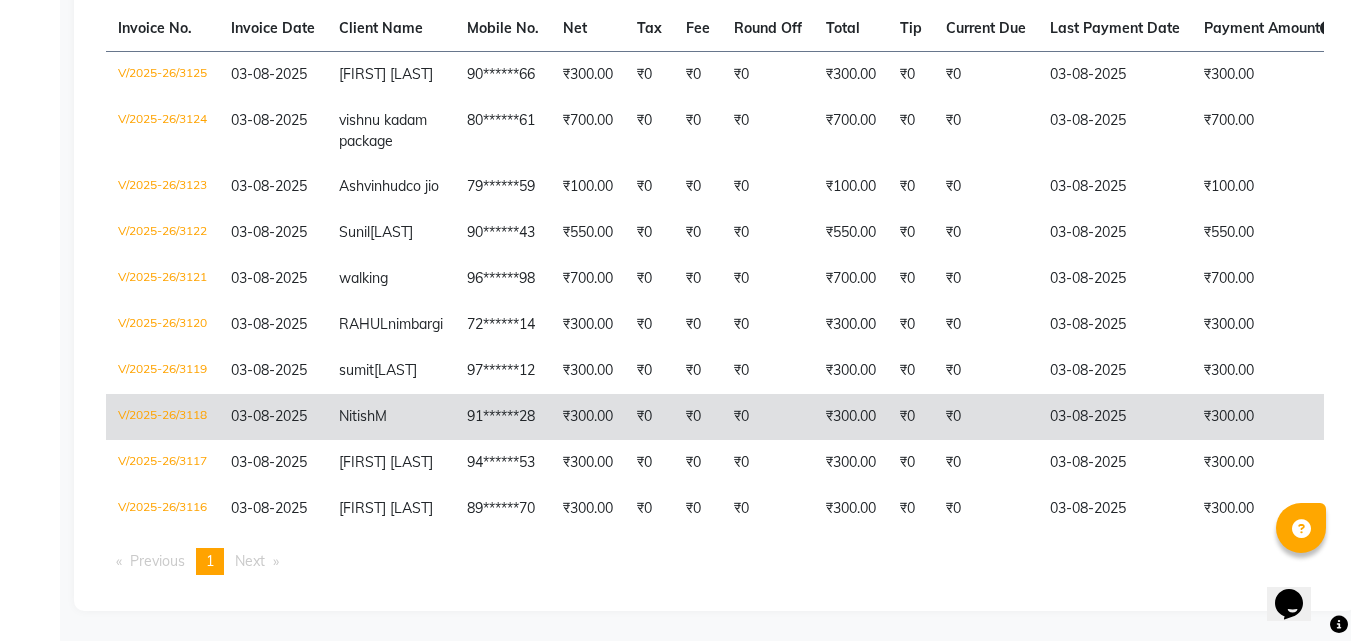 click on "Nitish  M" 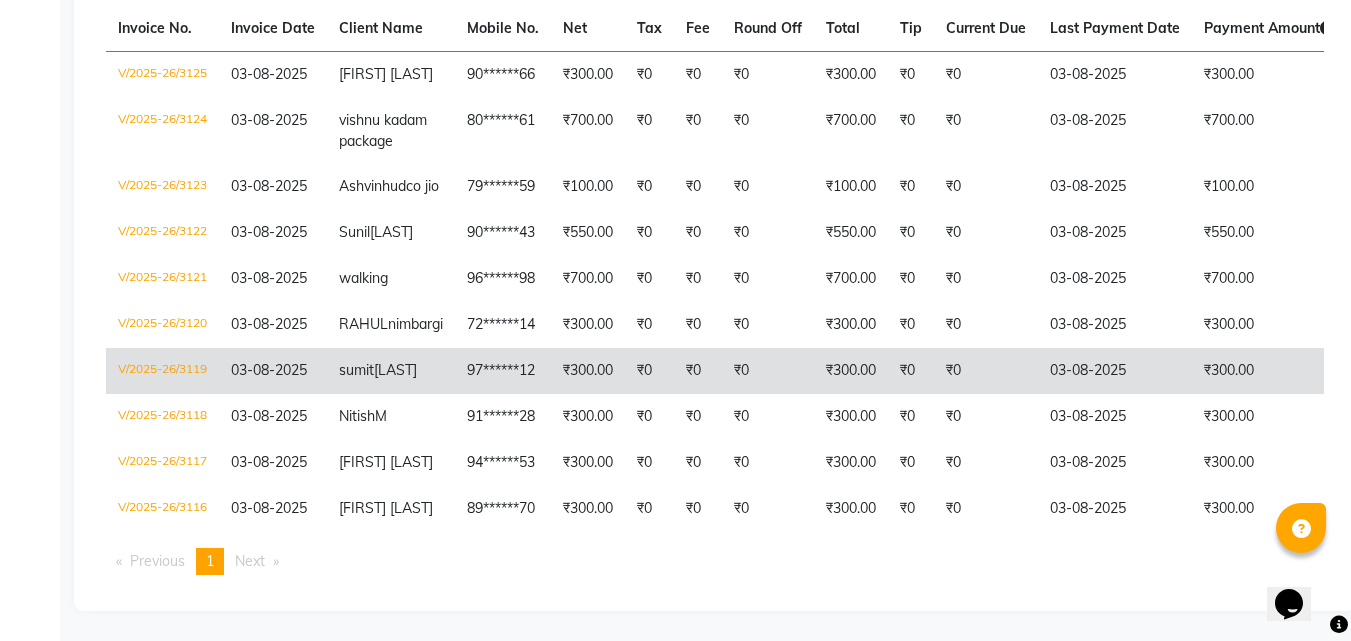 click on "sumit  chotulal" 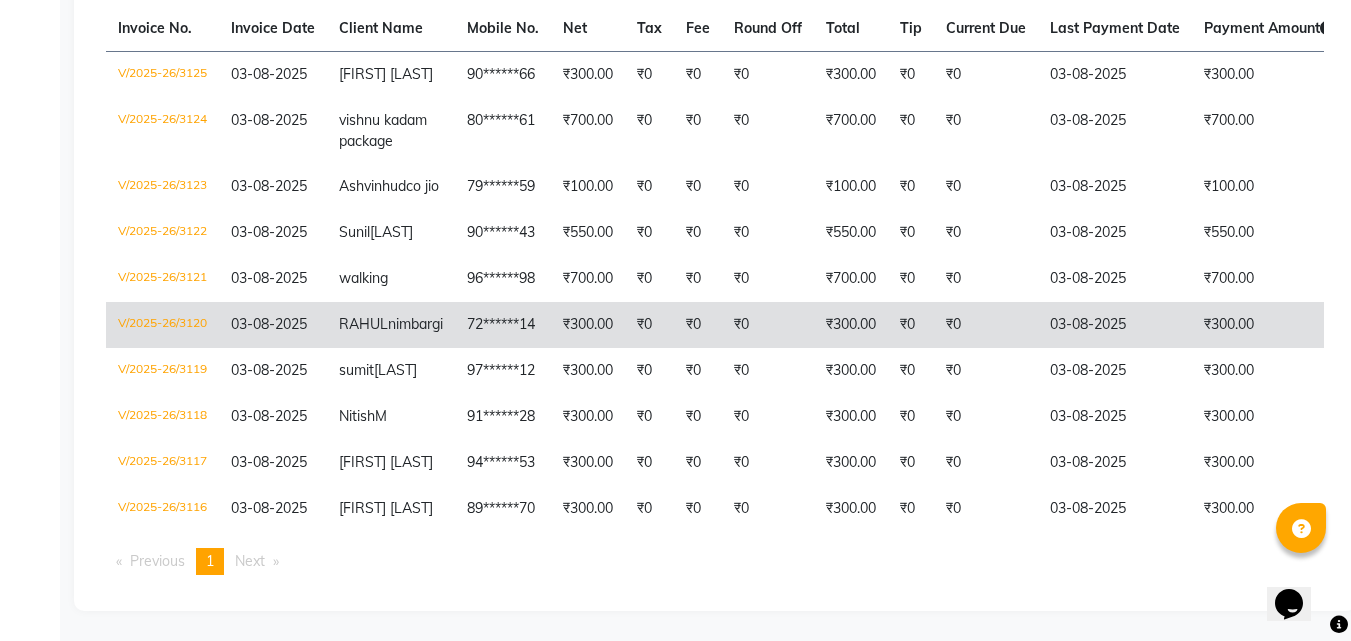 click on "72******14" 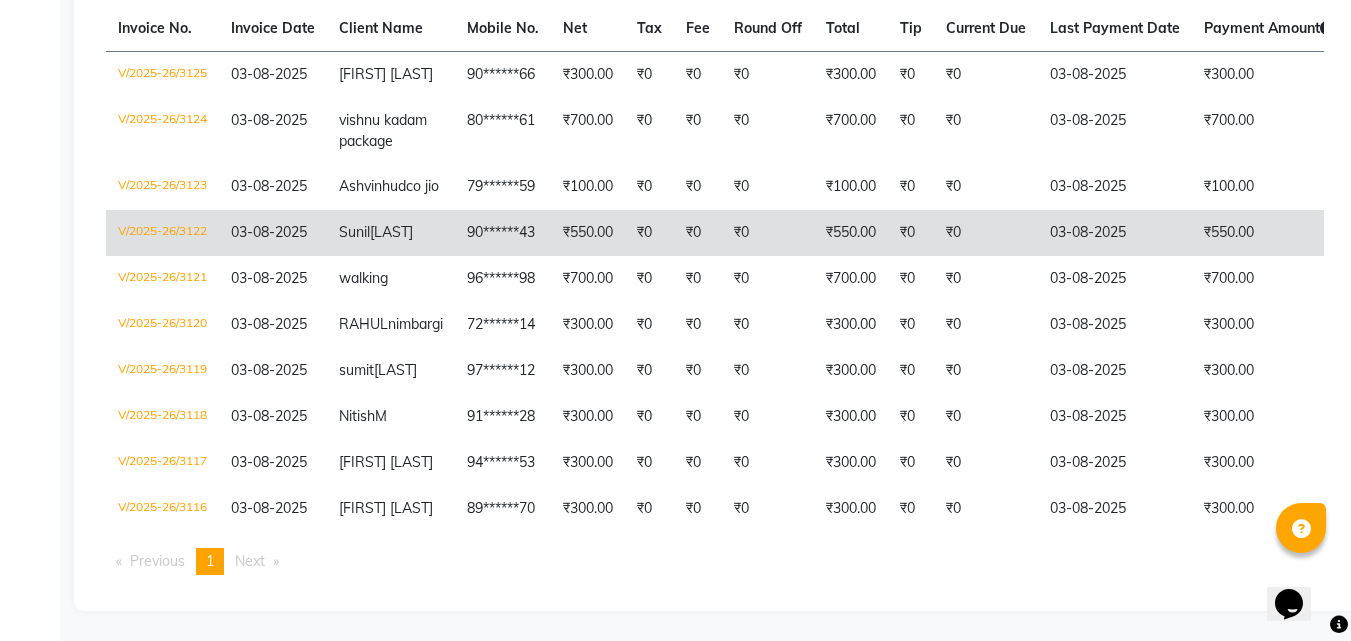 click on "90******43" 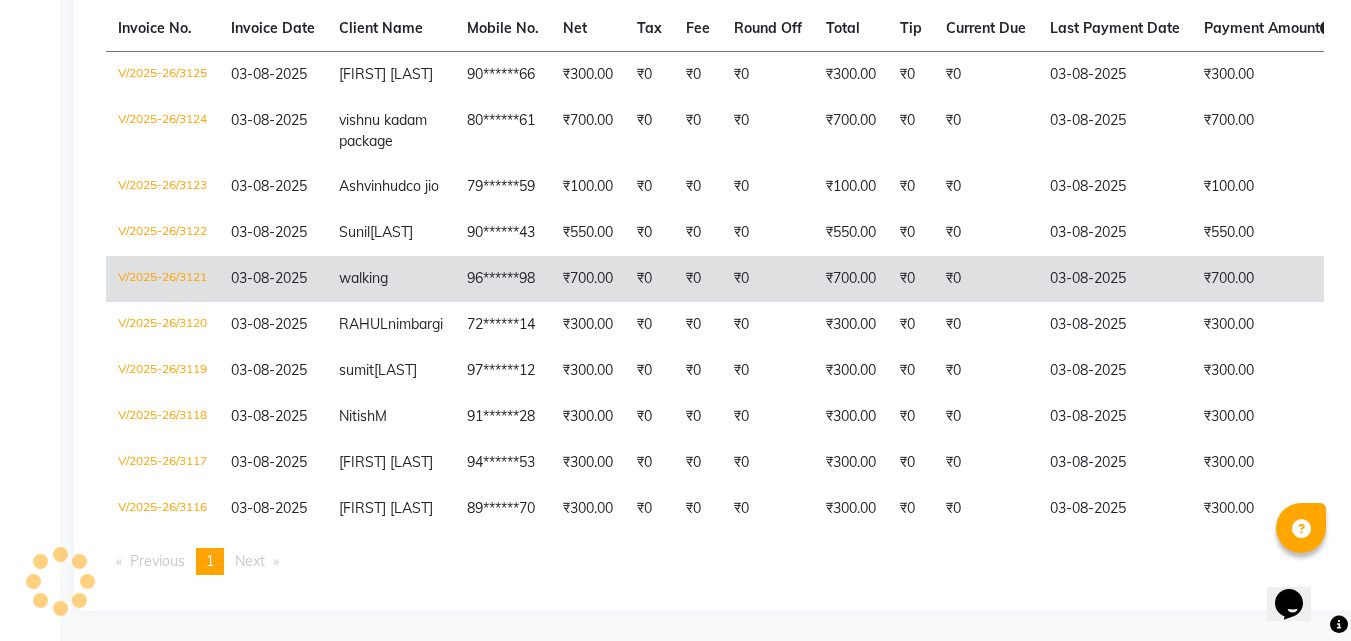 scroll, scrollTop: 398, scrollLeft: 0, axis: vertical 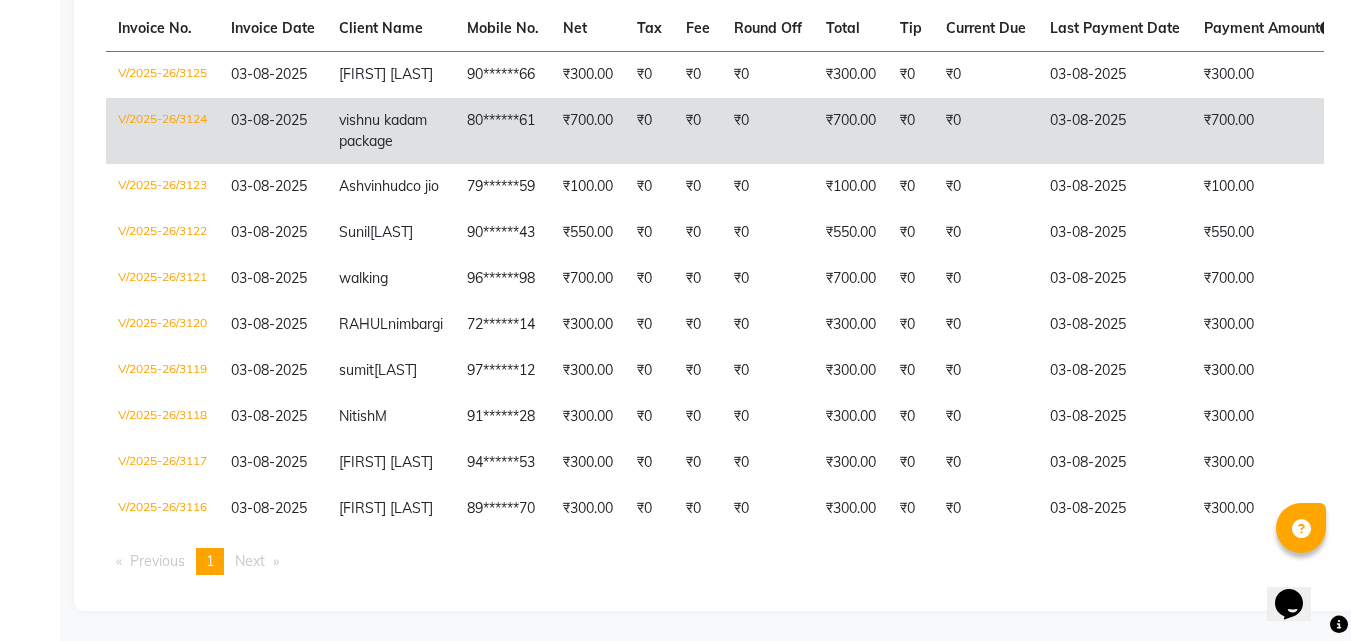 click on "vishnu kadam package" 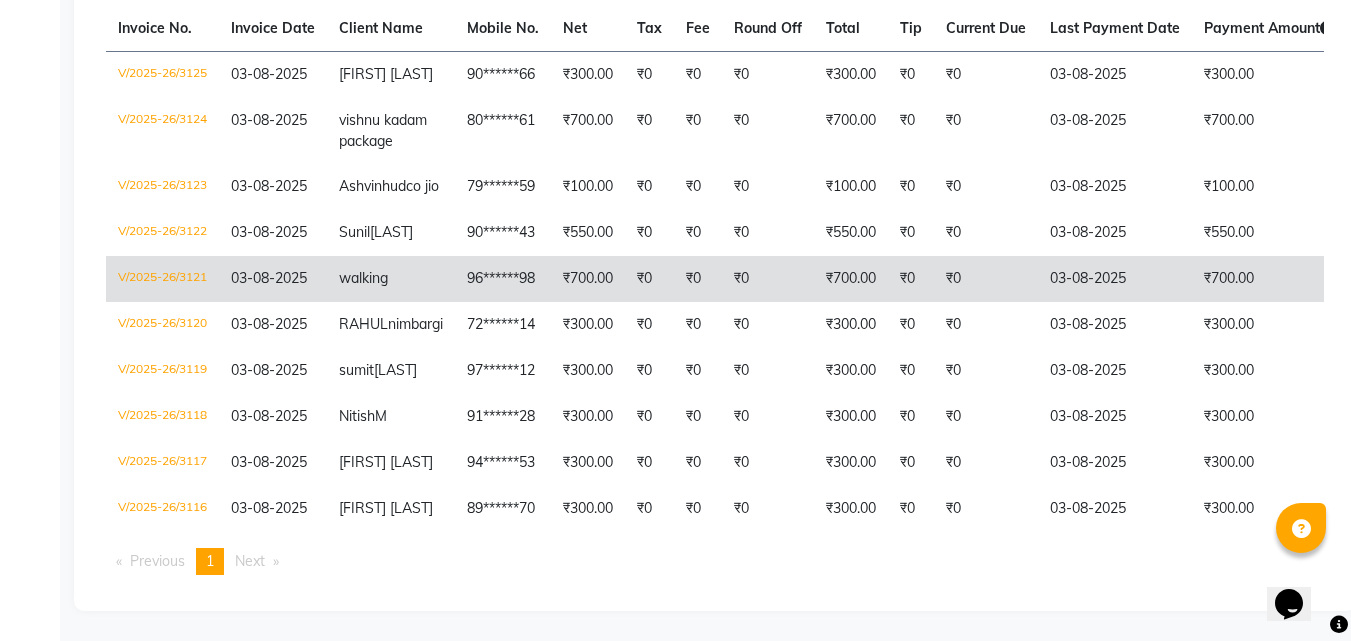 click on "96******98" 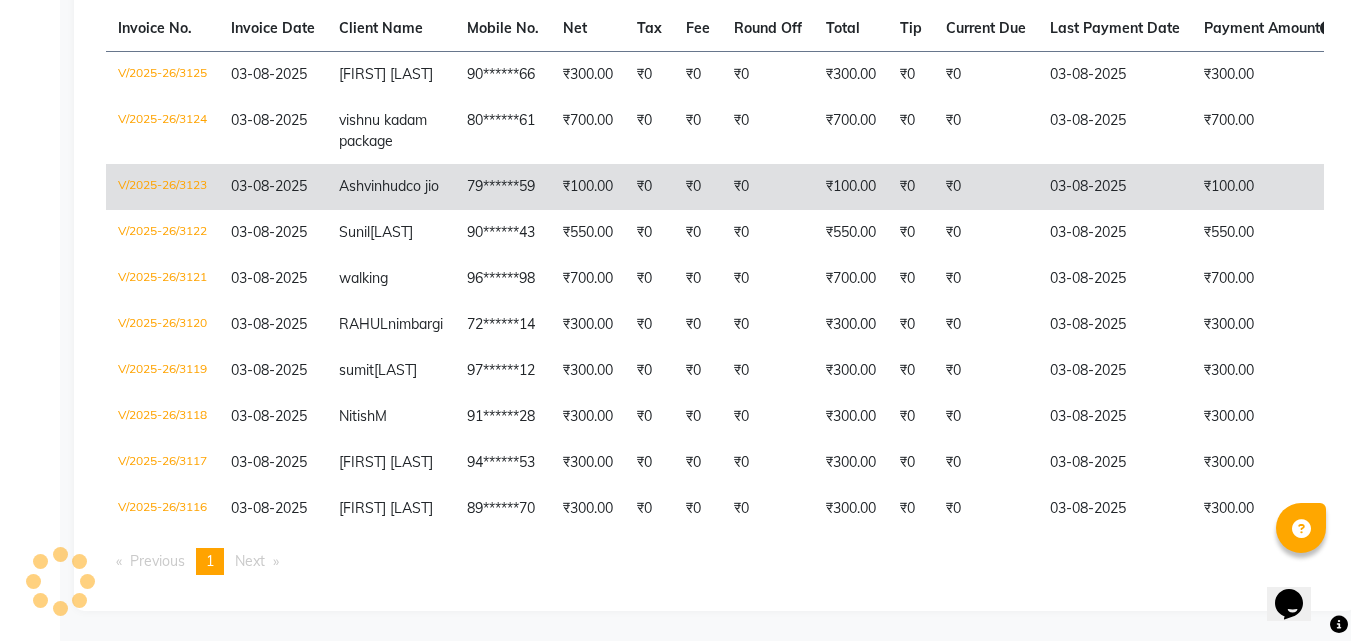 click on "Ashvin  hudco jio" 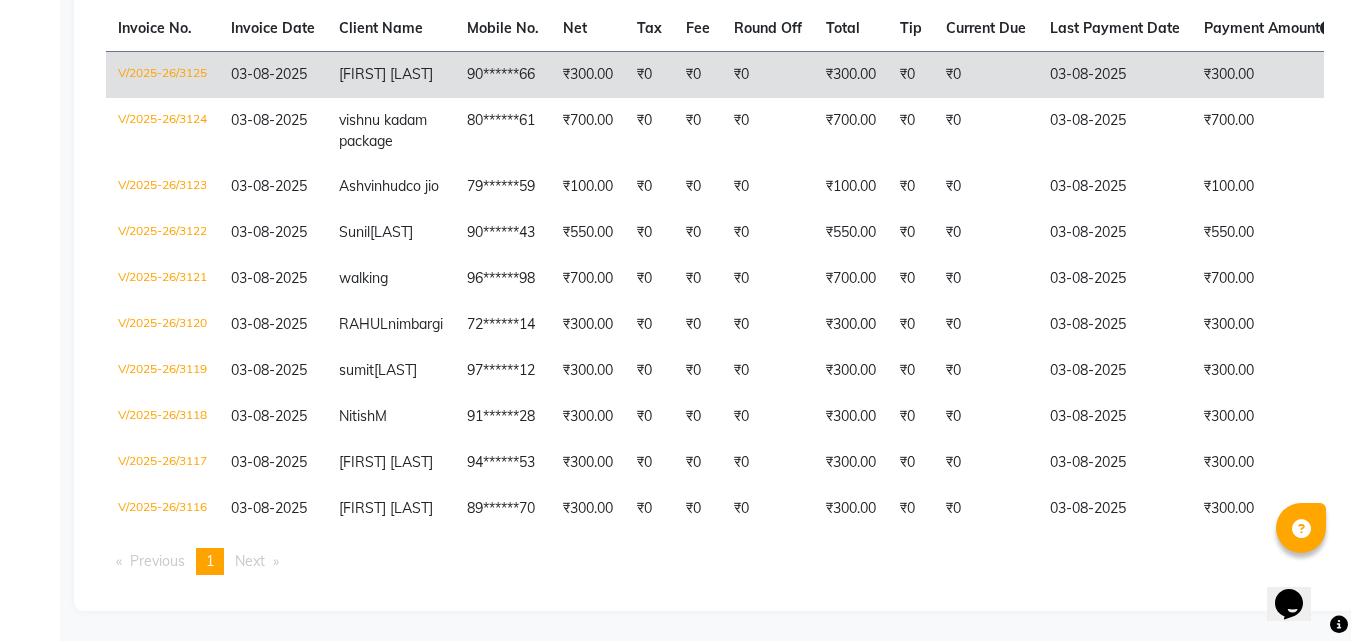 click on "₹300.00" 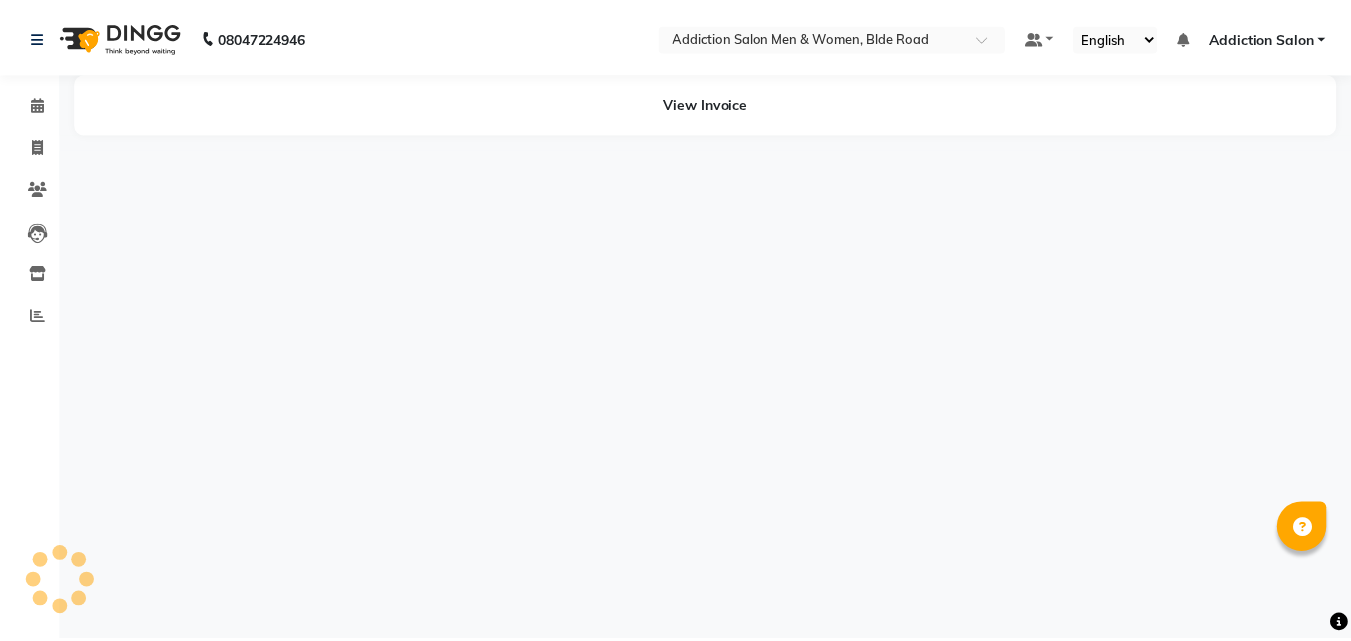 scroll, scrollTop: 0, scrollLeft: 0, axis: both 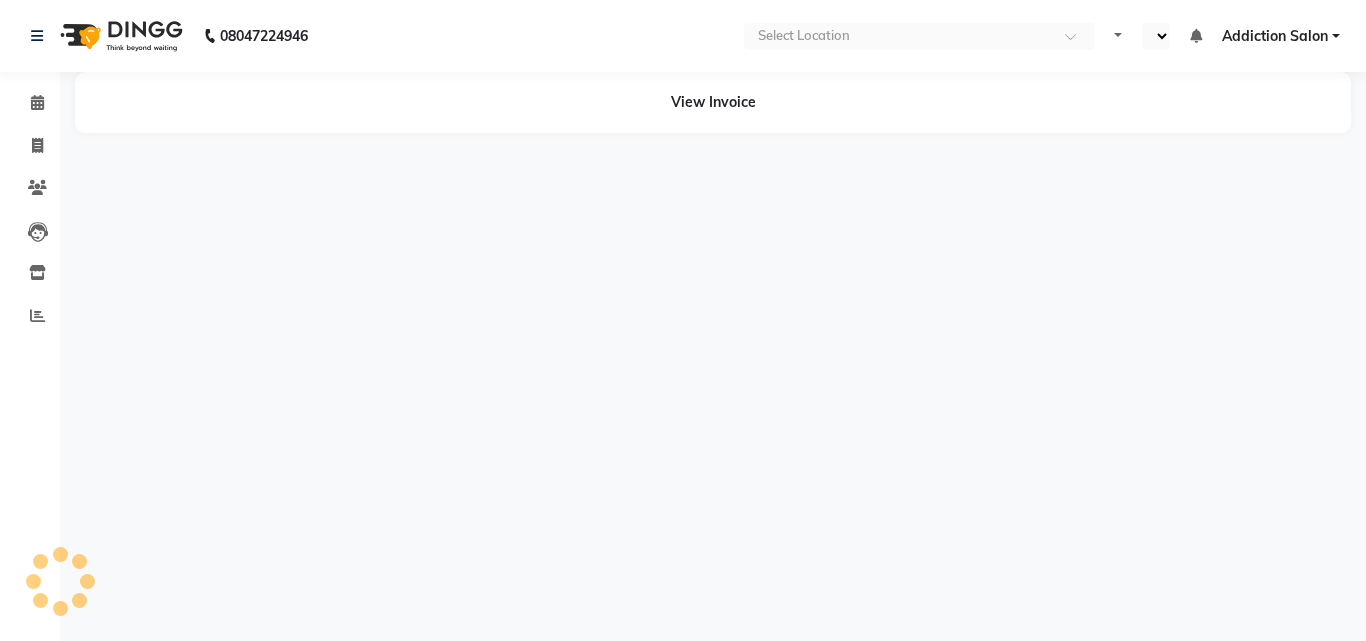 select on "en" 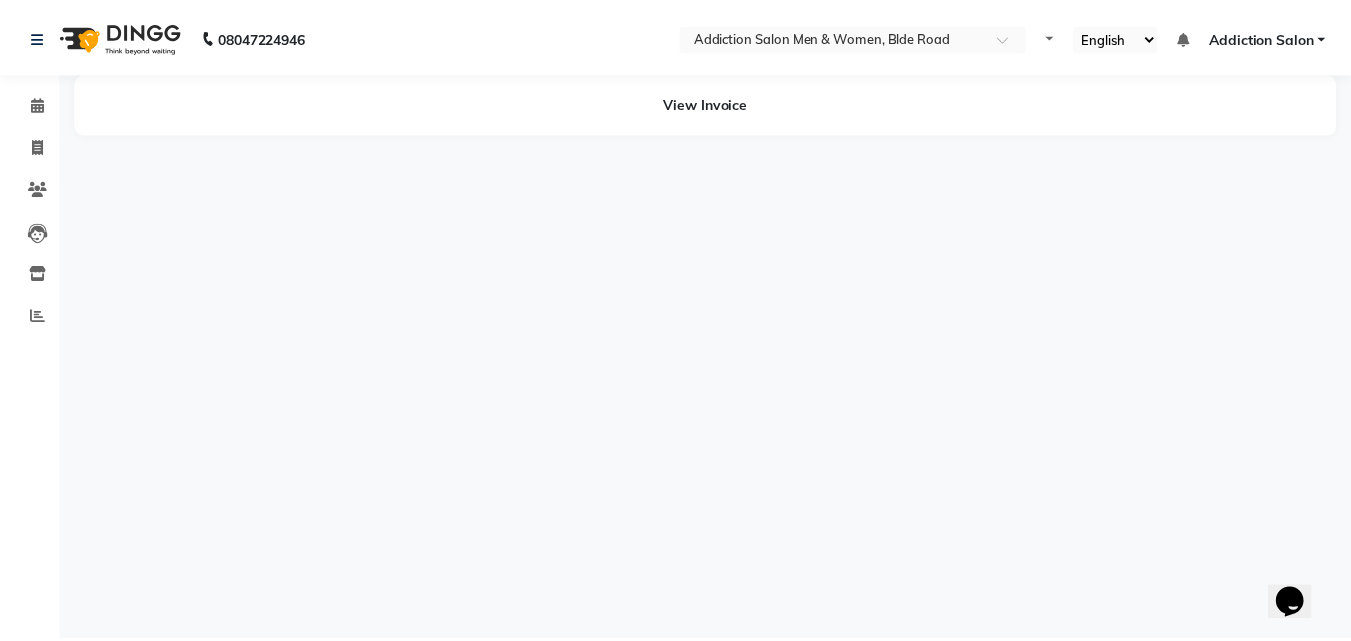 scroll, scrollTop: 0, scrollLeft: 0, axis: both 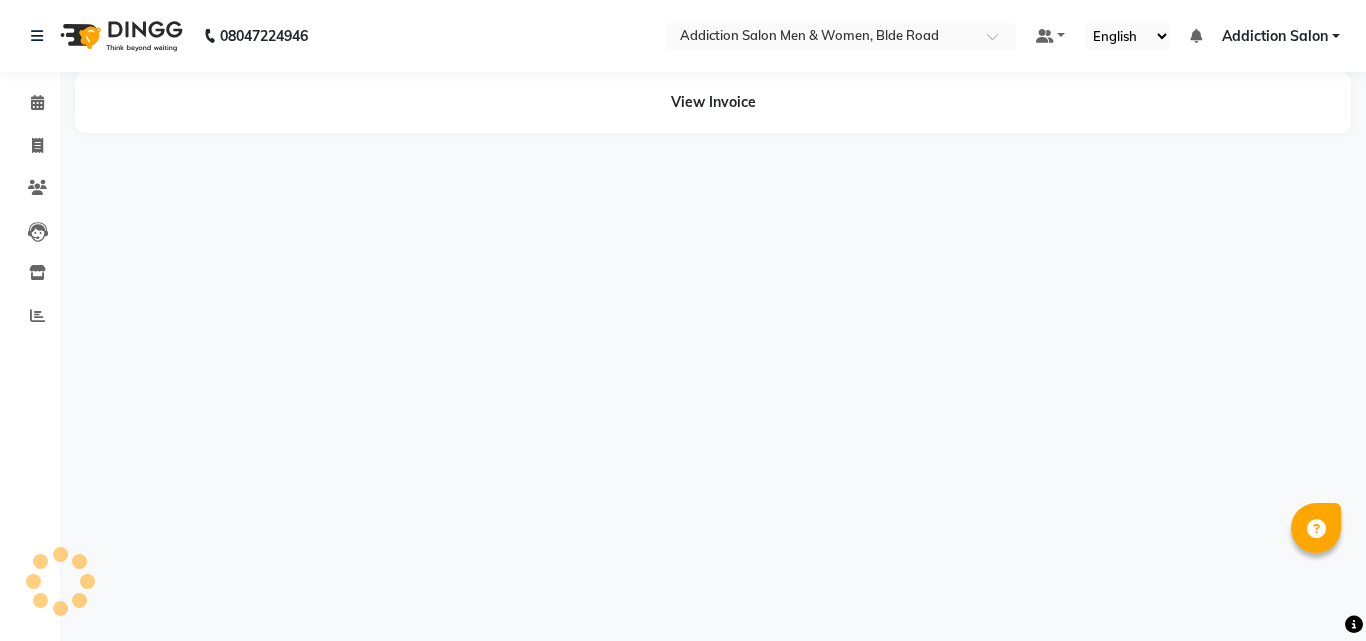 select on "en" 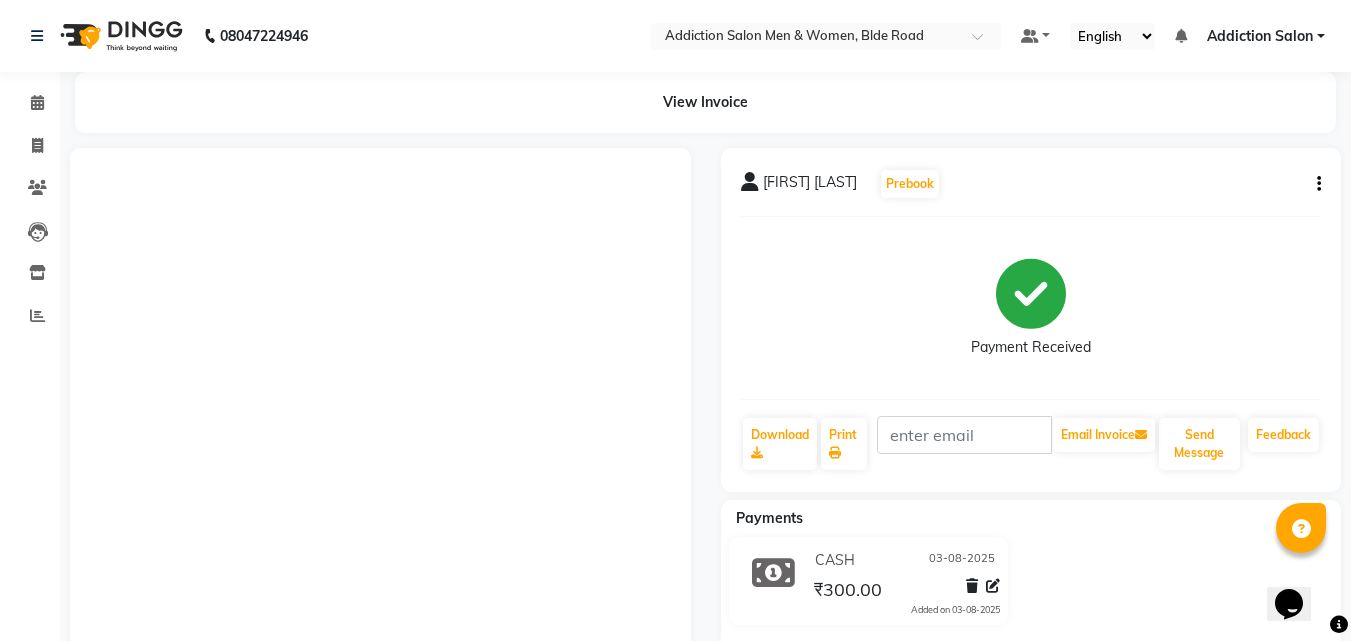 scroll, scrollTop: 0, scrollLeft: 0, axis: both 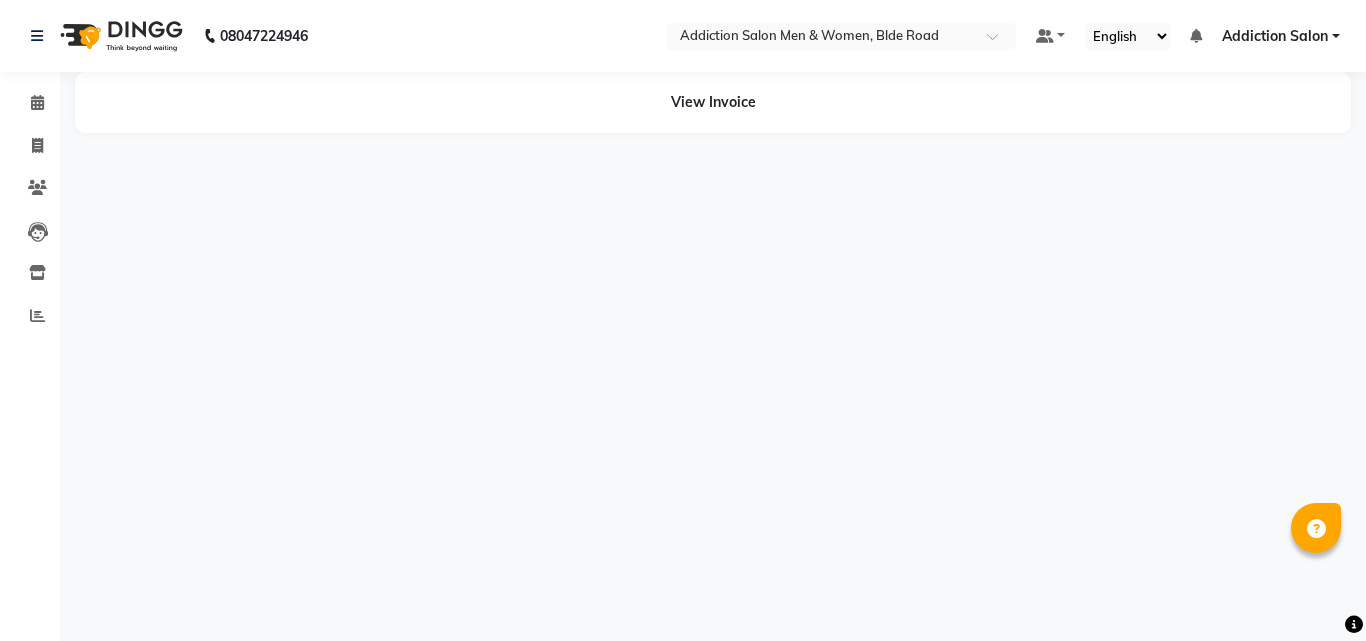 select on "en" 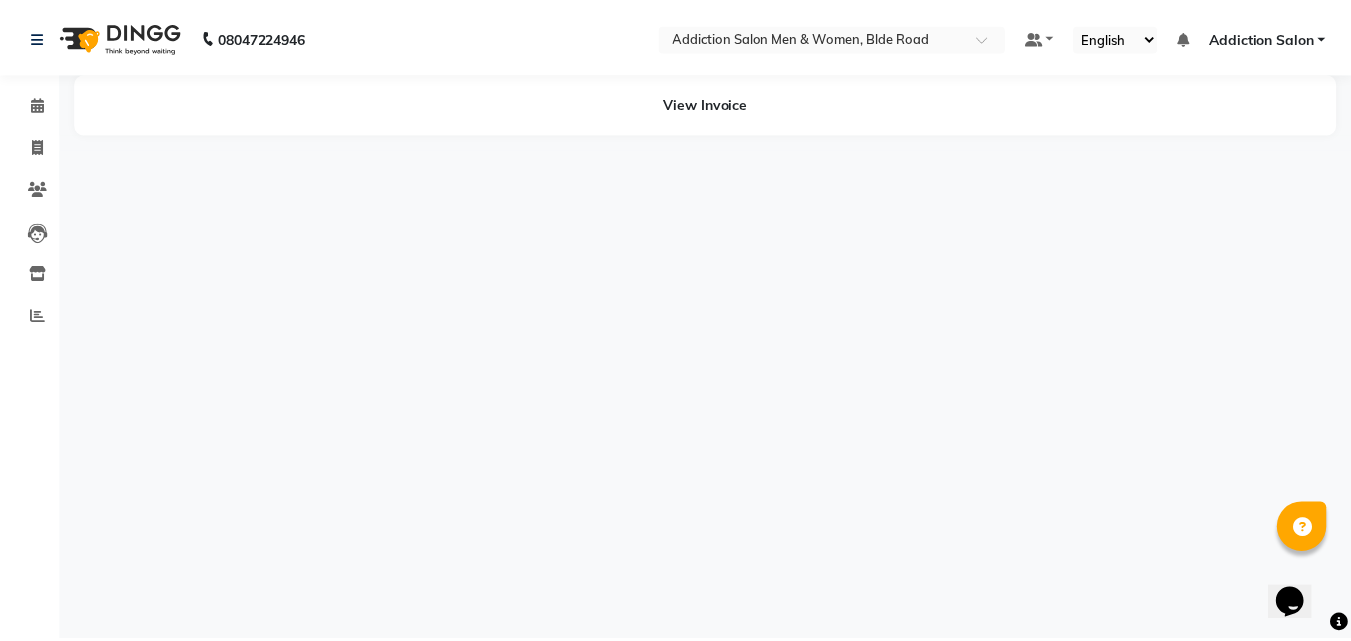 scroll, scrollTop: 0, scrollLeft: 0, axis: both 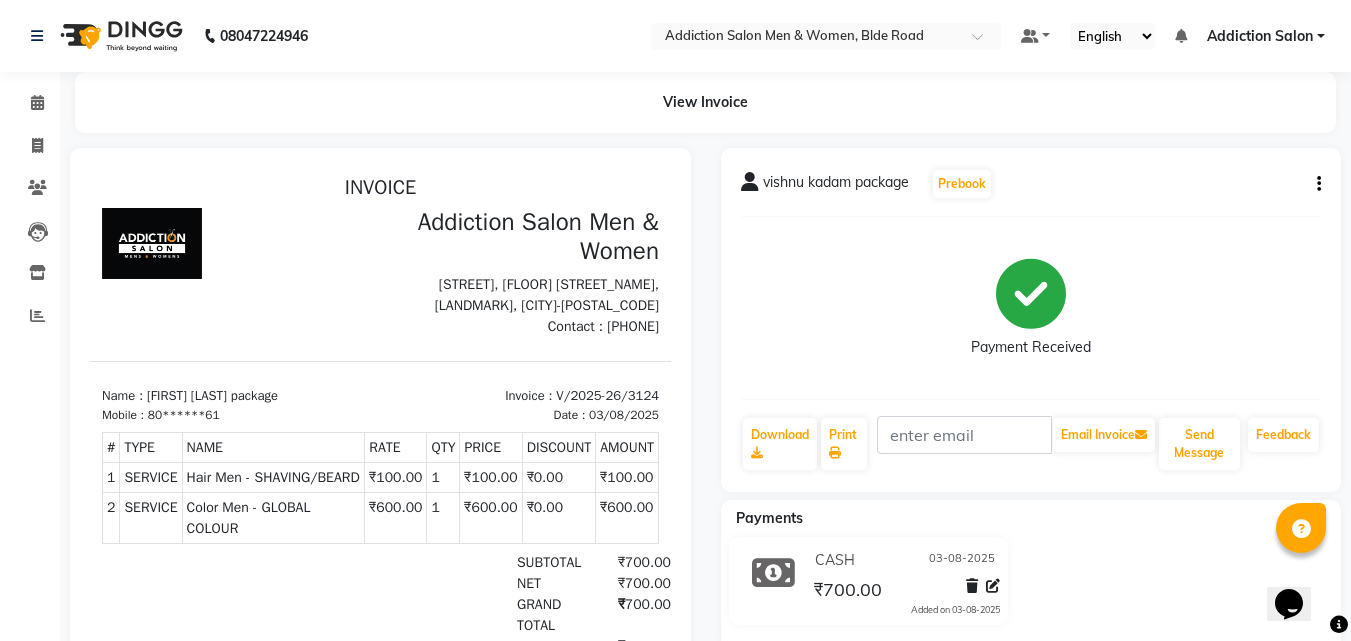 click 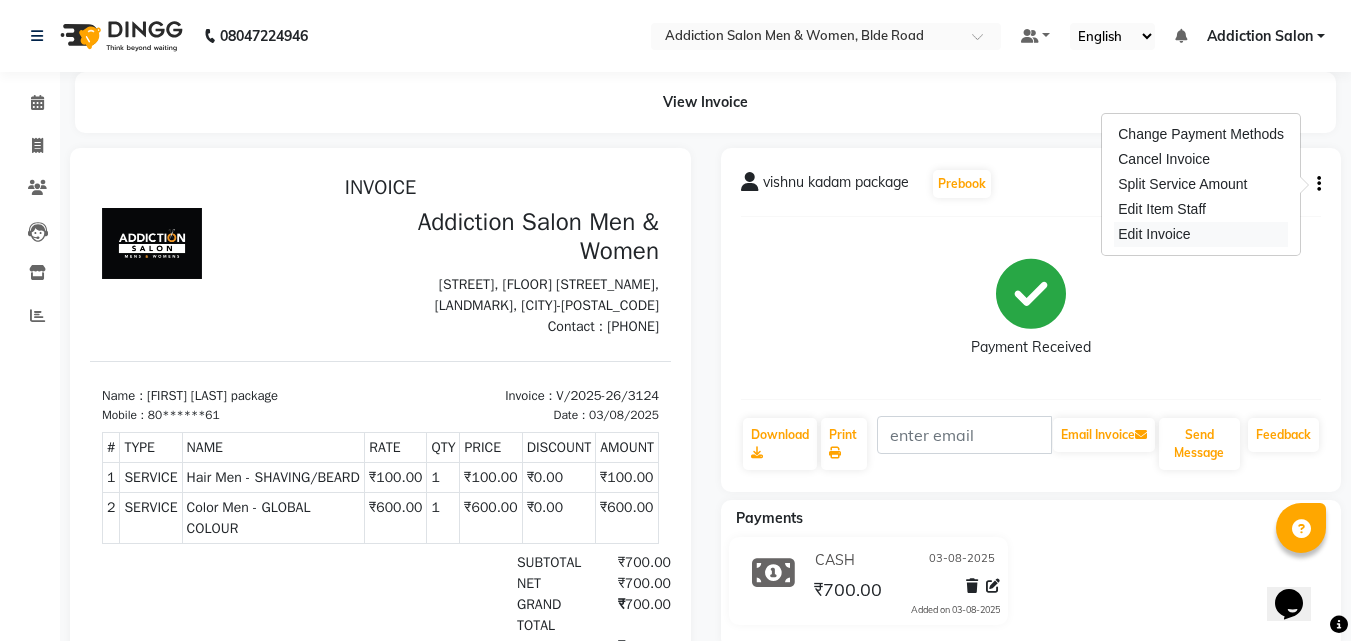 click on "Edit Invoice" at bounding box center (1201, 234) 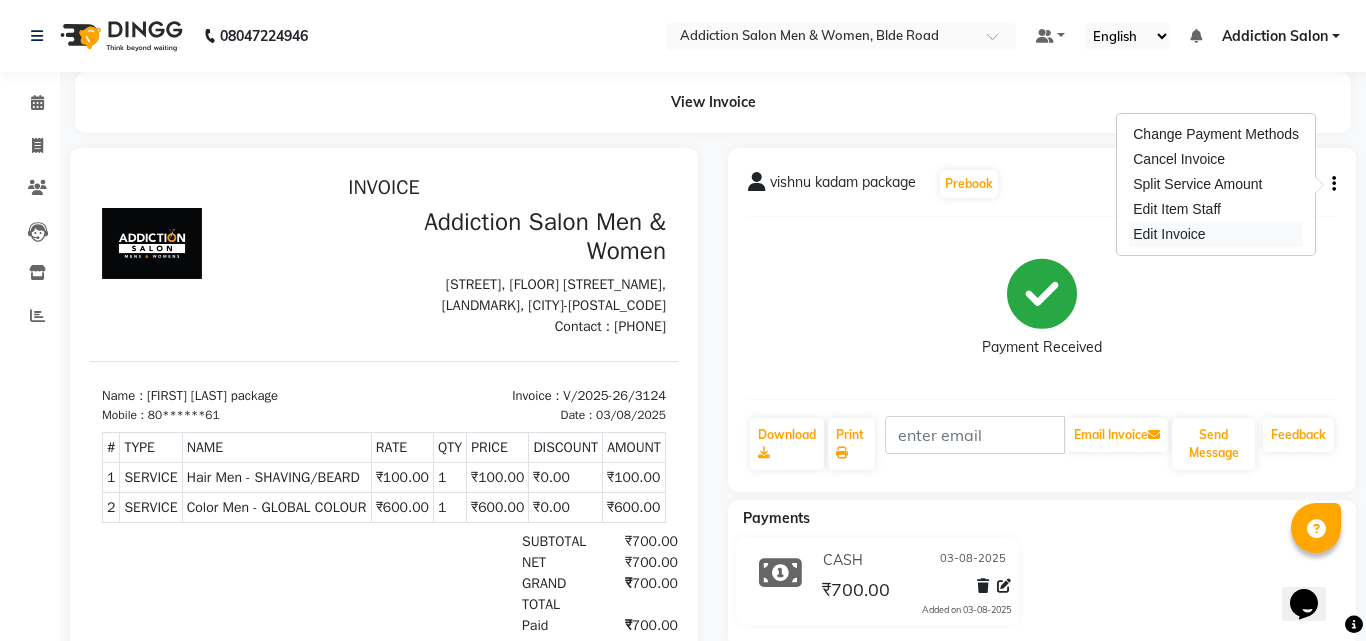 select on "service" 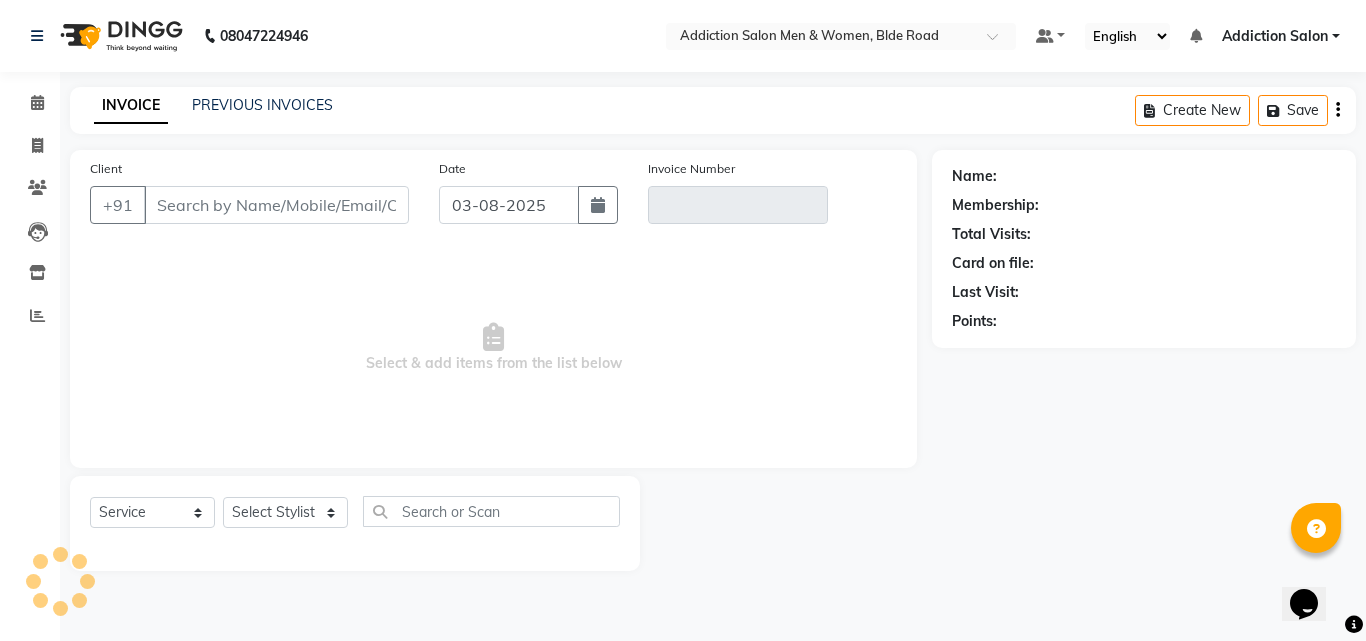 type on "80******61" 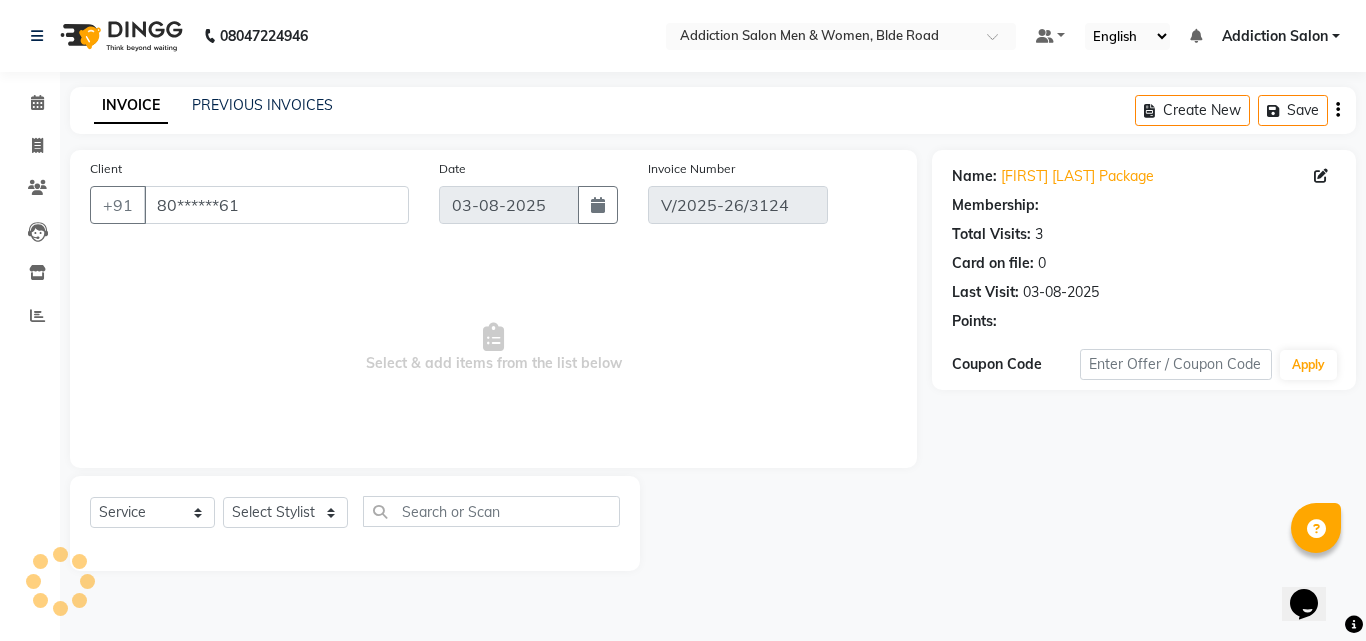 select on "select" 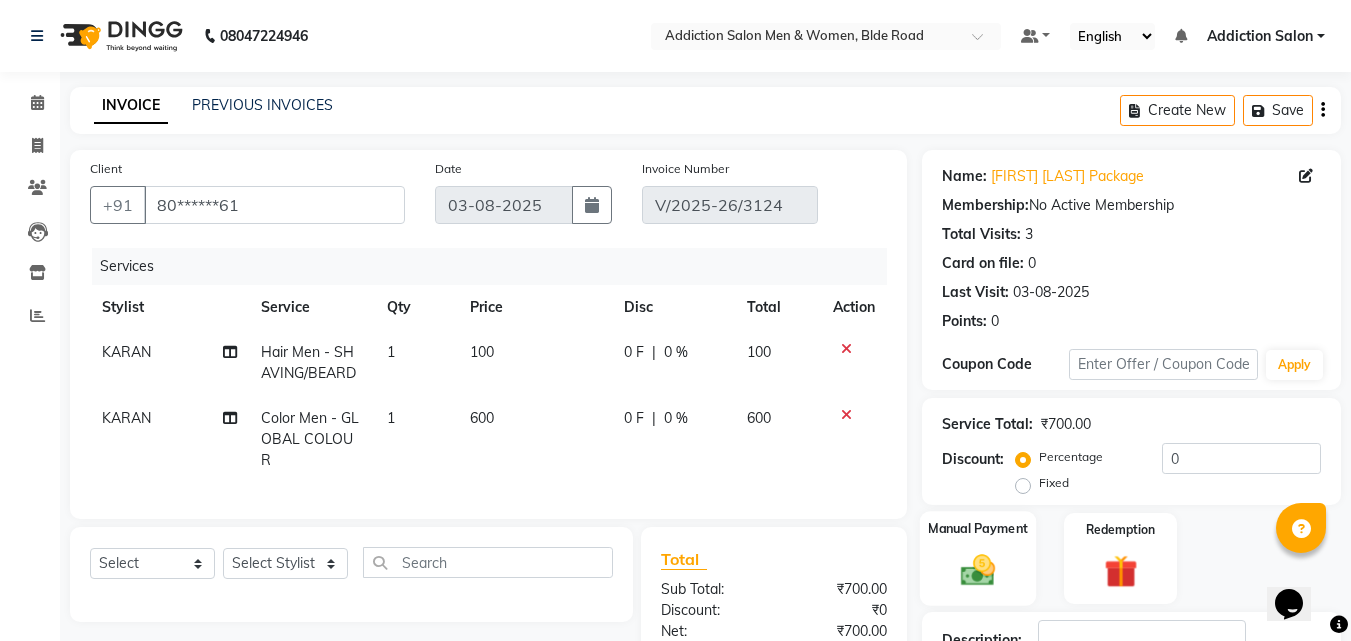 click on "Manual Payment" 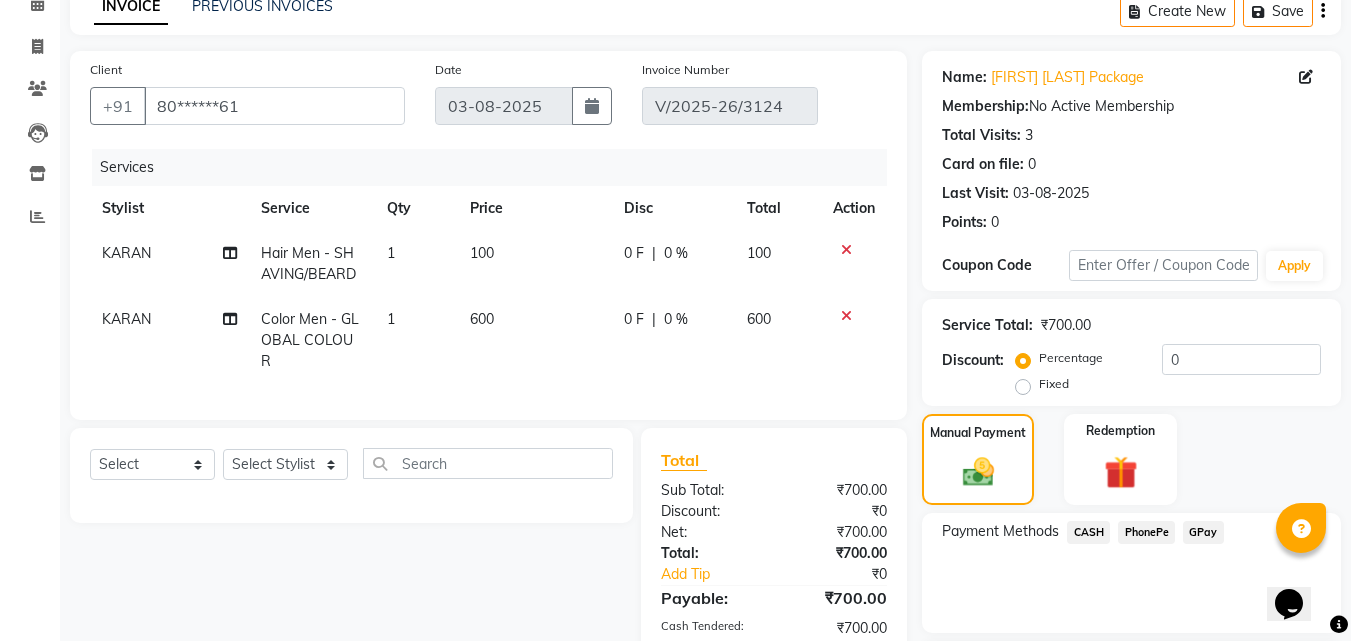 scroll, scrollTop: 100, scrollLeft: 0, axis: vertical 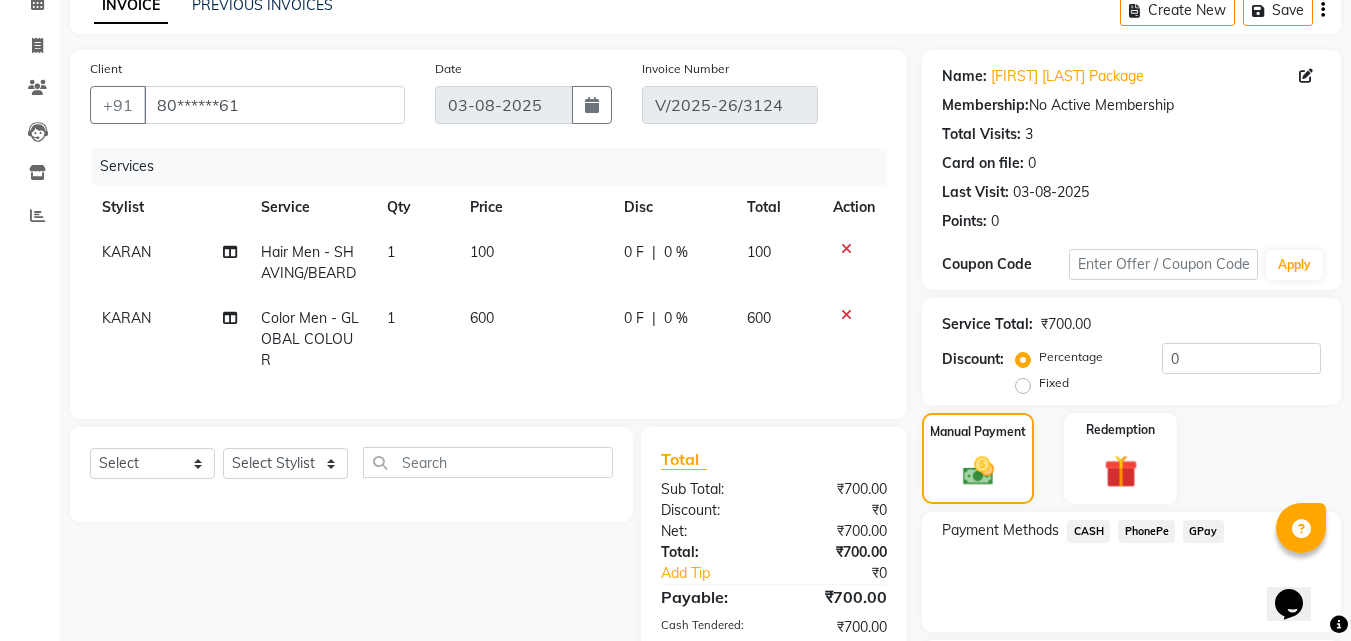 click on "PhonePe" 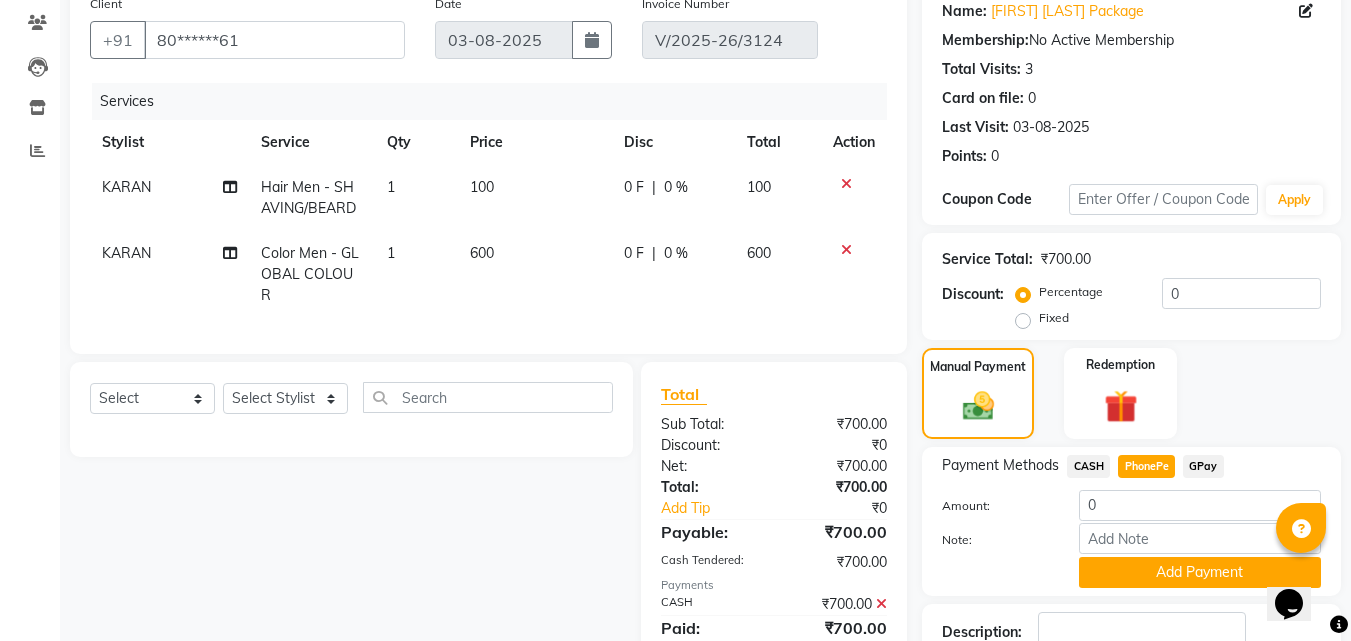 scroll, scrollTop: 200, scrollLeft: 0, axis: vertical 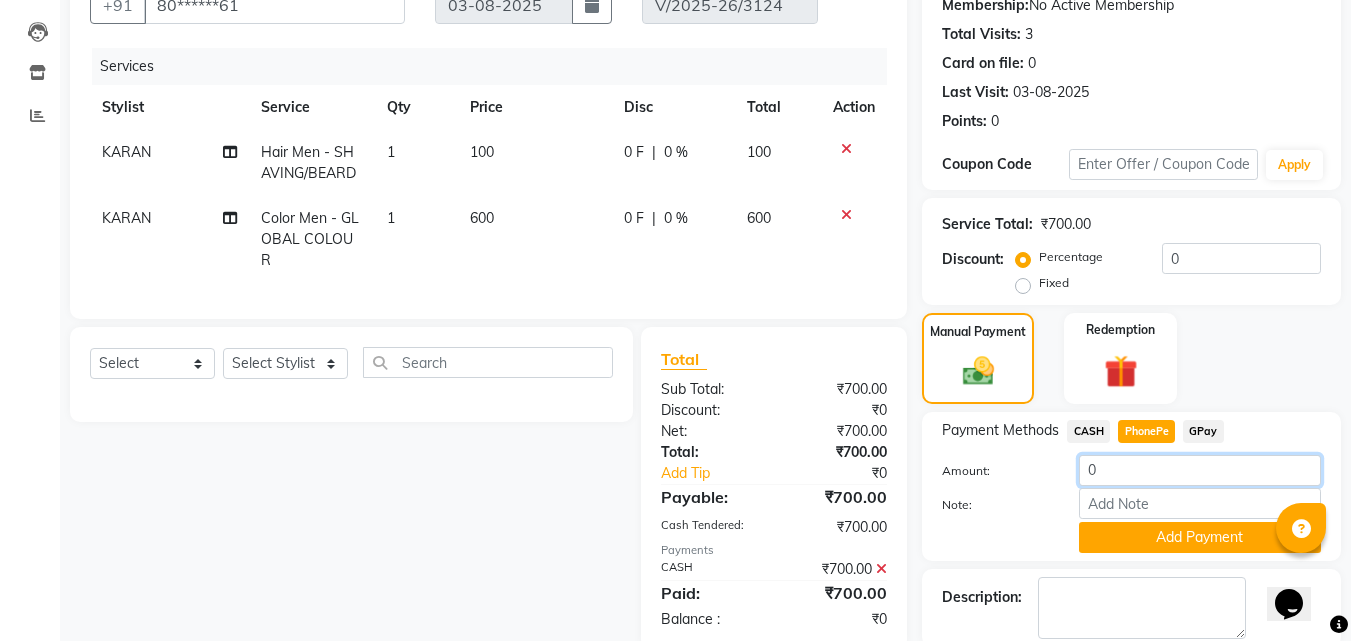 click on "0" 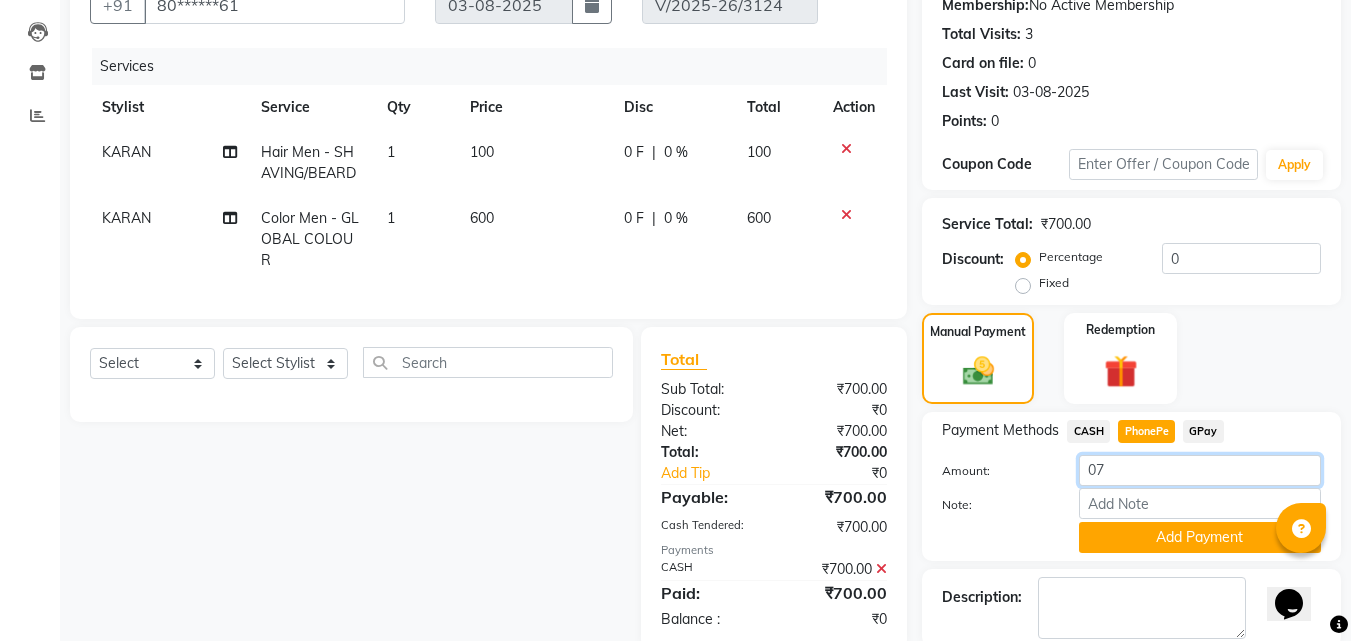 type on "0" 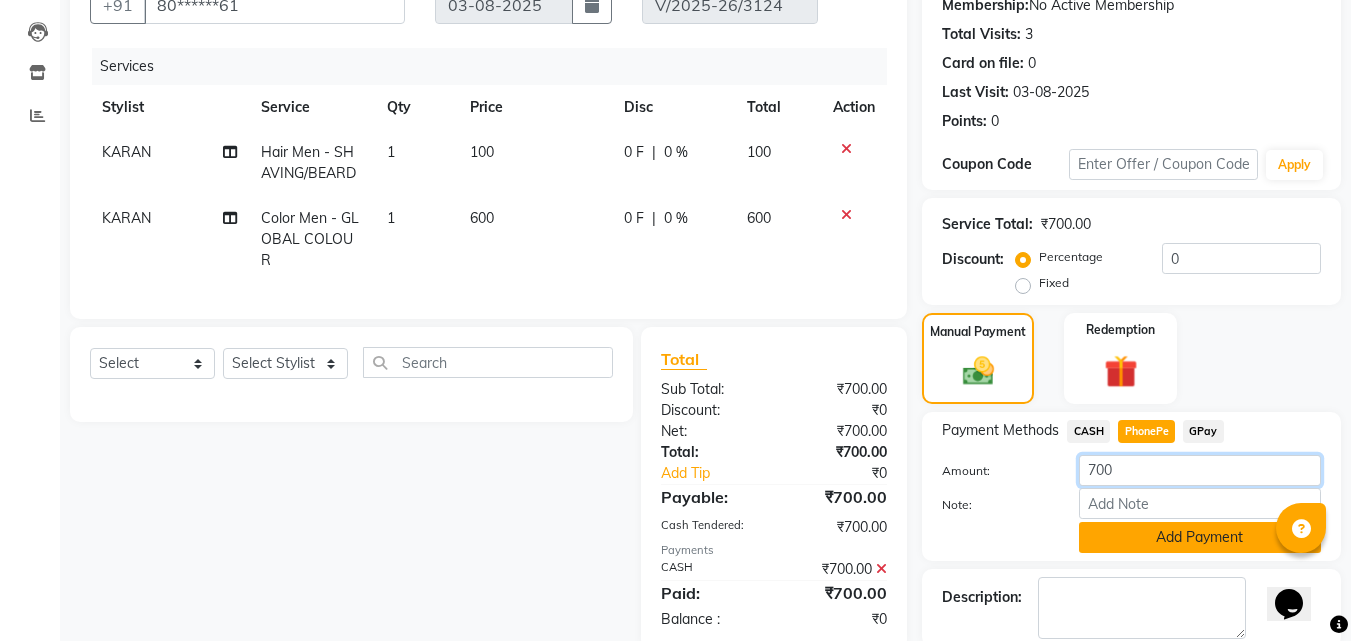 type on "700" 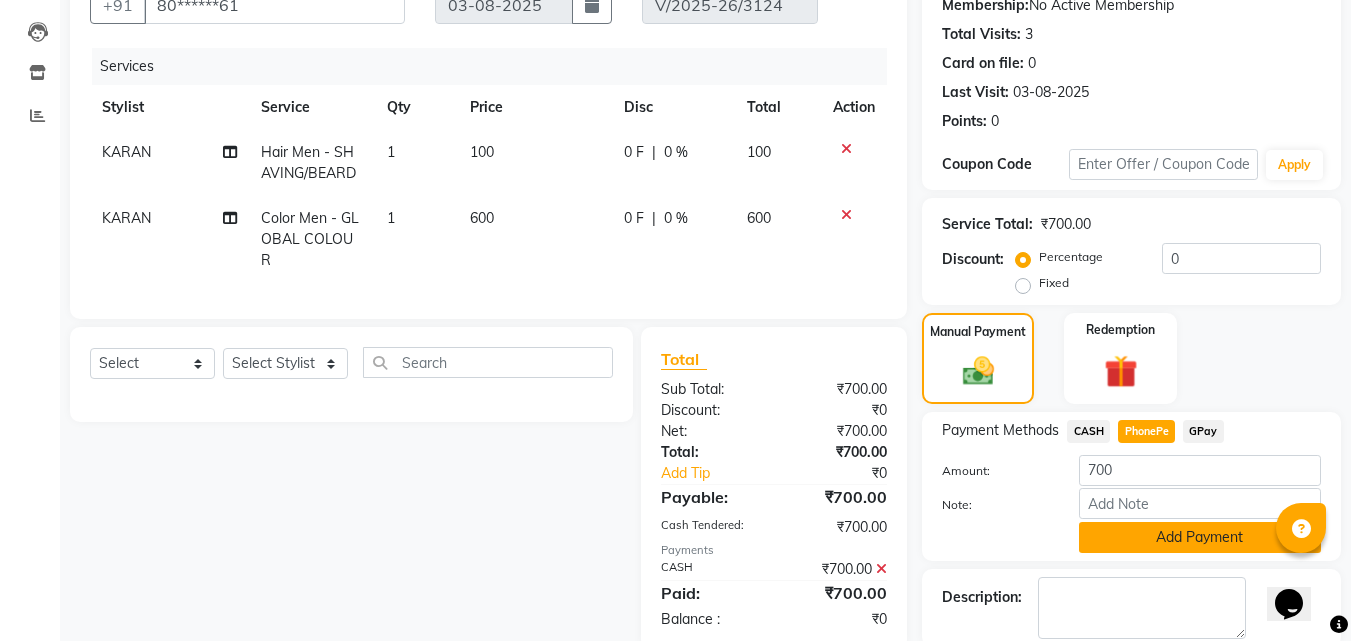 click on "Add Payment" 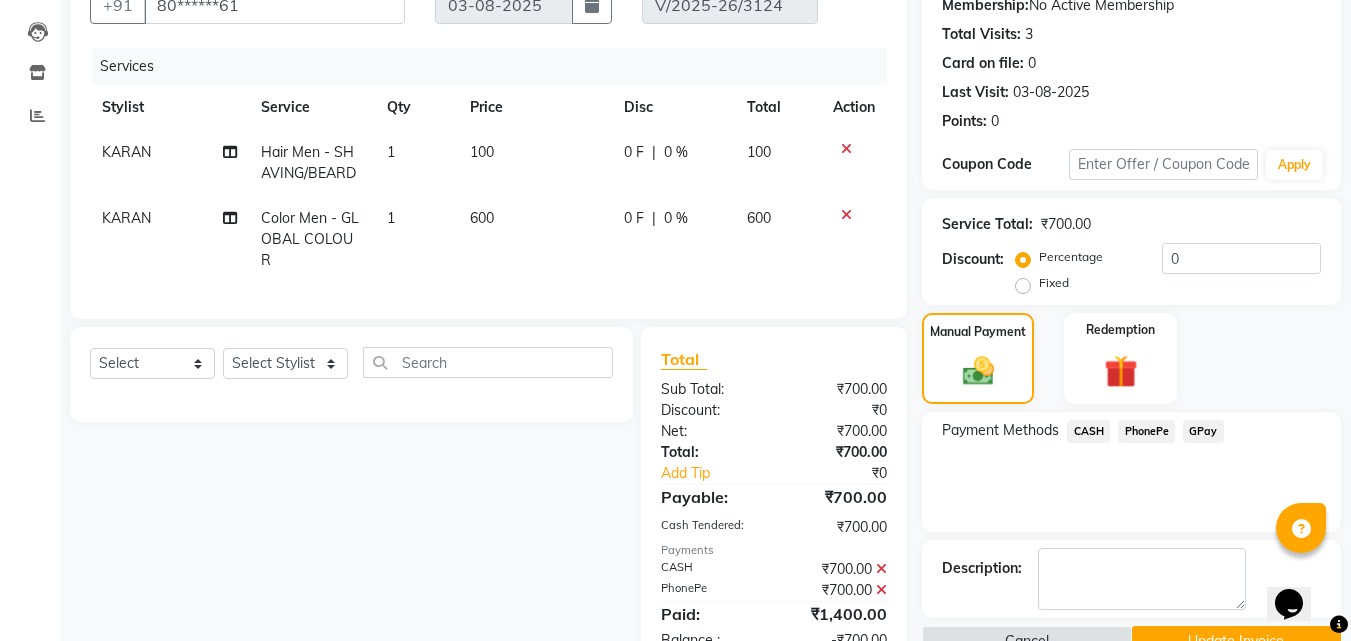 click 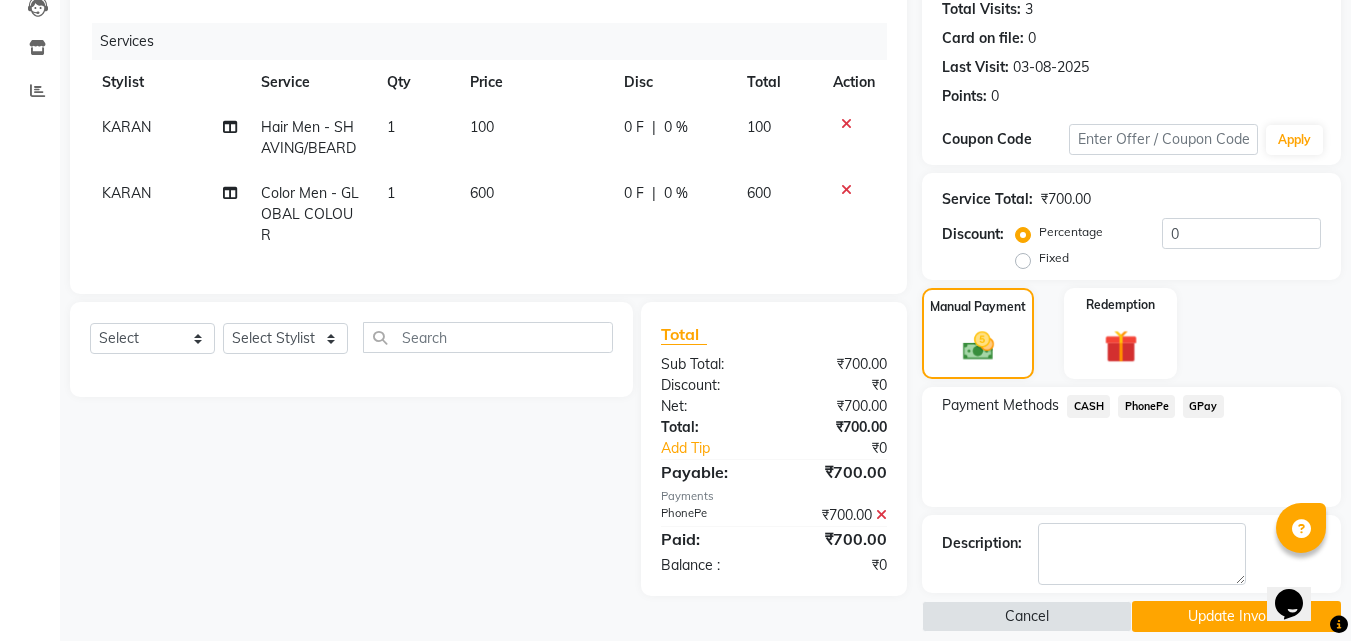 scroll, scrollTop: 246, scrollLeft: 0, axis: vertical 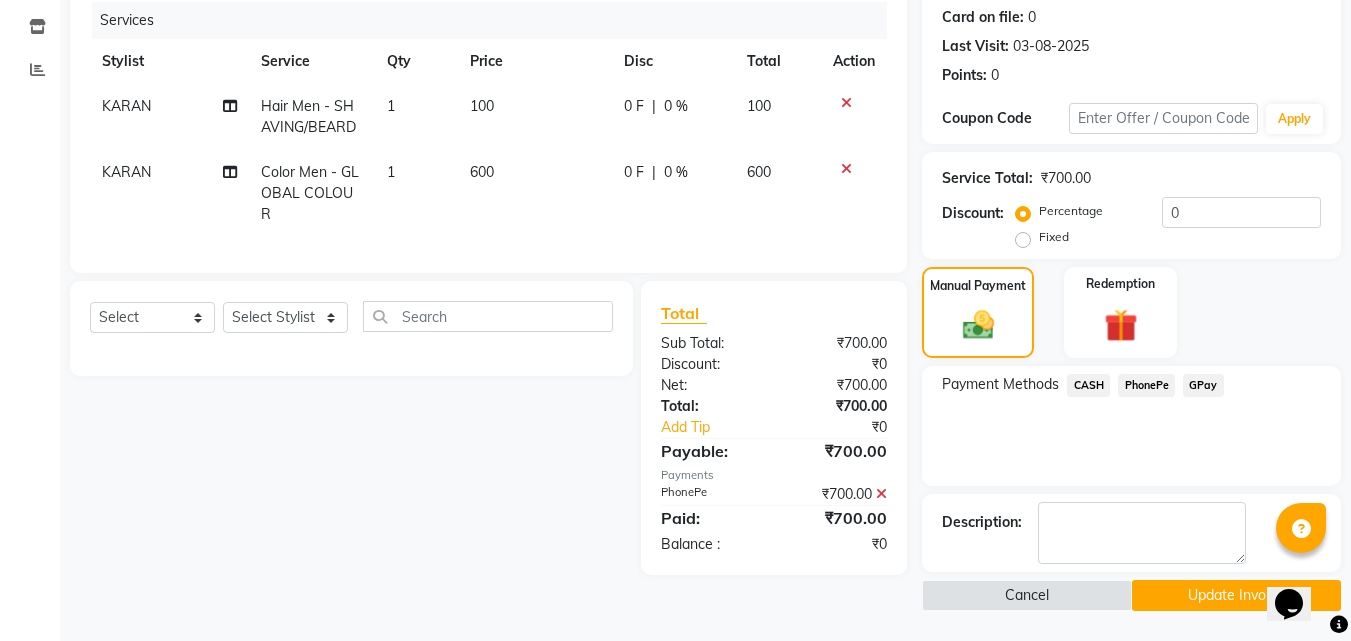 click on "Update Invoice" 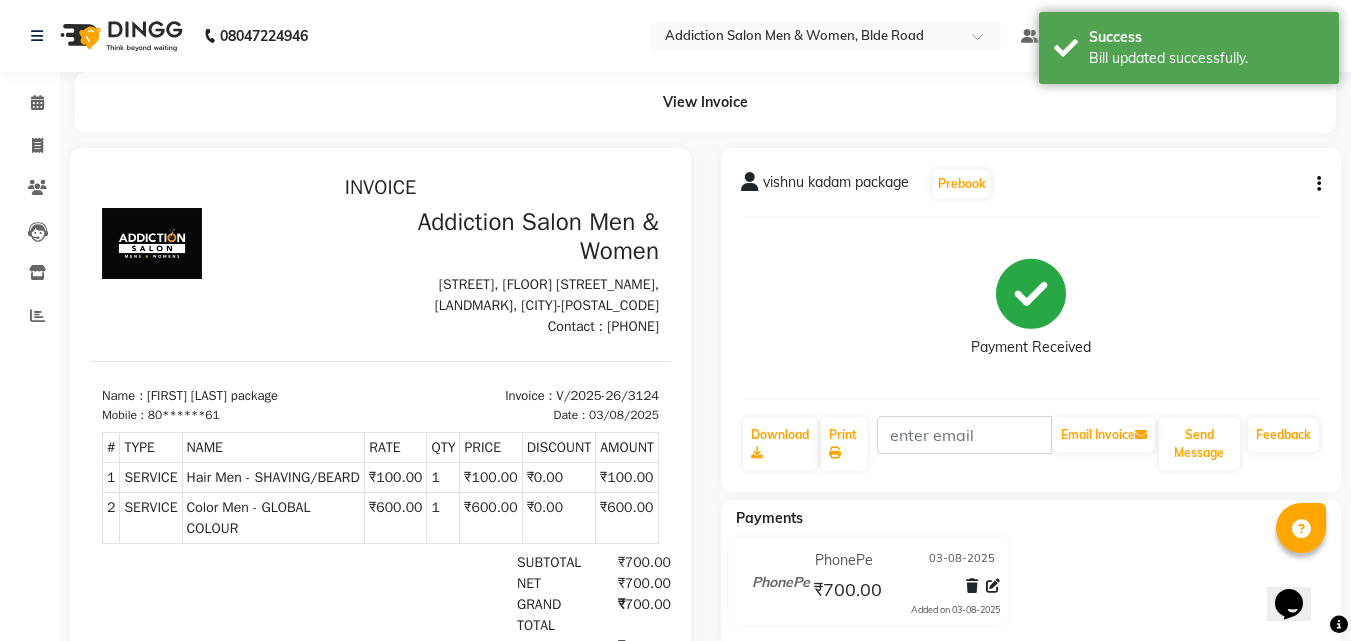 scroll, scrollTop: 0, scrollLeft: 0, axis: both 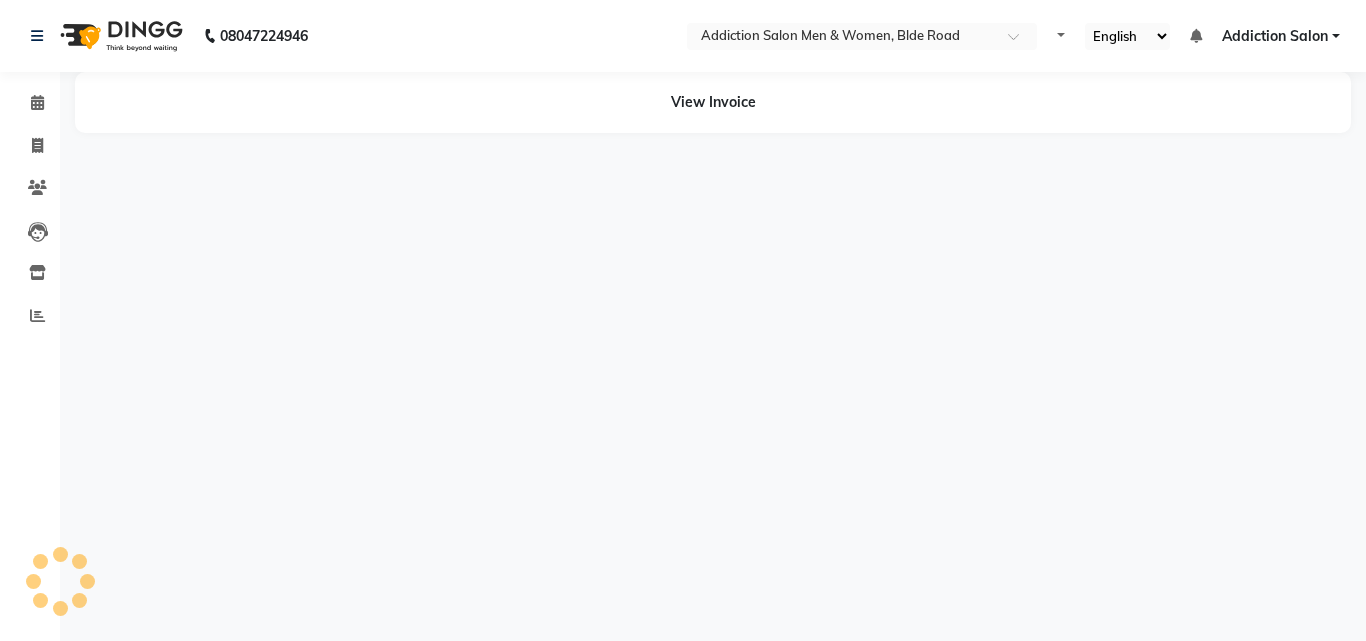 select on "en" 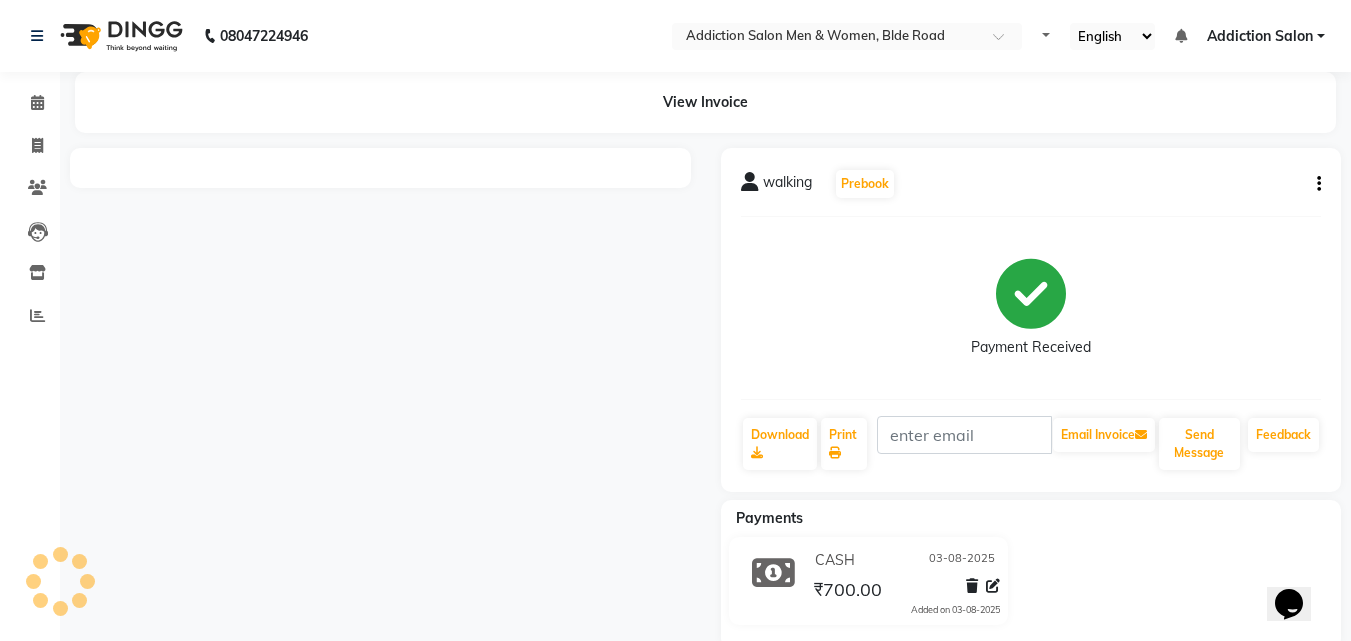 scroll, scrollTop: 0, scrollLeft: 0, axis: both 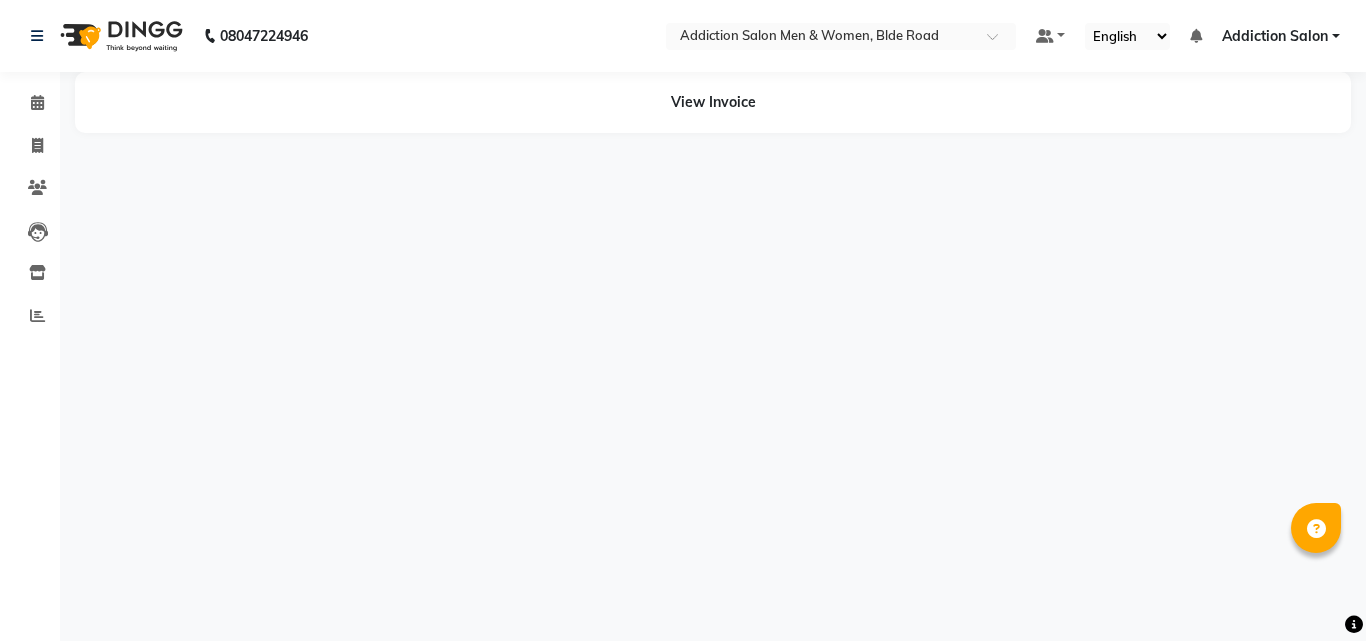 select on "en" 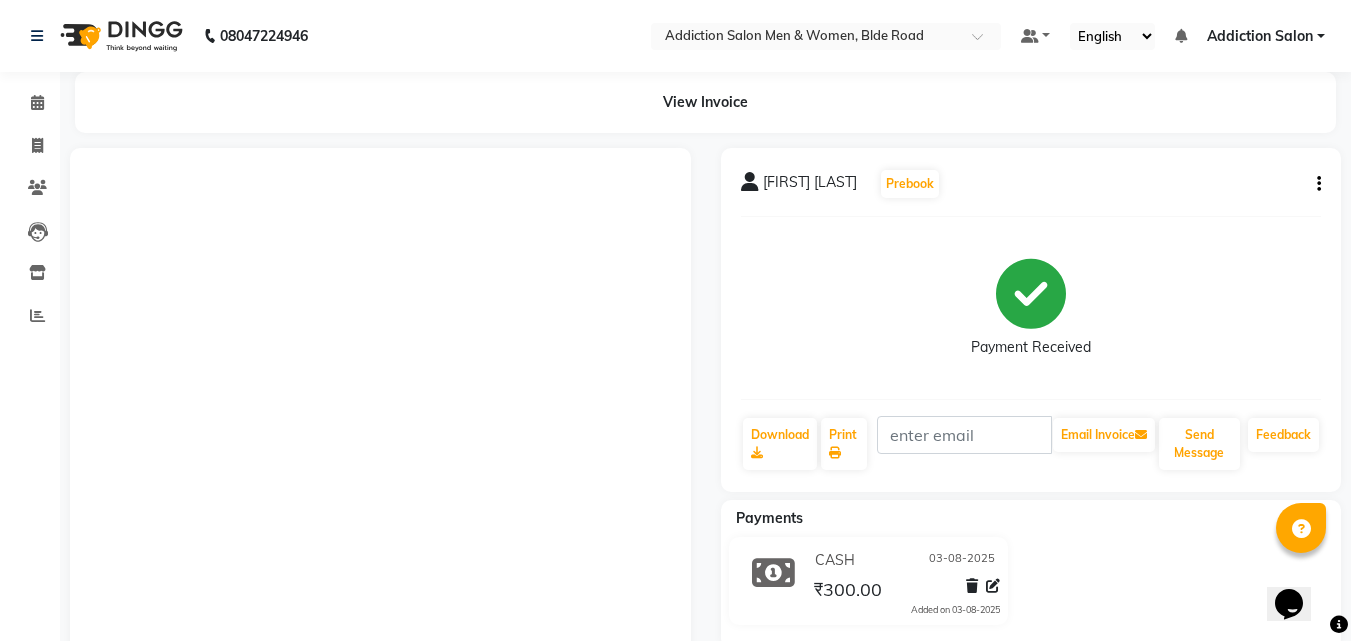 scroll, scrollTop: 0, scrollLeft: 0, axis: both 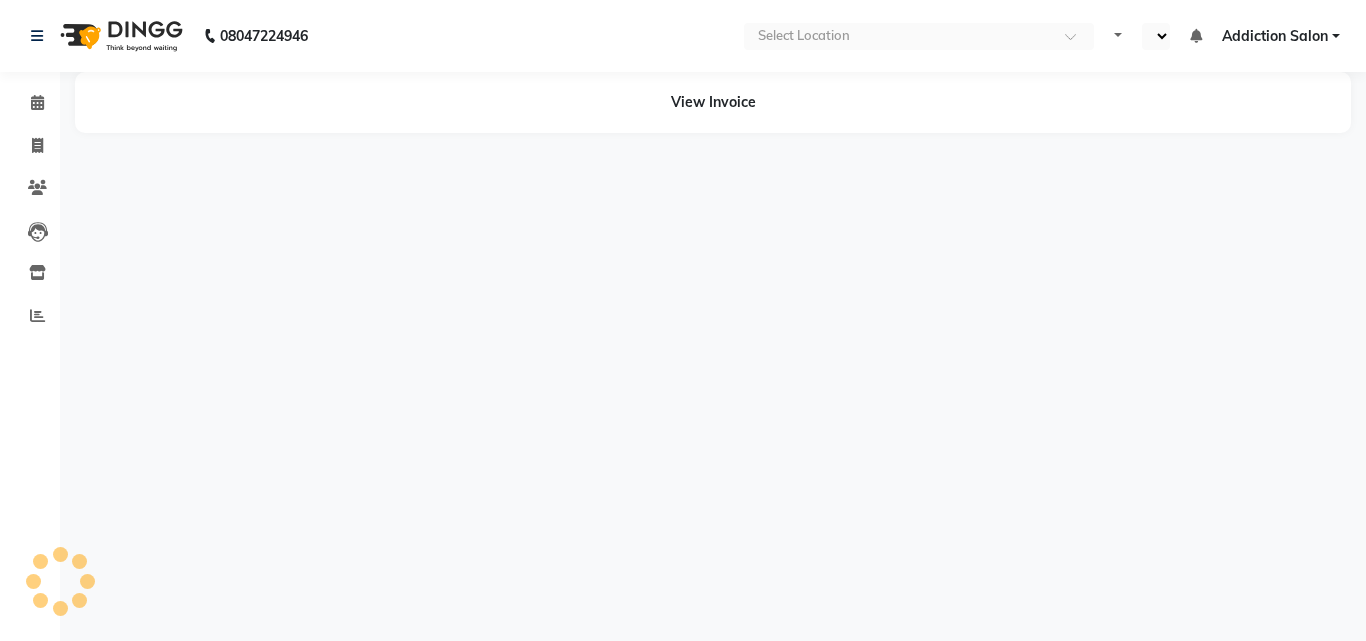select on "en" 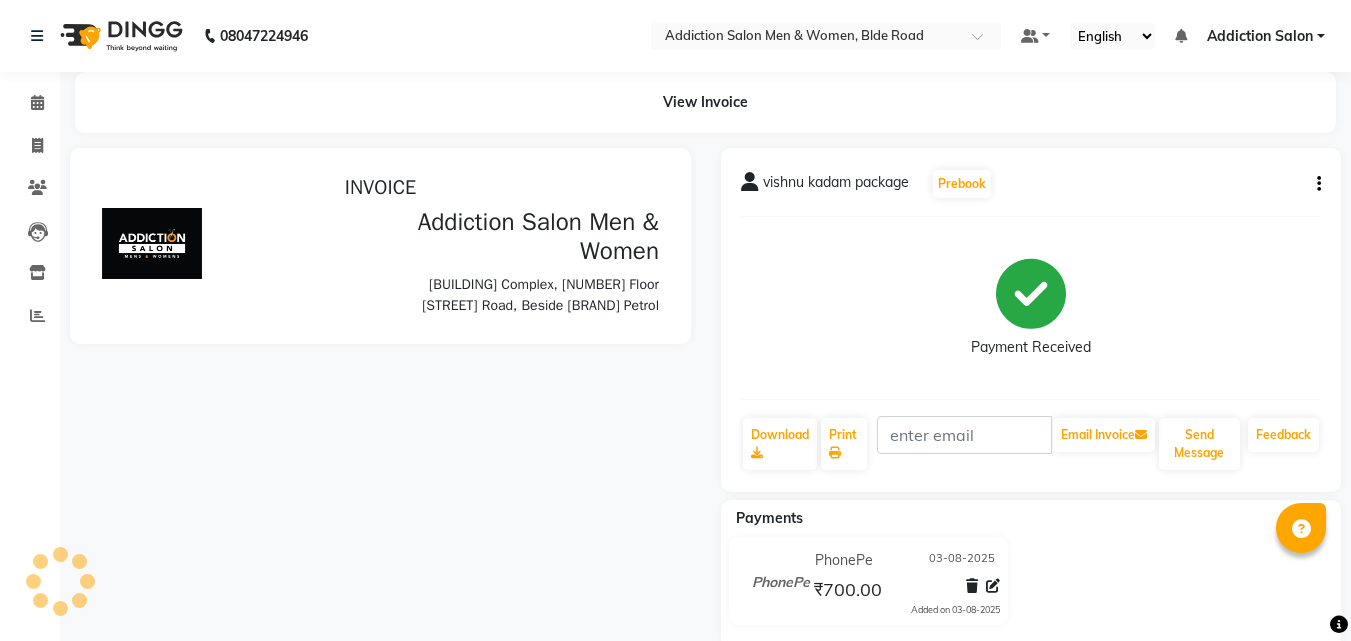 scroll, scrollTop: 0, scrollLeft: 0, axis: both 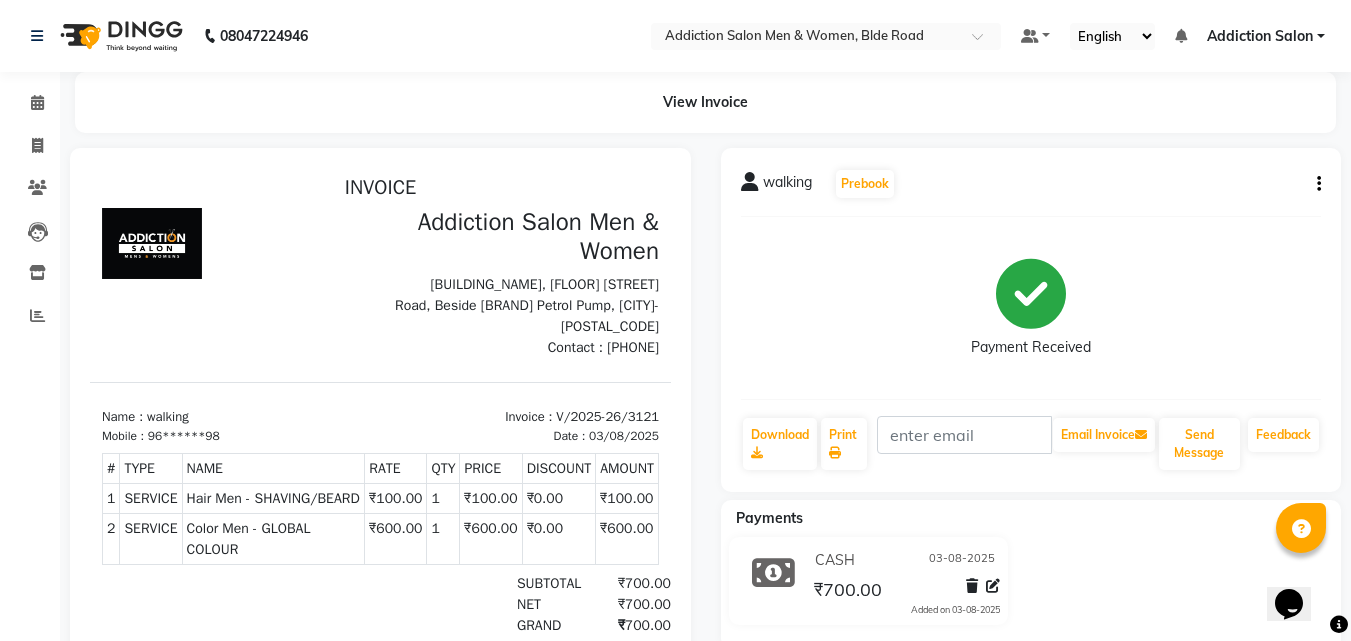 click 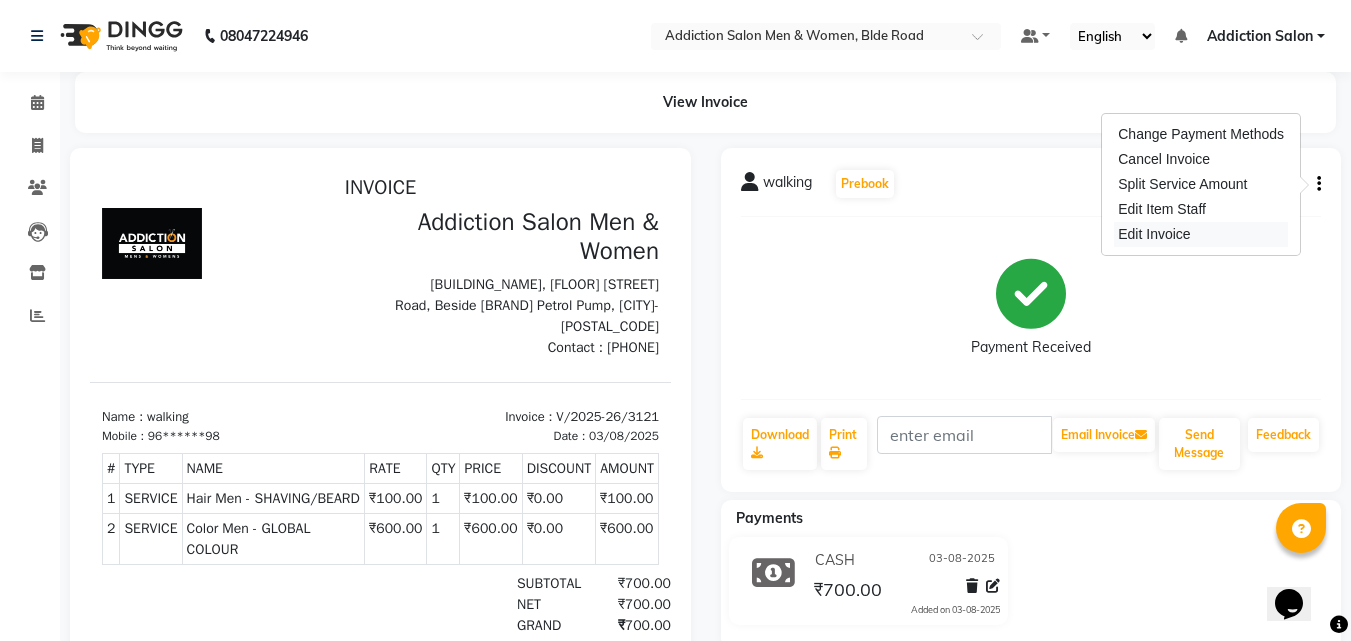 click on "Edit Invoice" at bounding box center [1201, 234] 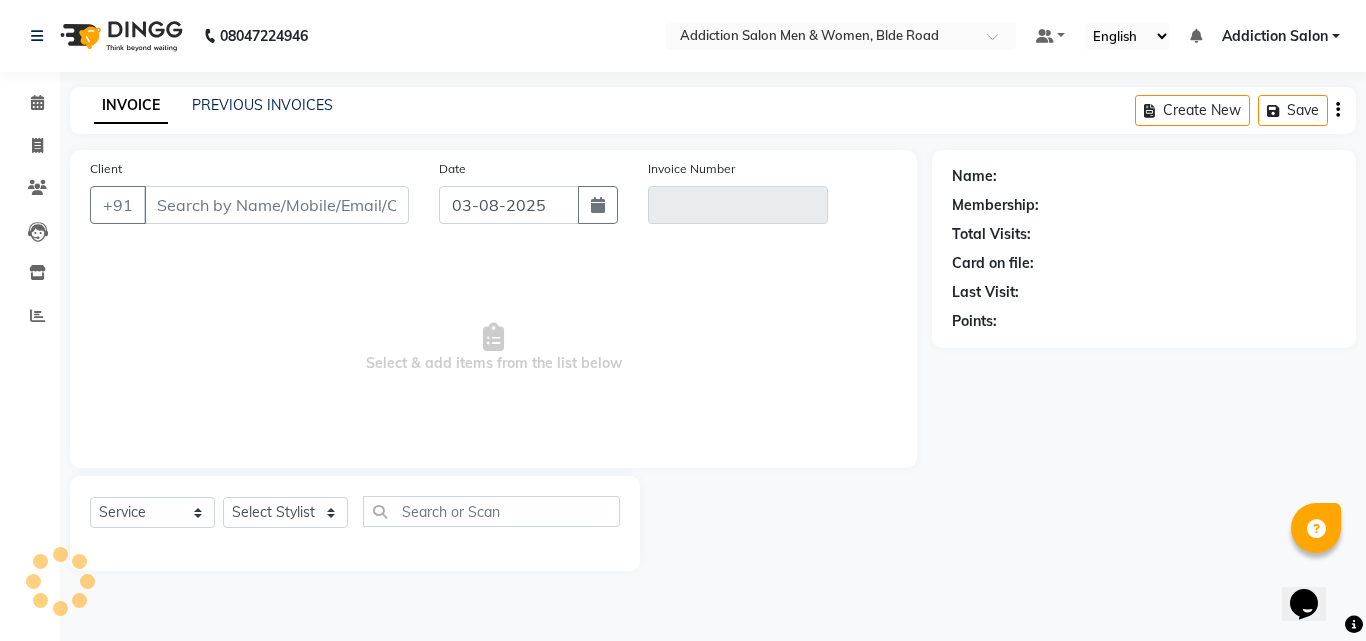 type on "96******98" 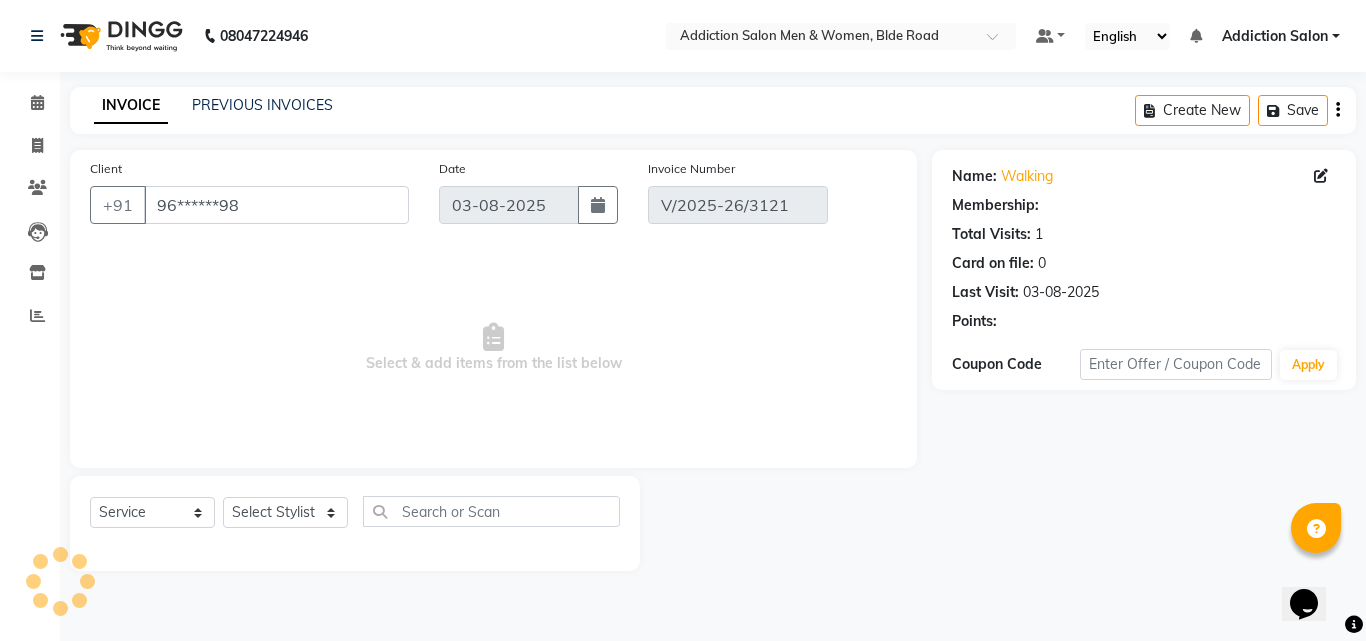 select on "select" 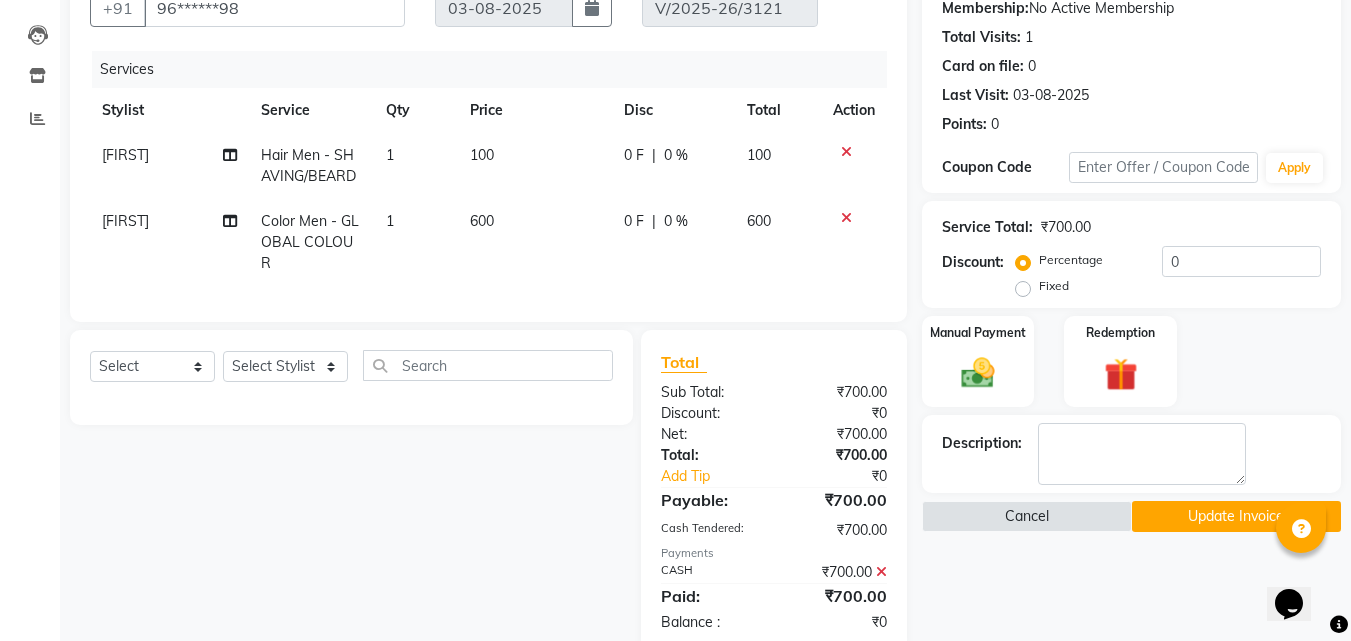 scroll, scrollTop: 233, scrollLeft: 0, axis: vertical 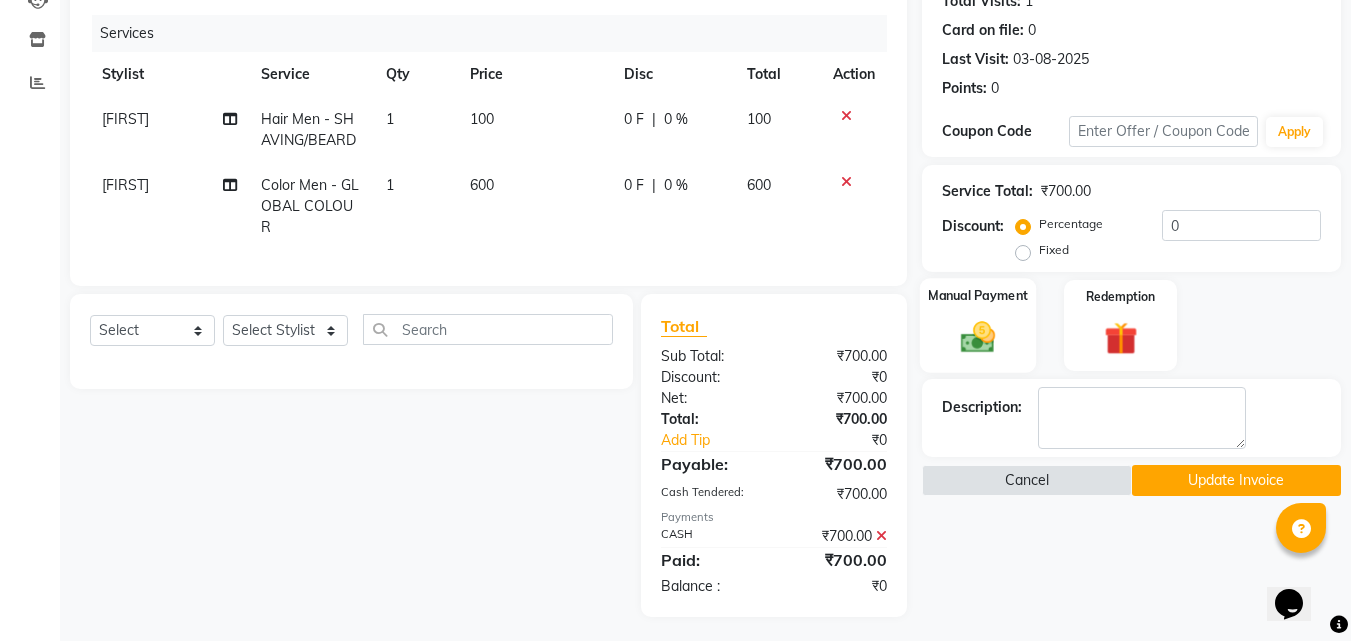 click 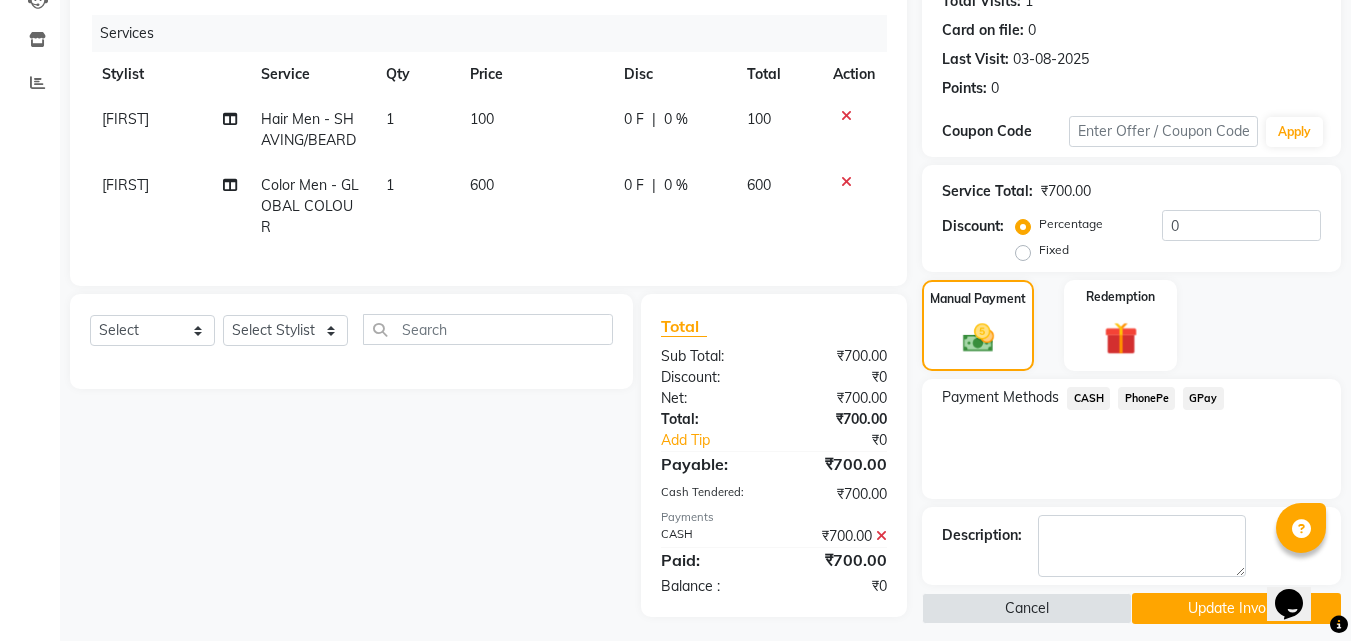 click on "PhonePe" 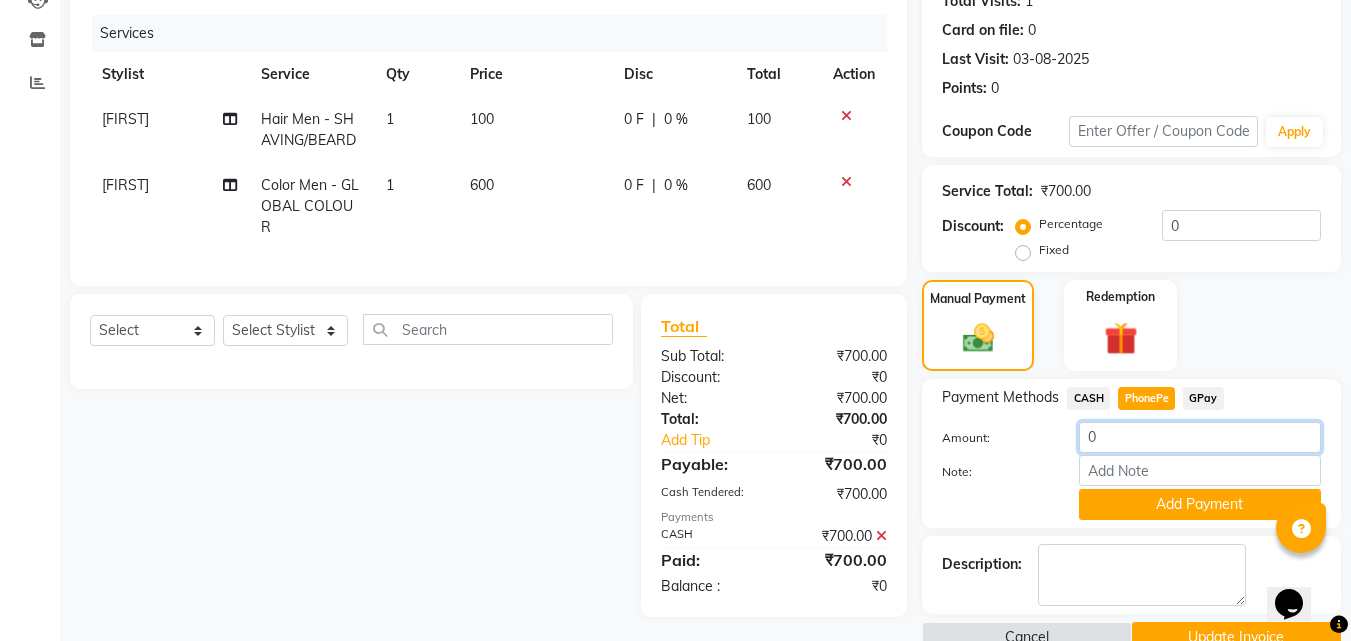 click on "0" 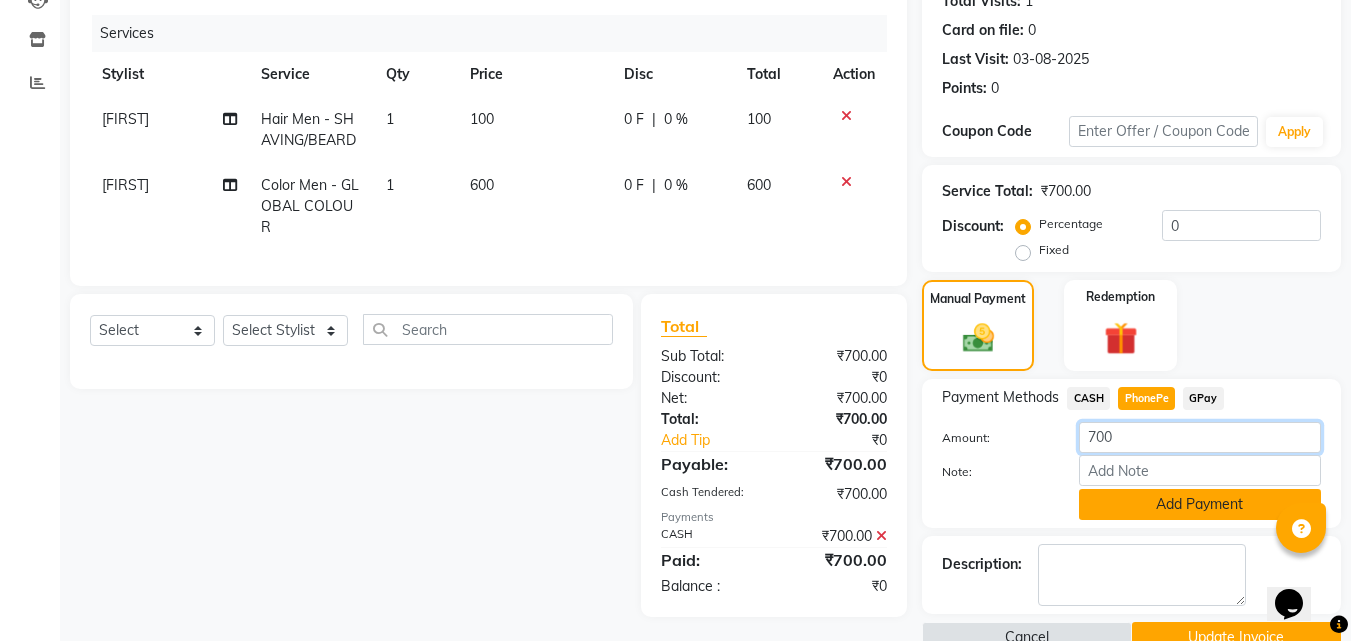 type on "700" 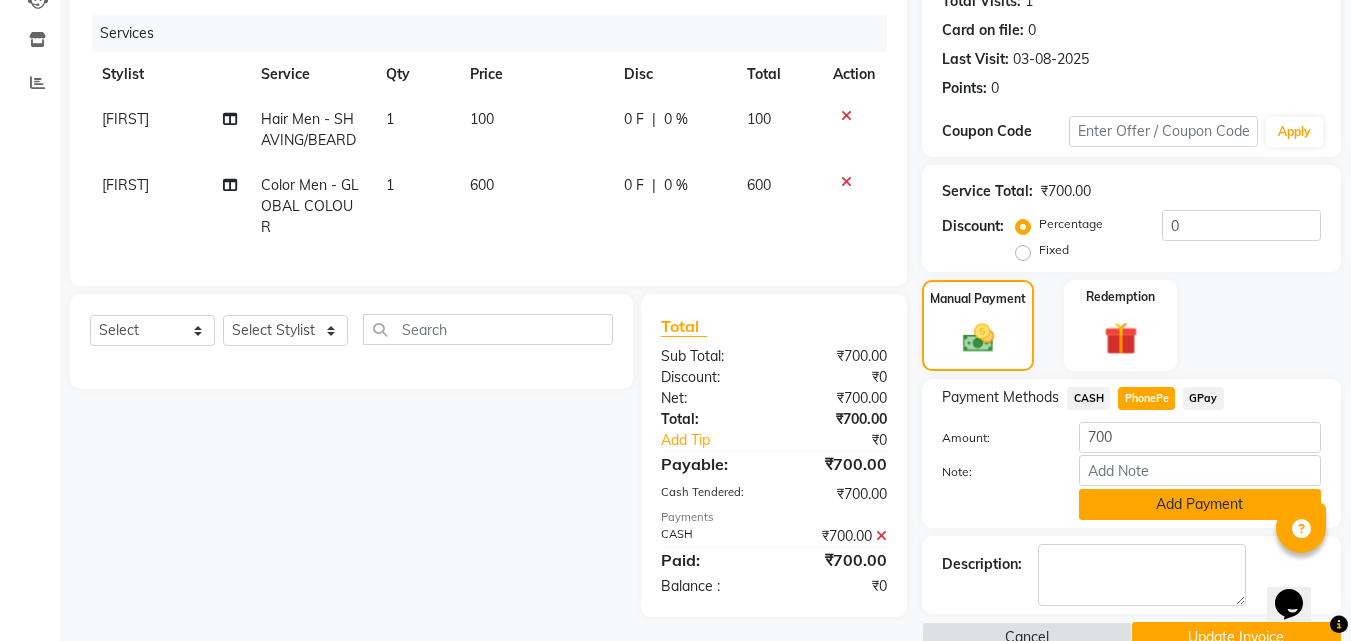click on "Add Payment" 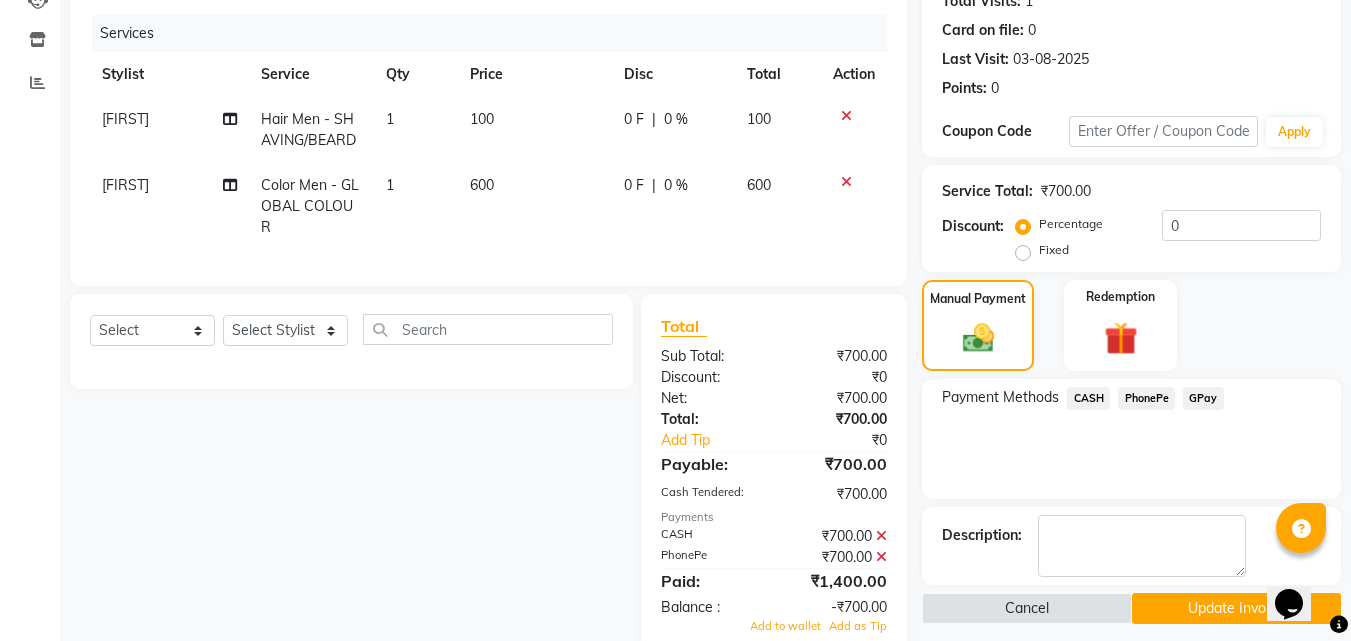 click 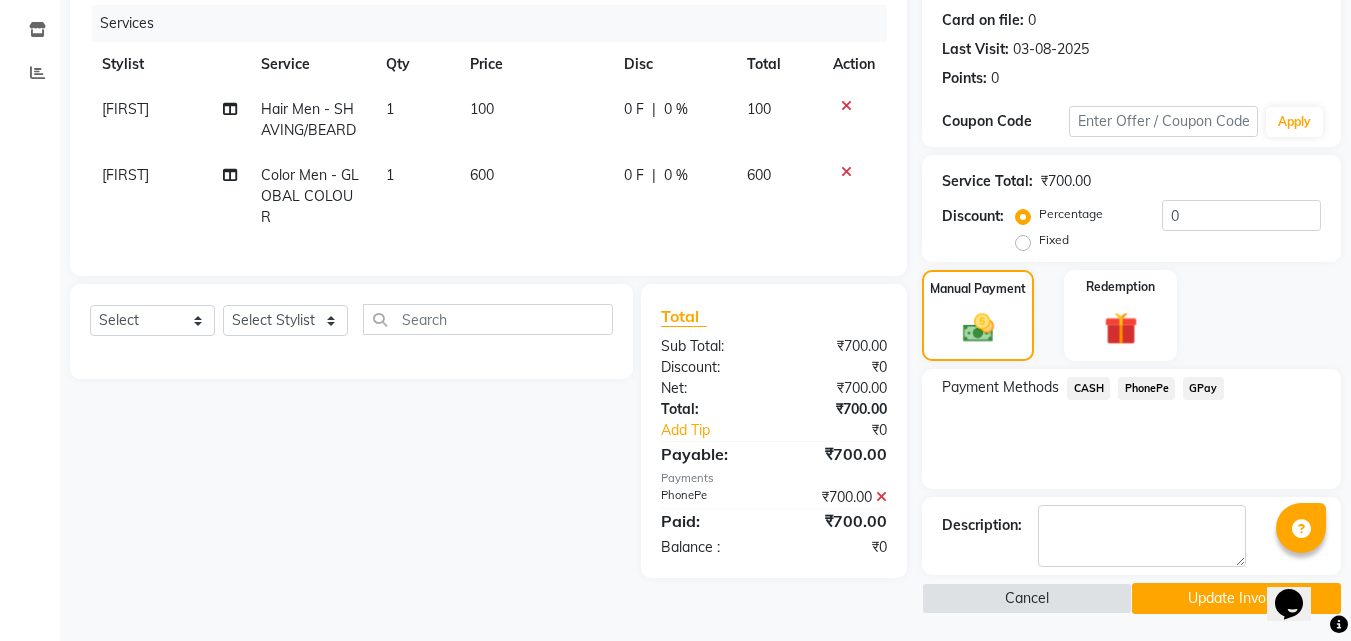 scroll, scrollTop: 246, scrollLeft: 0, axis: vertical 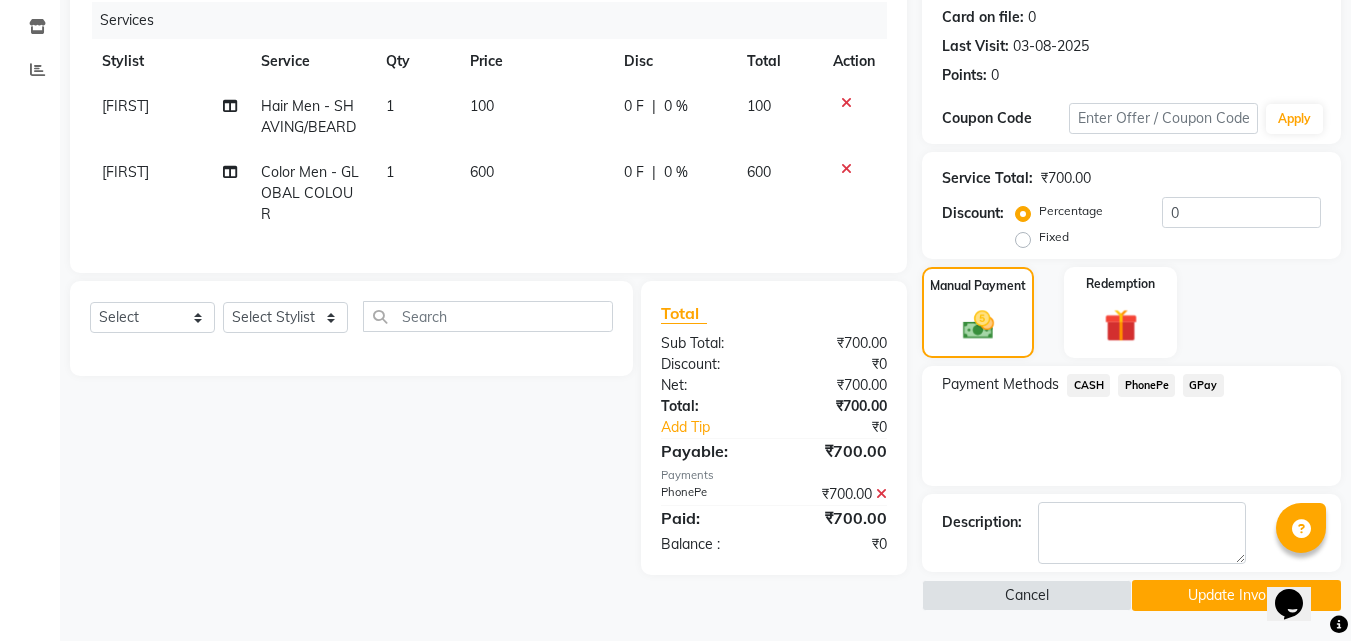 click on "Update Invoice" 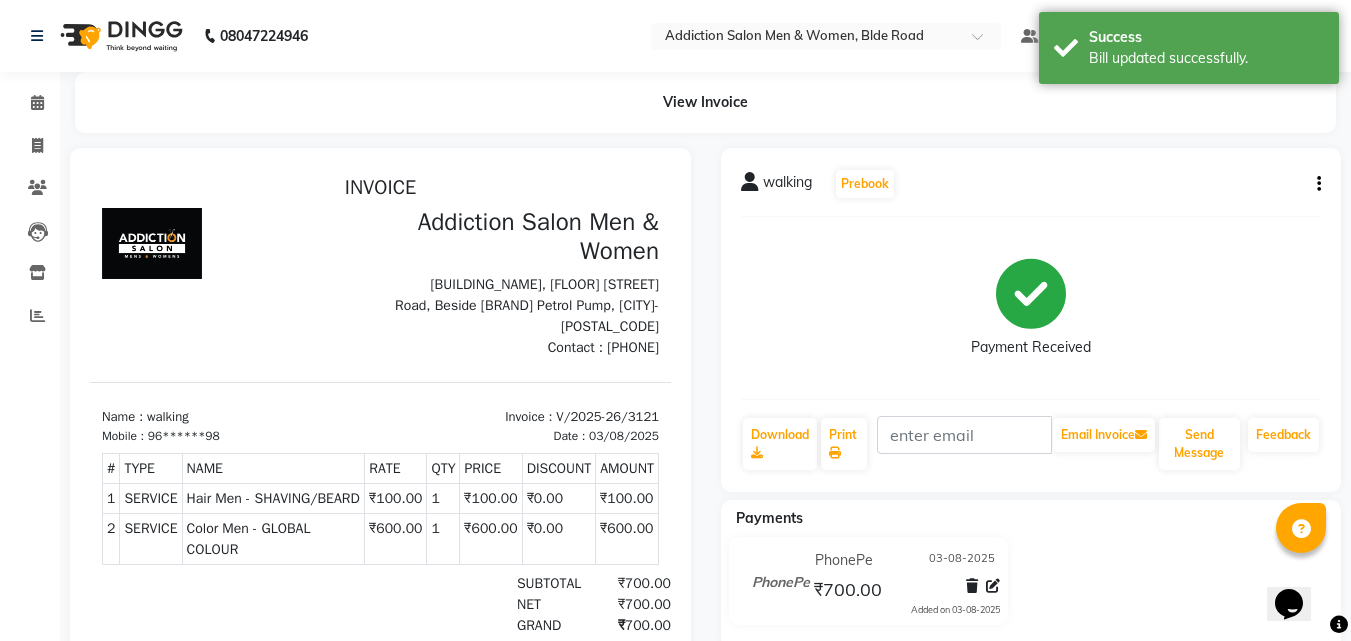 scroll, scrollTop: 0, scrollLeft: 0, axis: both 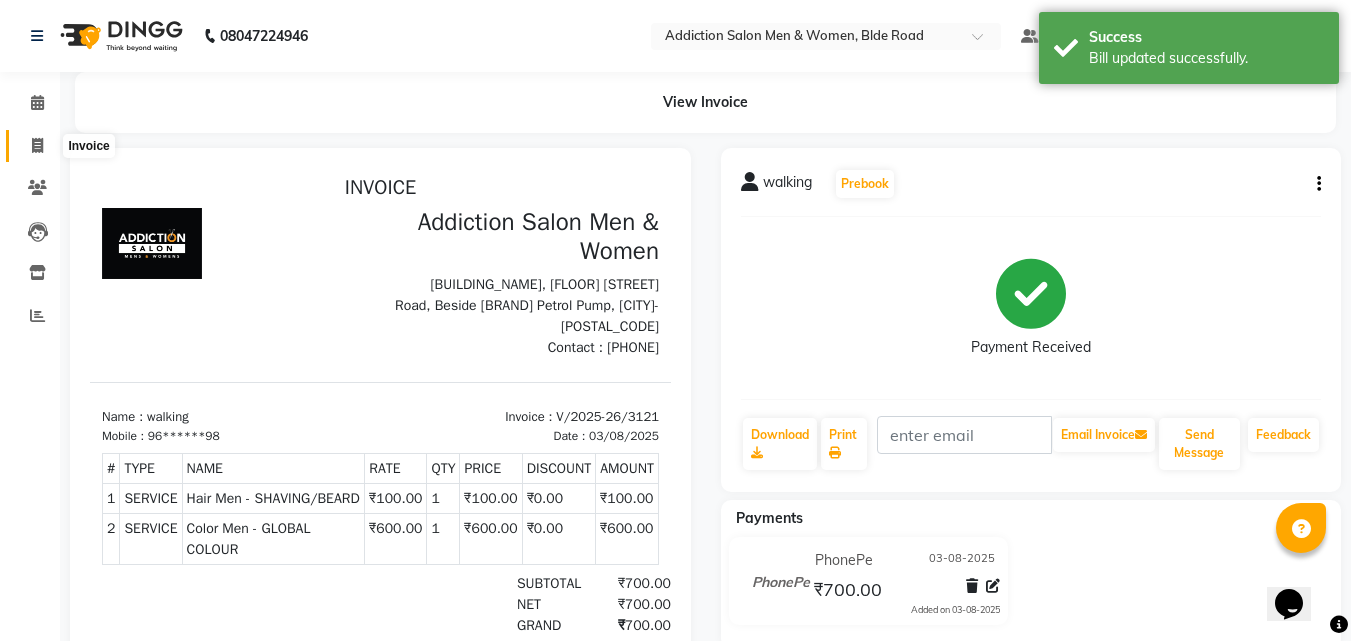 click 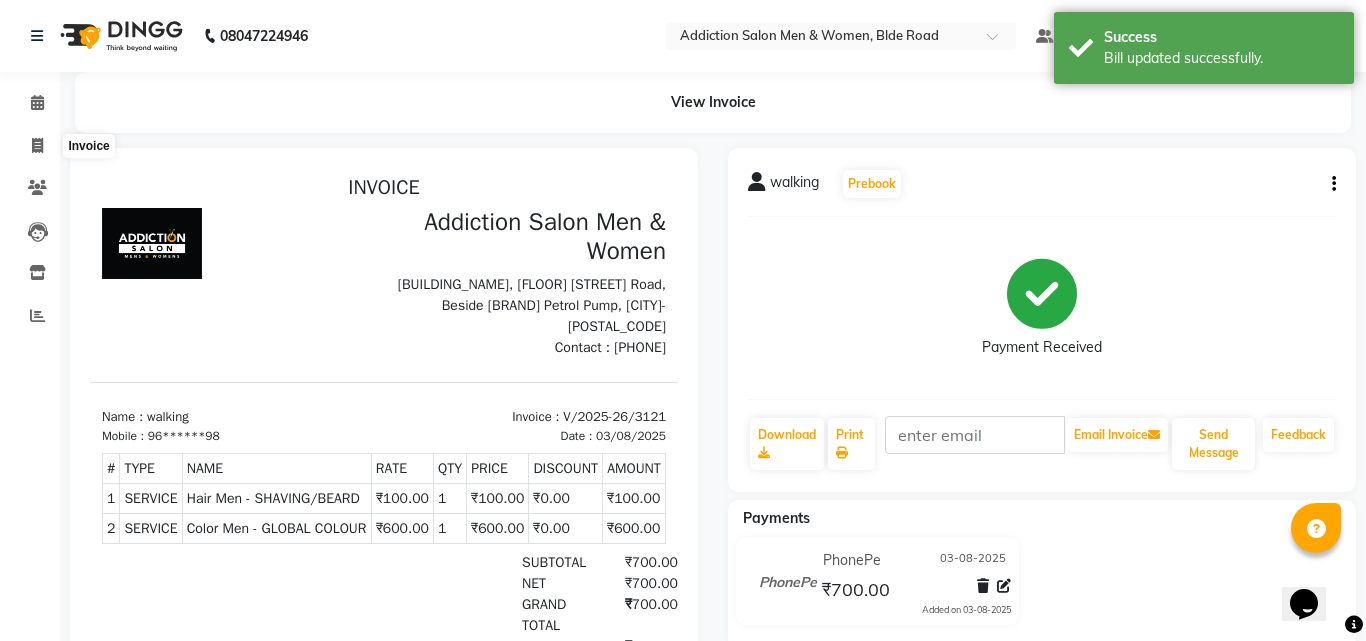 select on "6595" 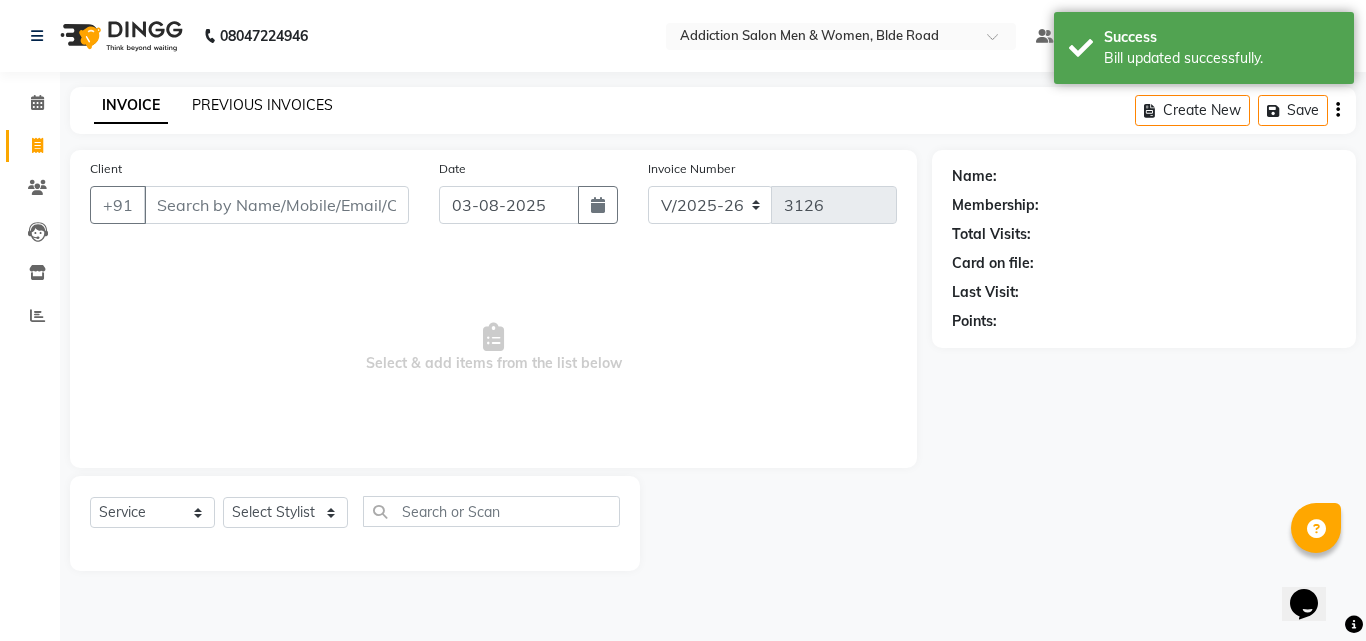 click on "PREVIOUS INVOICES" 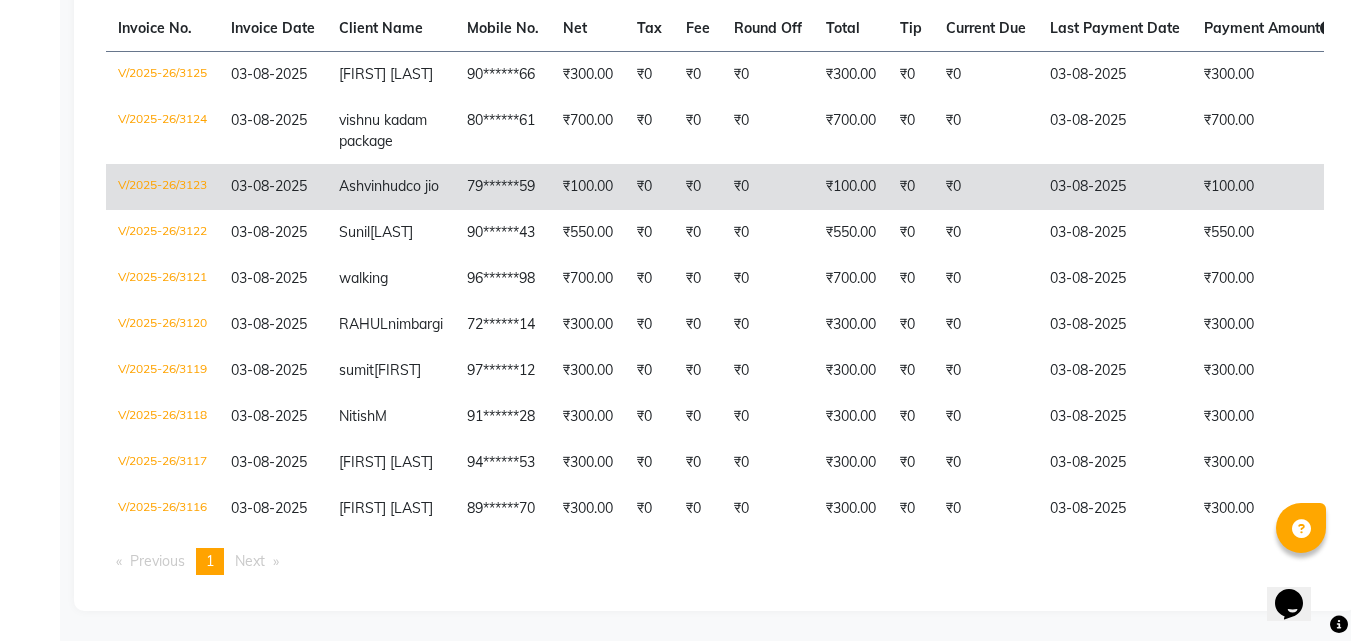 scroll, scrollTop: 498, scrollLeft: 0, axis: vertical 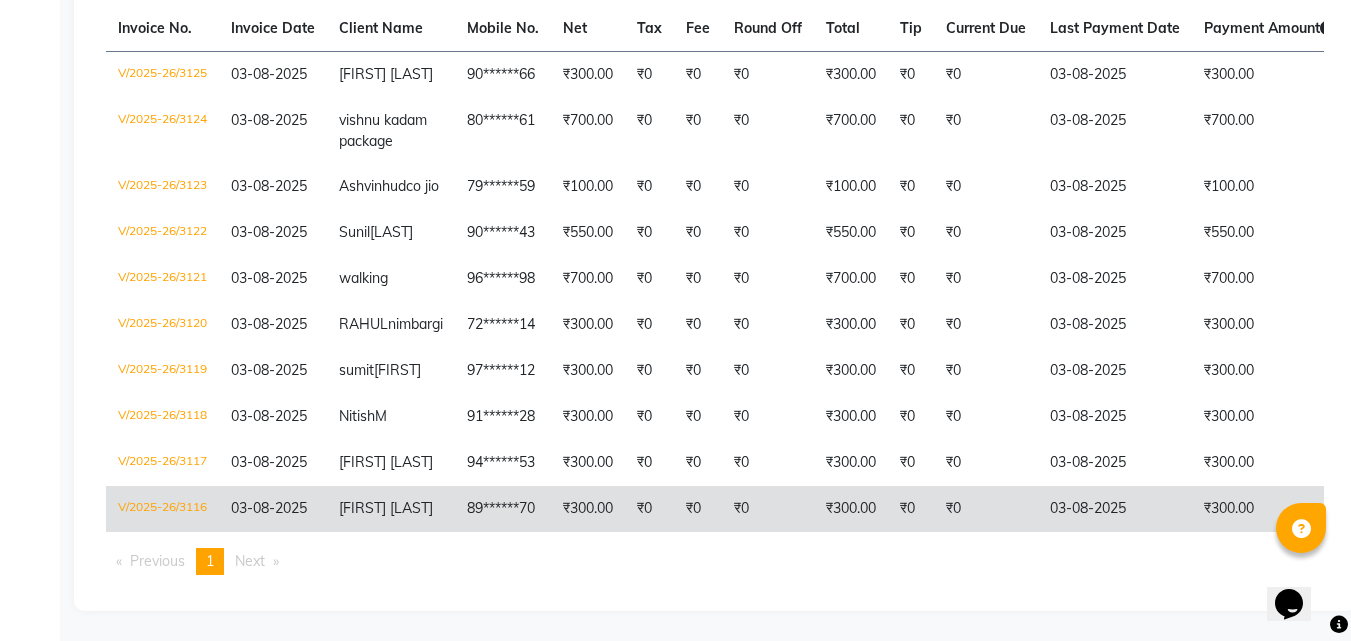 click on "[FIRST] [LAST]" 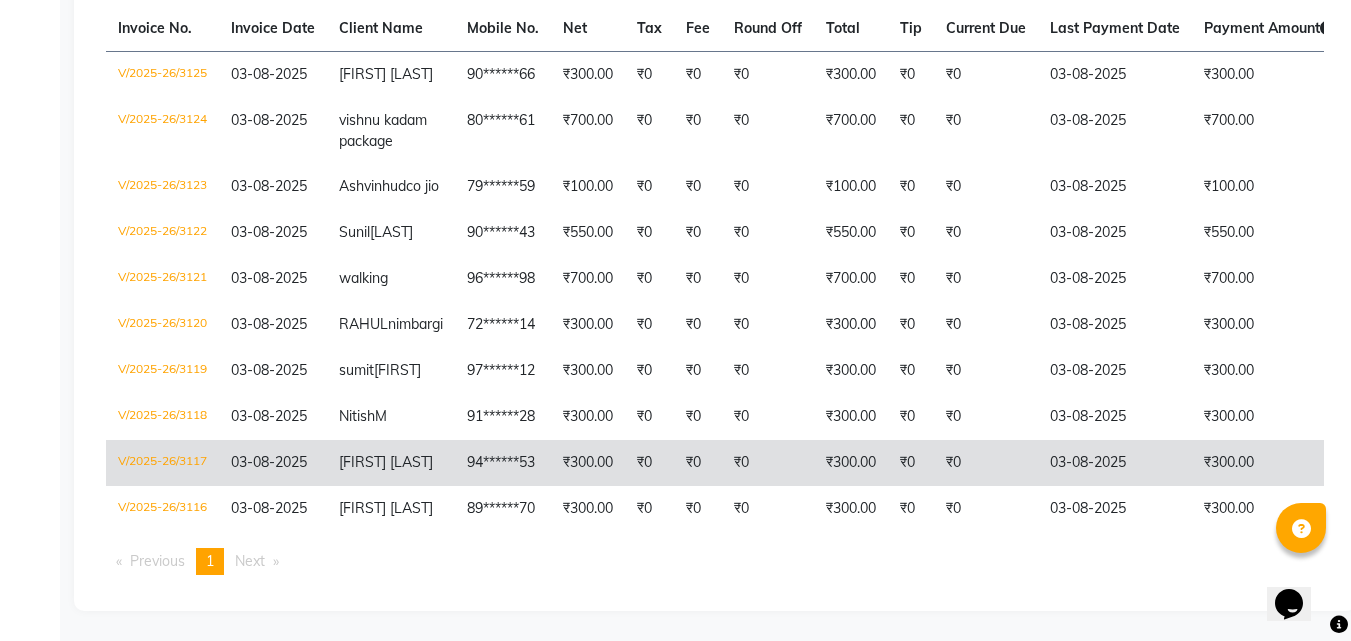 click on "manju shapeti" 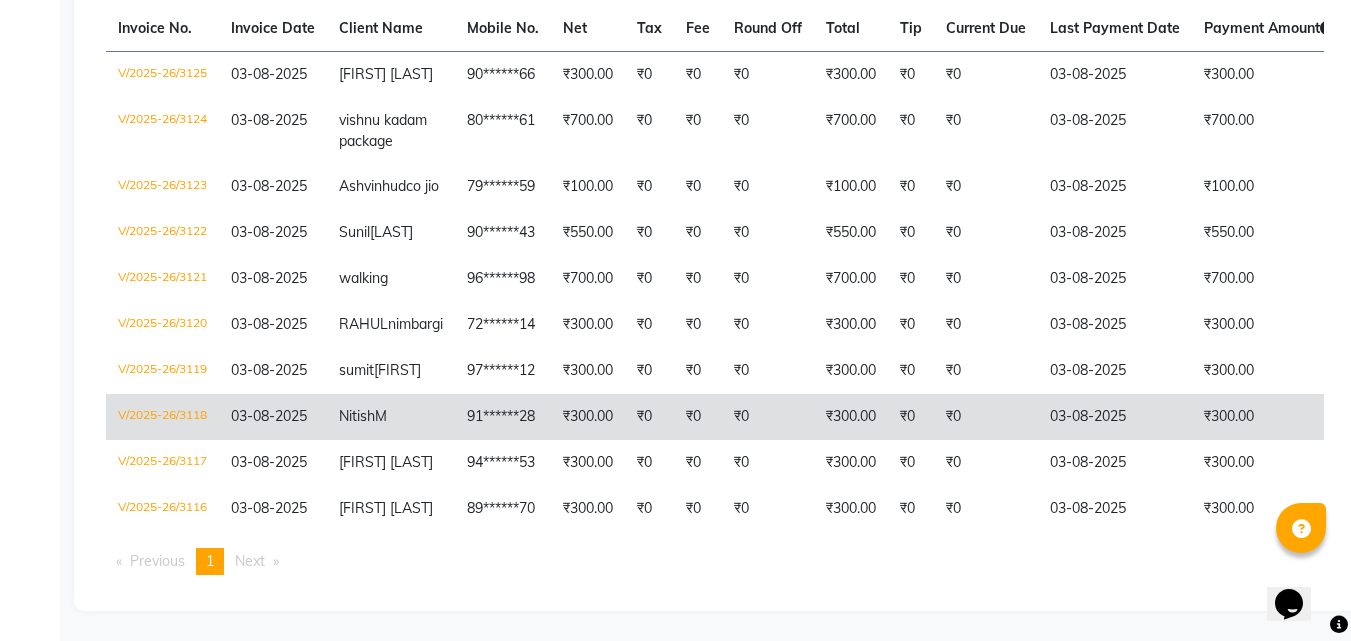 click on "Nitish  M" 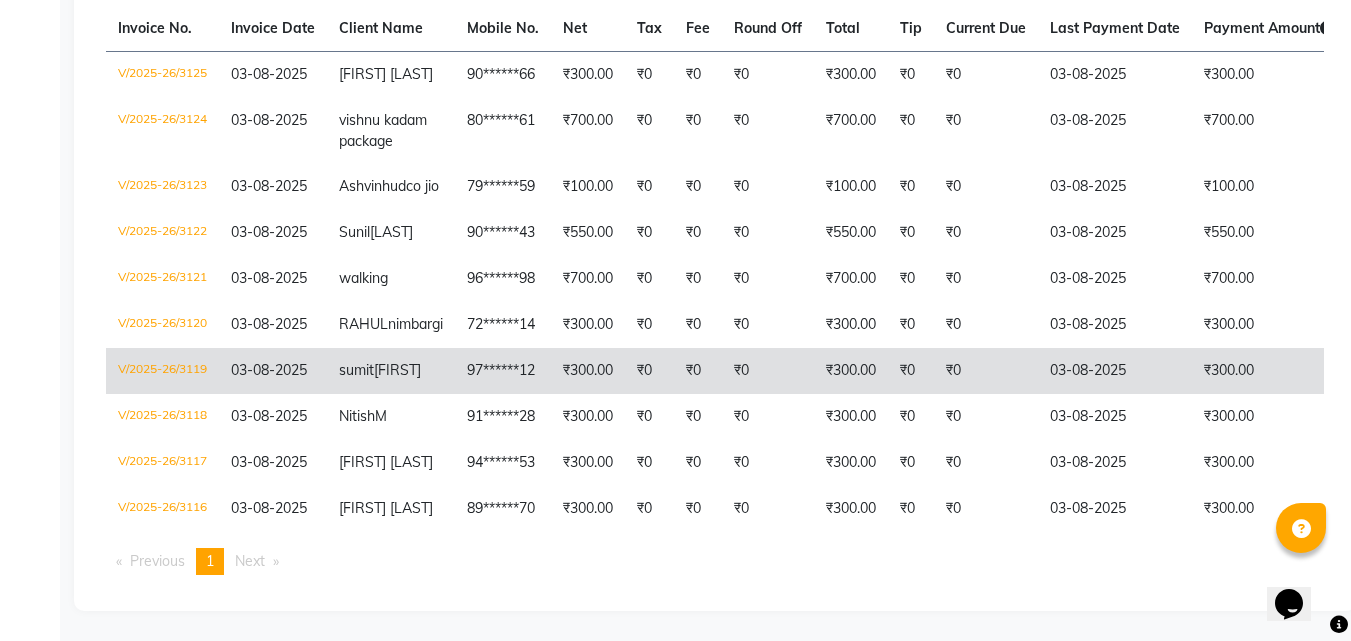 click on "chotulal" 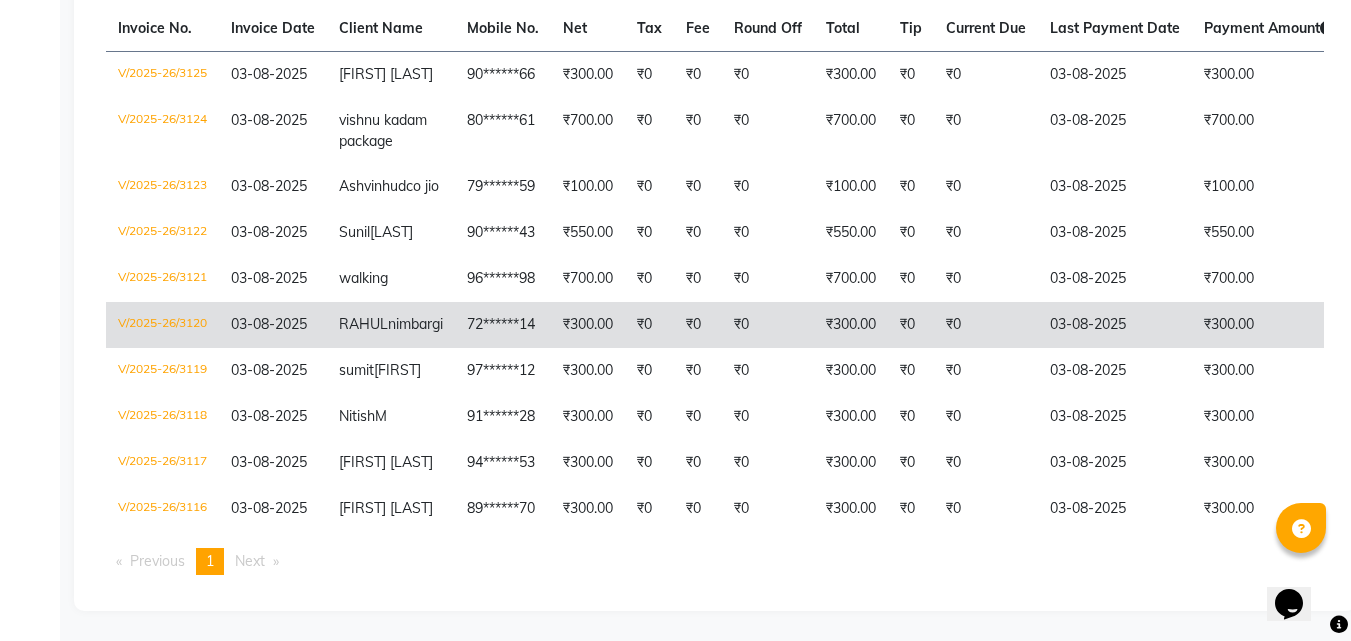 click on "RAHUL  nimbargi" 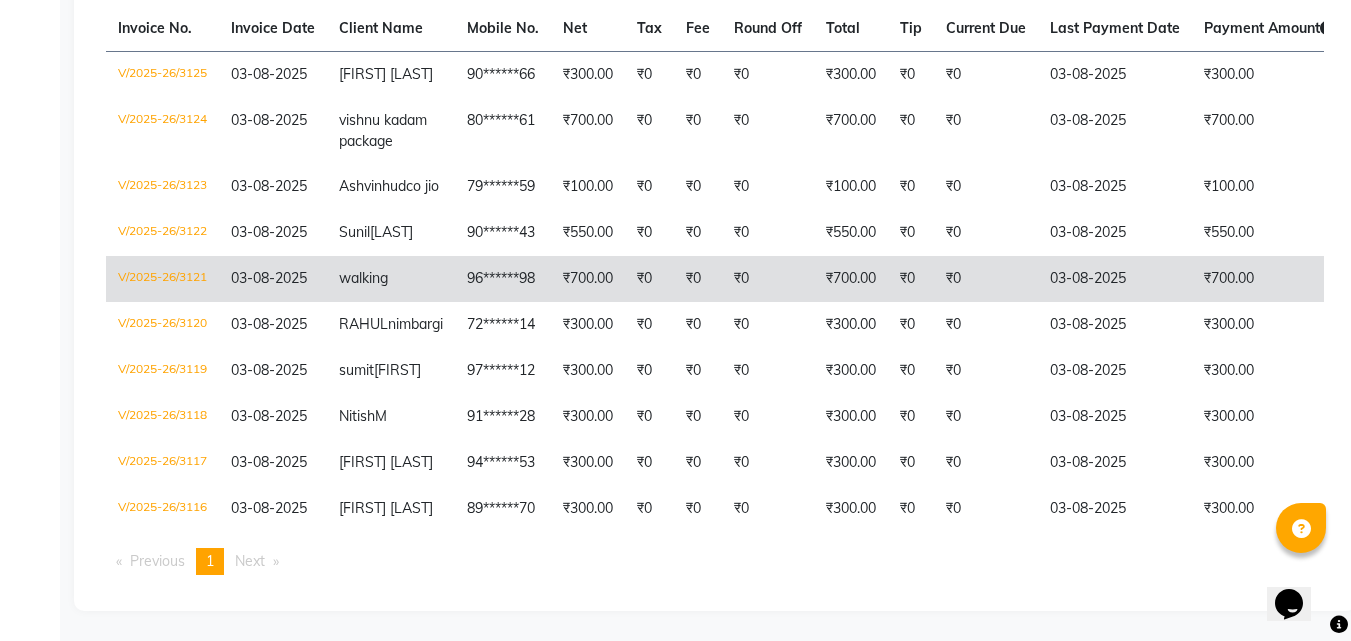 click on "walking" 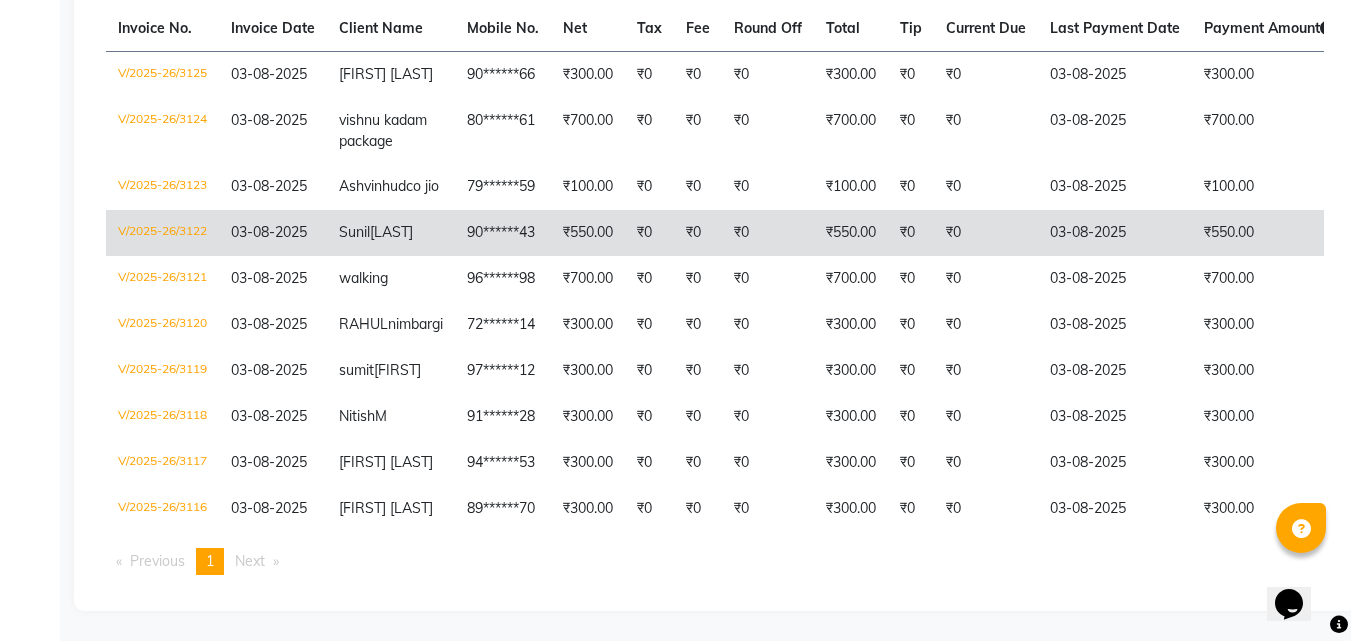 click on "Sunil  PUKALE" 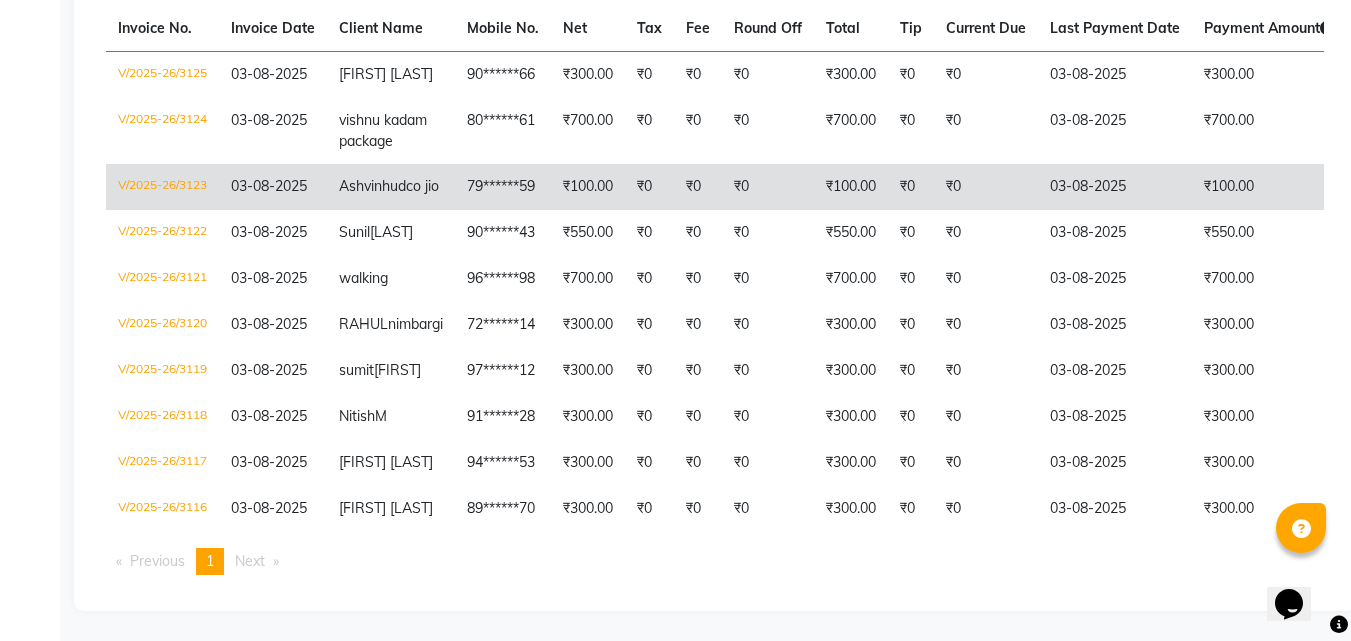 click on "79******59" 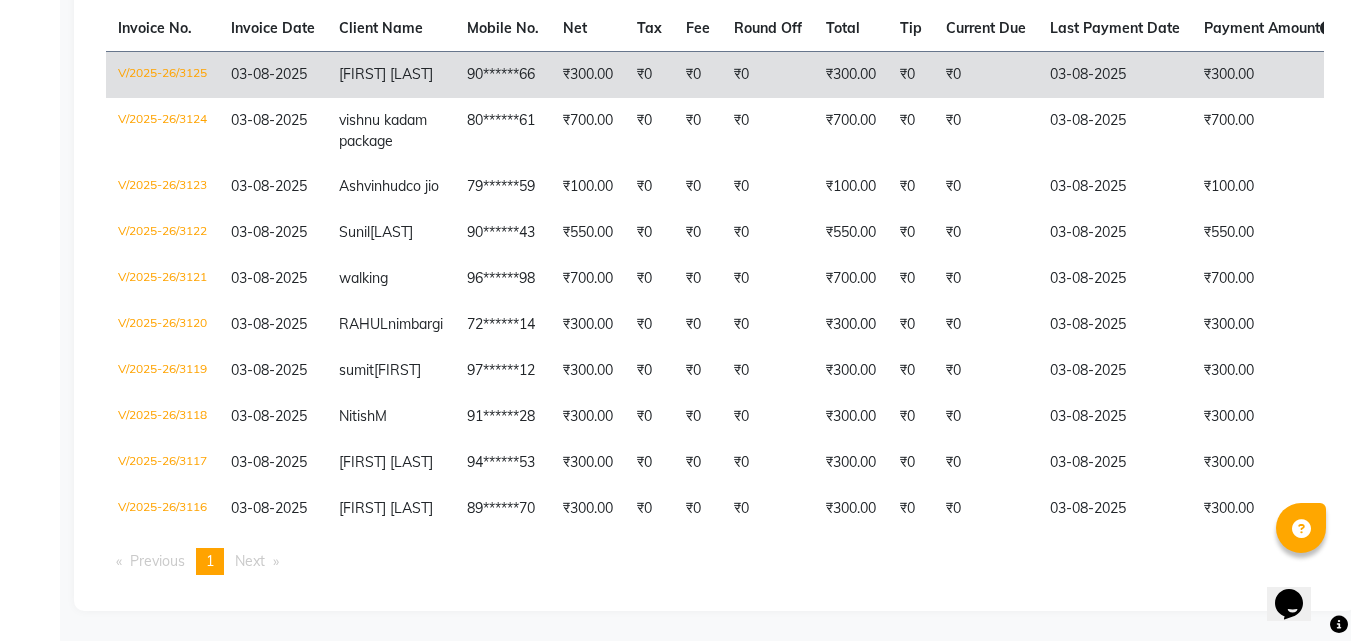 click on "Sneha balamkar" 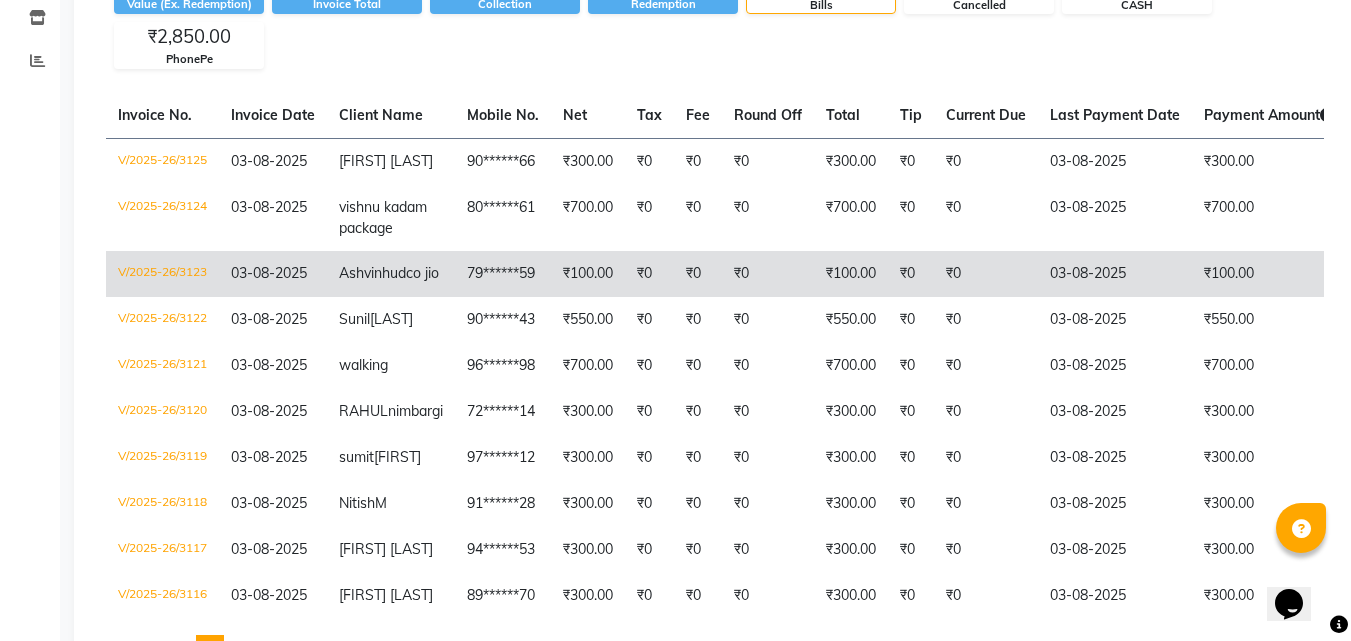scroll, scrollTop: 98, scrollLeft: 0, axis: vertical 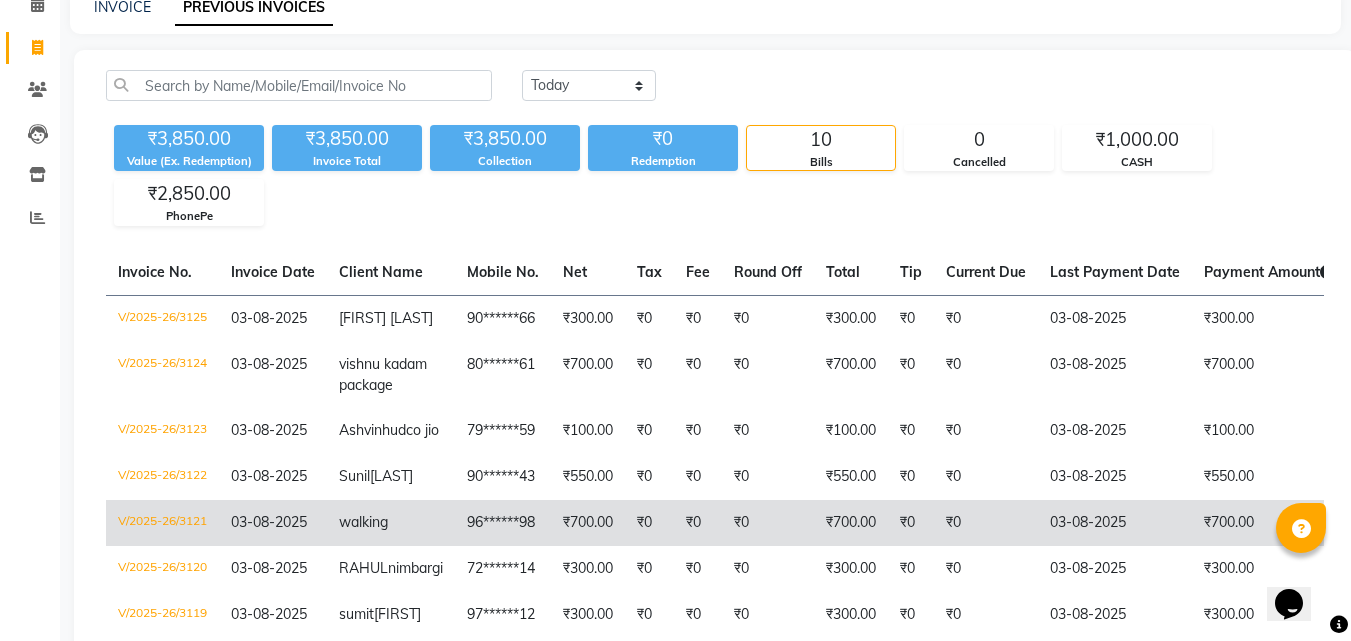 click on "walking" 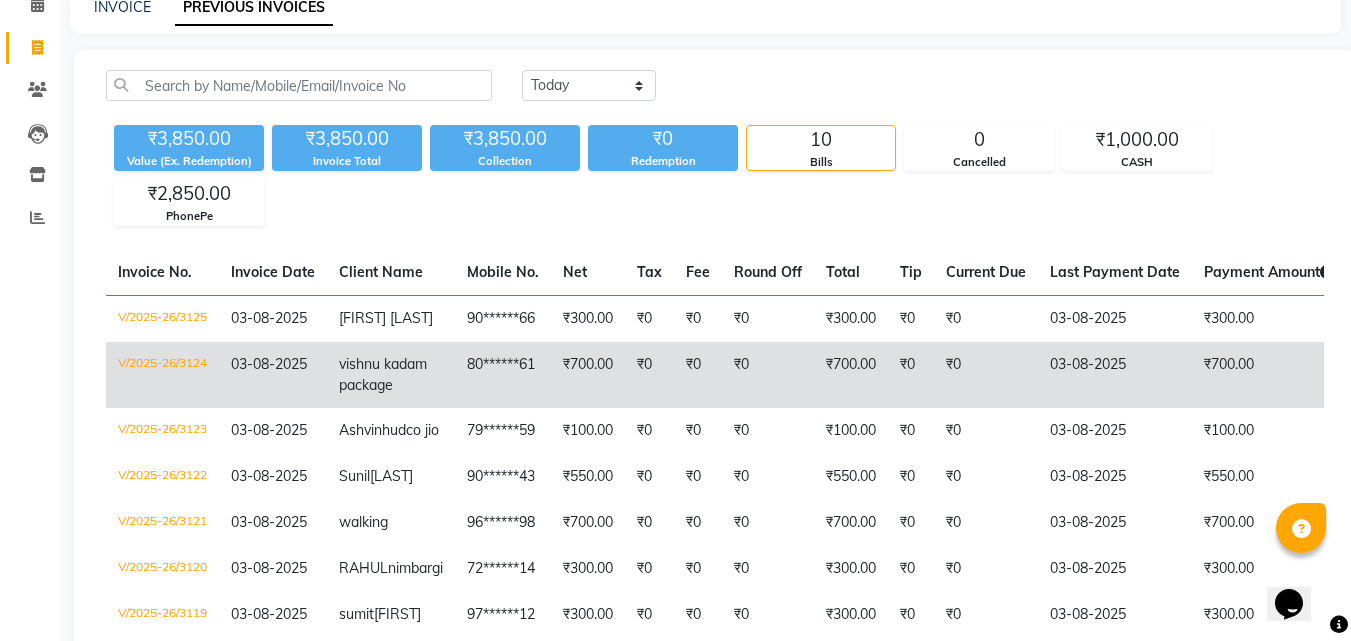 click on "₹700.00" 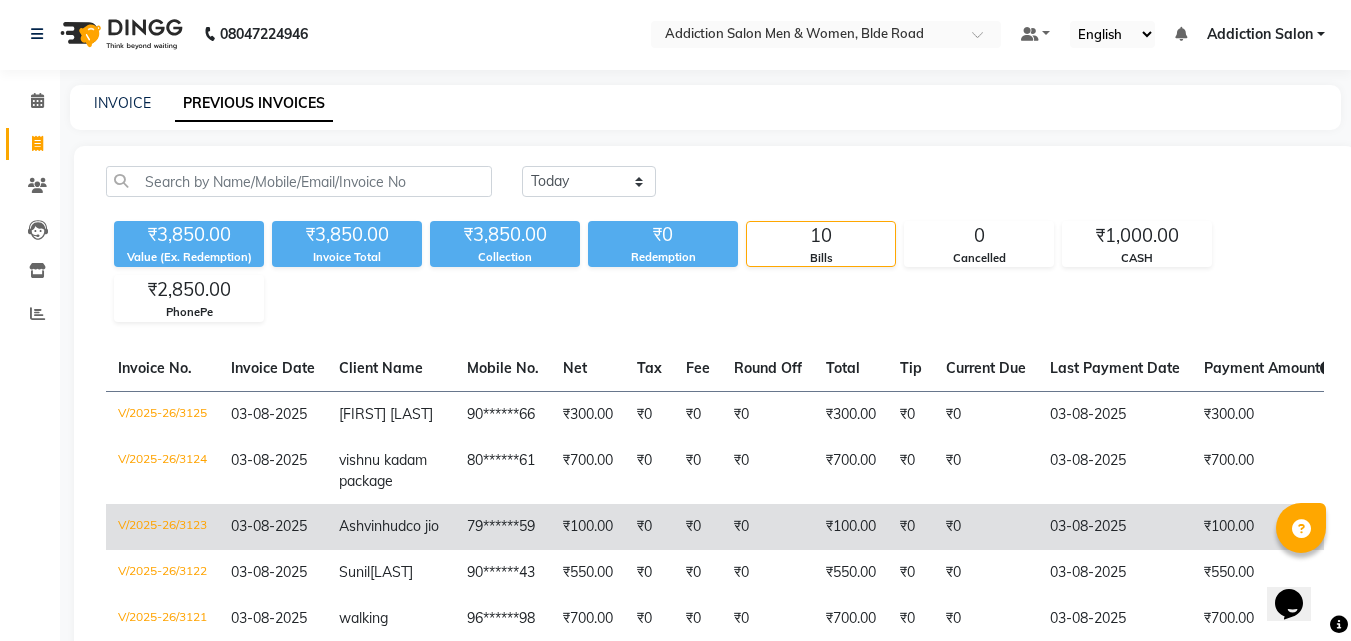 scroll, scrollTop: 0, scrollLeft: 0, axis: both 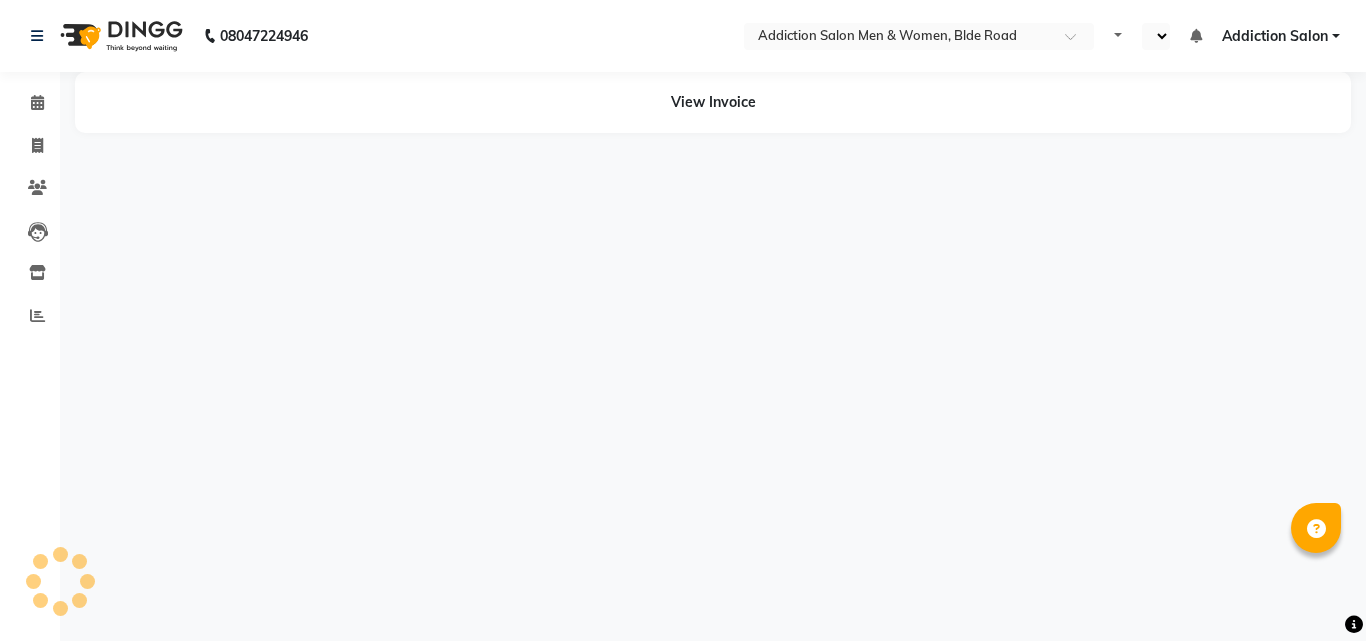 select on "en" 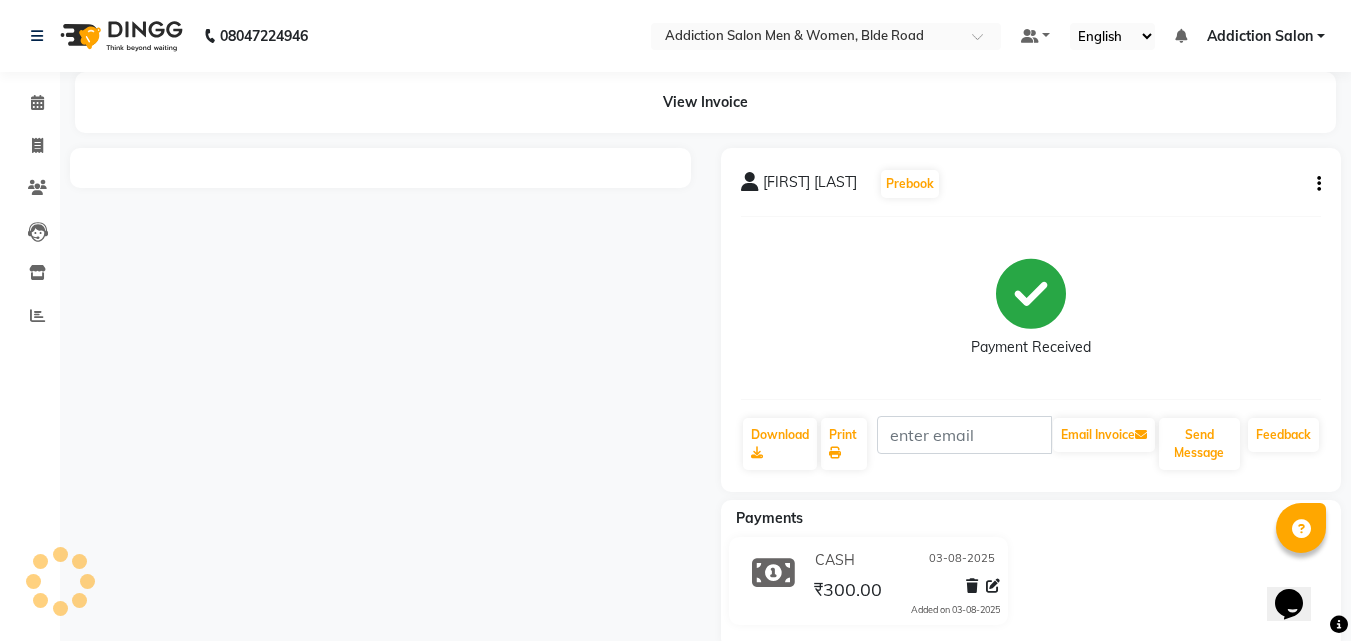 scroll, scrollTop: 0, scrollLeft: 0, axis: both 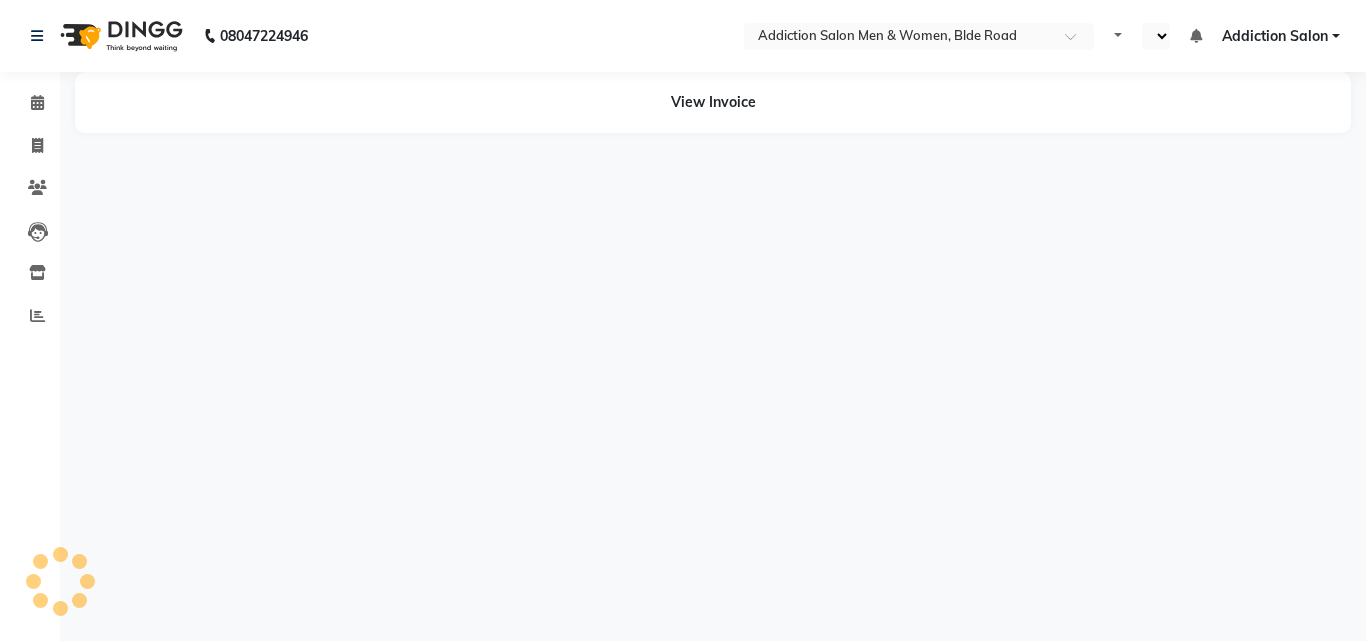 select on "en" 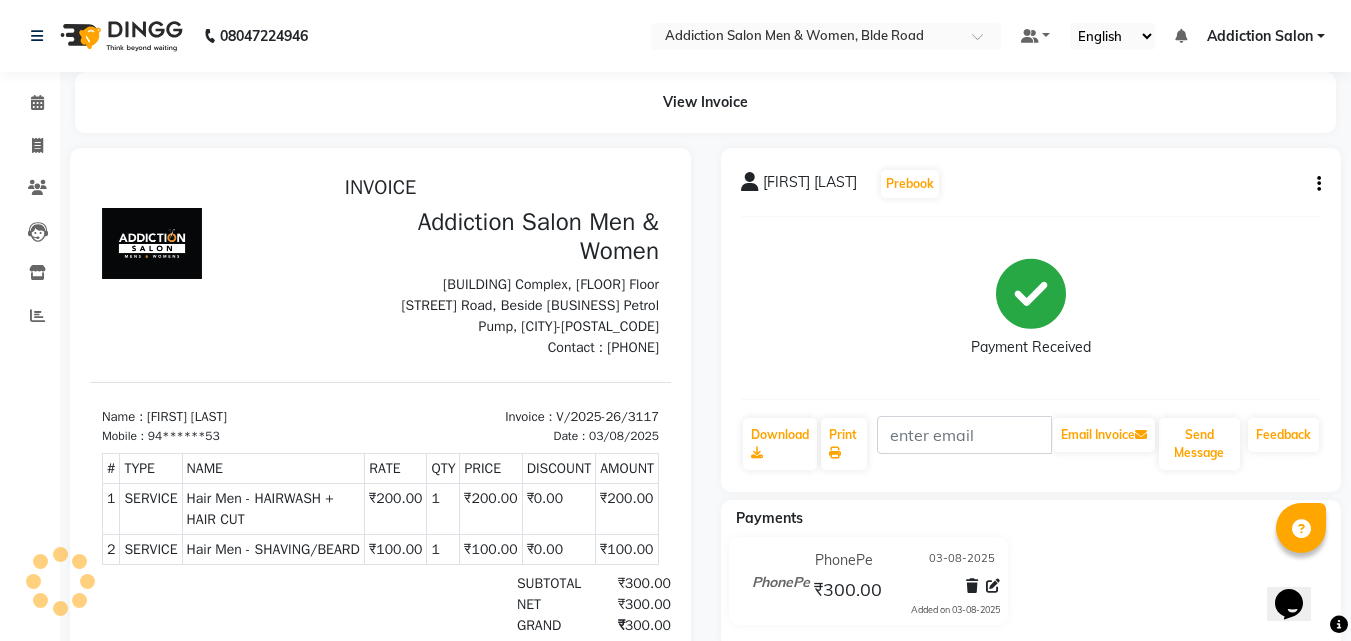 scroll, scrollTop: 0, scrollLeft: 0, axis: both 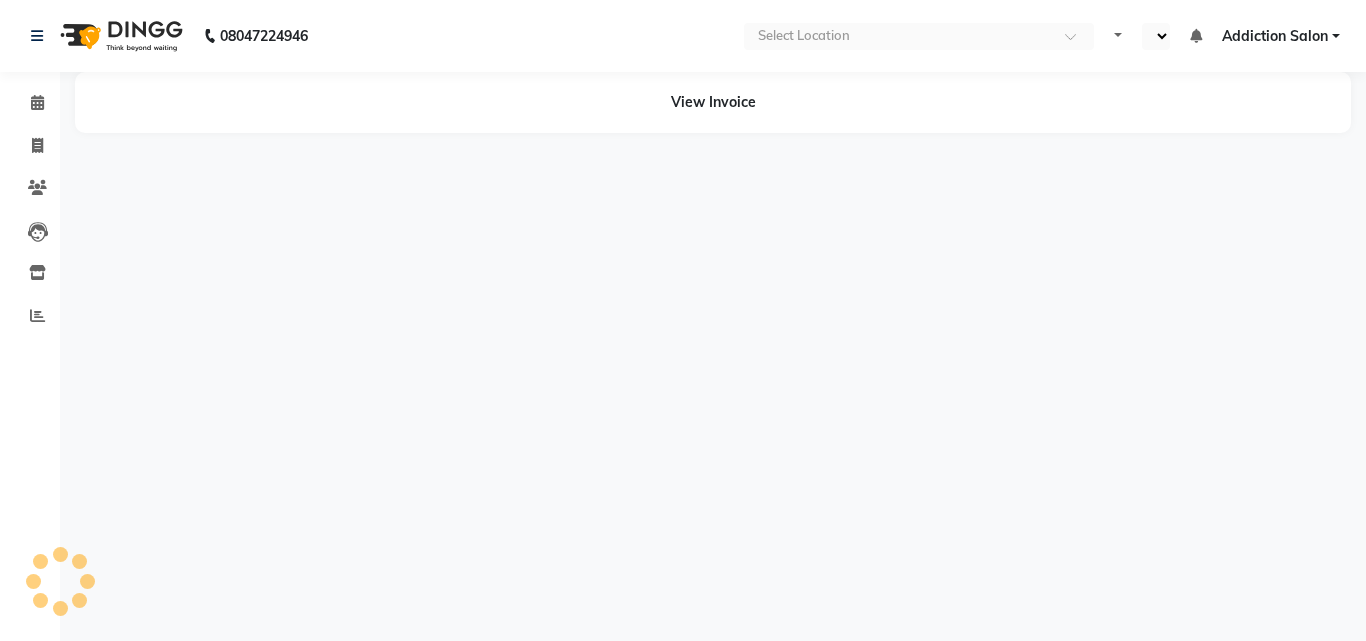 select on "en" 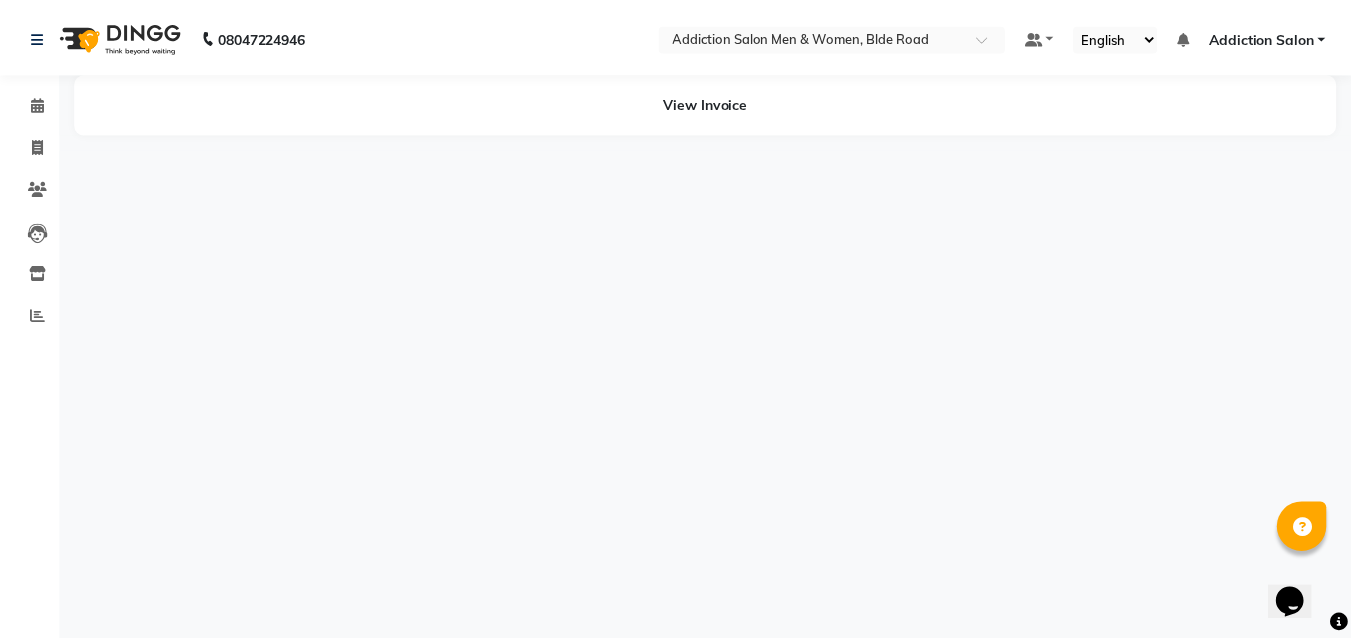 scroll, scrollTop: 0, scrollLeft: 0, axis: both 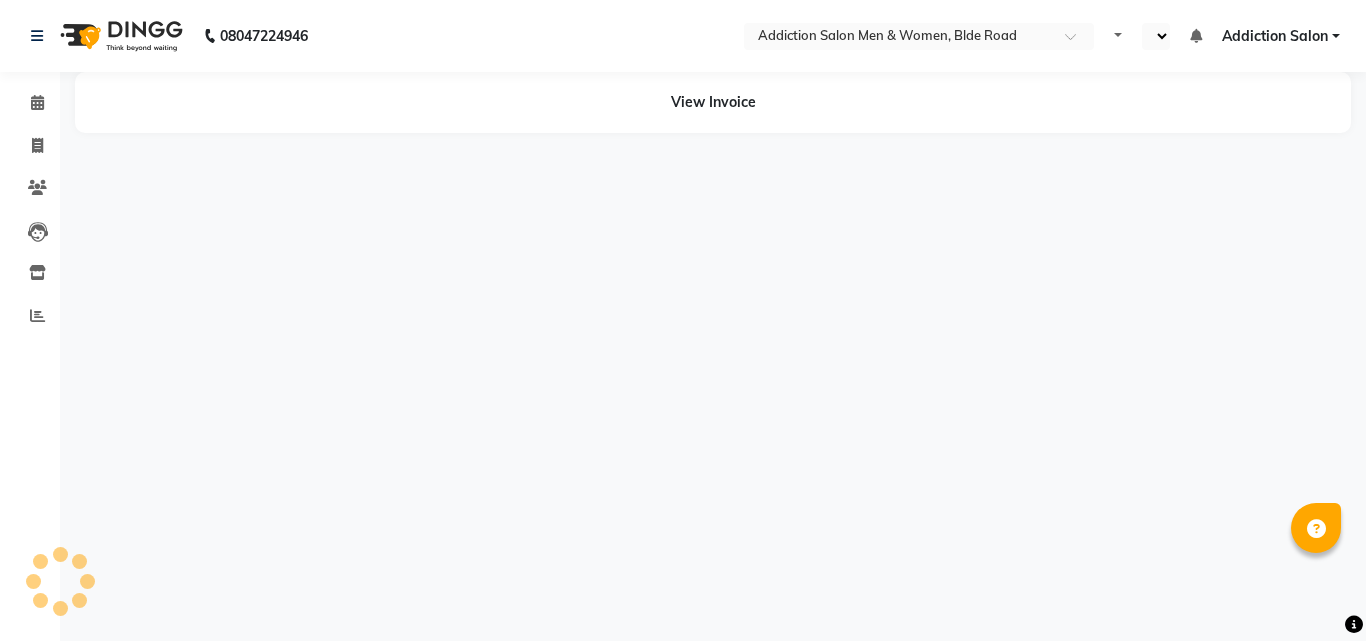select on "en" 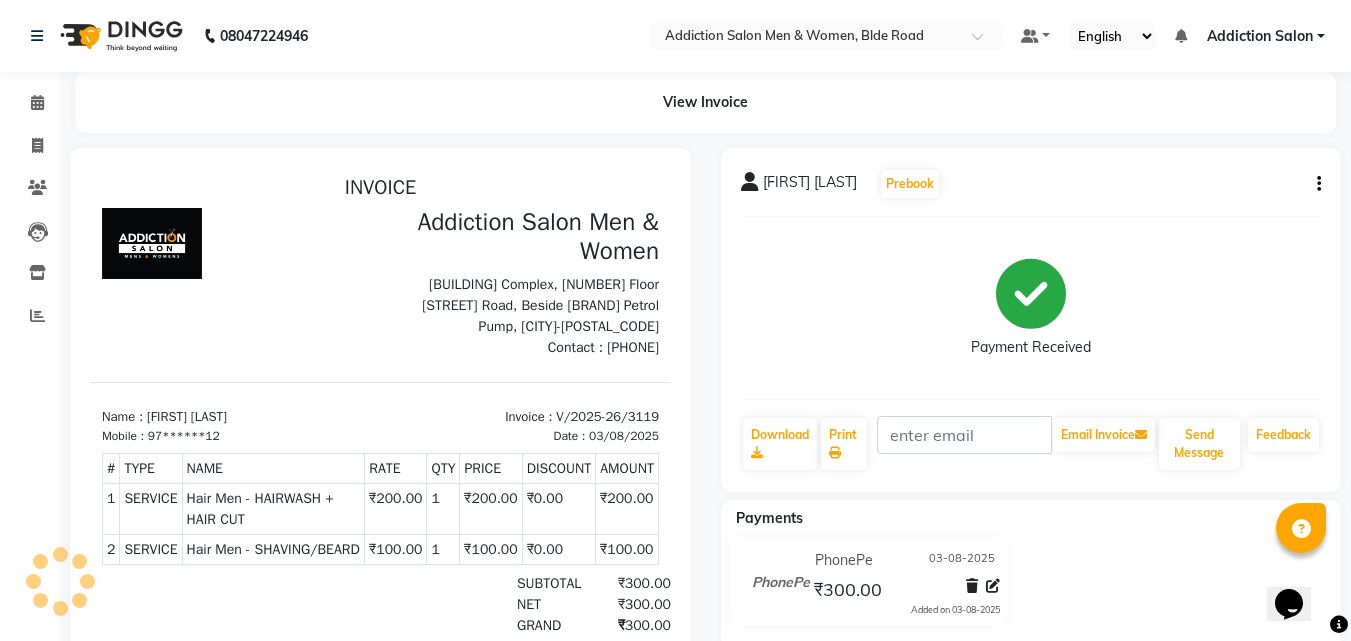 scroll, scrollTop: 0, scrollLeft: 0, axis: both 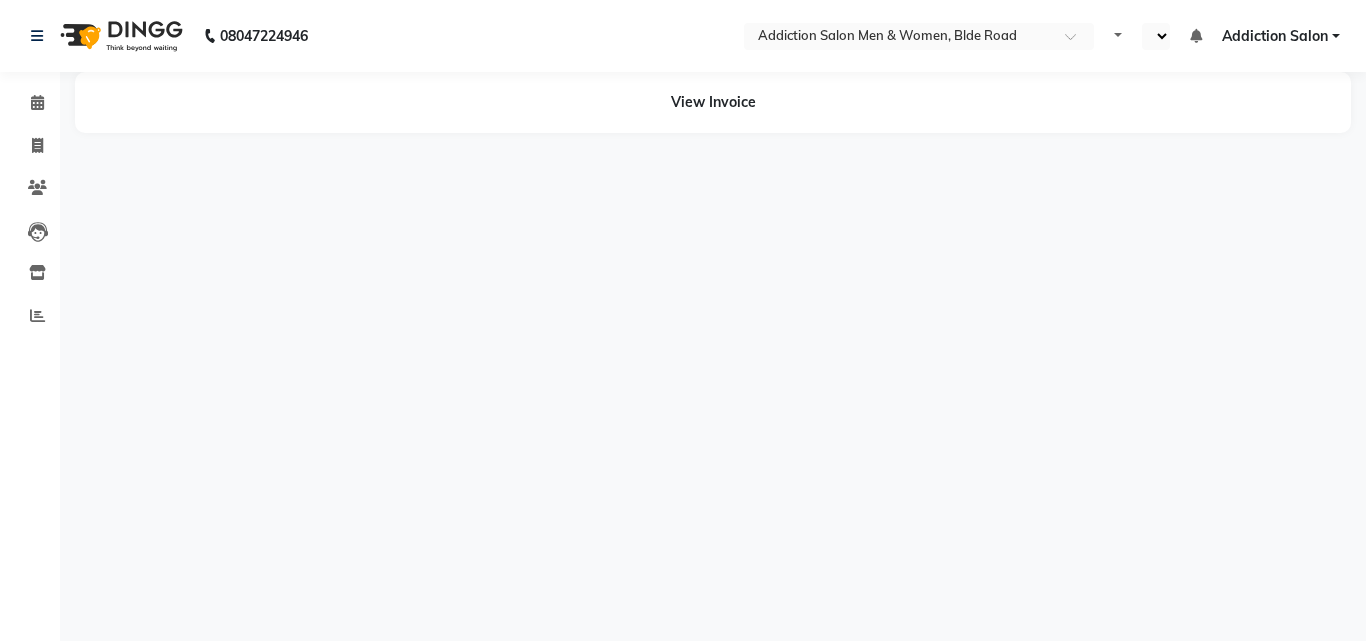 select on "en" 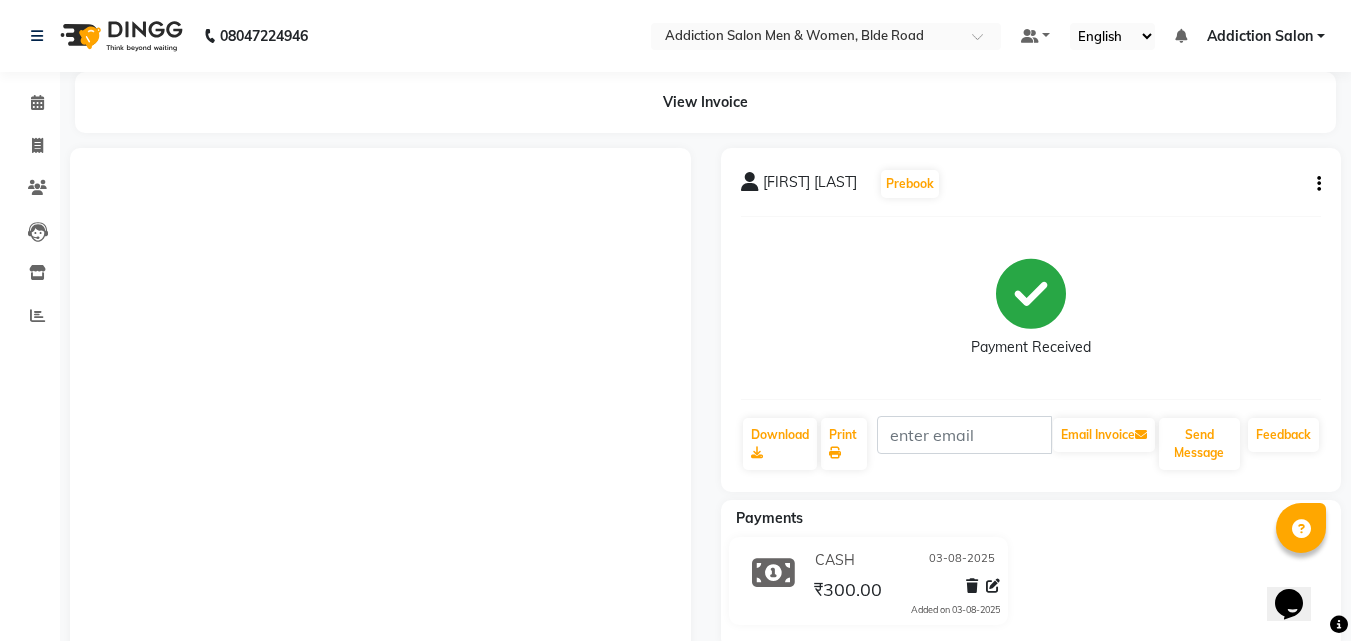 scroll, scrollTop: 0, scrollLeft: 0, axis: both 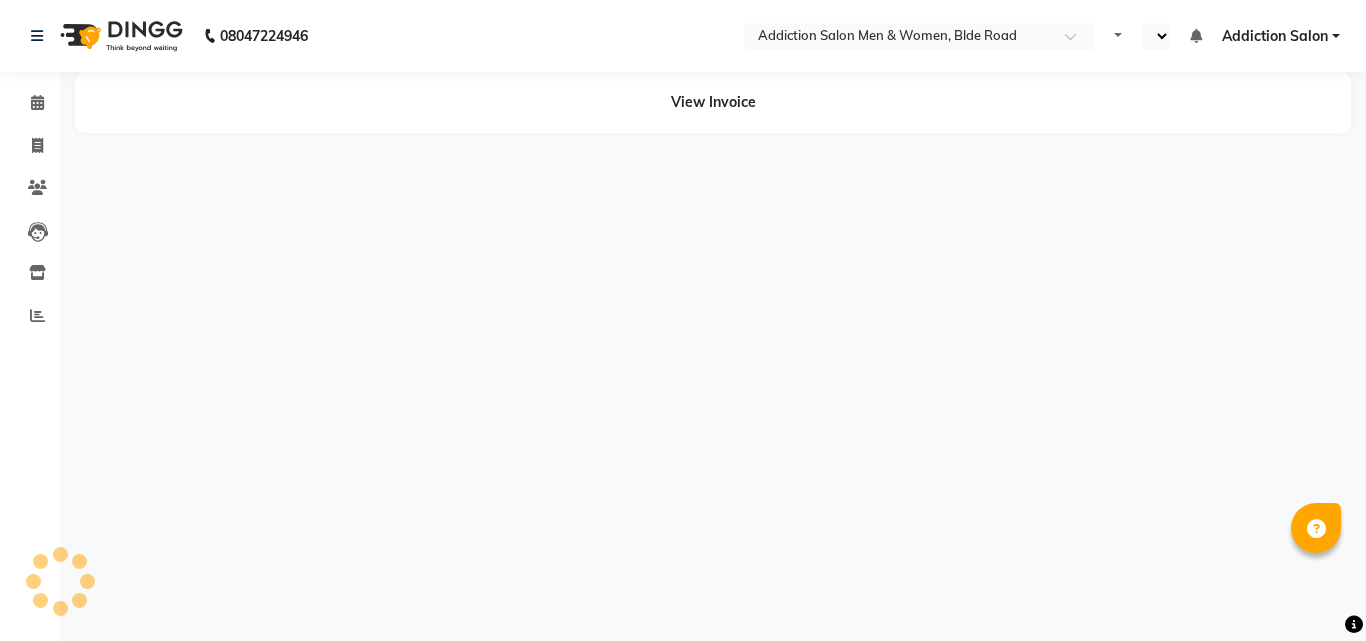 select on "en" 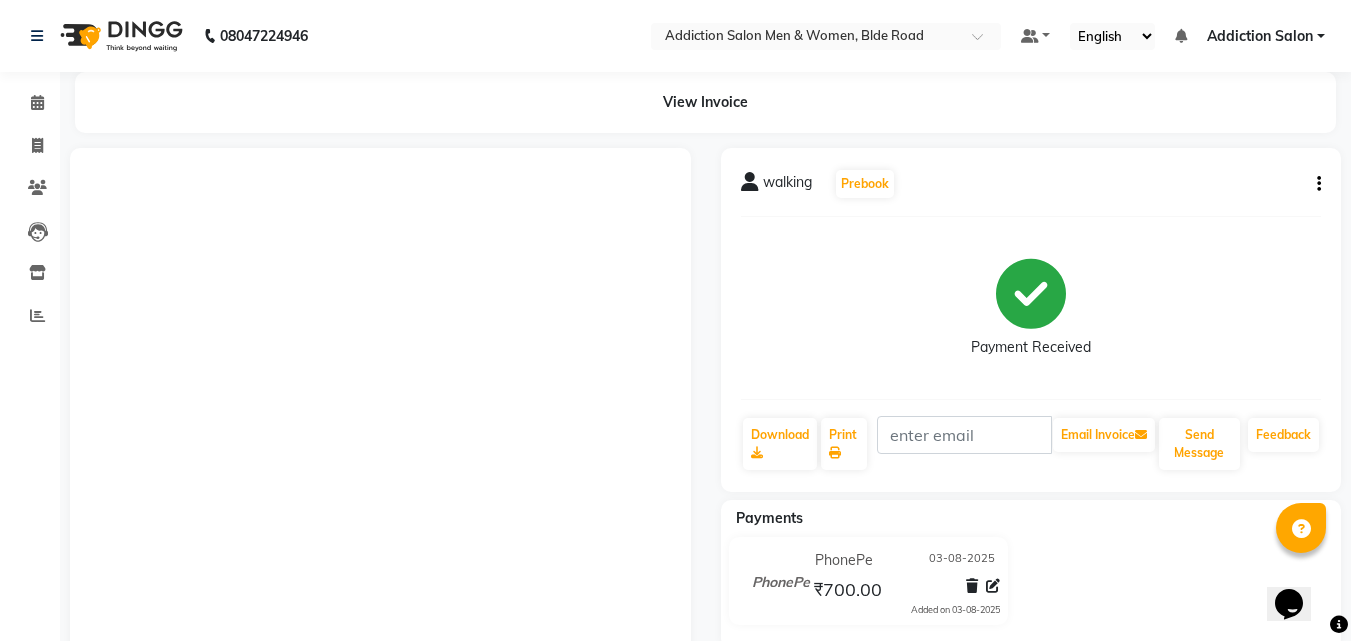 scroll, scrollTop: 0, scrollLeft: 0, axis: both 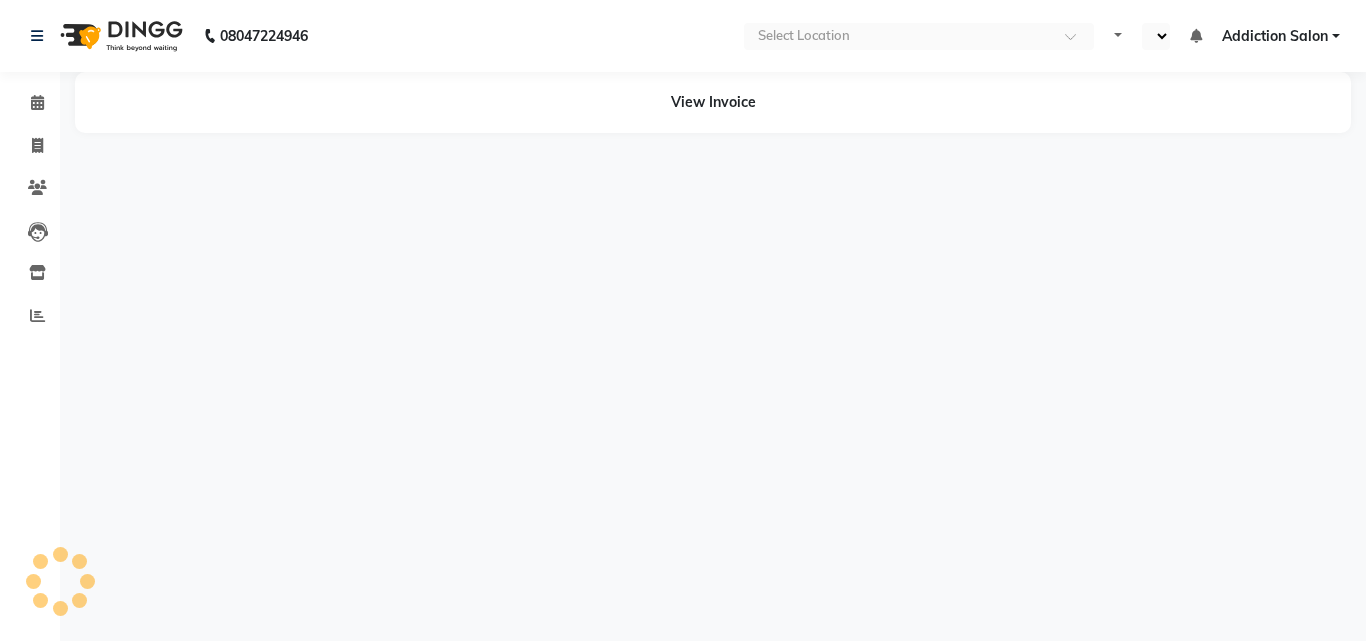 select on "en" 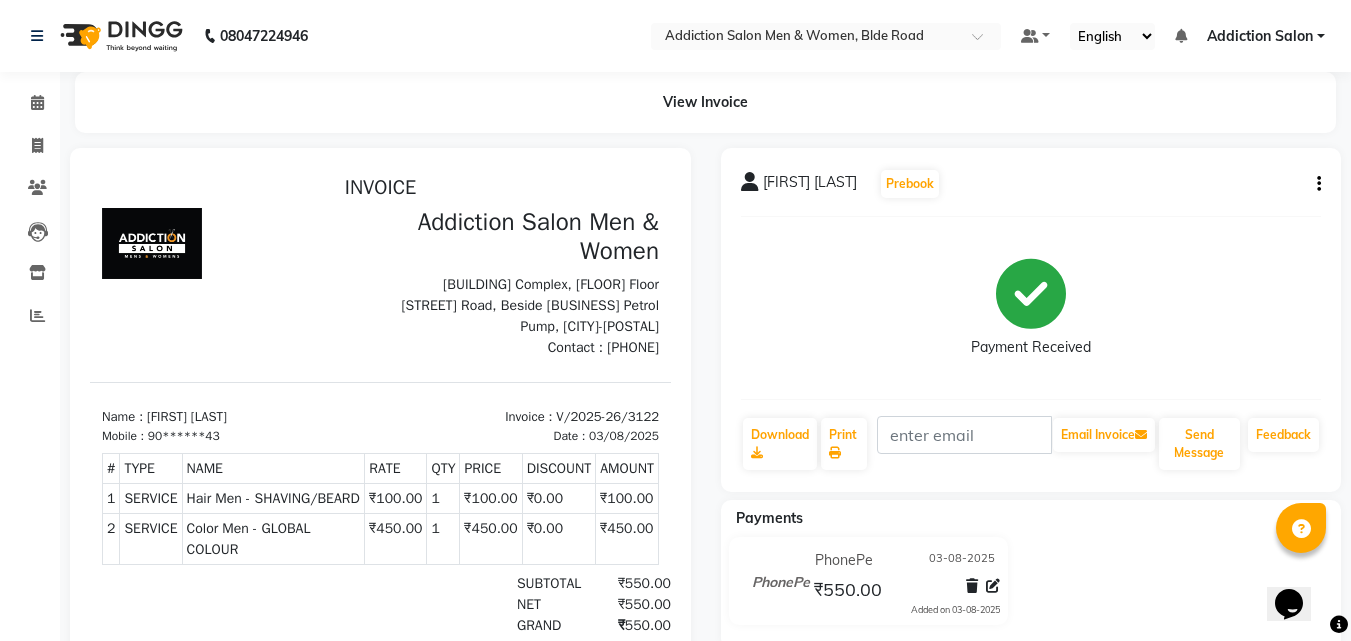 scroll, scrollTop: 0, scrollLeft: 0, axis: both 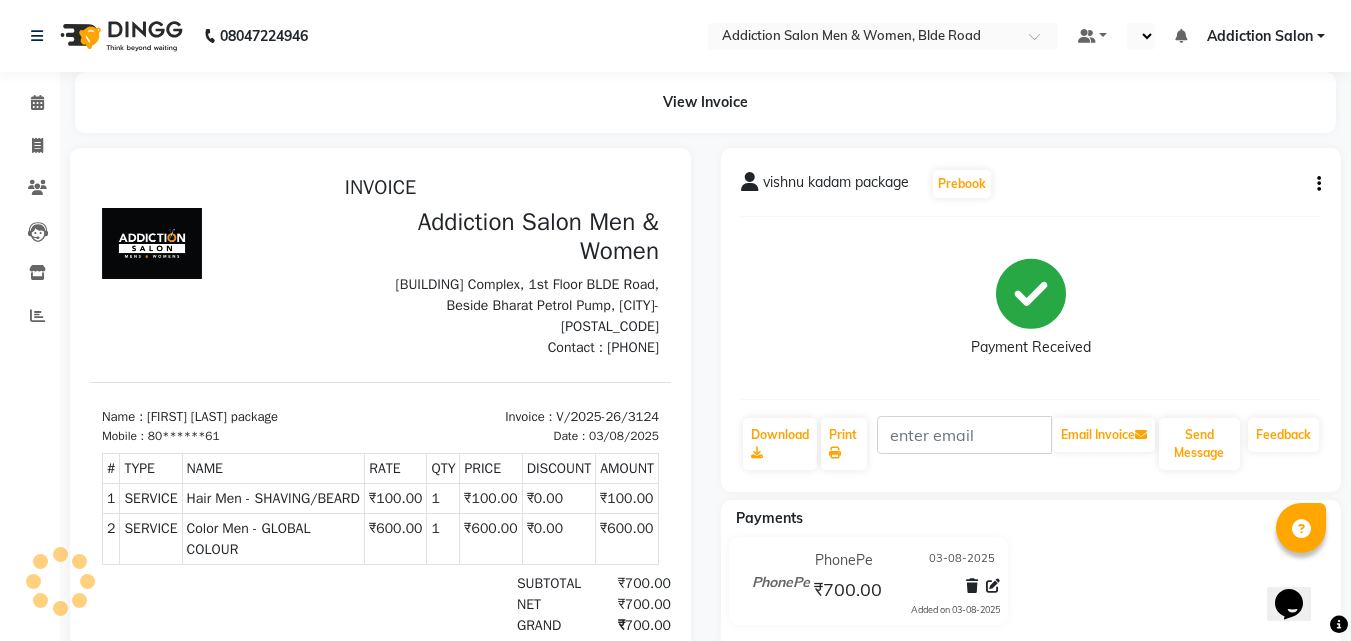 select on "en" 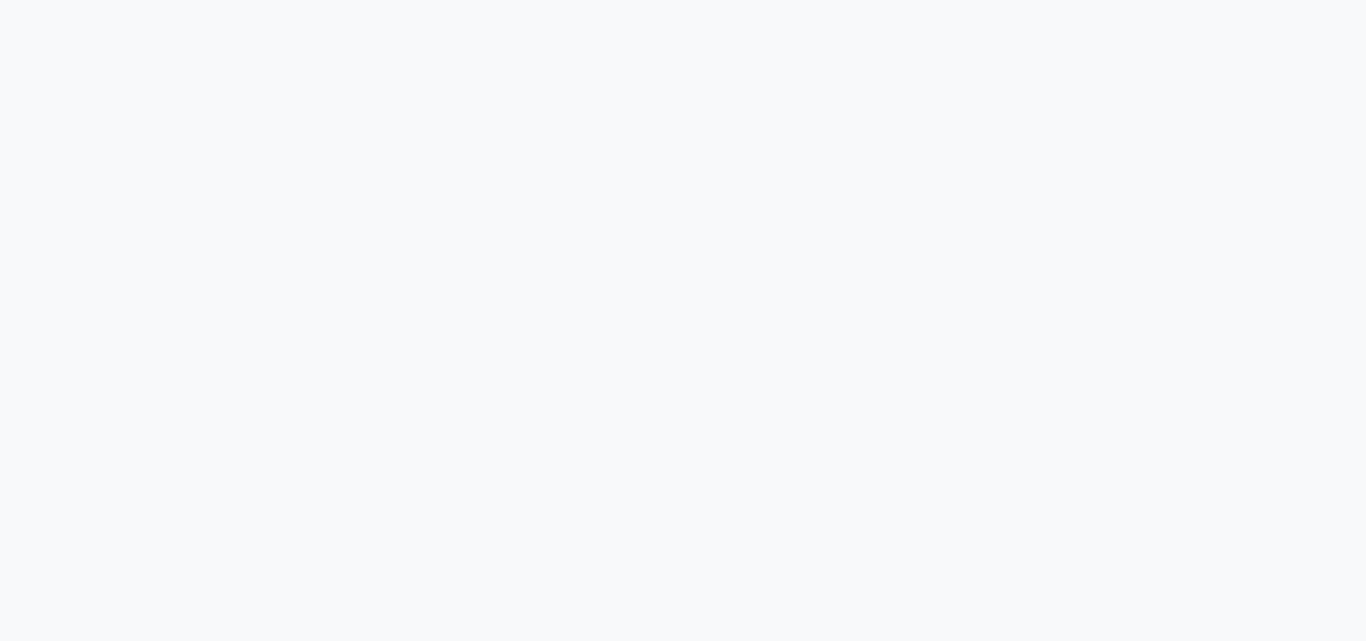 scroll, scrollTop: 0, scrollLeft: 0, axis: both 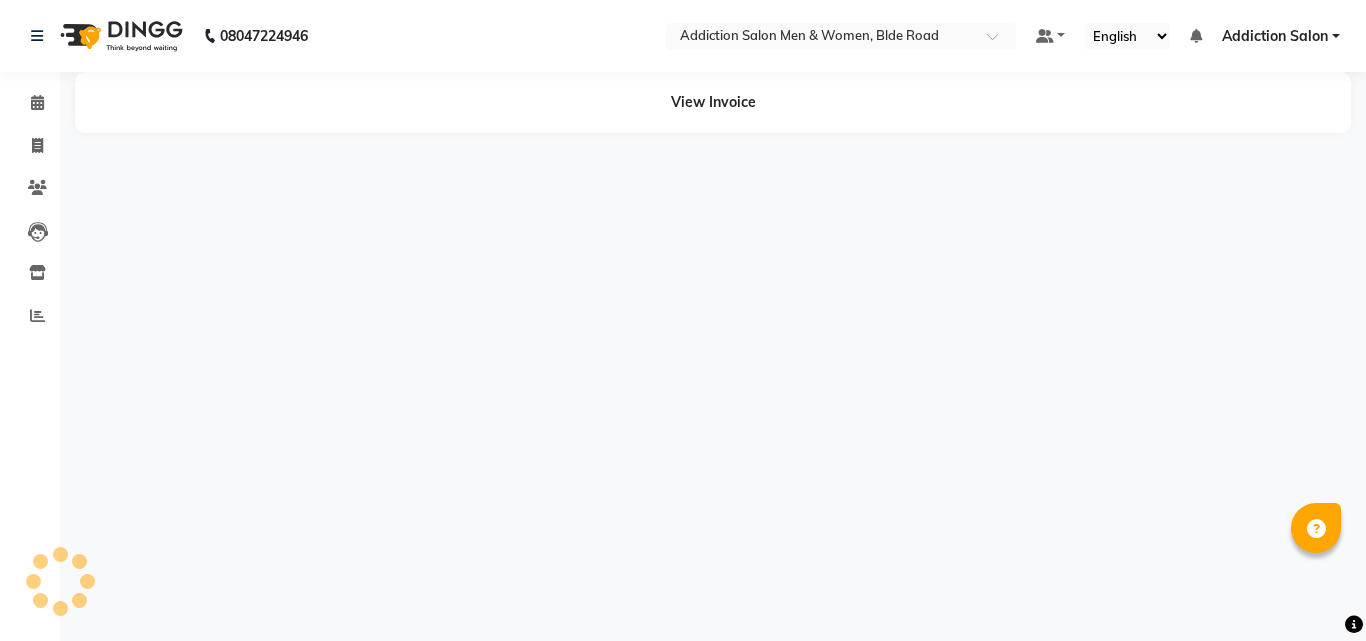 select on "en" 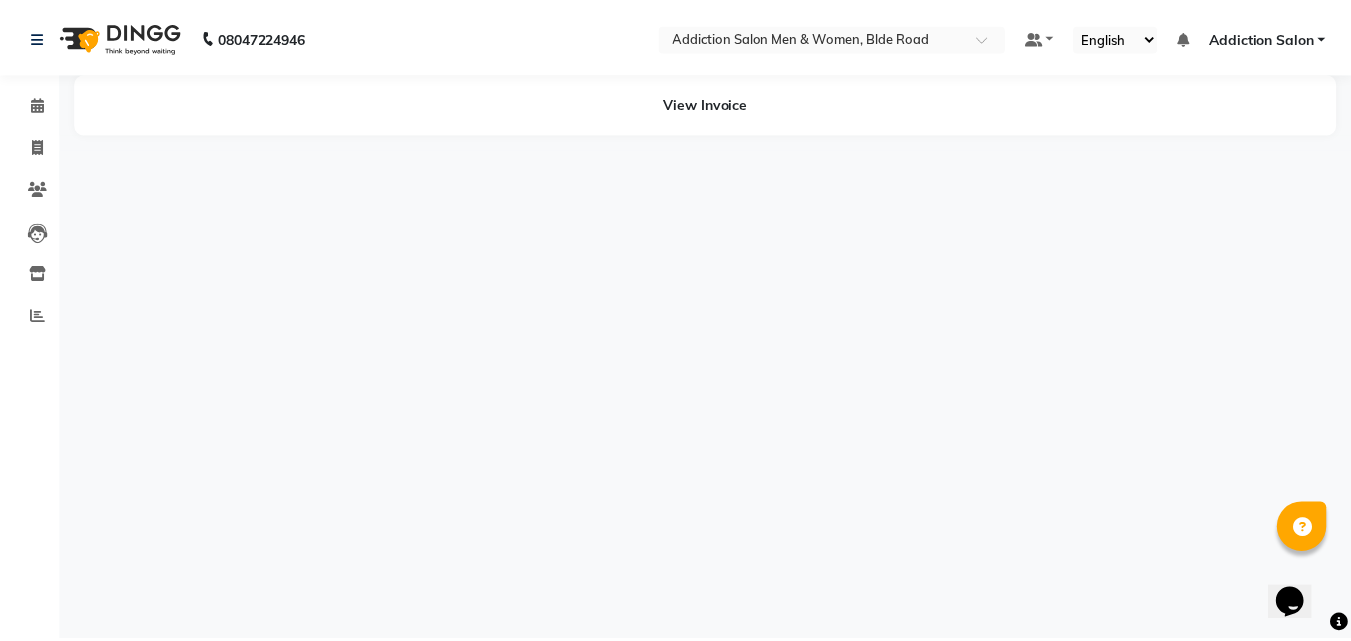 scroll, scrollTop: 0, scrollLeft: 0, axis: both 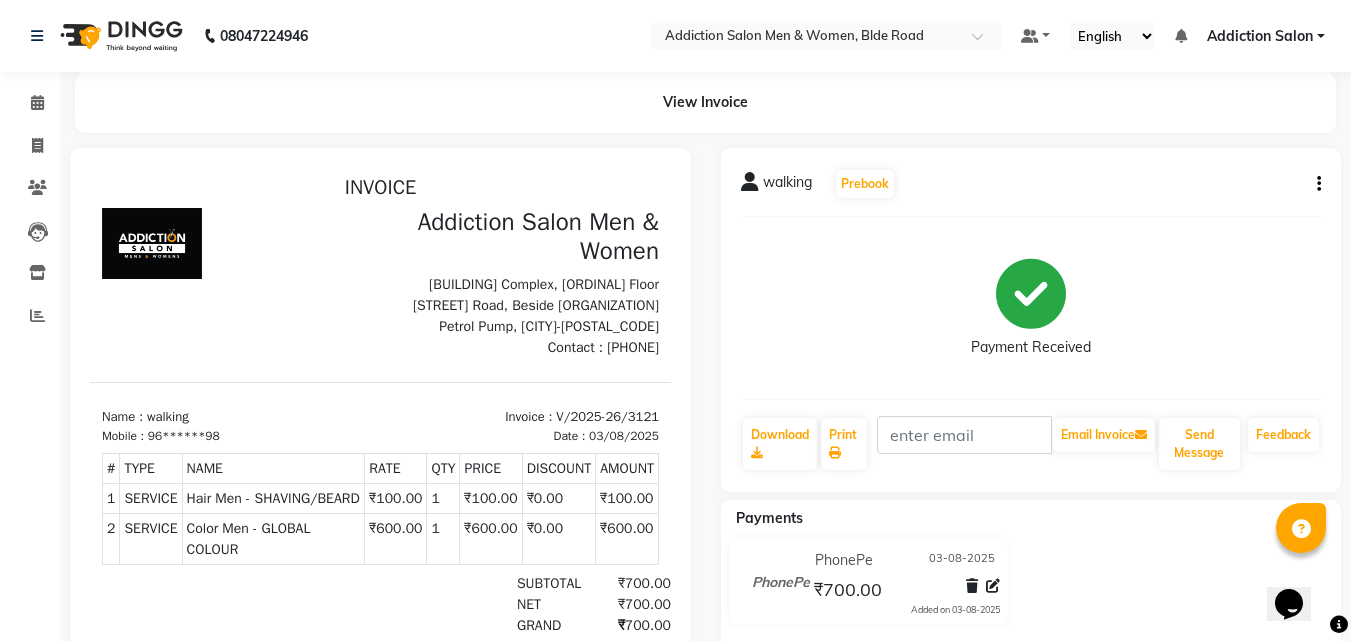 click 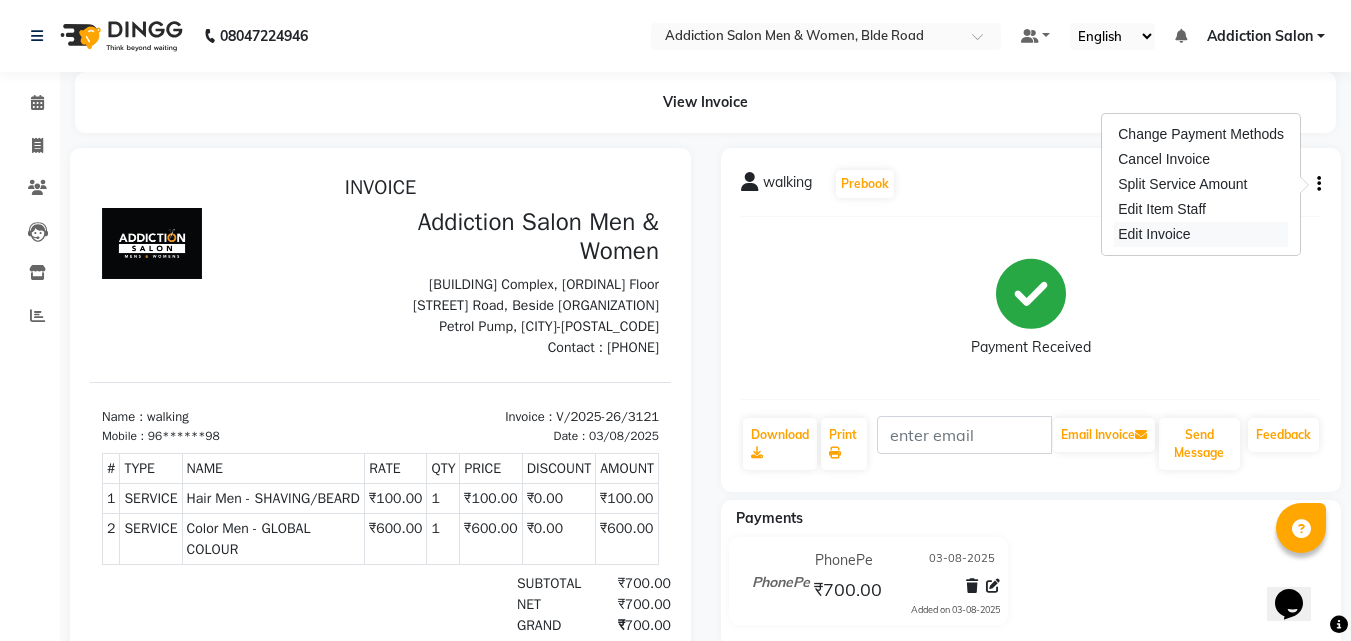 click on "Edit Invoice" at bounding box center (1201, 234) 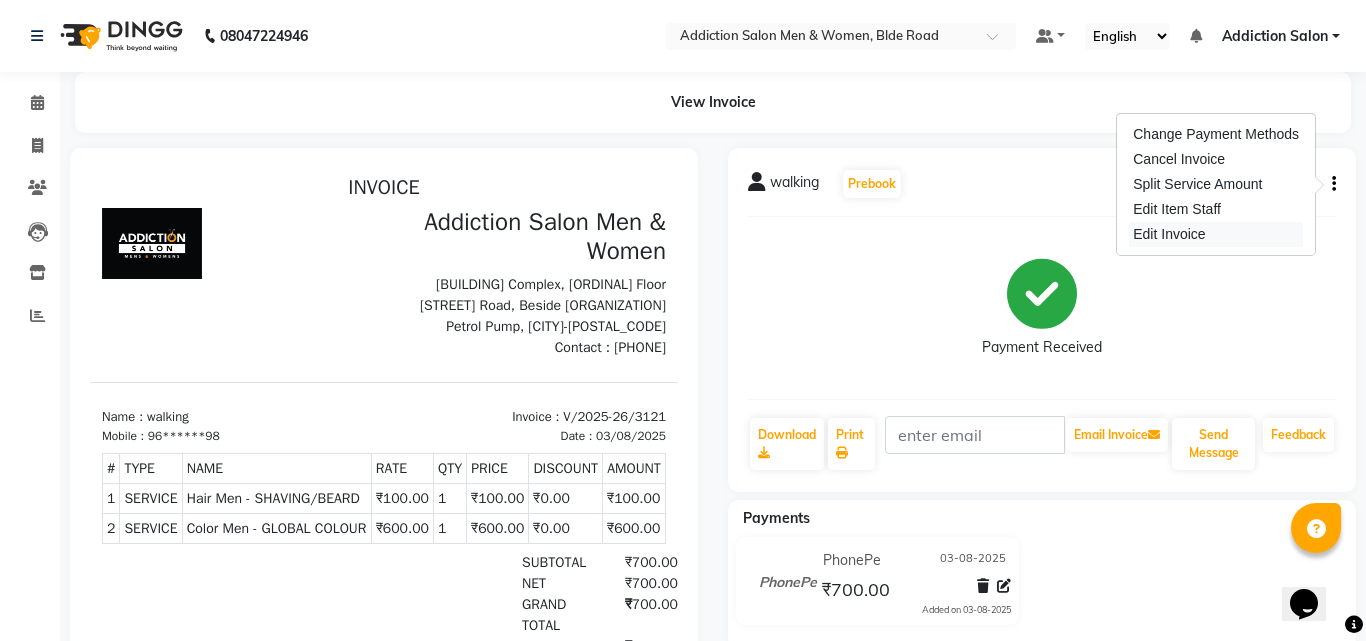 select on "service" 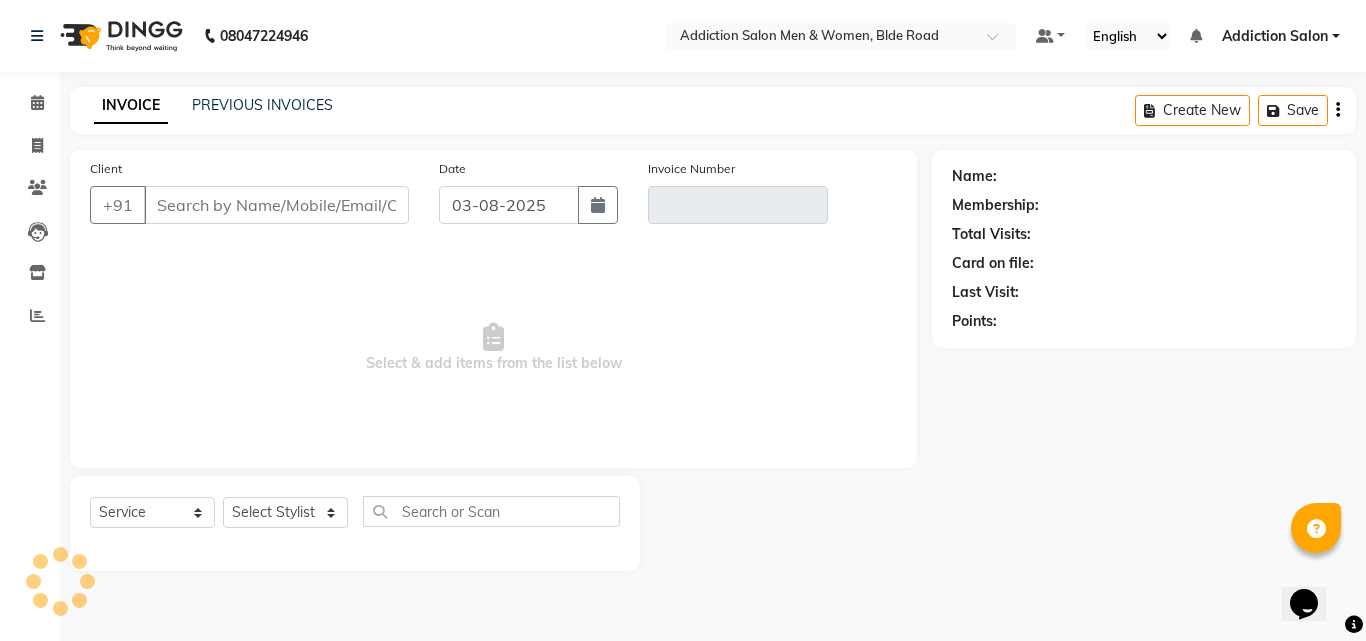 type on "96******98" 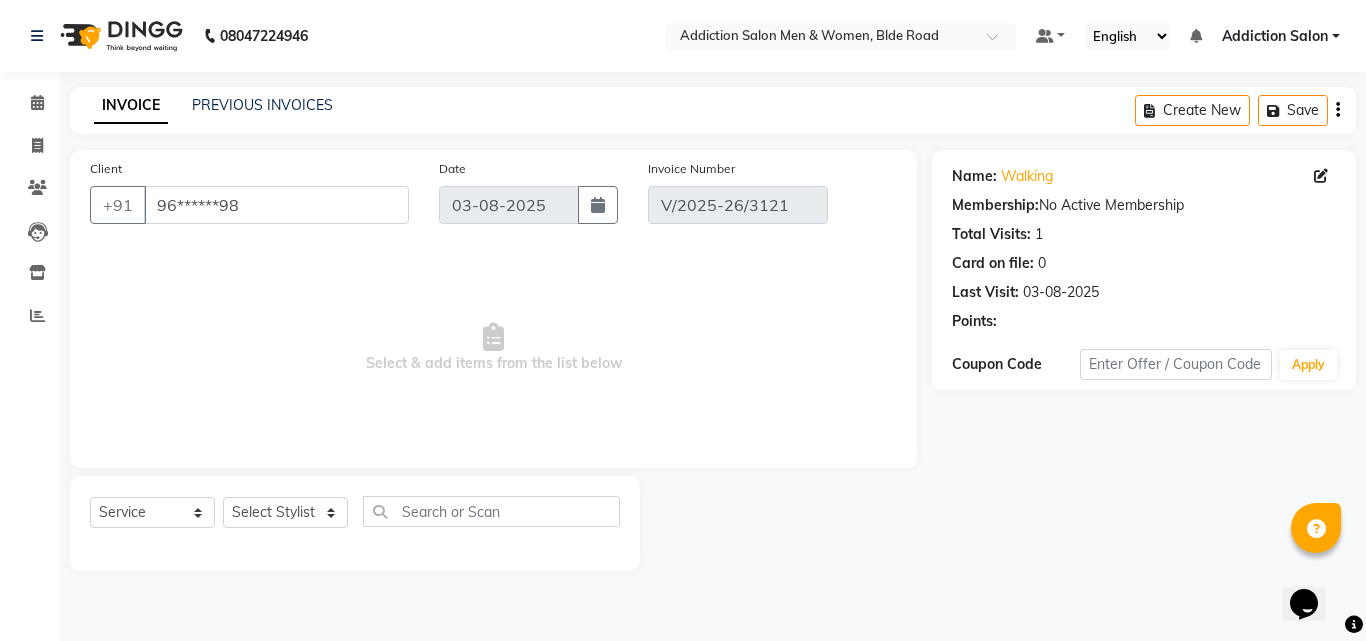 select on "select" 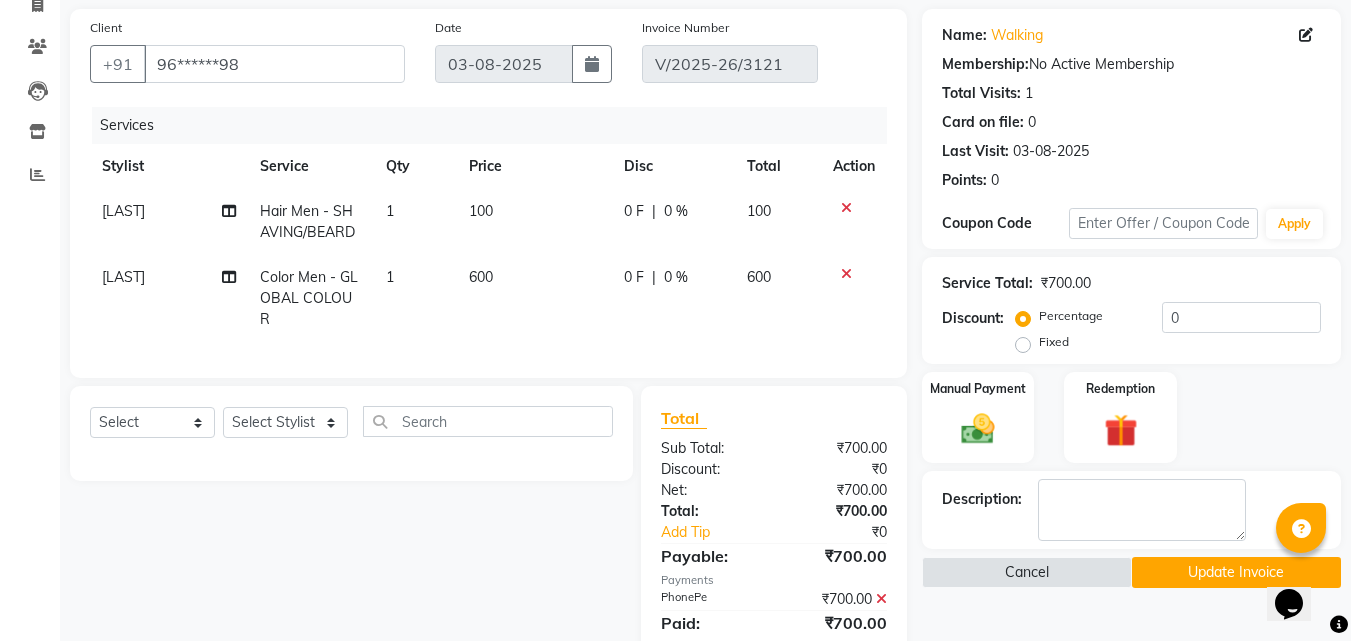 scroll, scrollTop: 200, scrollLeft: 0, axis: vertical 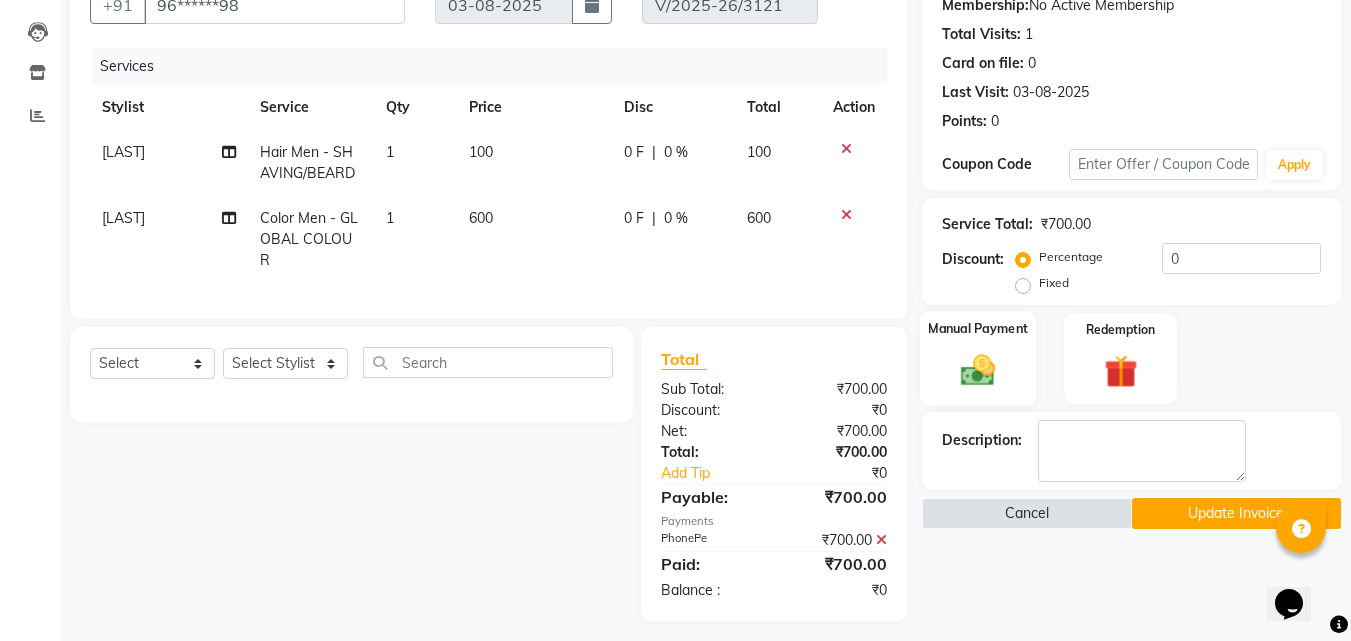 click 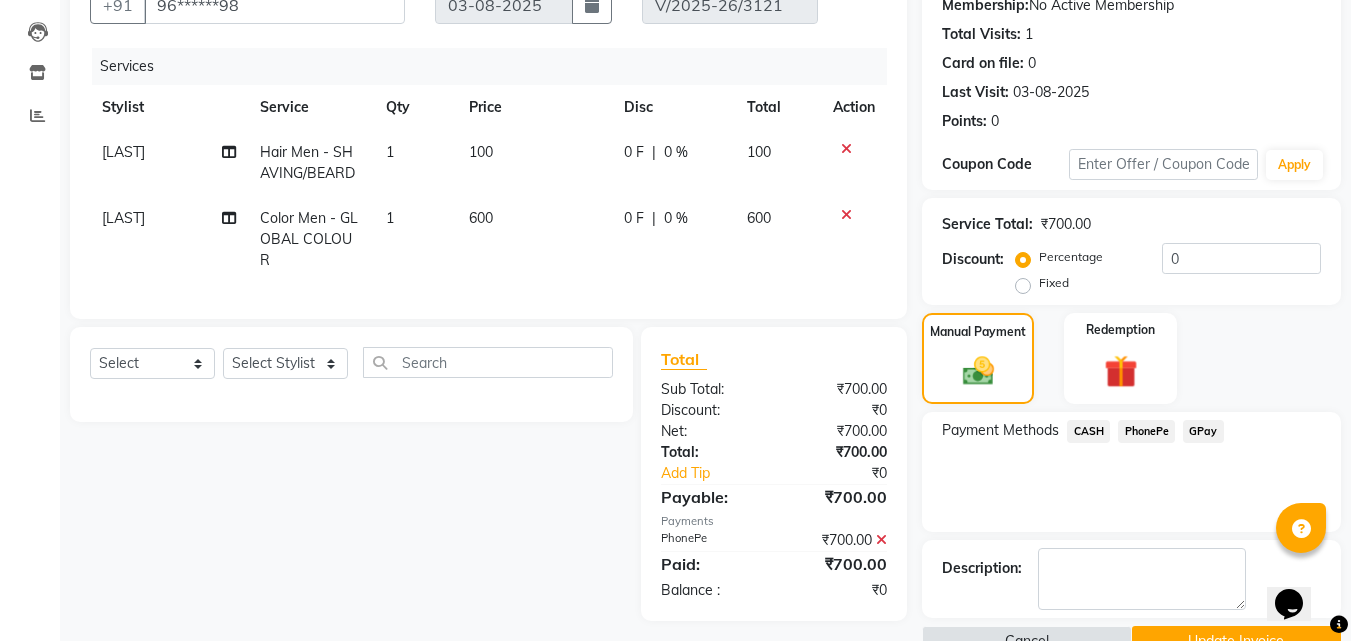click on "CASH" 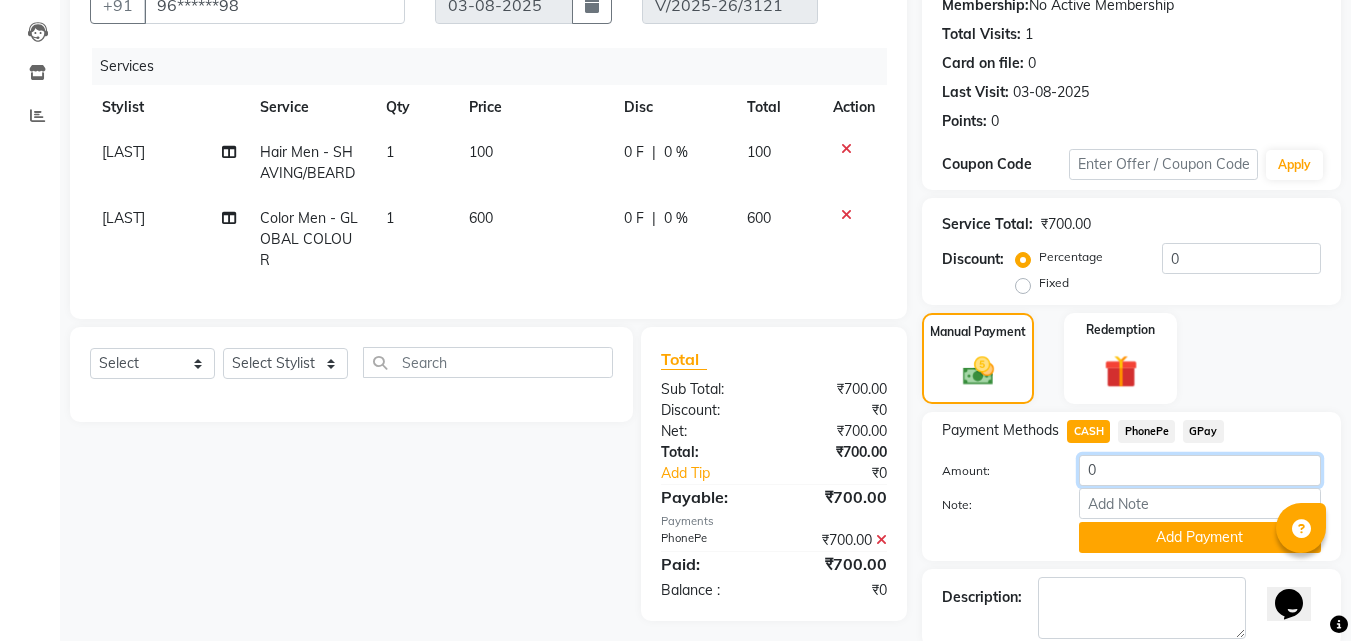 click on "0" 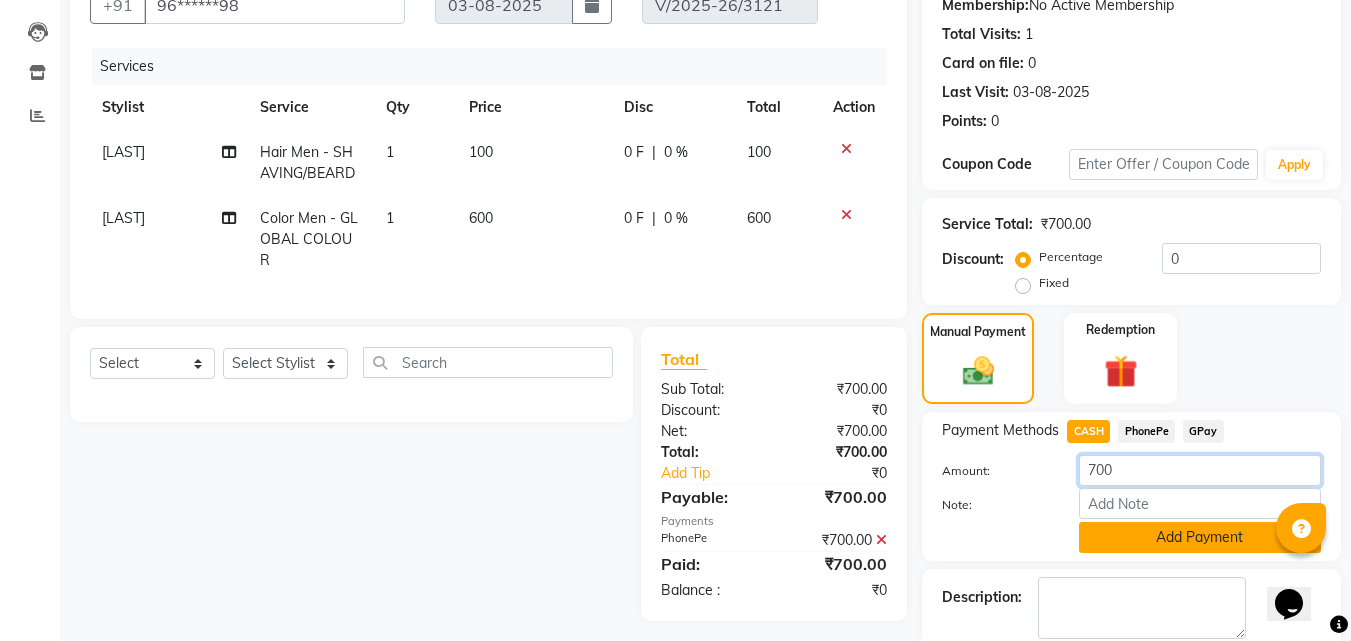 type on "700" 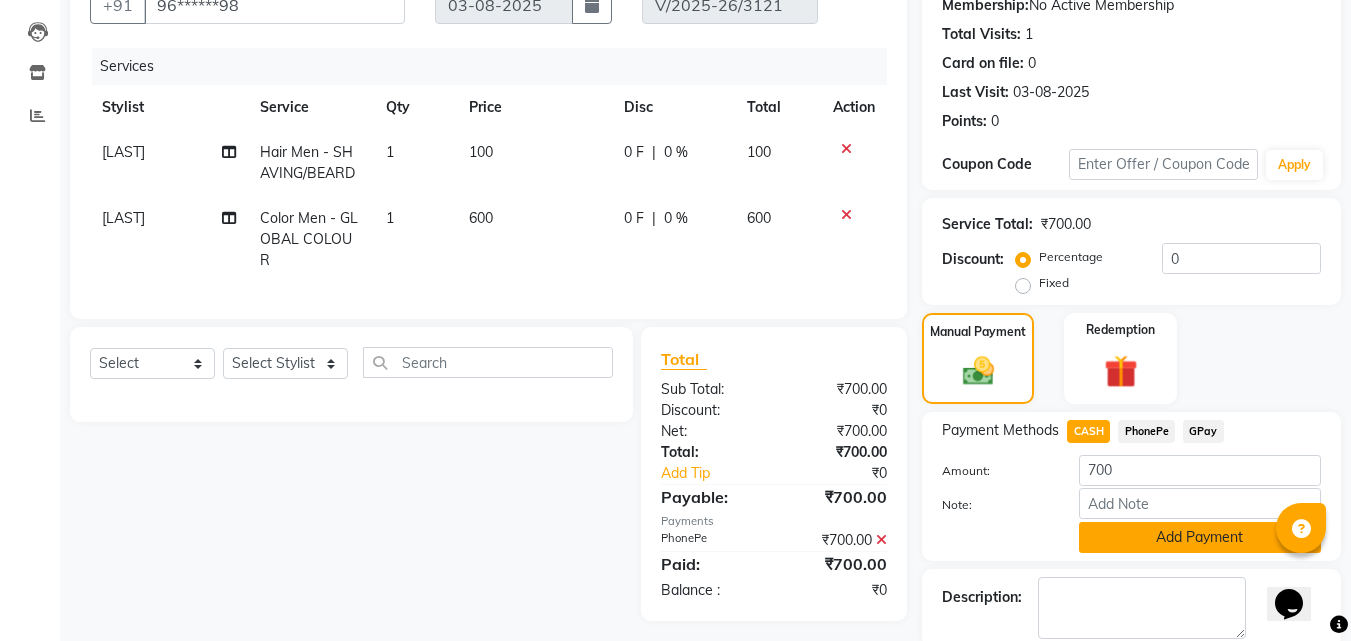 click on "Add Payment" 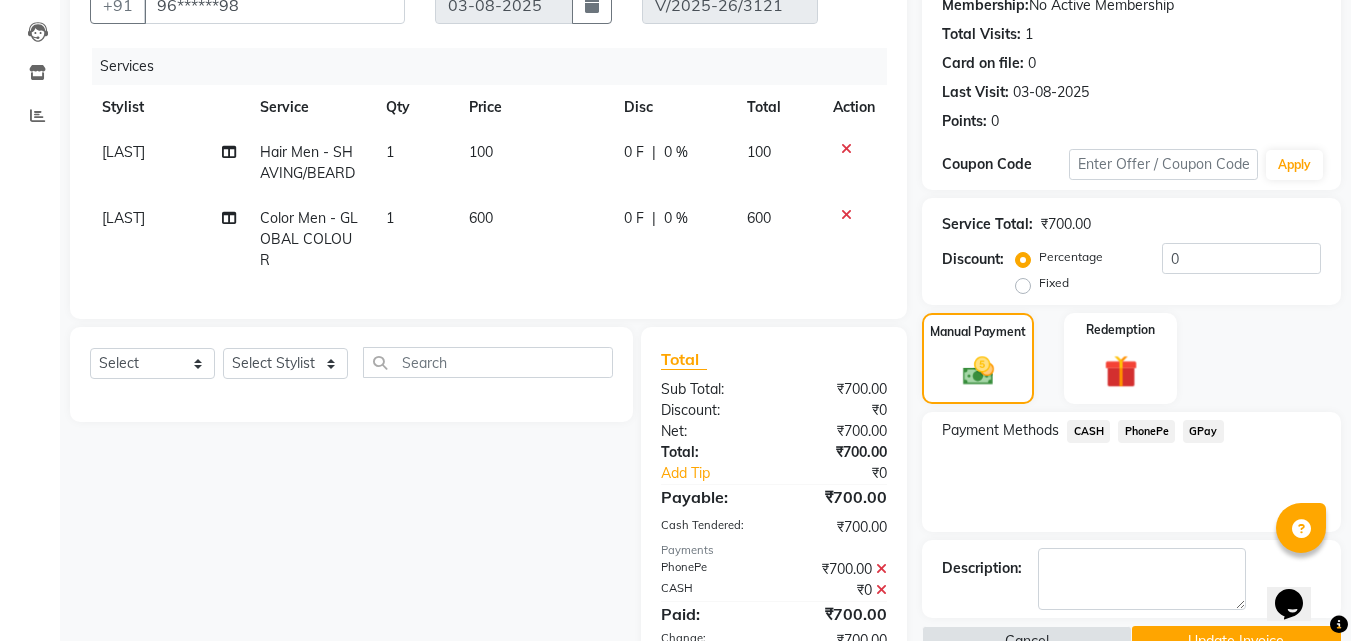 click 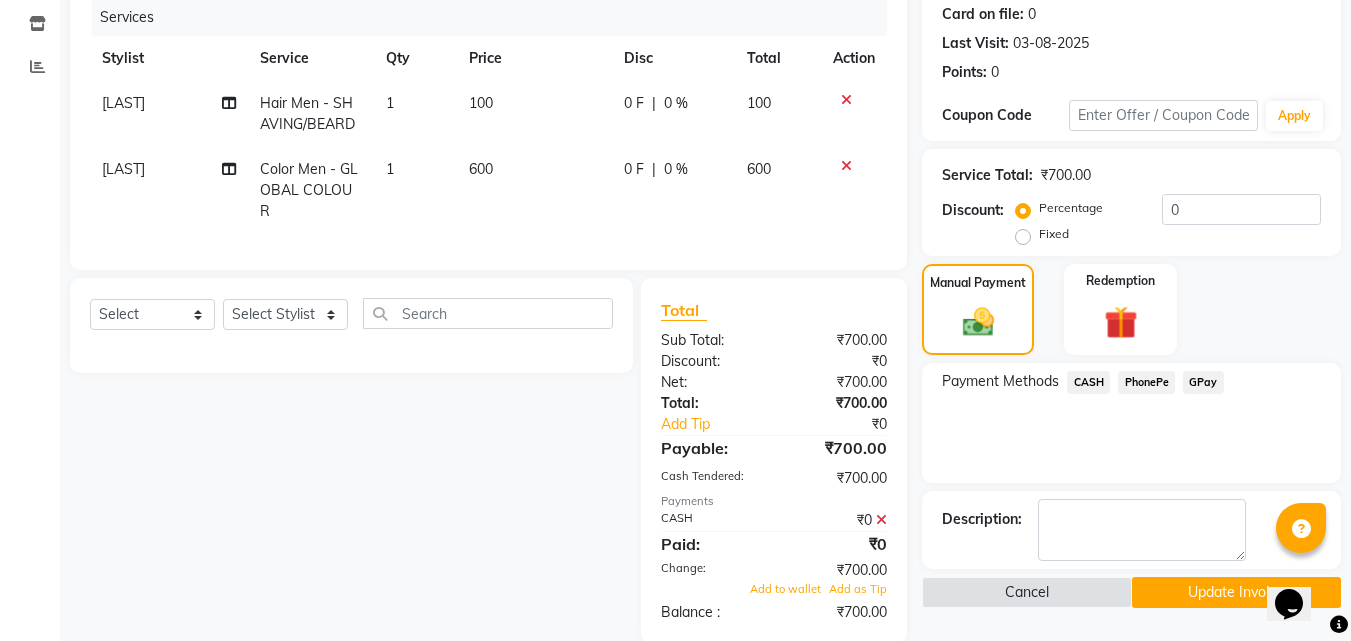 scroll, scrollTop: 275, scrollLeft: 0, axis: vertical 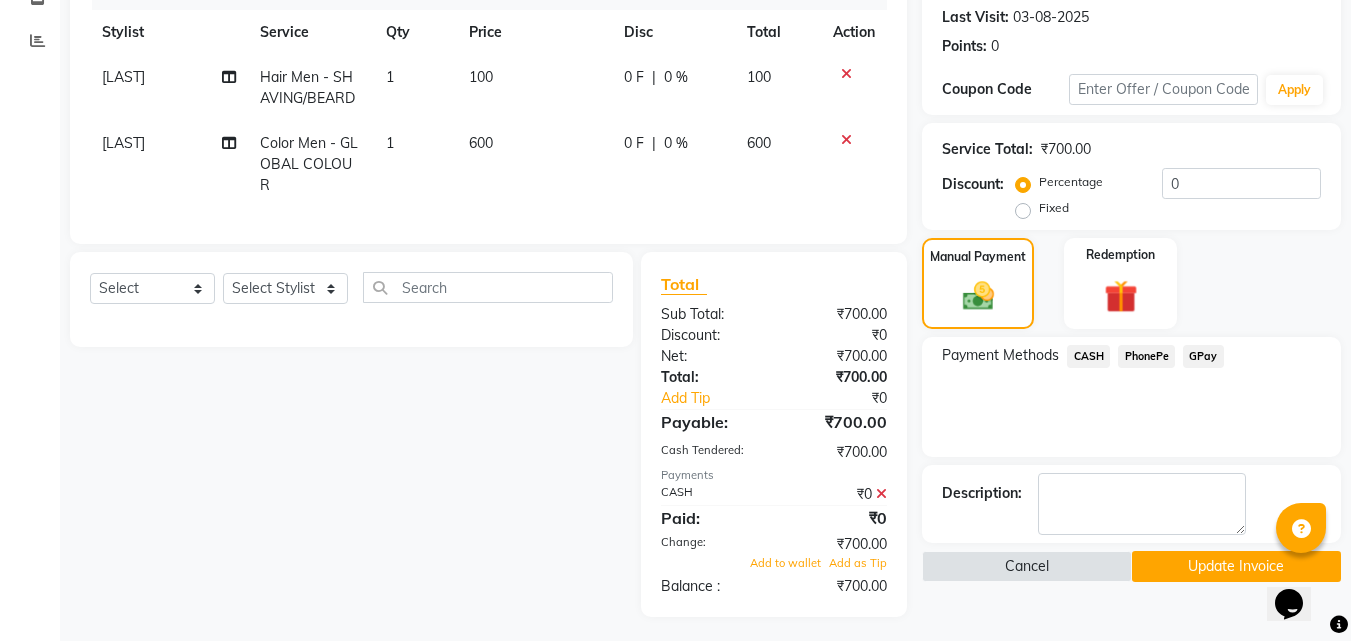 click on "CASH" 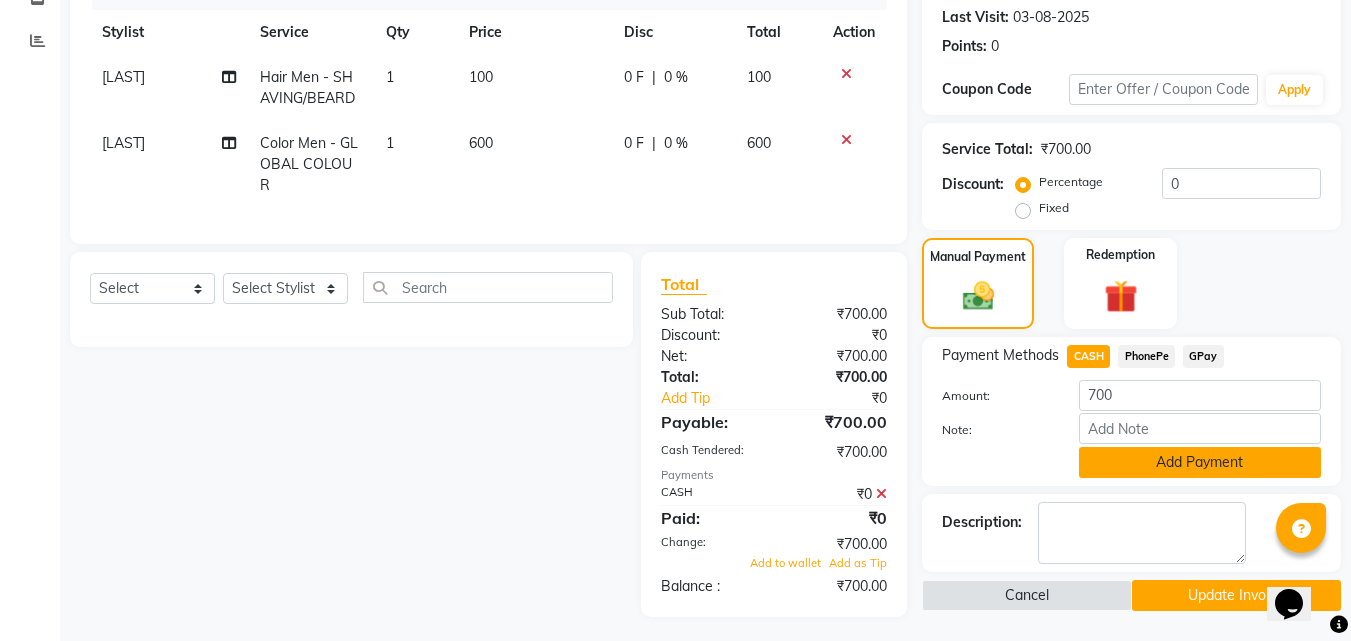 click on "Add Payment" 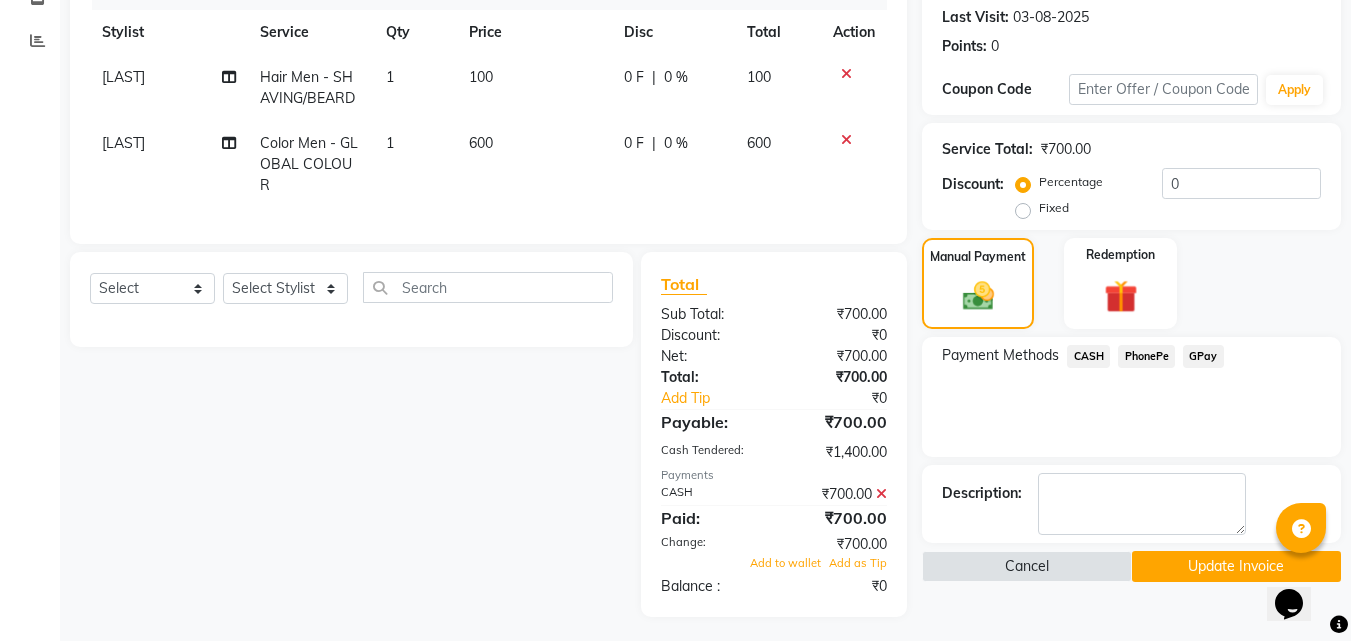 click on "Update Invoice" 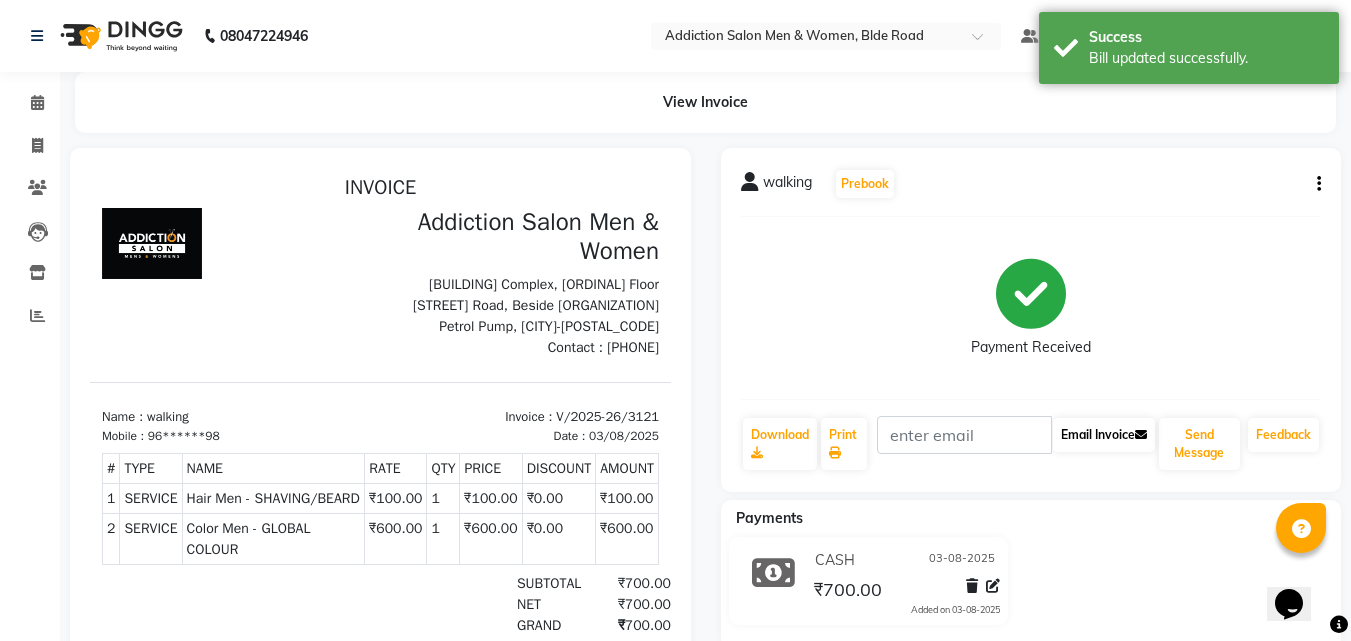 scroll, scrollTop: 0, scrollLeft: 0, axis: both 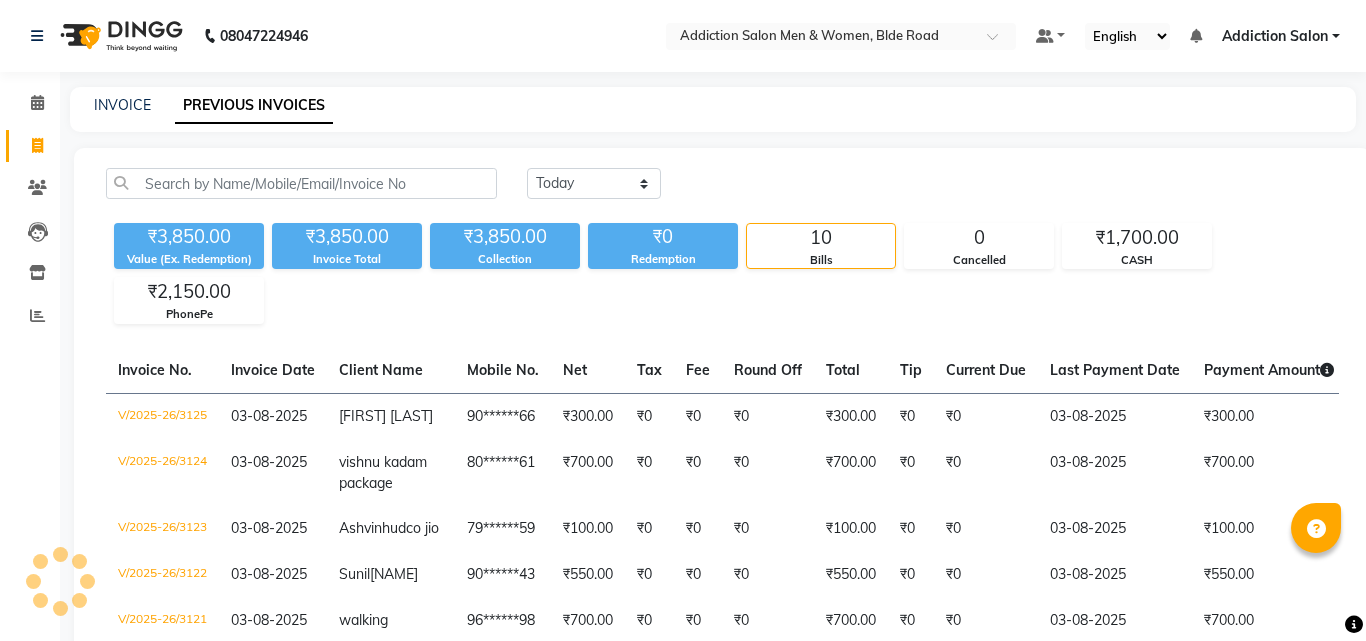 select on "en" 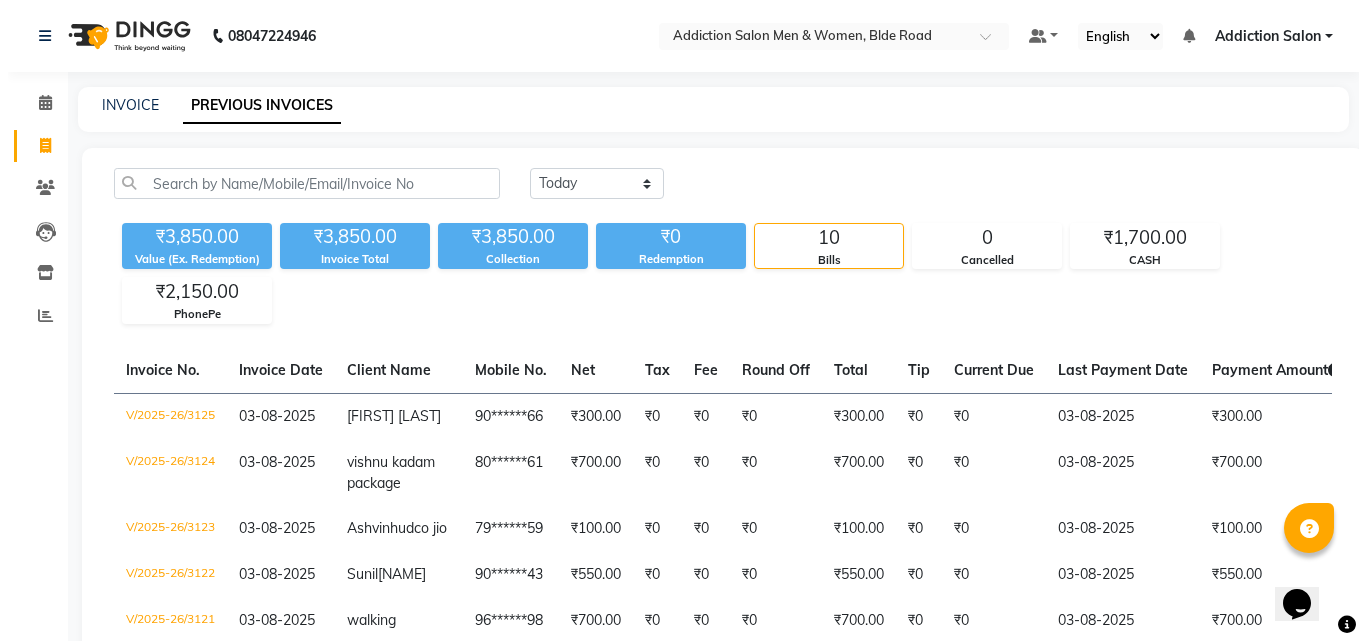 scroll, scrollTop: 0, scrollLeft: 0, axis: both 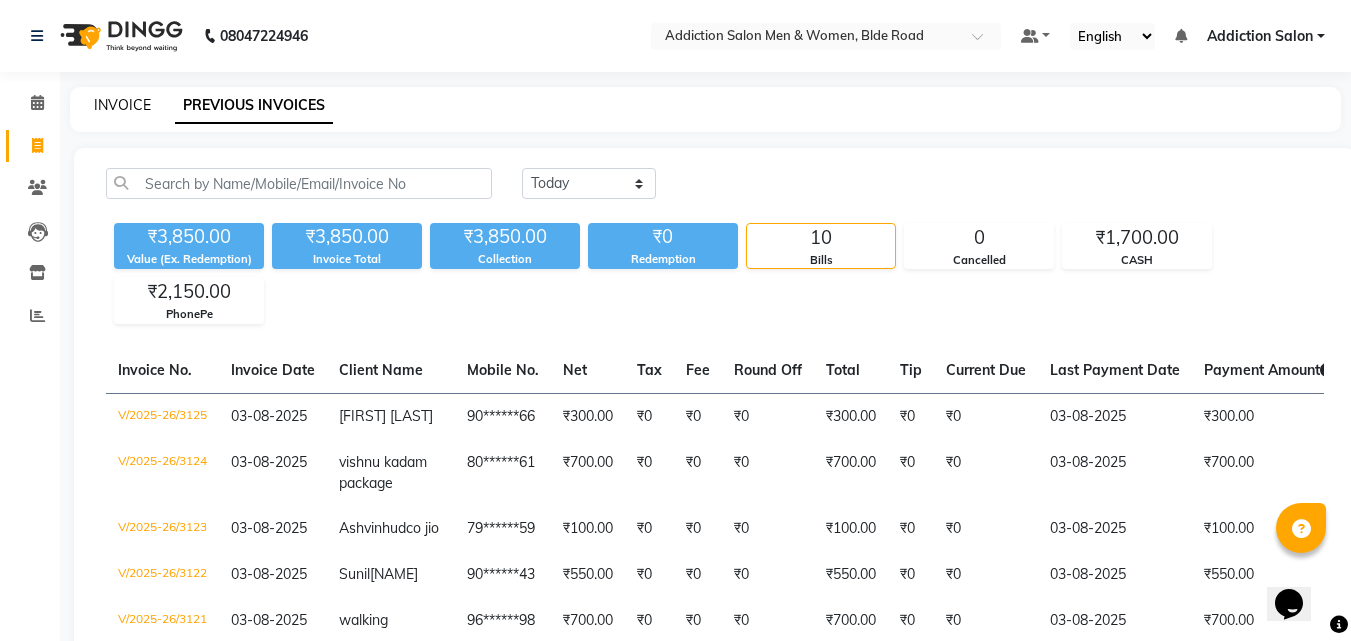 click on "INVOICE" 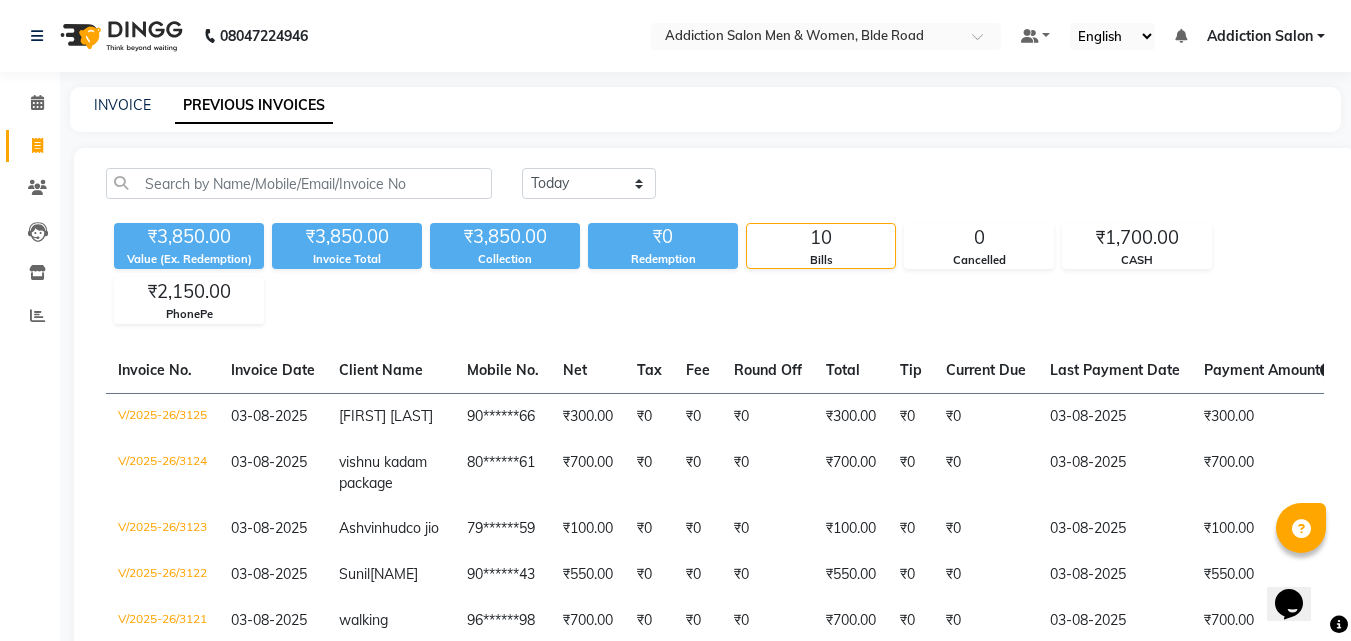 select on "service" 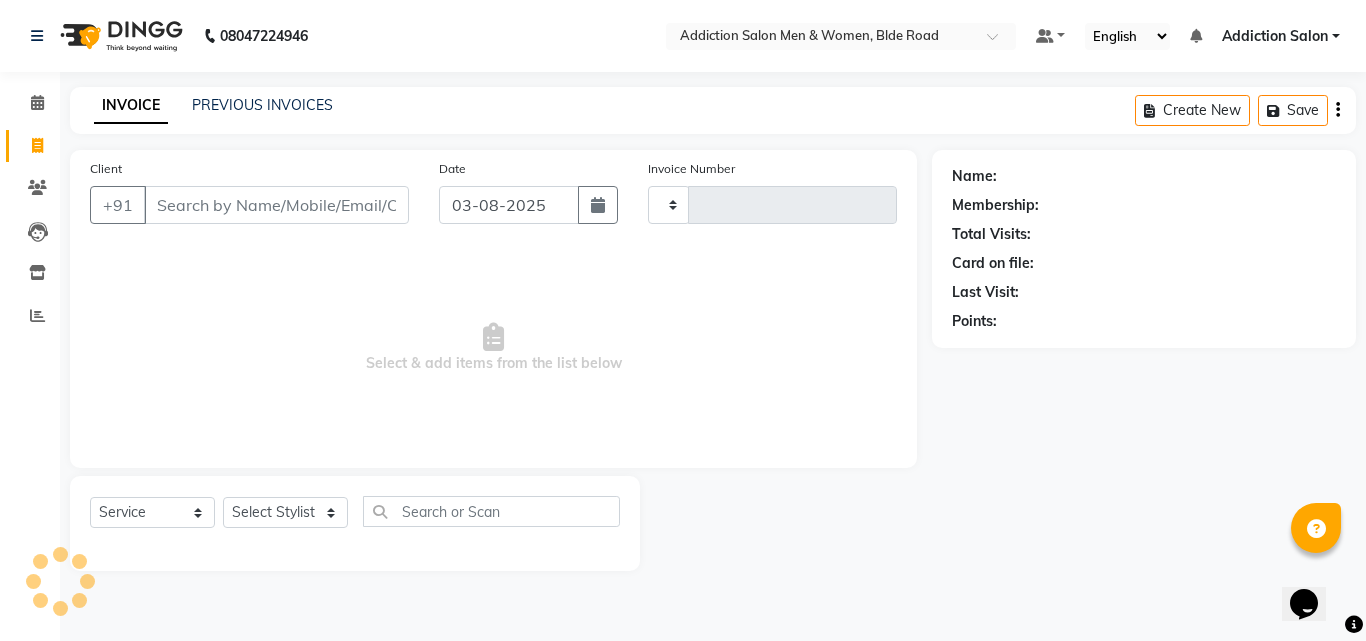 type on "3126" 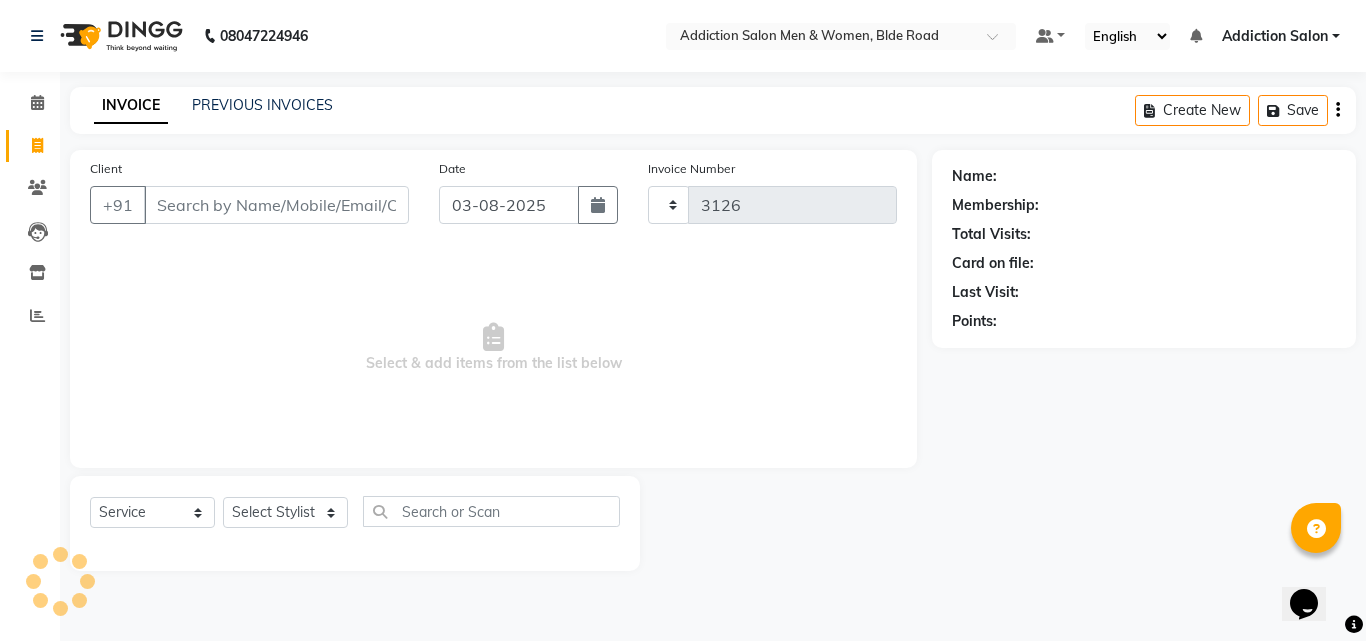 select on "6595" 